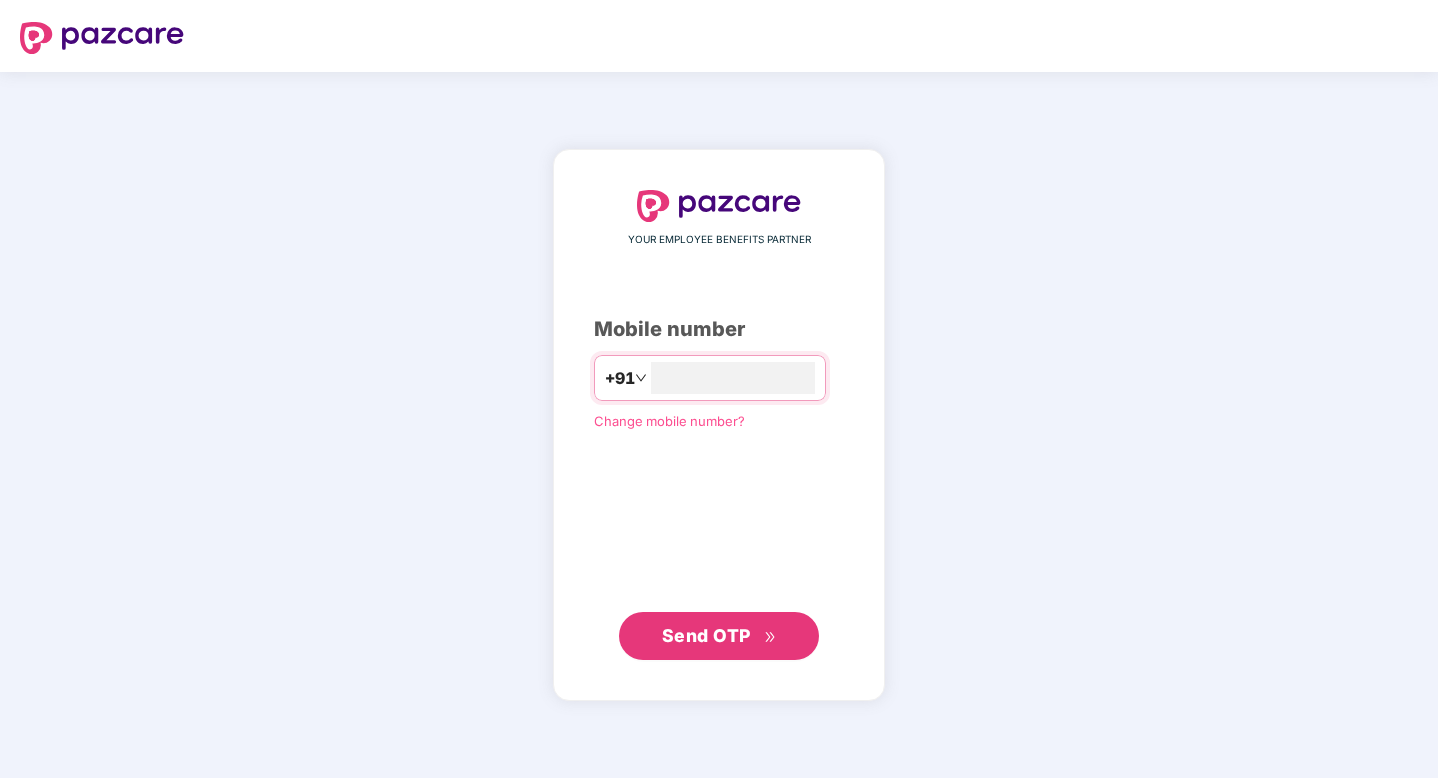 scroll, scrollTop: 0, scrollLeft: 0, axis: both 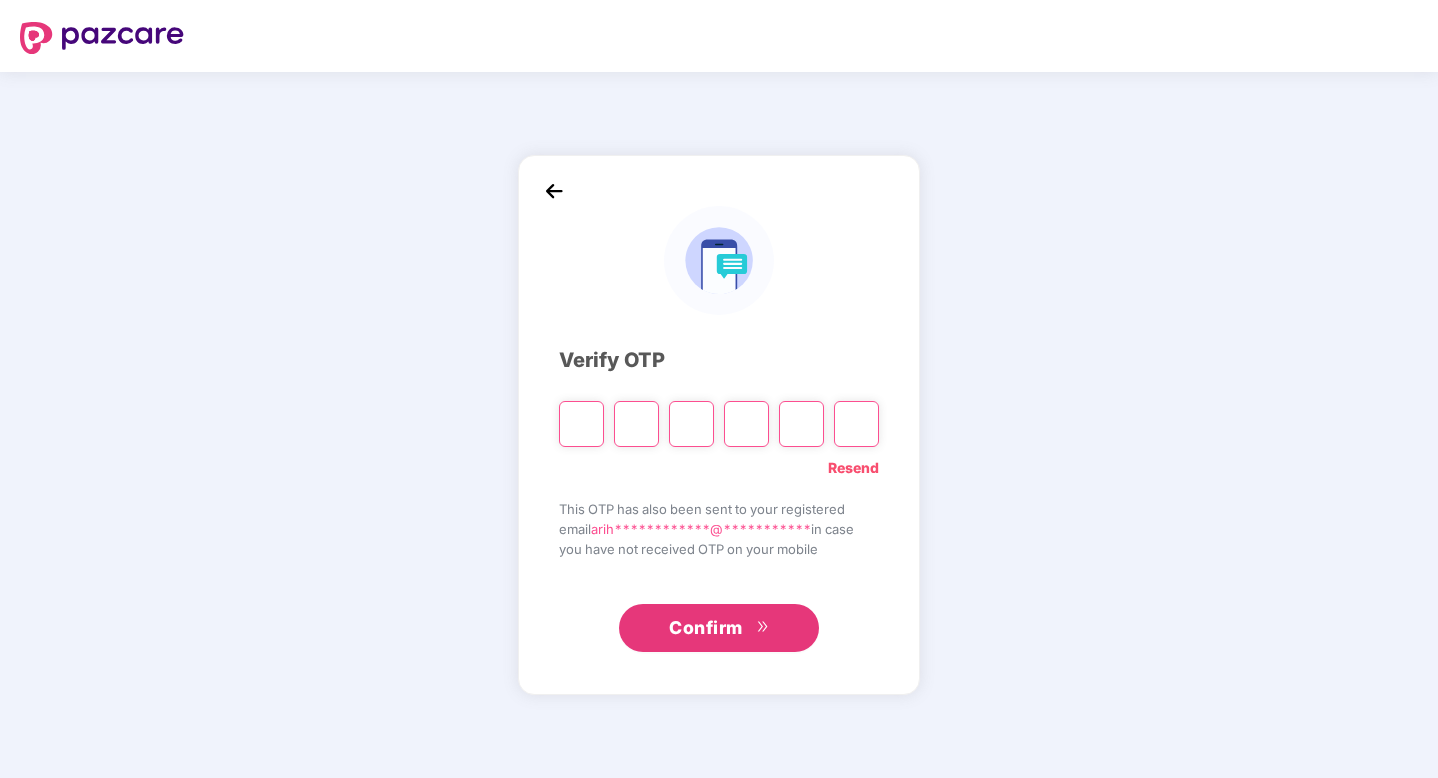 type on "*" 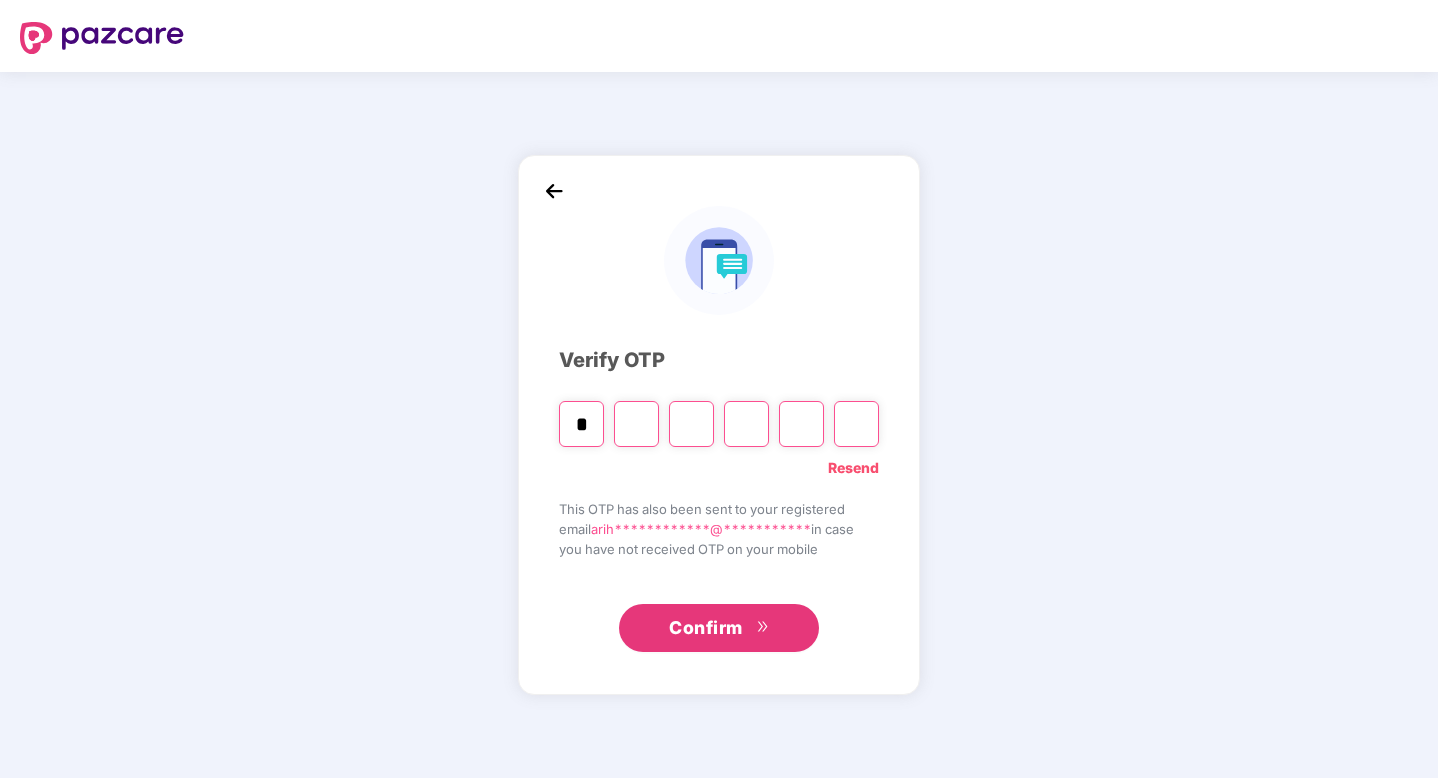 type on "*" 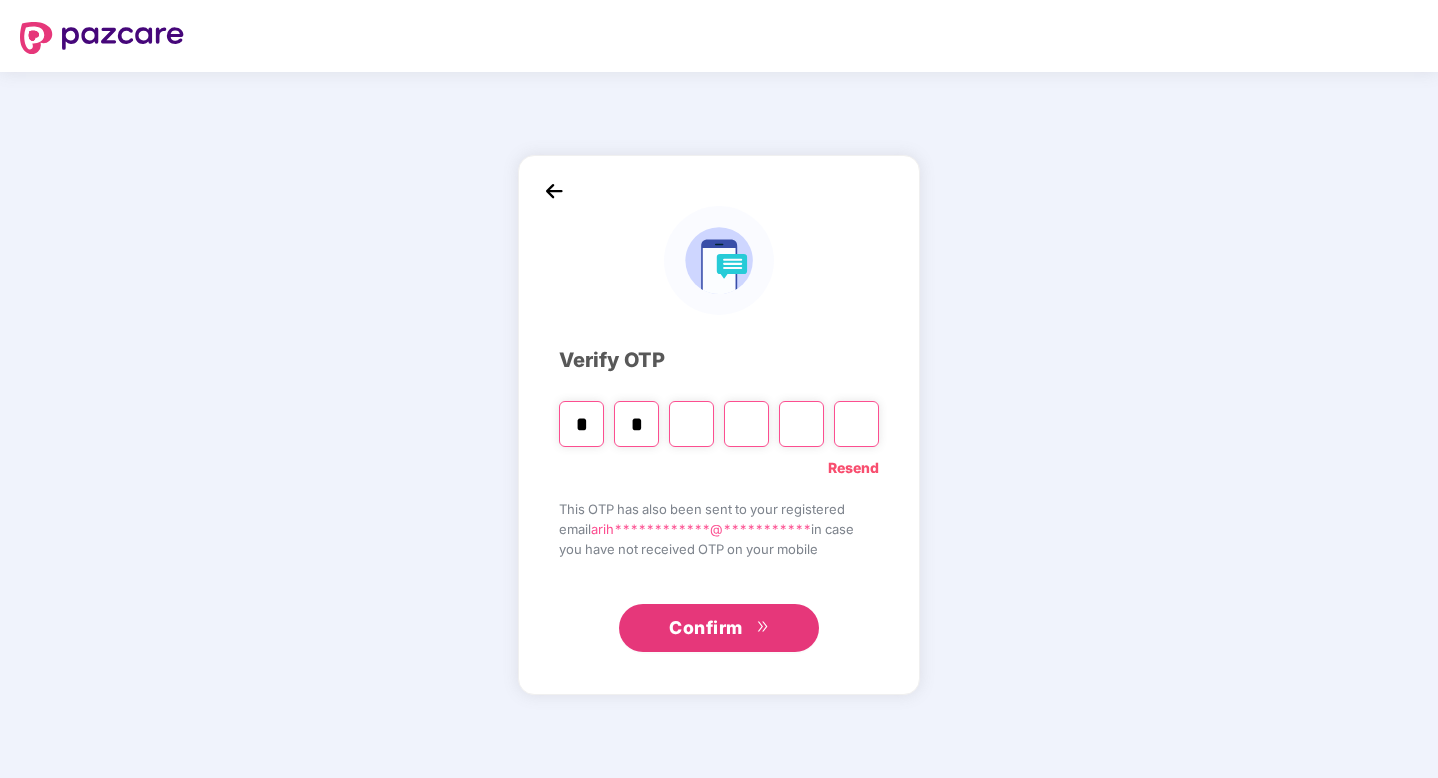 type on "*" 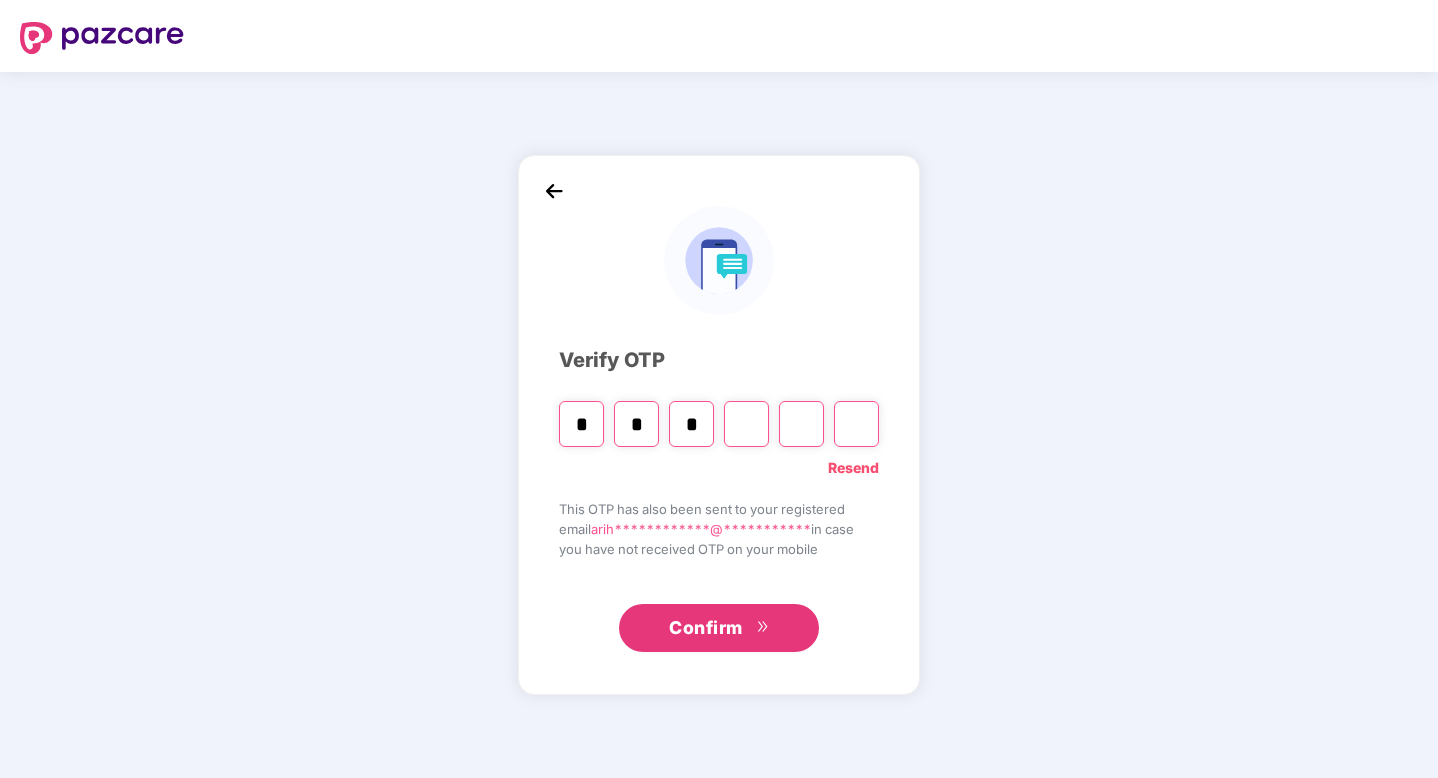type on "*" 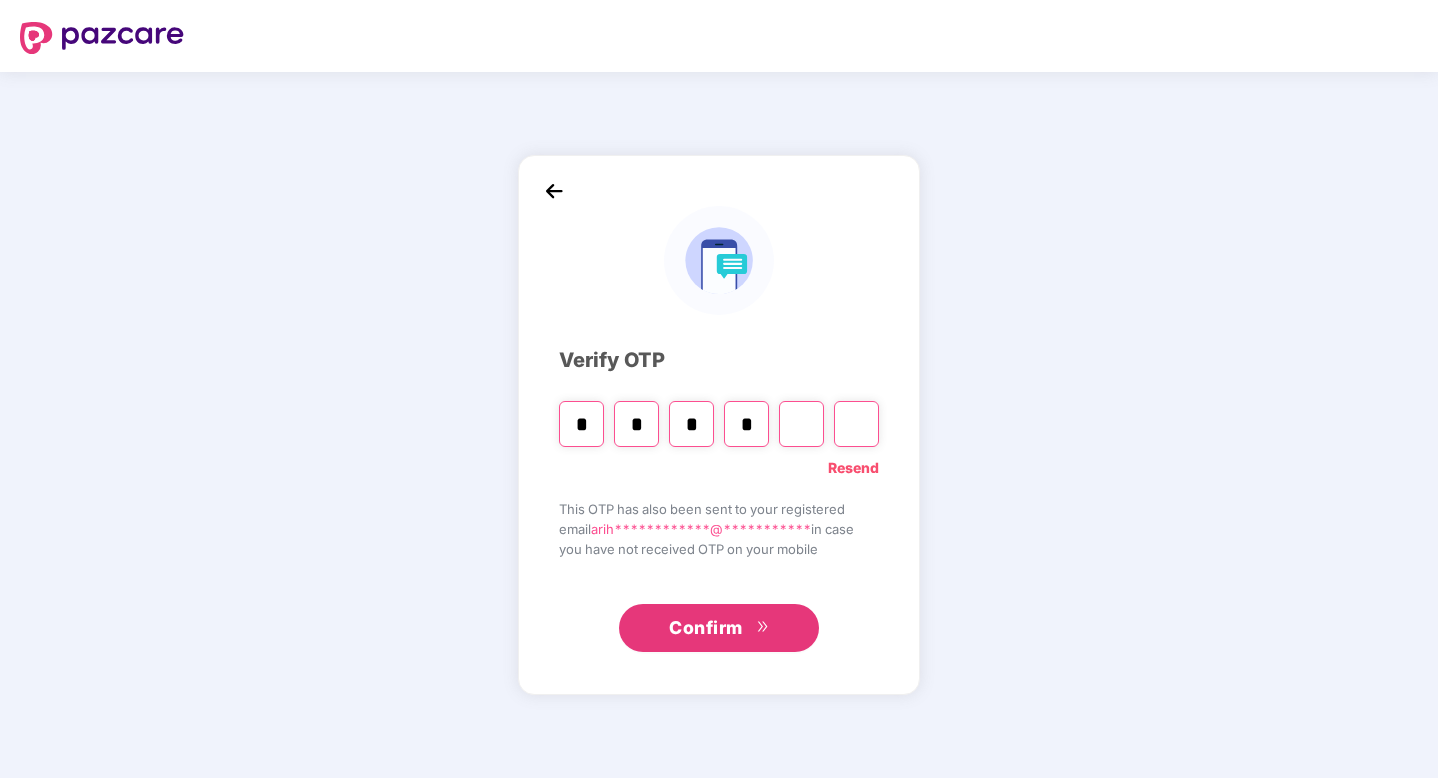 type on "*" 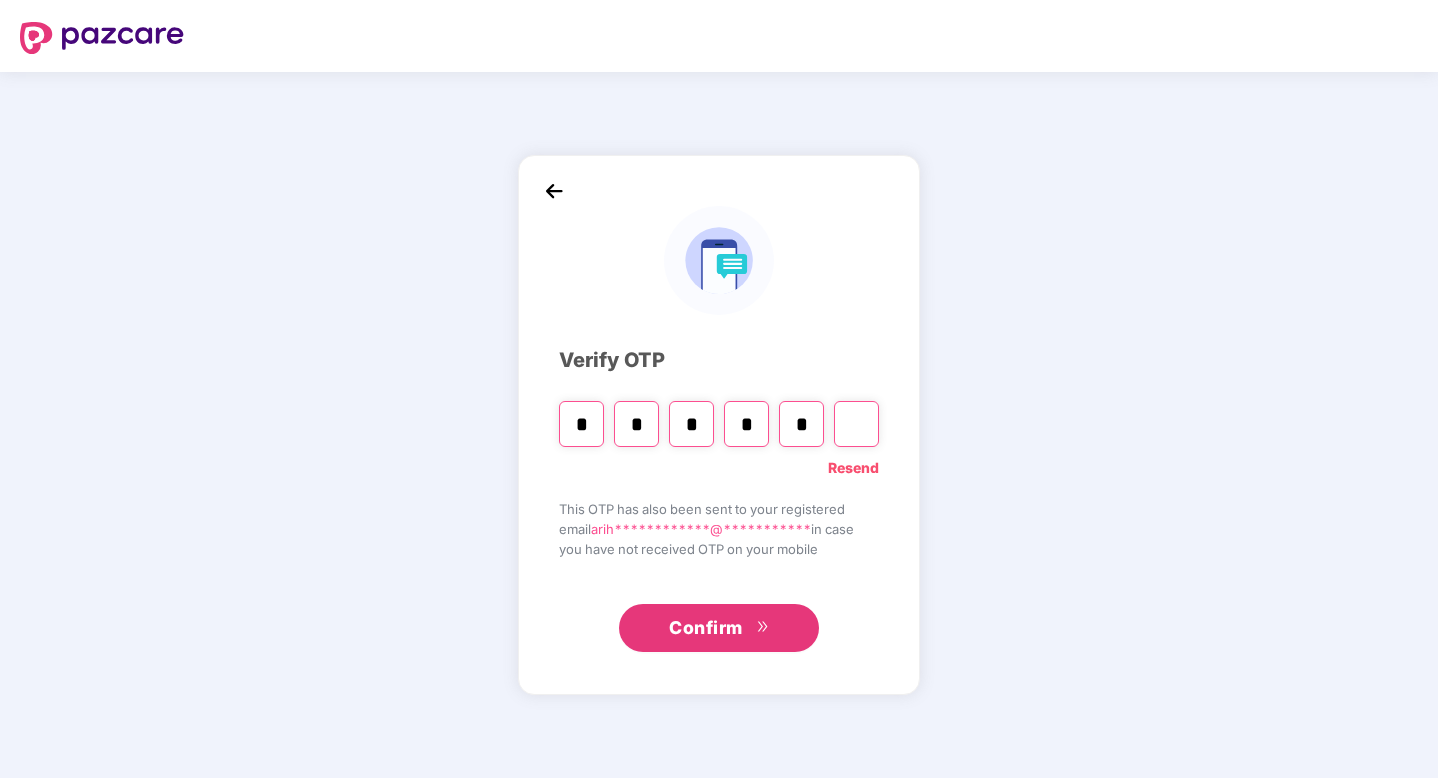 type on "*" 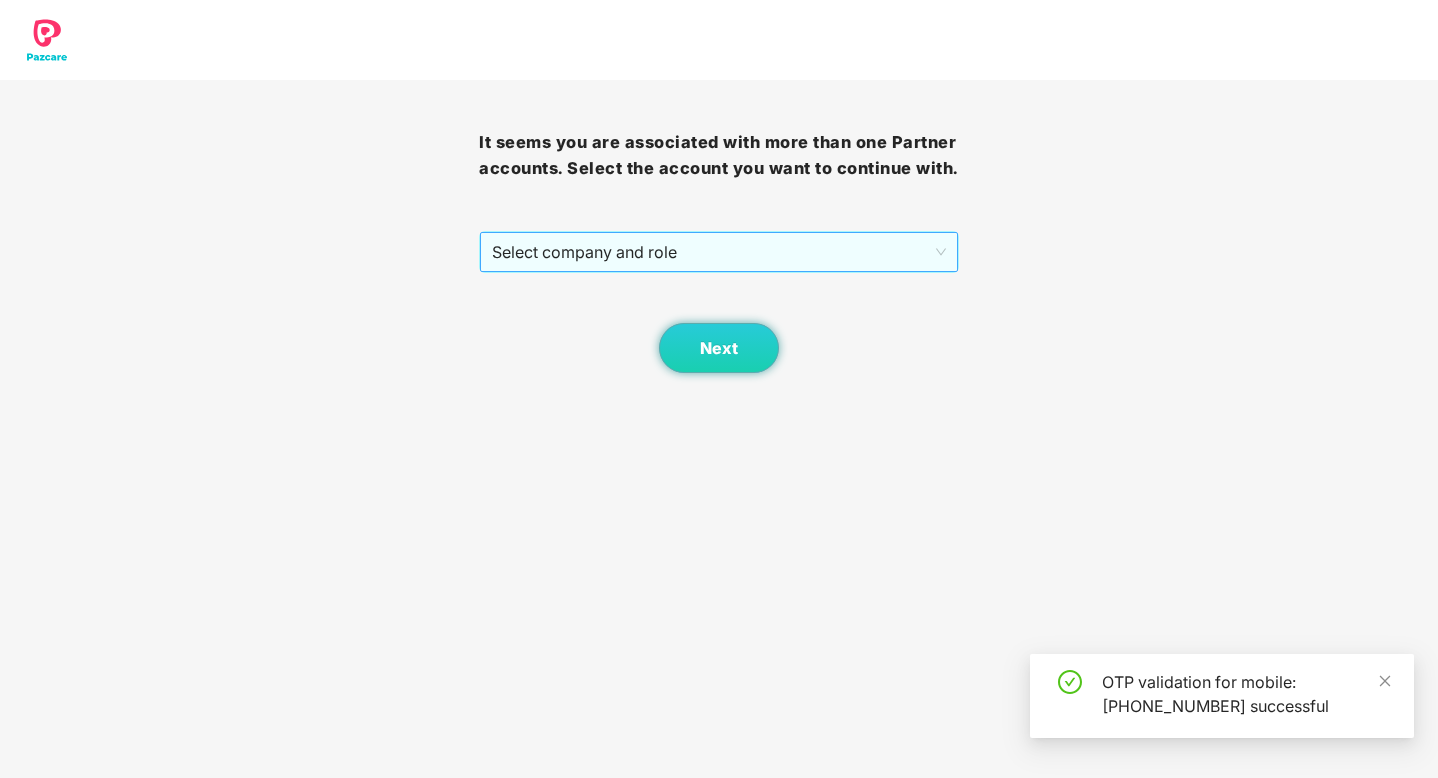 click on "Select company and role" at bounding box center [718, 252] 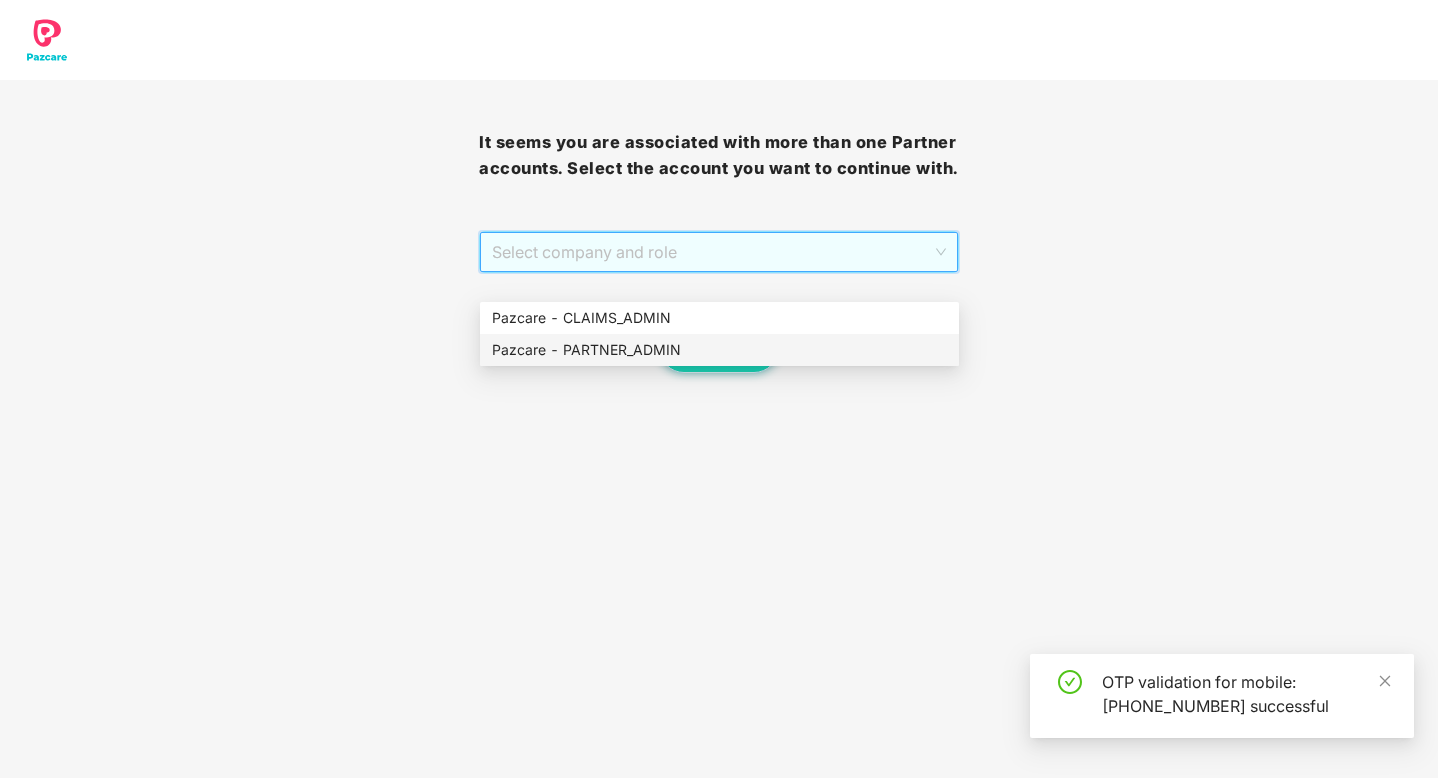 drag, startPoint x: 773, startPoint y: 350, endPoint x: 756, endPoint y: 358, distance: 18.788294 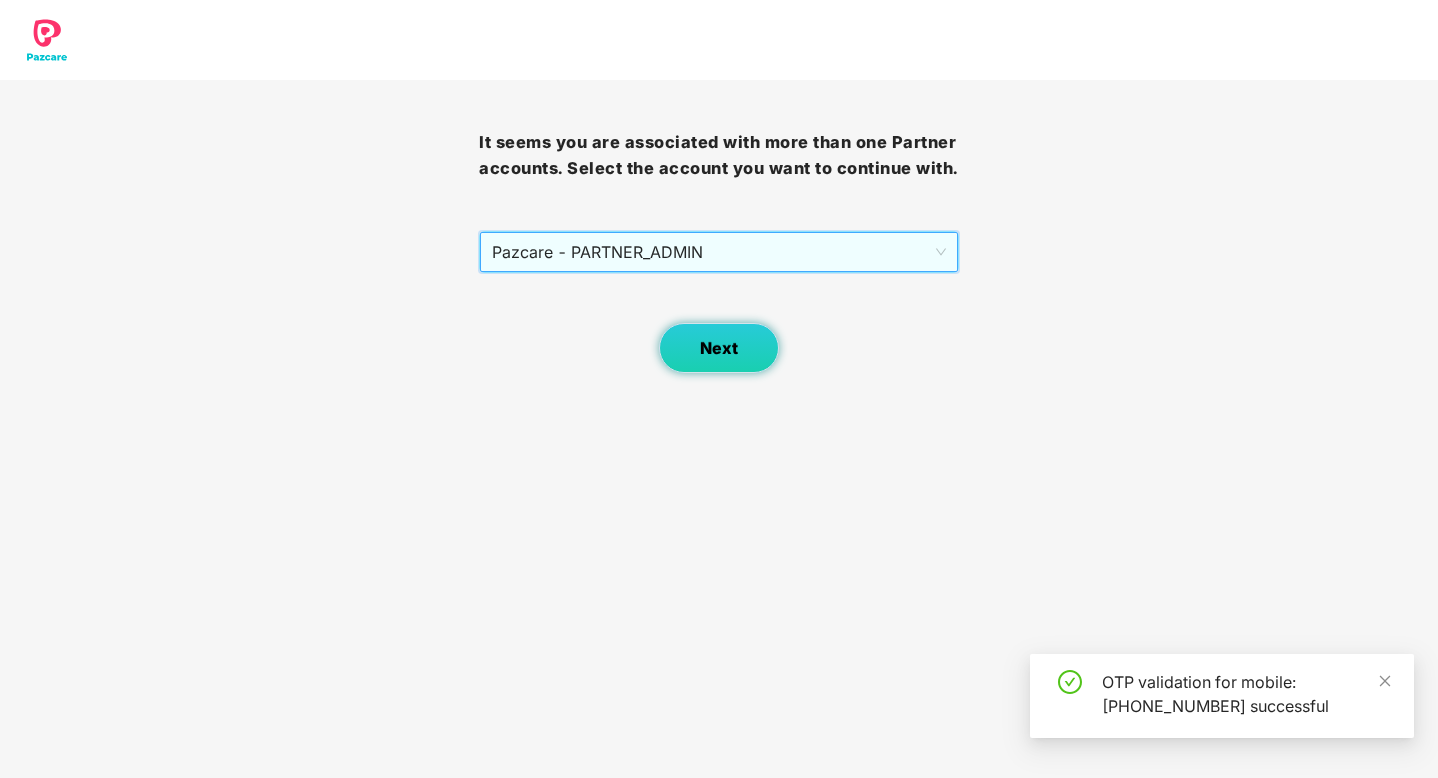 click on "Next" at bounding box center (719, 348) 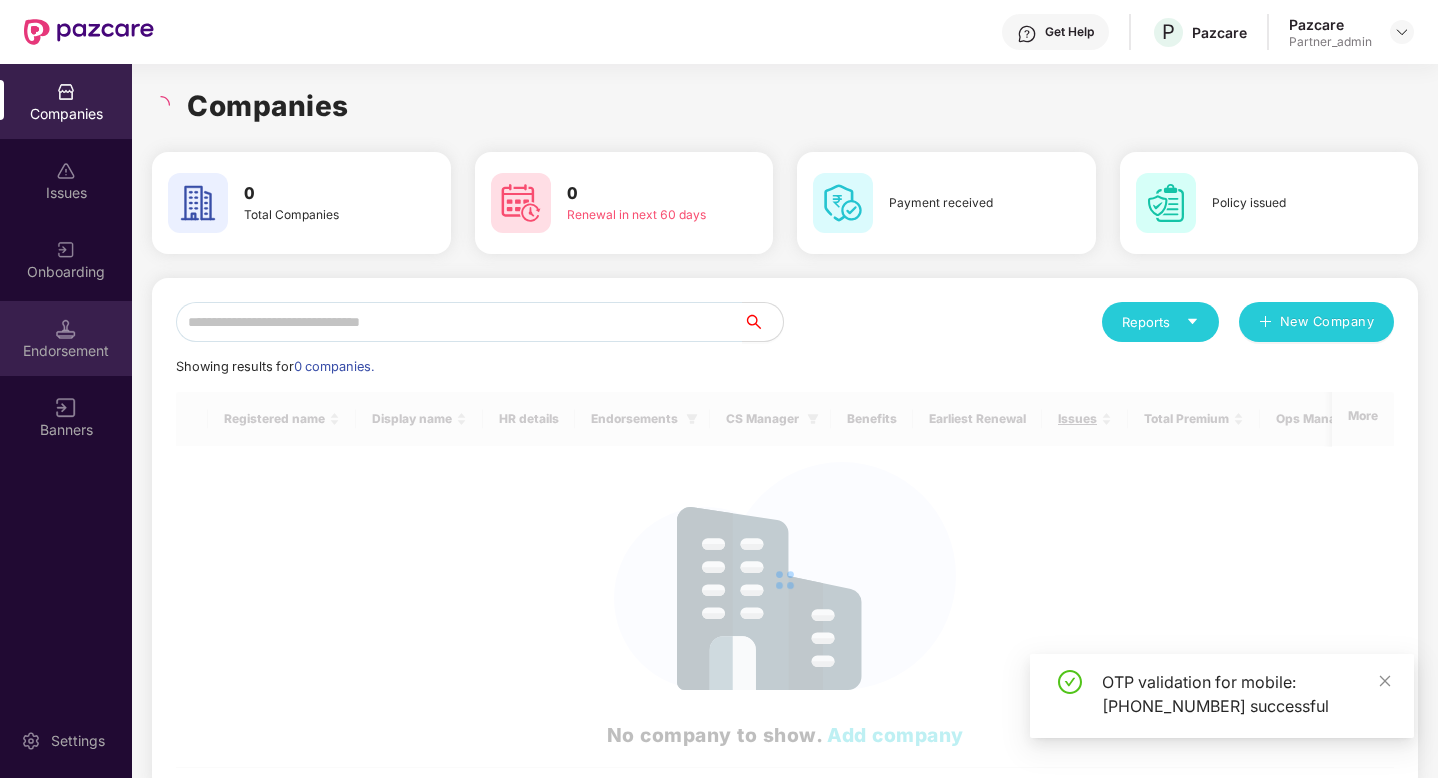 click on "Endorsement" at bounding box center (66, 351) 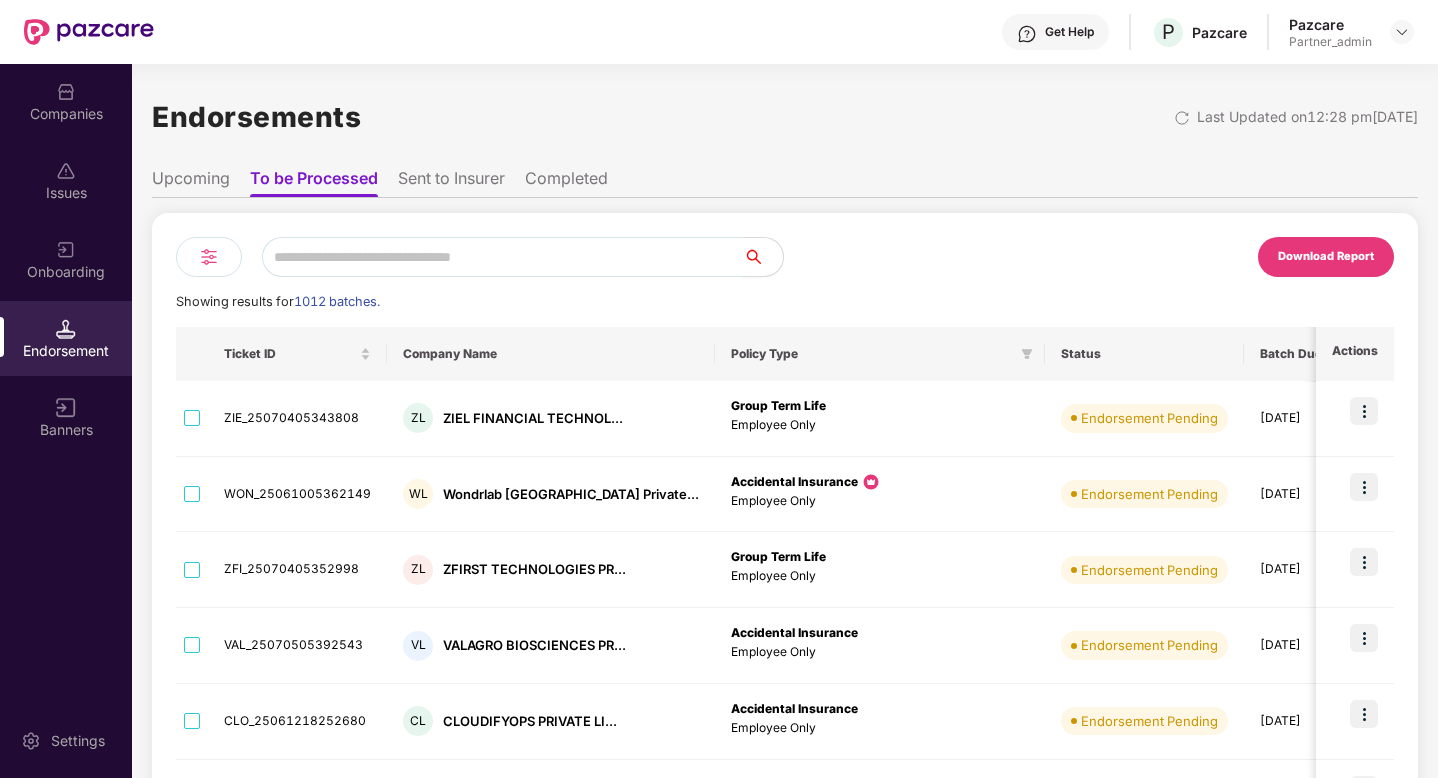 click at bounding box center [502, 257] 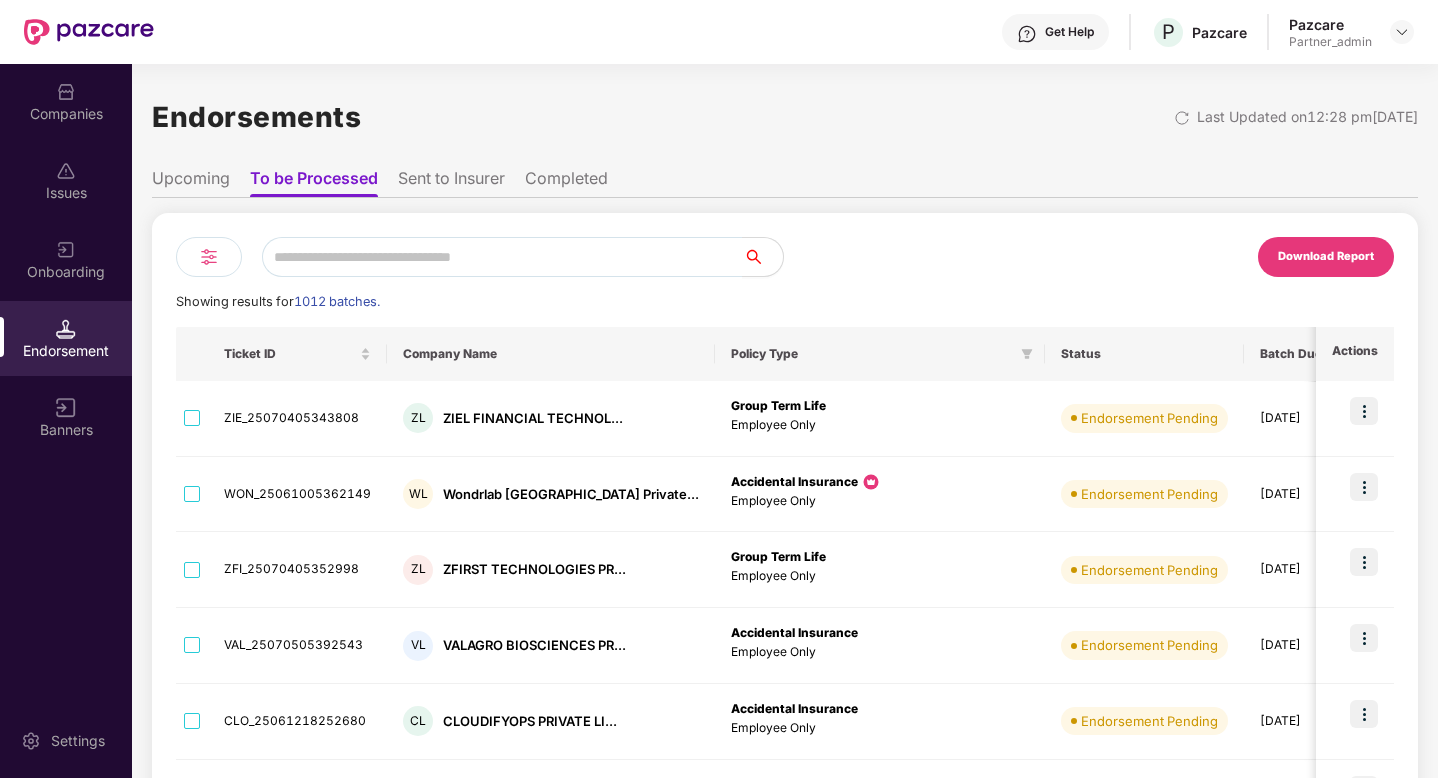 click on "Upcoming" at bounding box center (191, 182) 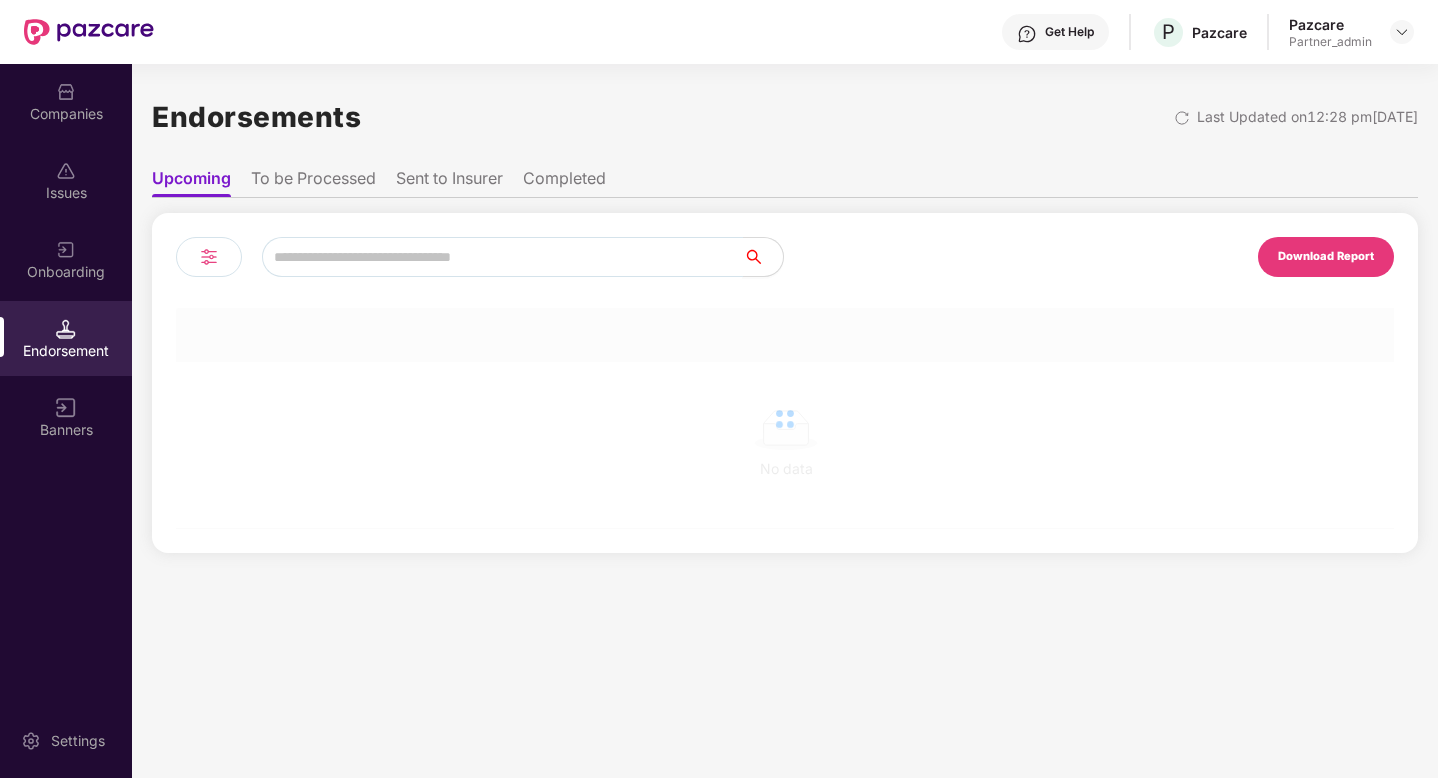 click at bounding box center (502, 257) 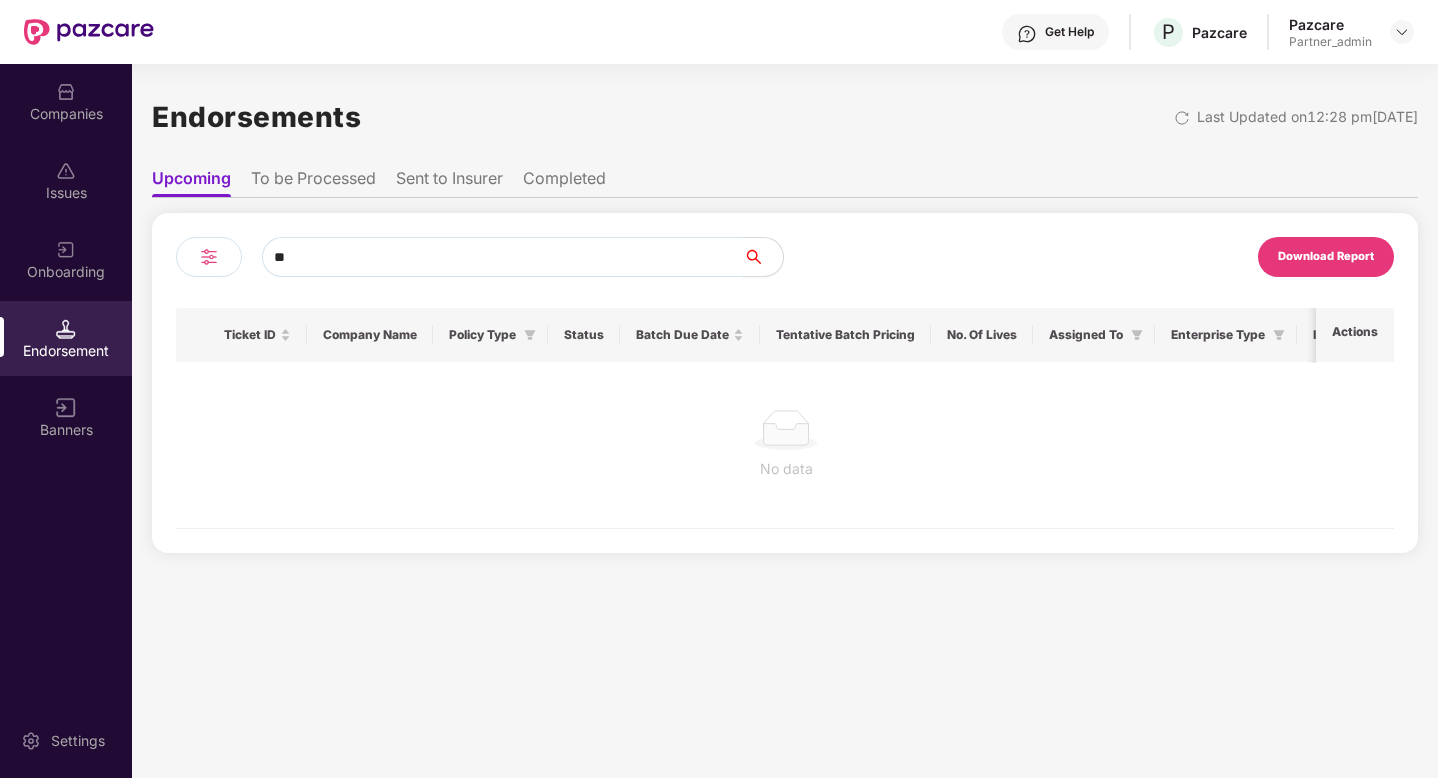 type on "*" 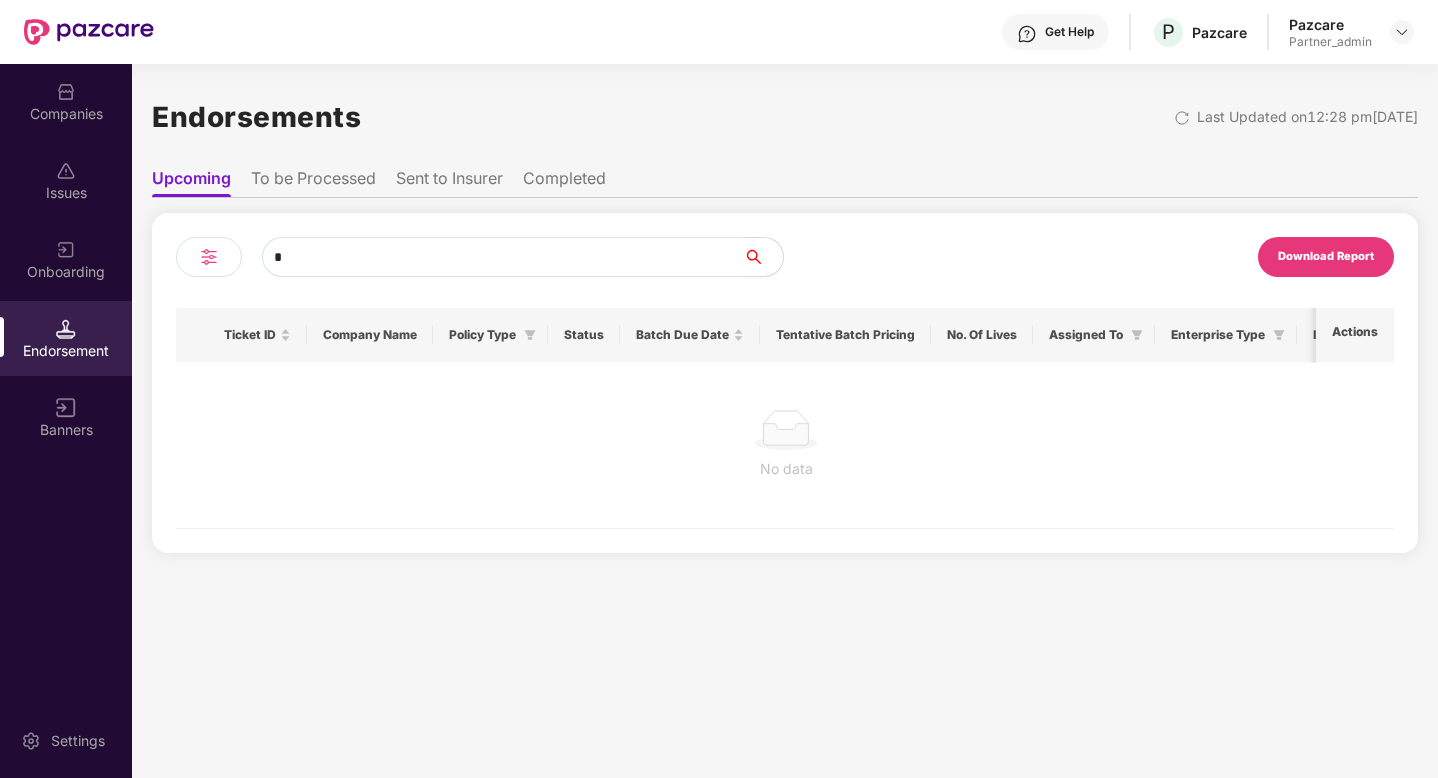 type 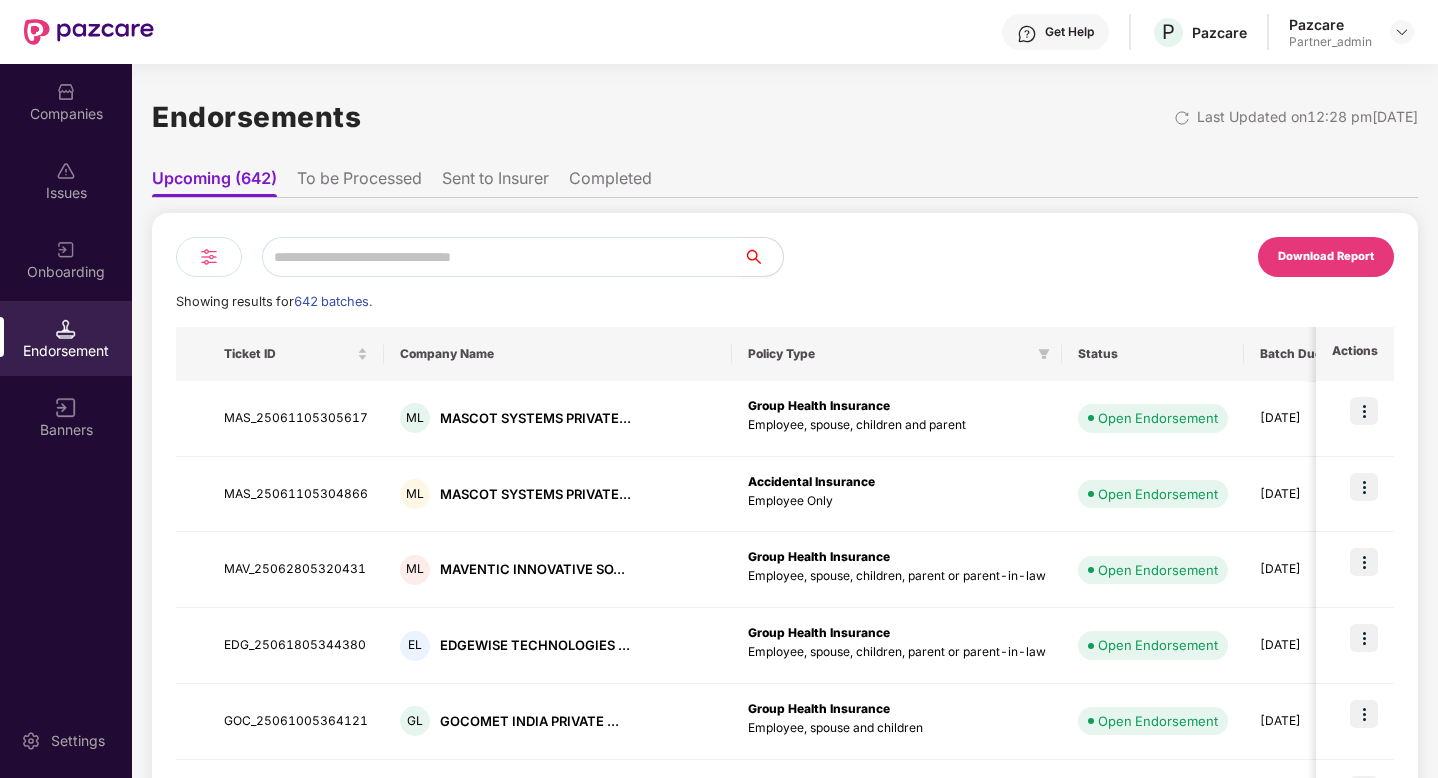 click on "To be Processed" at bounding box center [359, 182] 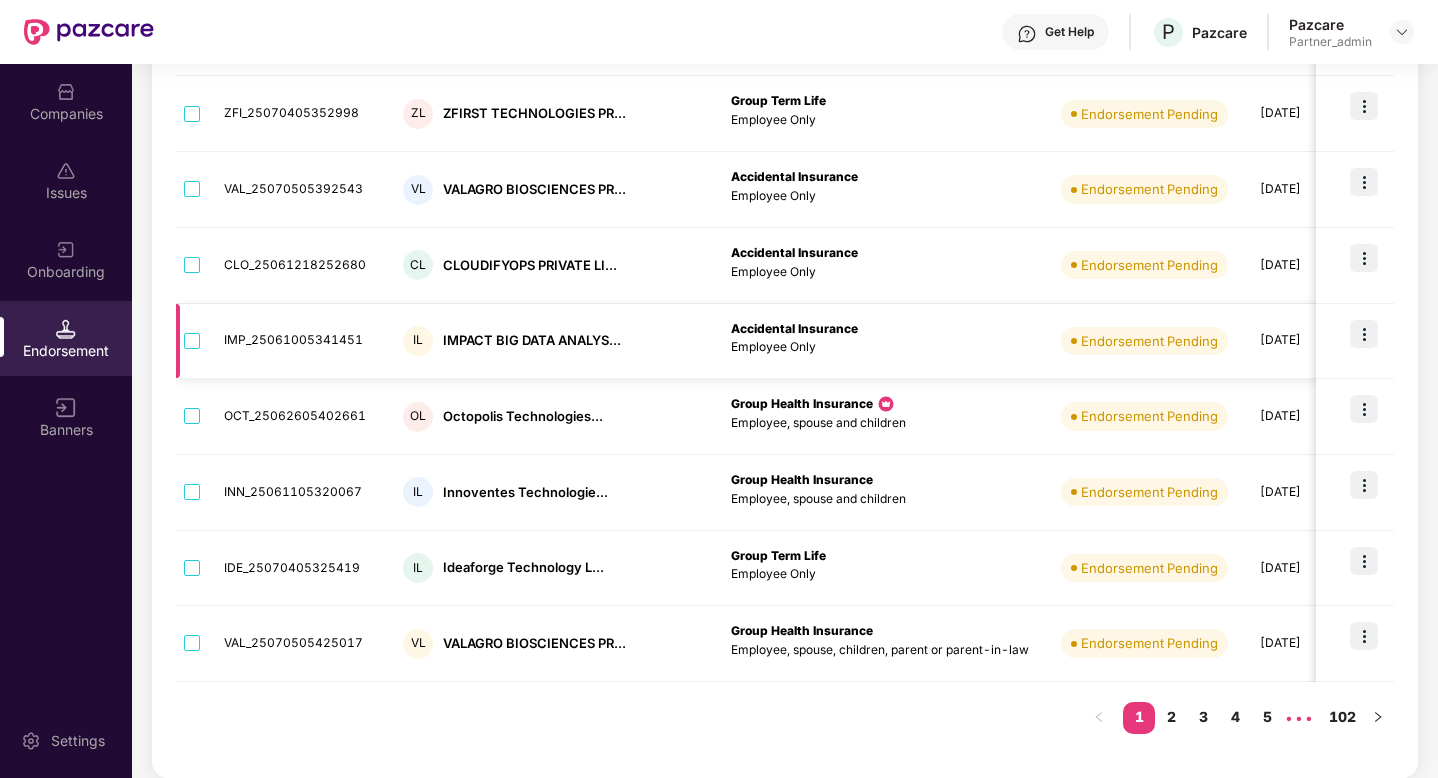 scroll, scrollTop: 0, scrollLeft: 0, axis: both 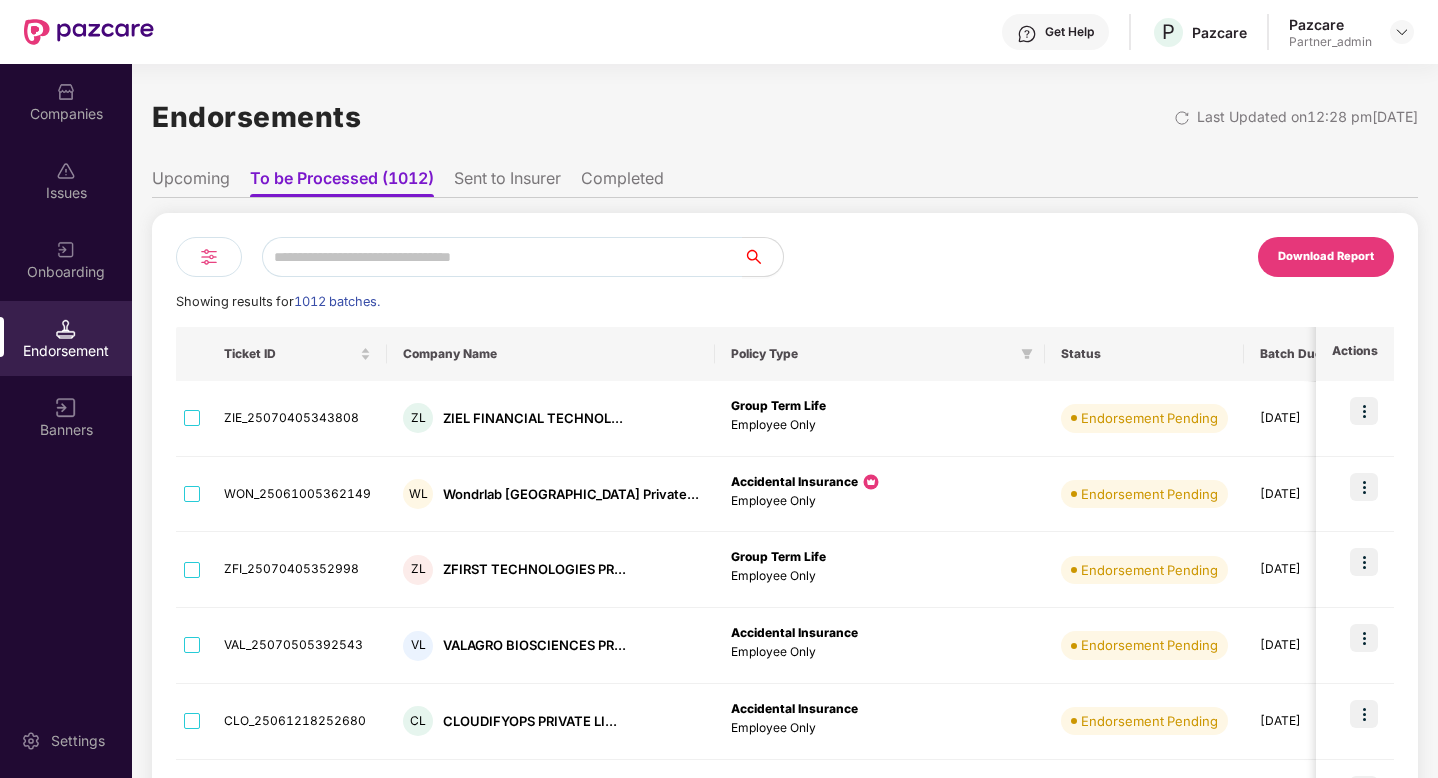 click on "Download Report Showing results for  1012 batches. Ticket ID Company Name Policy Type Status Batch Due Date Tentative Batch Pricing No. Of Lives Assigned To Enterprise Type Insurer TPA Remarks Actions                             ZIE_25070405343808 [PERSON_NAME] FINANCIAL TECHNOL... Group Term Life Employee Only Endorsement Pending [DATE] -₹ 4,295.88 80 [PERSON_NAME]   Endorsement Team Micro Enterprise TATA AIA - WON_25061005362149 WL Wondrlab [GEOGRAPHIC_DATA] Private... Accidental Insurance Employee Only Endorsement Pending [DATE] ₹ 0.00 1 [PERSON_NAME]   Endorsement Team Micro Enterprise TATAG TATAG - ZFI_25070405352998 ZL ZFIRST TECHNOLOGIES PR... Group Term Life Employee Only Endorsement Pending [DATE] ₹ 182.33 4 [PERSON_NAME]   Endorsement Team Micro Enterprise TATA AIA - VAL_25070505392543 VL VALAGRO BIOSCIENCES PR... Accidental Insurance Employee Only Endorsement Pending [DATE] -₹ 1,880.32 12 [PERSON_NAME]   Endorsement Team TATAG TATAG -" at bounding box center (785, 716) 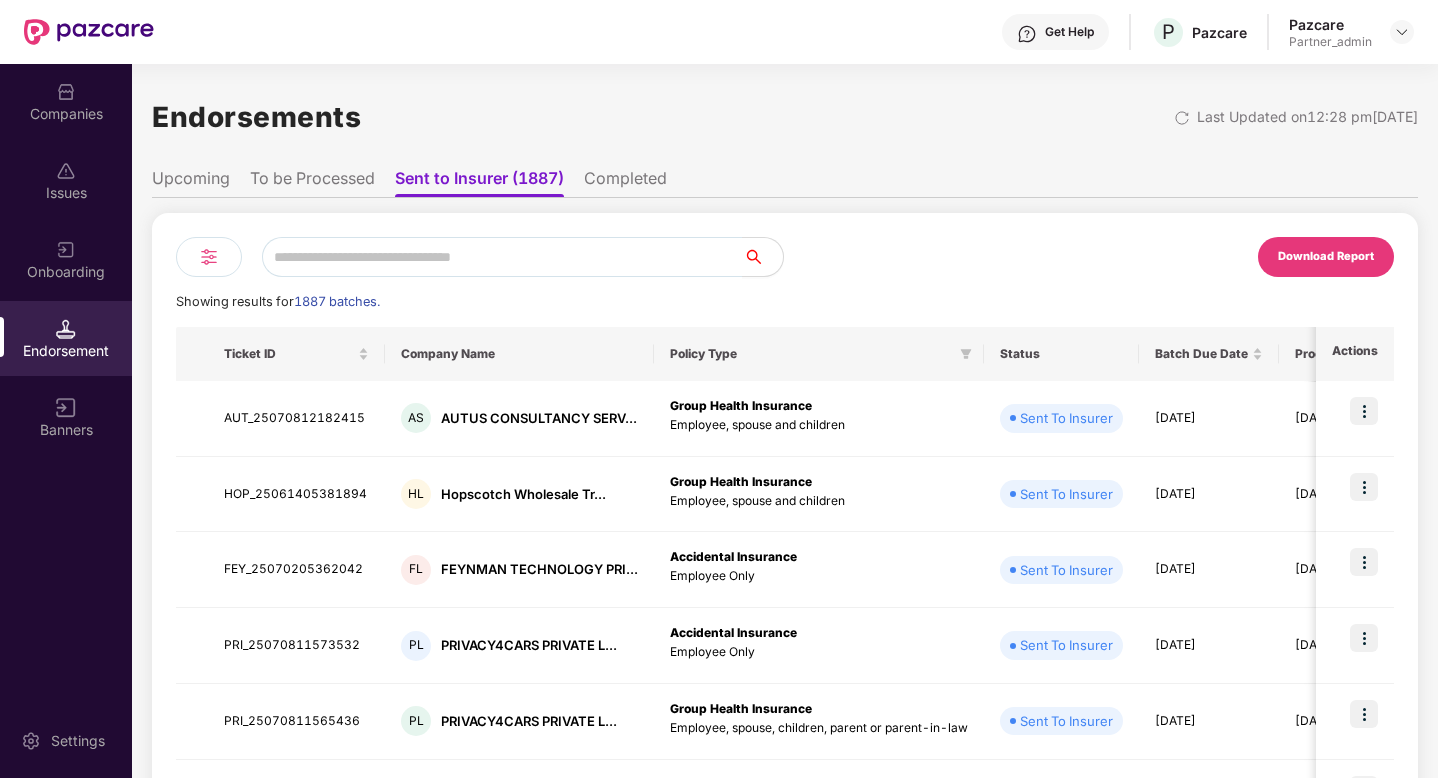 click on "Upcoming" at bounding box center (191, 182) 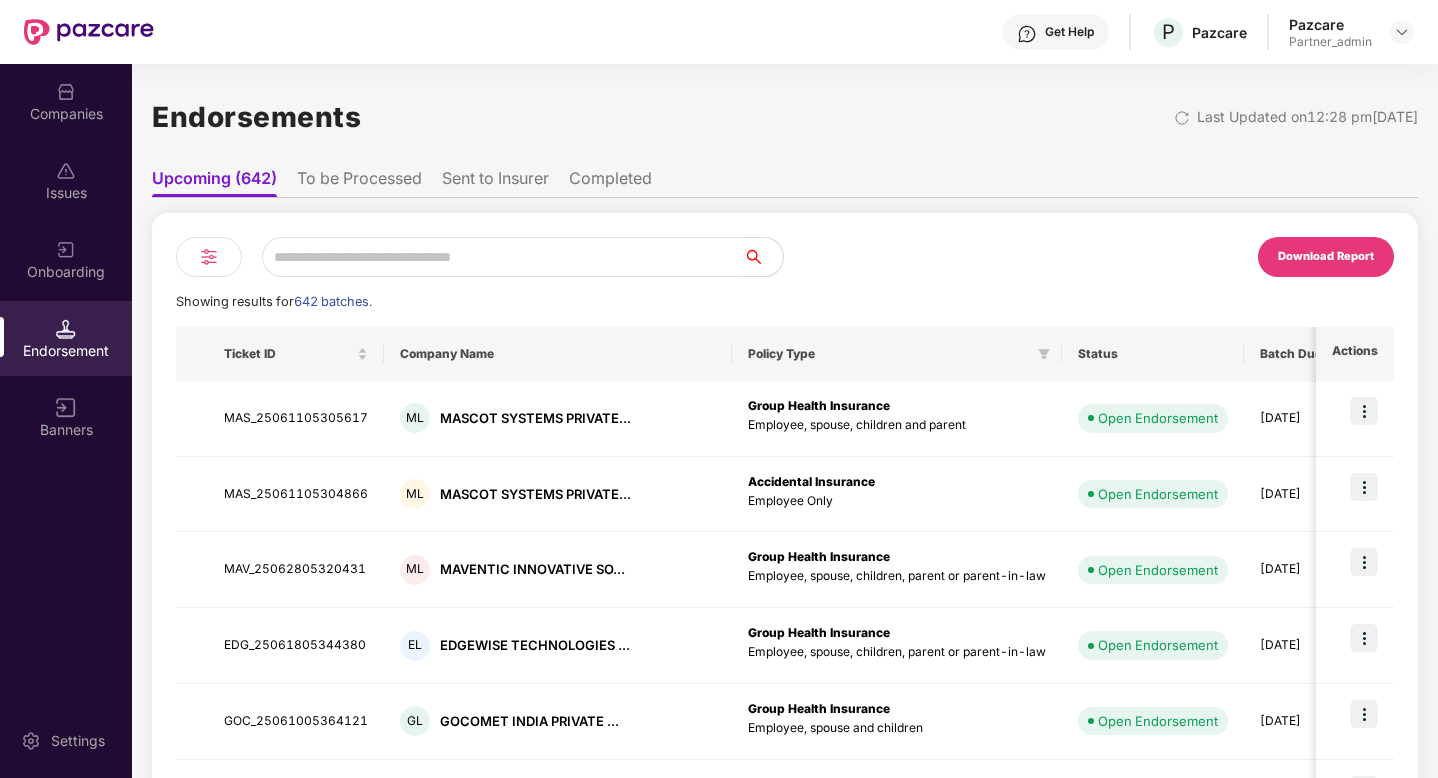 click at bounding box center (502, 257) 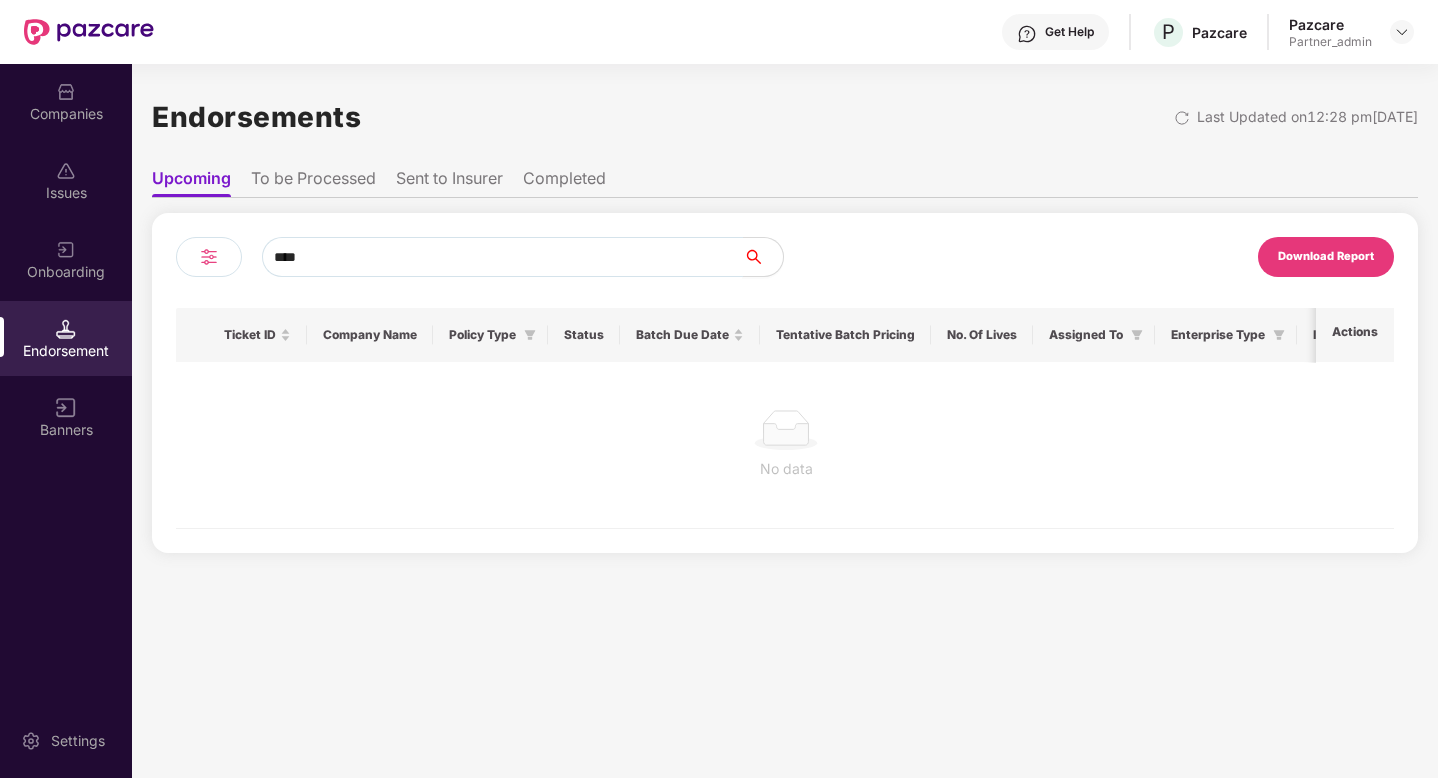 paste on "*****" 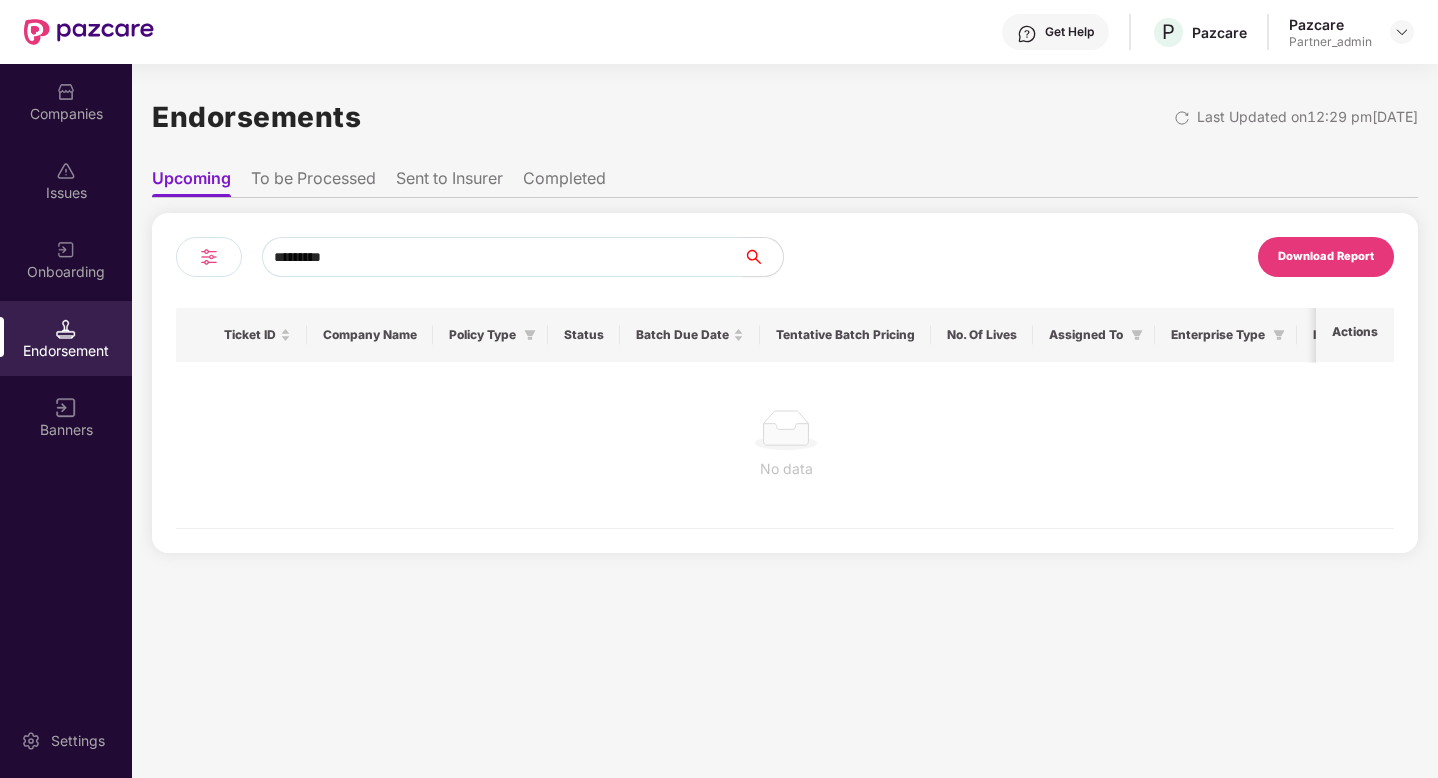 type on "*********" 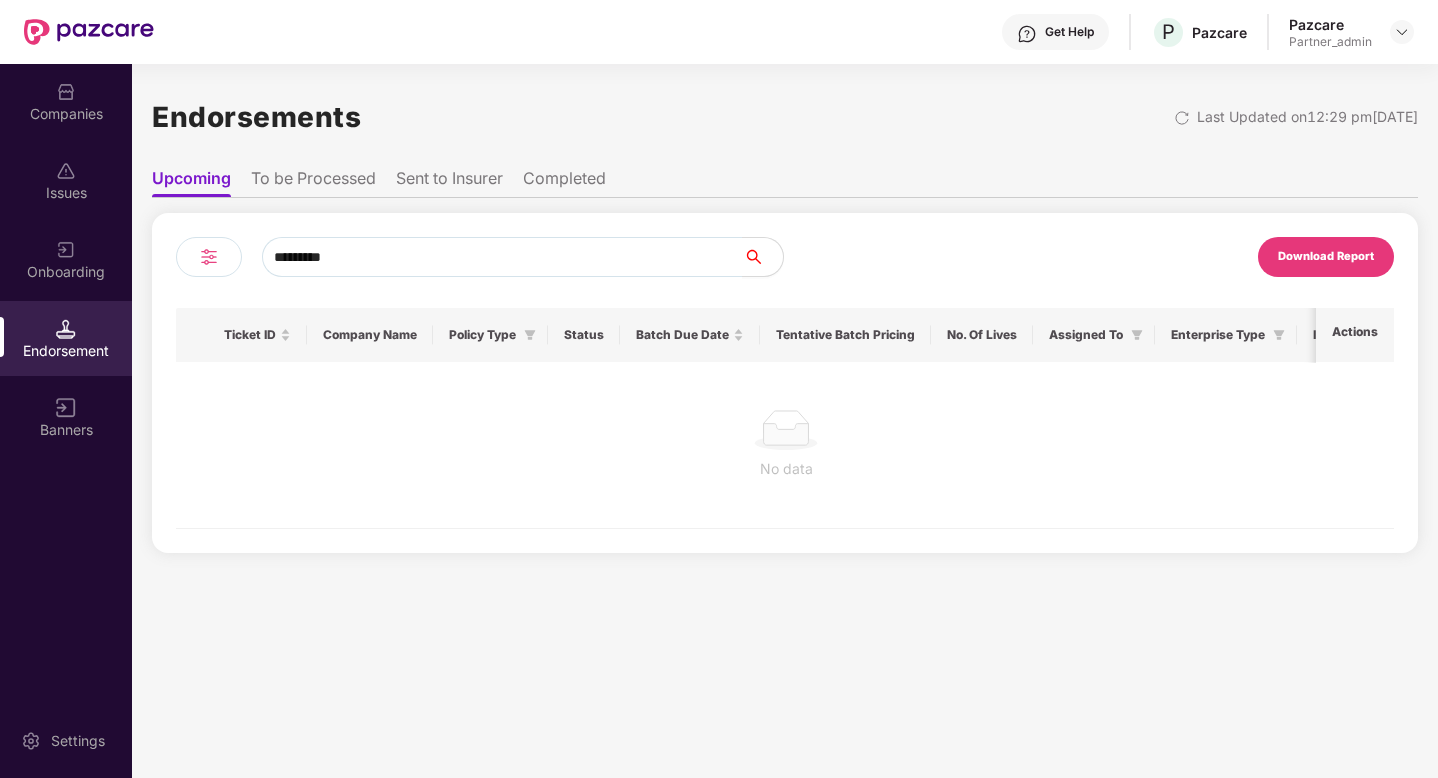 click at bounding box center [209, 257] 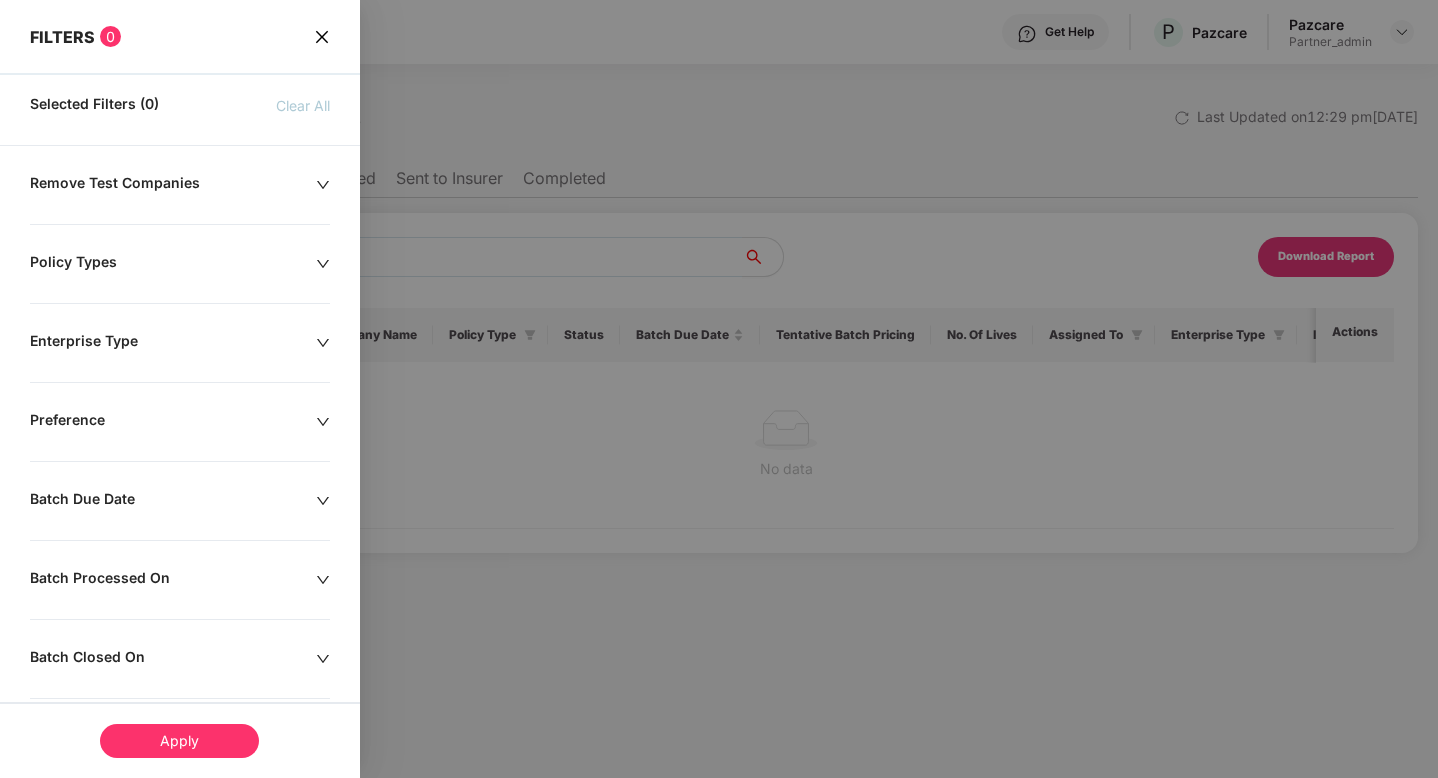 click on "Batch Due Date" at bounding box center (173, 501) 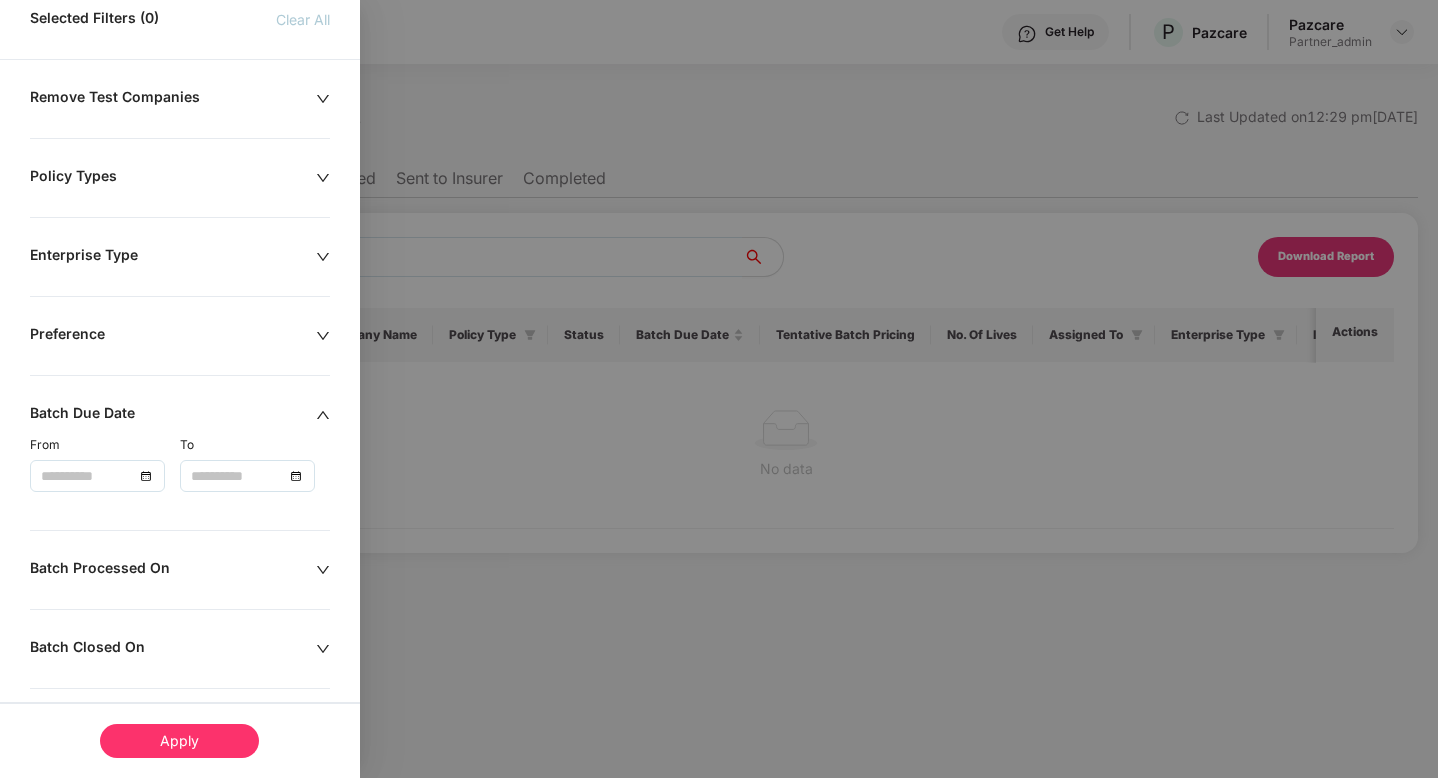 scroll, scrollTop: 104, scrollLeft: 0, axis: vertical 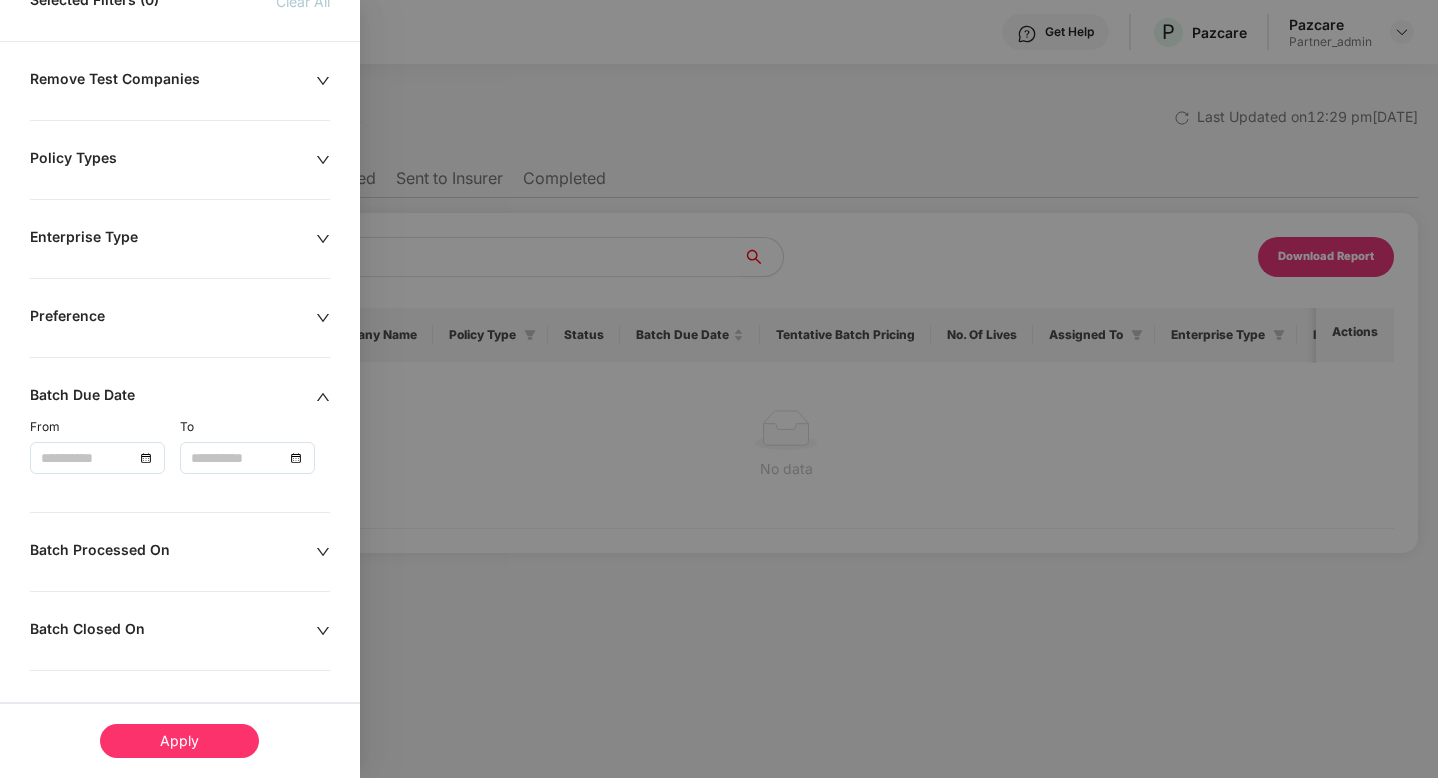 click at bounding box center (97, 458) 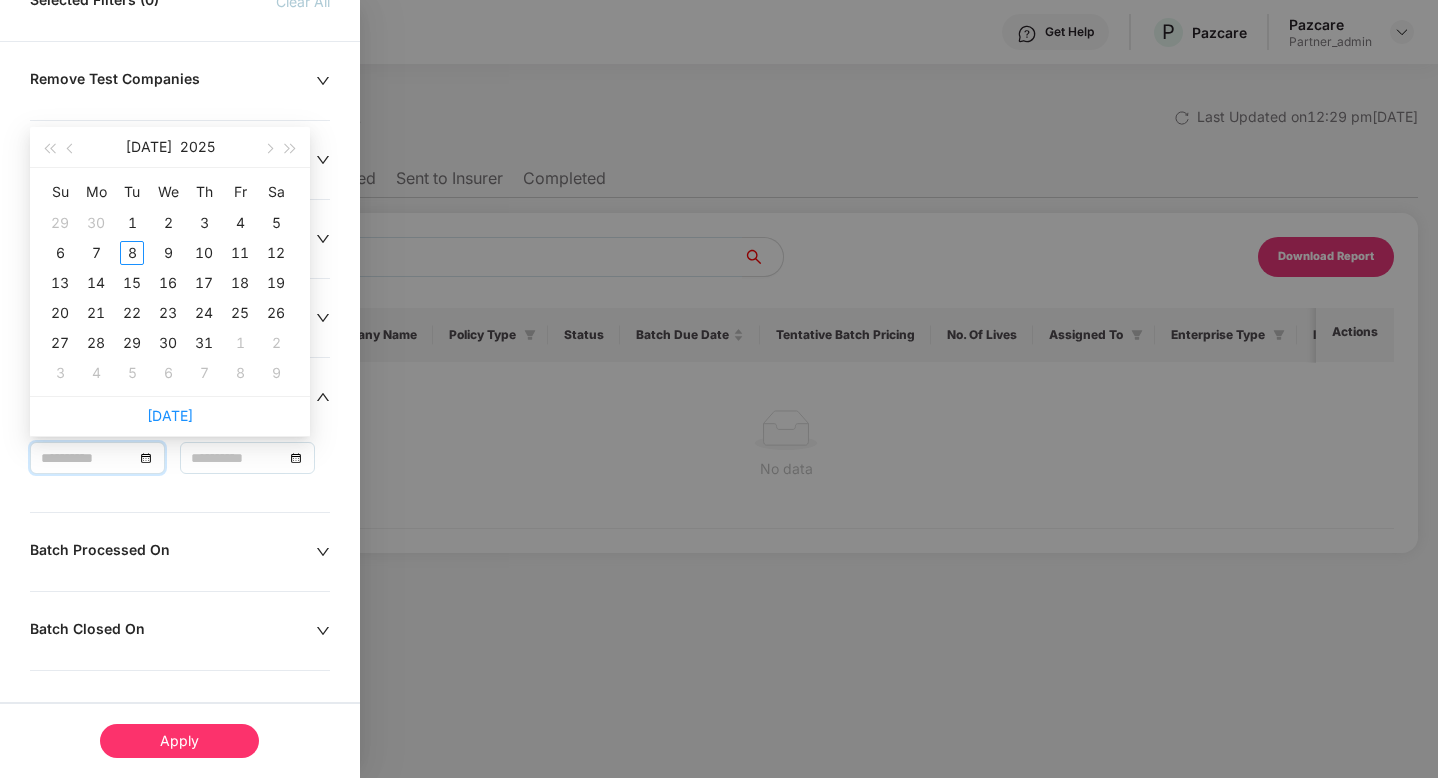 type on "**********" 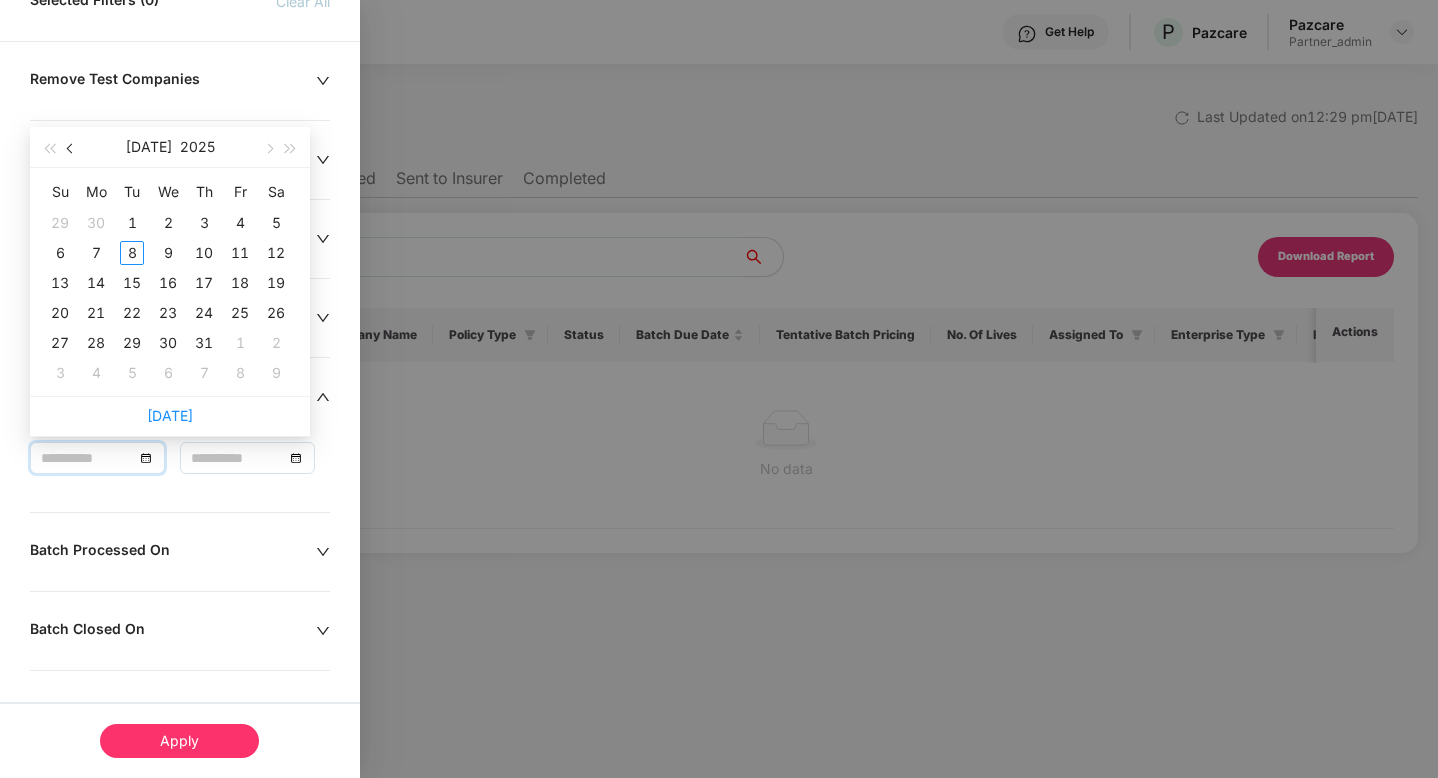click at bounding box center (72, 149) 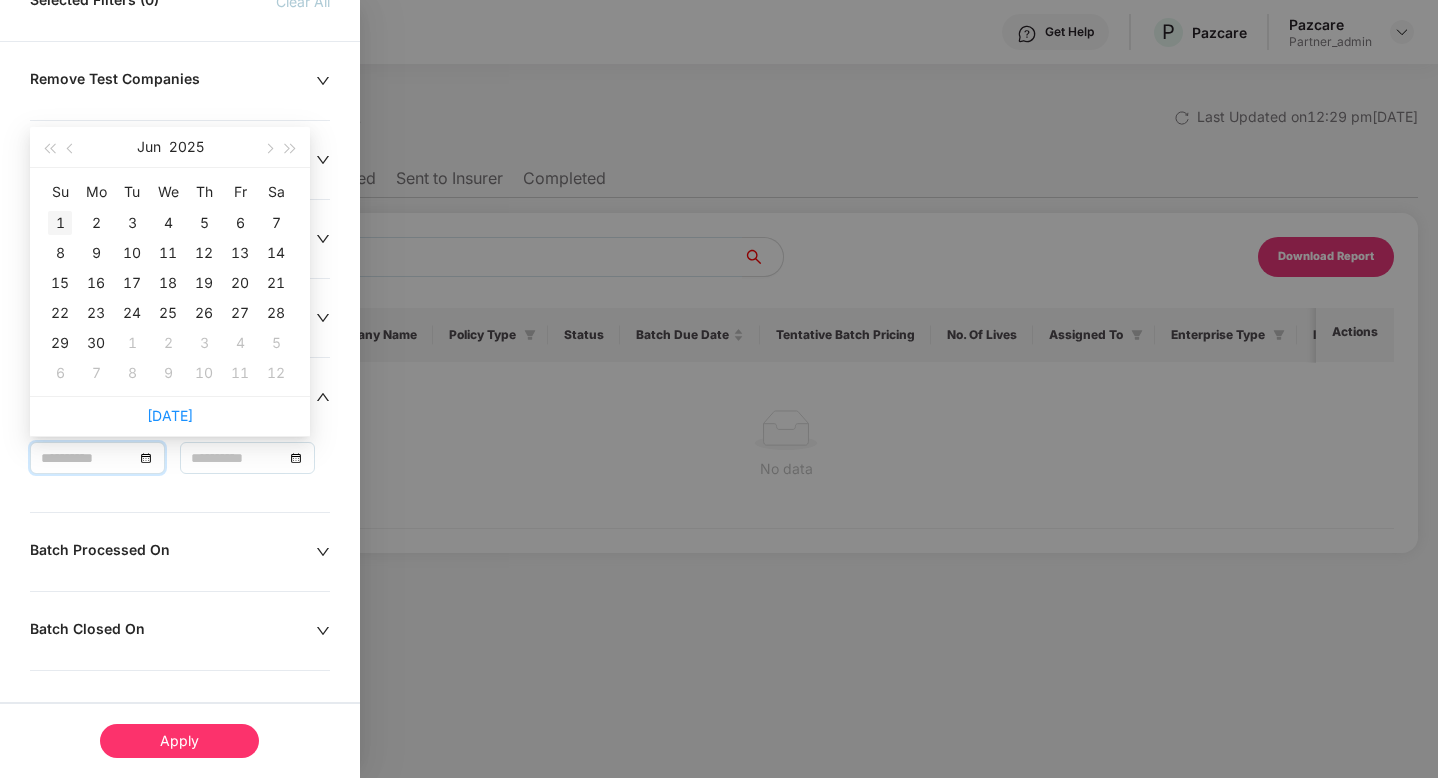 type on "**********" 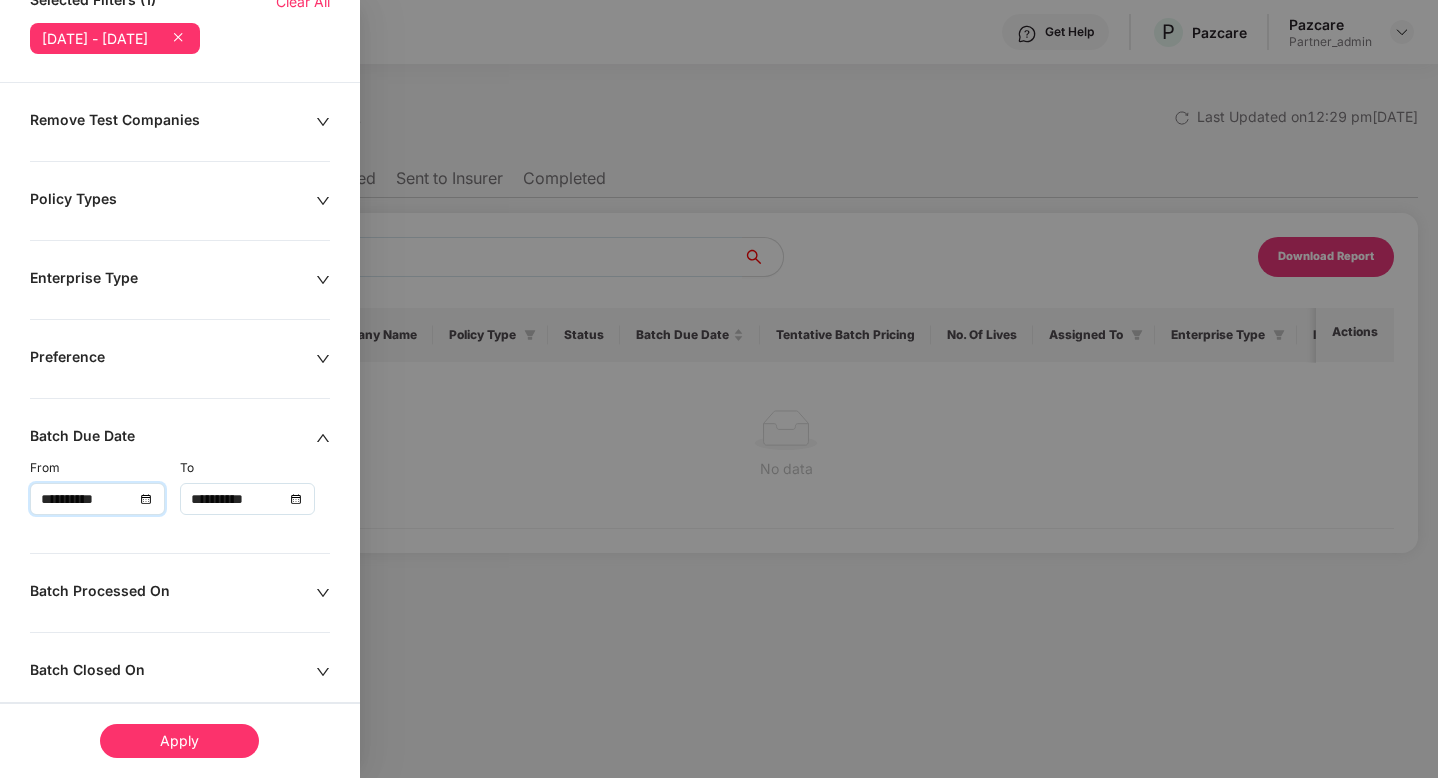 click on "**********" at bounding box center [247, 499] 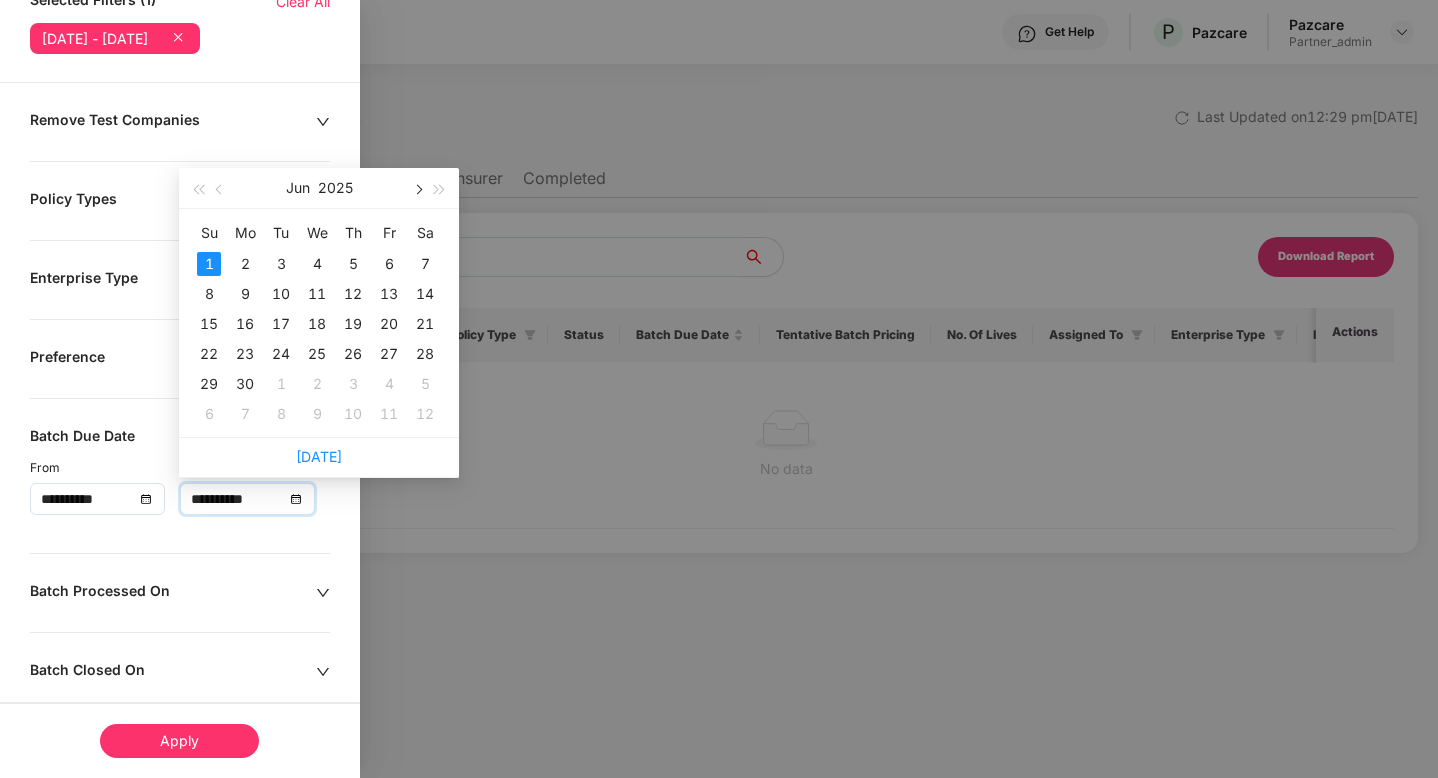 click at bounding box center [417, 188] 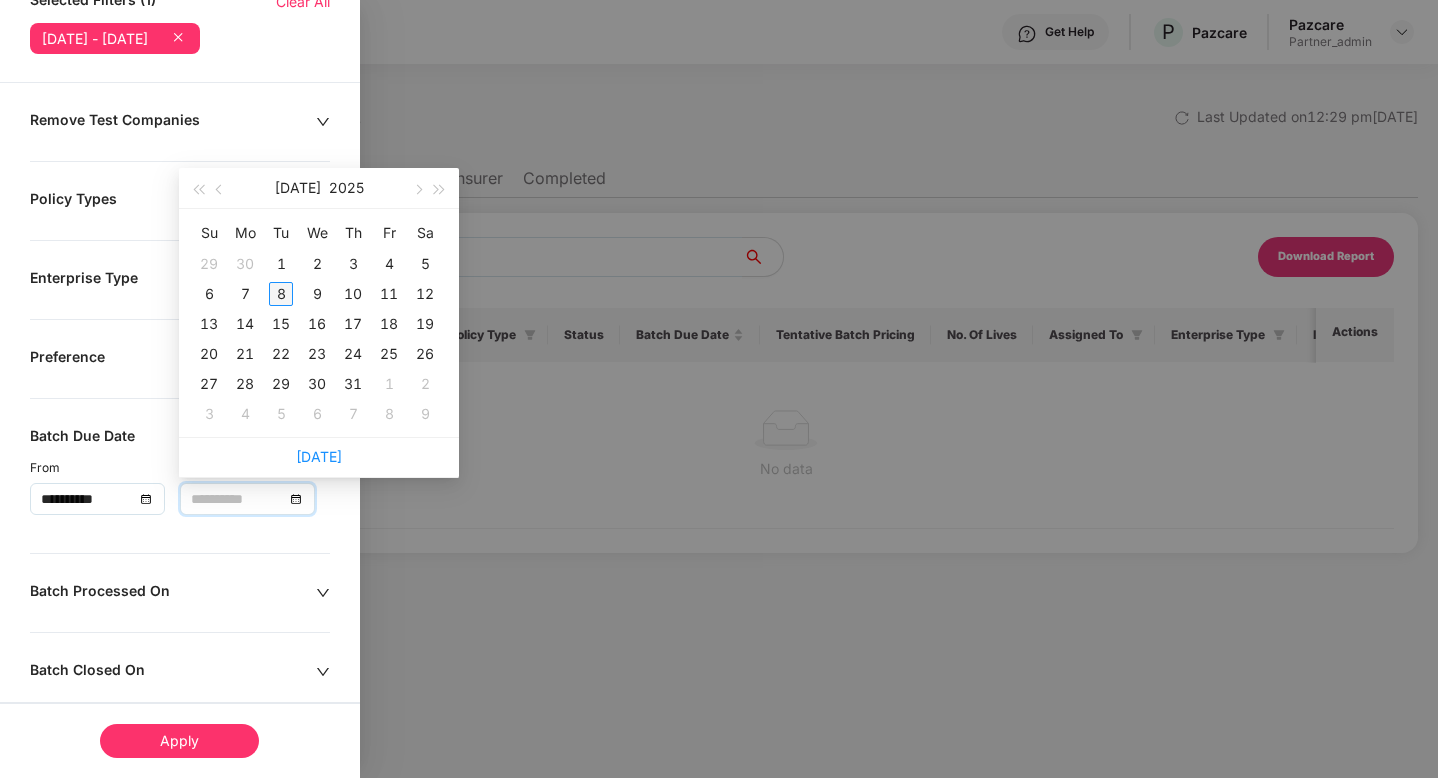 type on "**********" 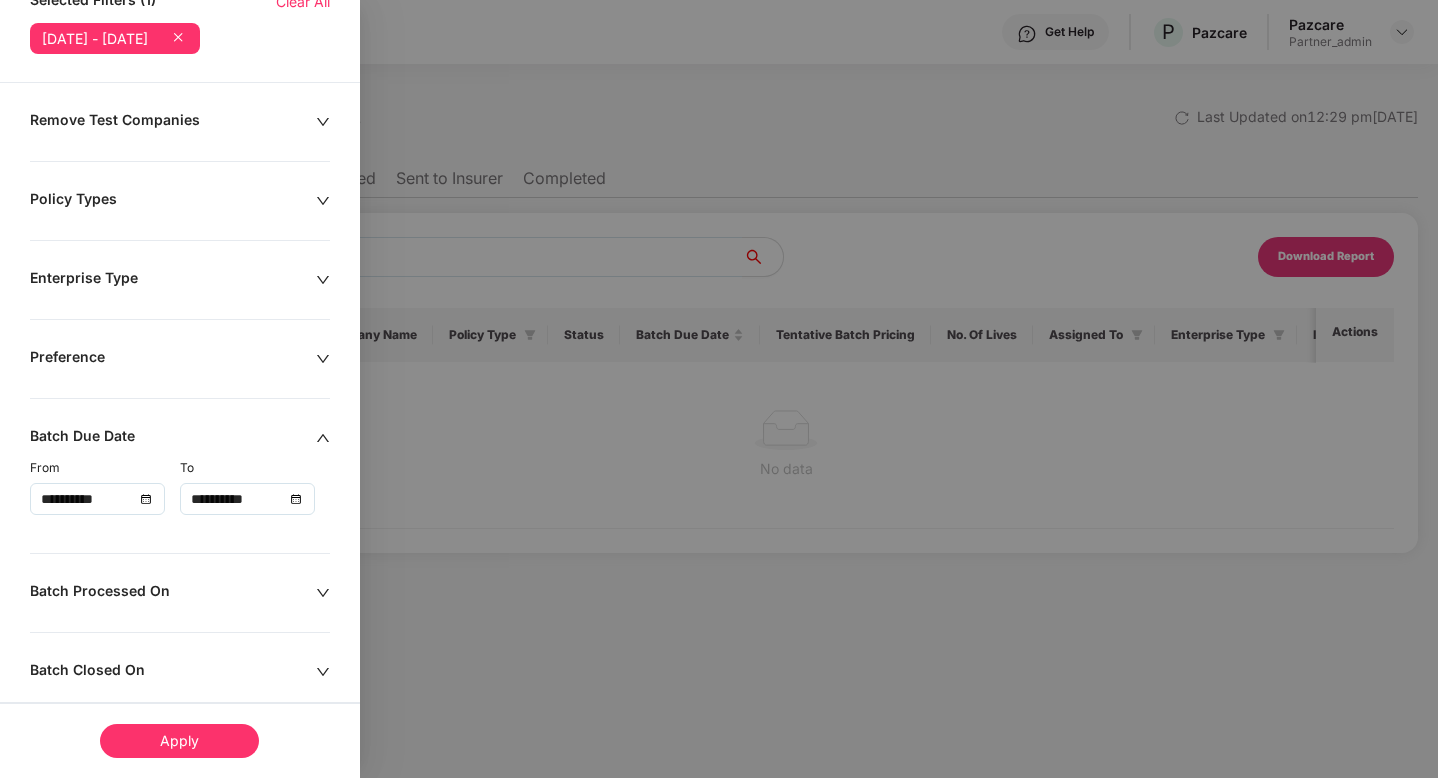 click on "Apply" at bounding box center (179, 741) 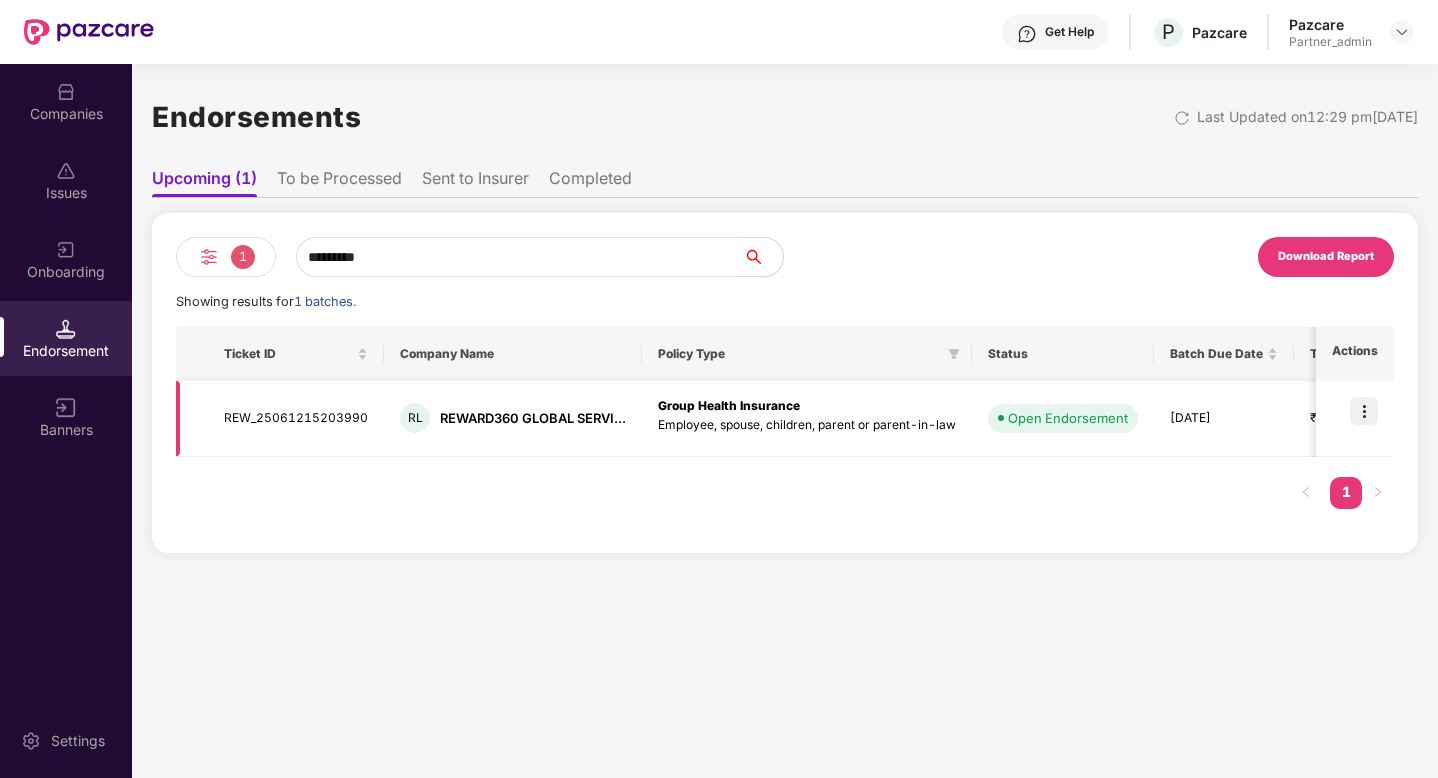 click at bounding box center [1364, 411] 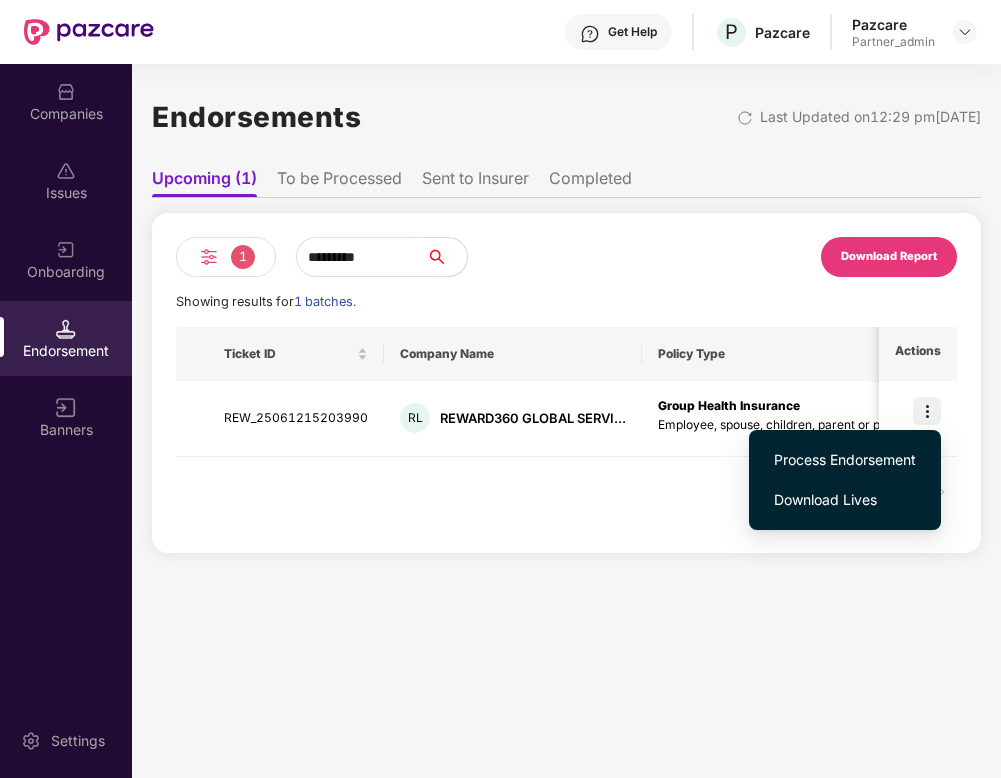 click on "Process Endorsement" at bounding box center (845, 460) 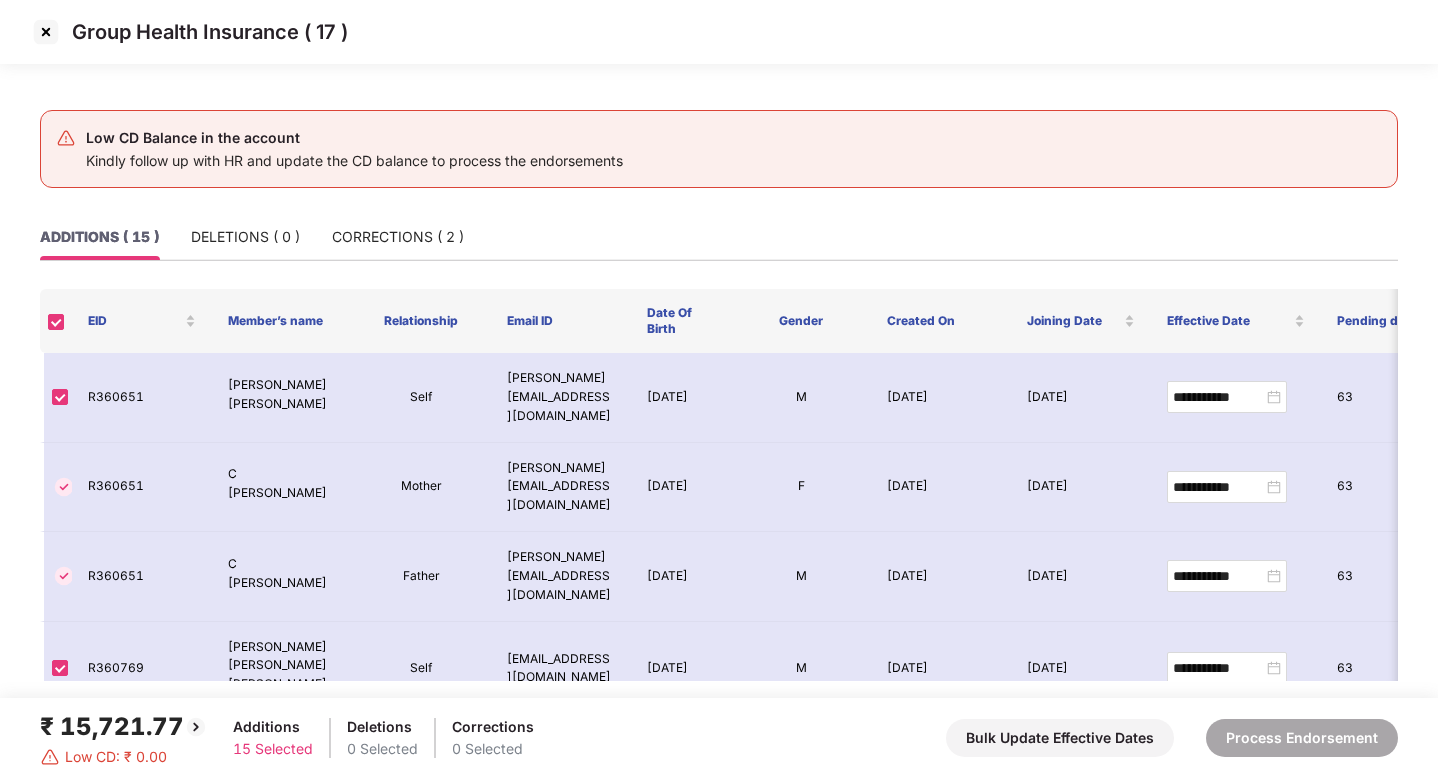 drag, startPoint x: 332, startPoint y: 294, endPoint x: 358, endPoint y: 300, distance: 26.683329 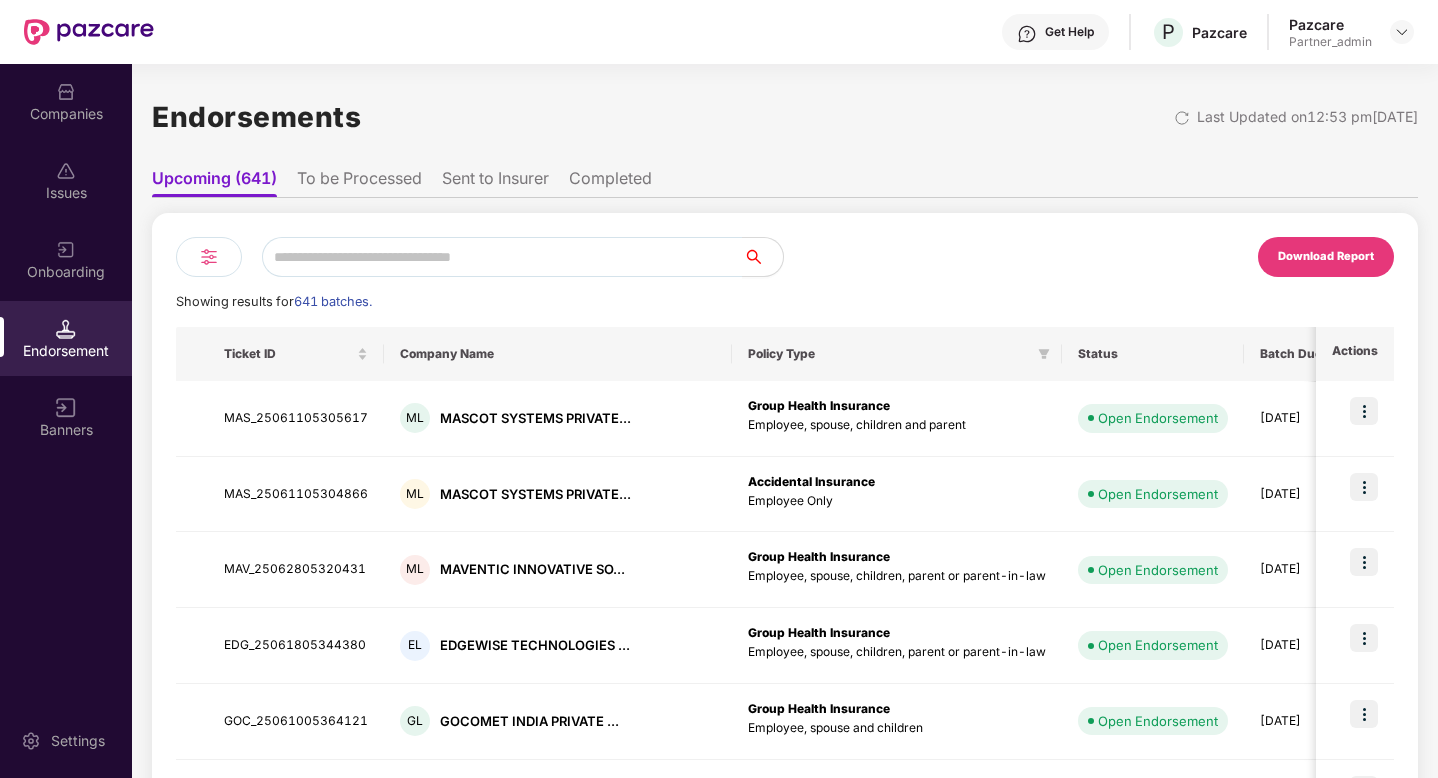 click at bounding box center (209, 257) 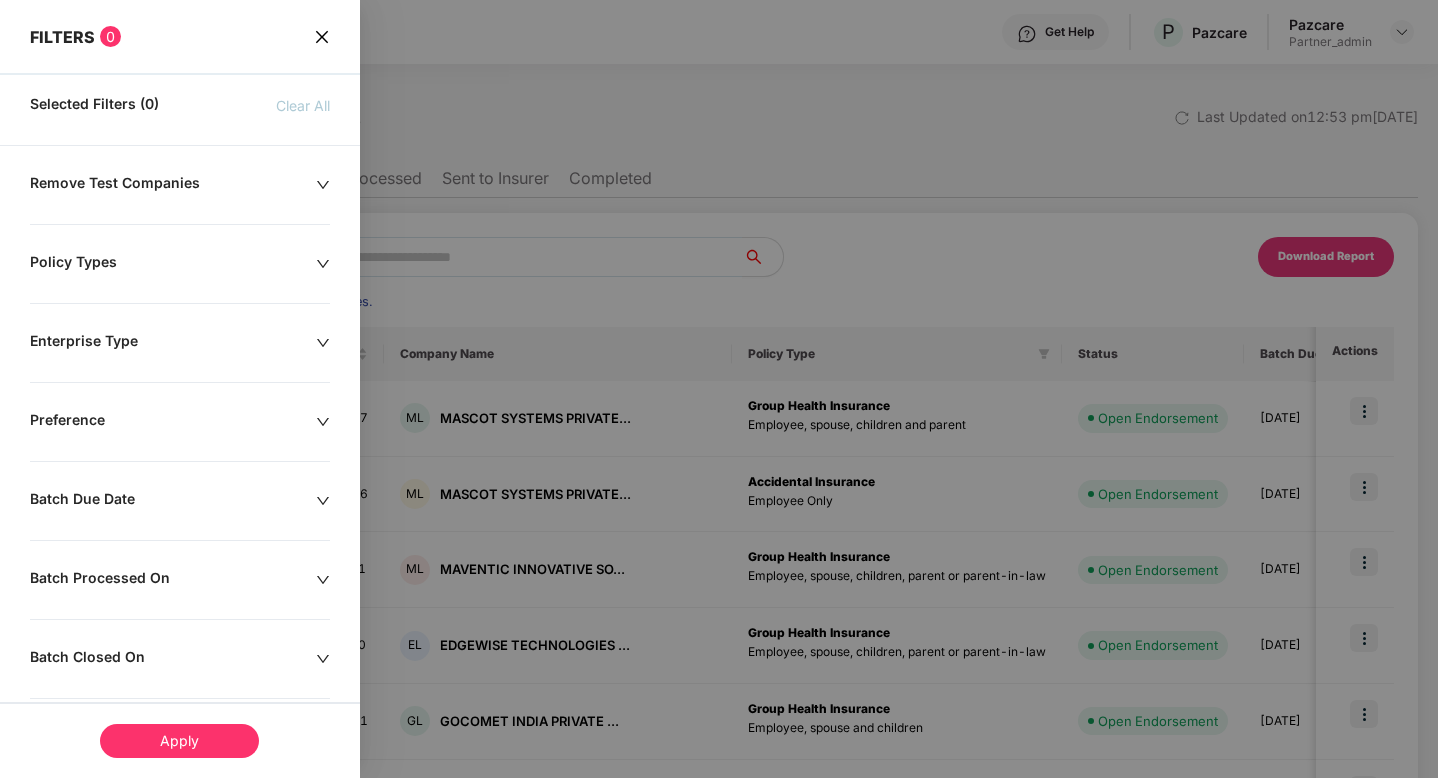 click on "Remove Test Companies Policy Types Enterprise Type Preference Batch Due Date Batch Processed On Batch Closed On Insurer TPA Partner Users" at bounding box center (180, 609) 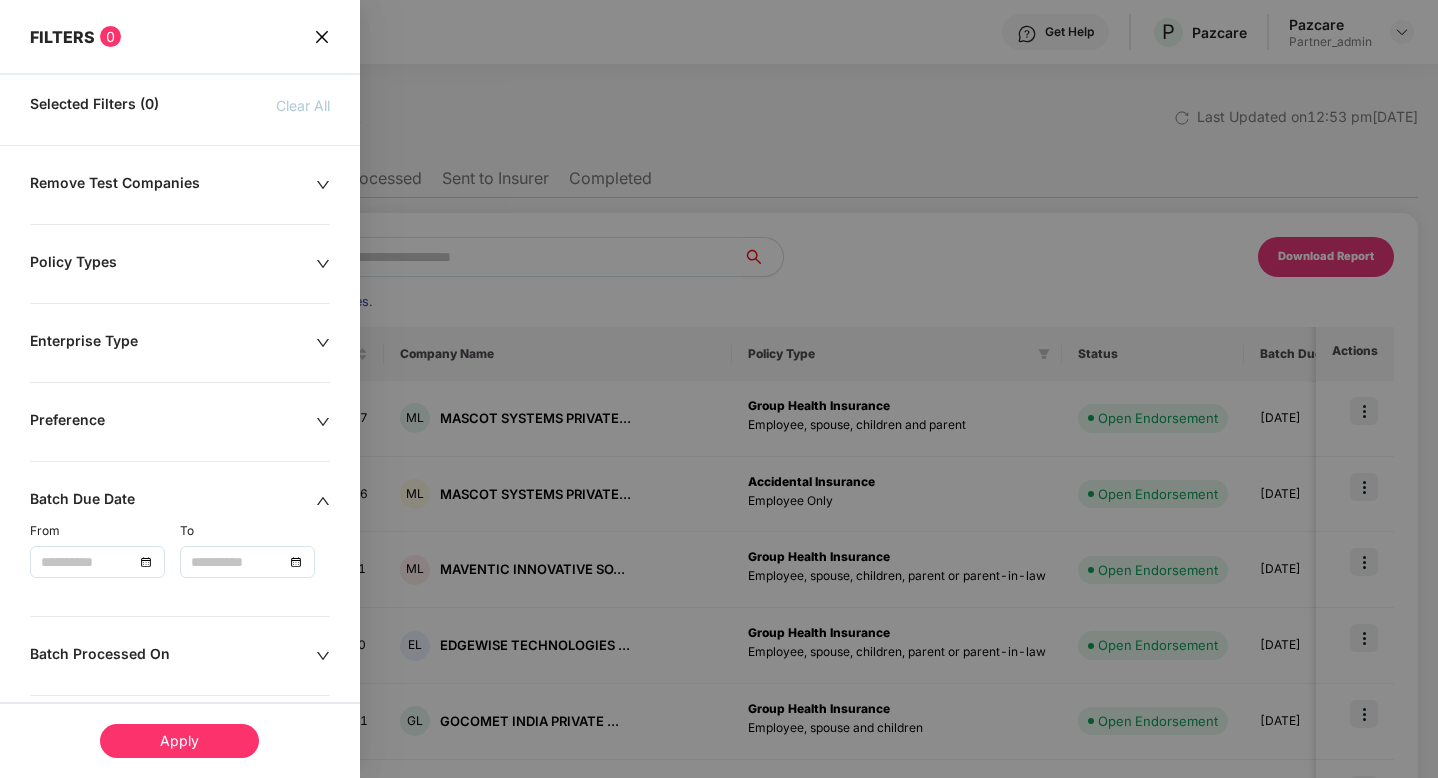 click at bounding box center [97, 562] 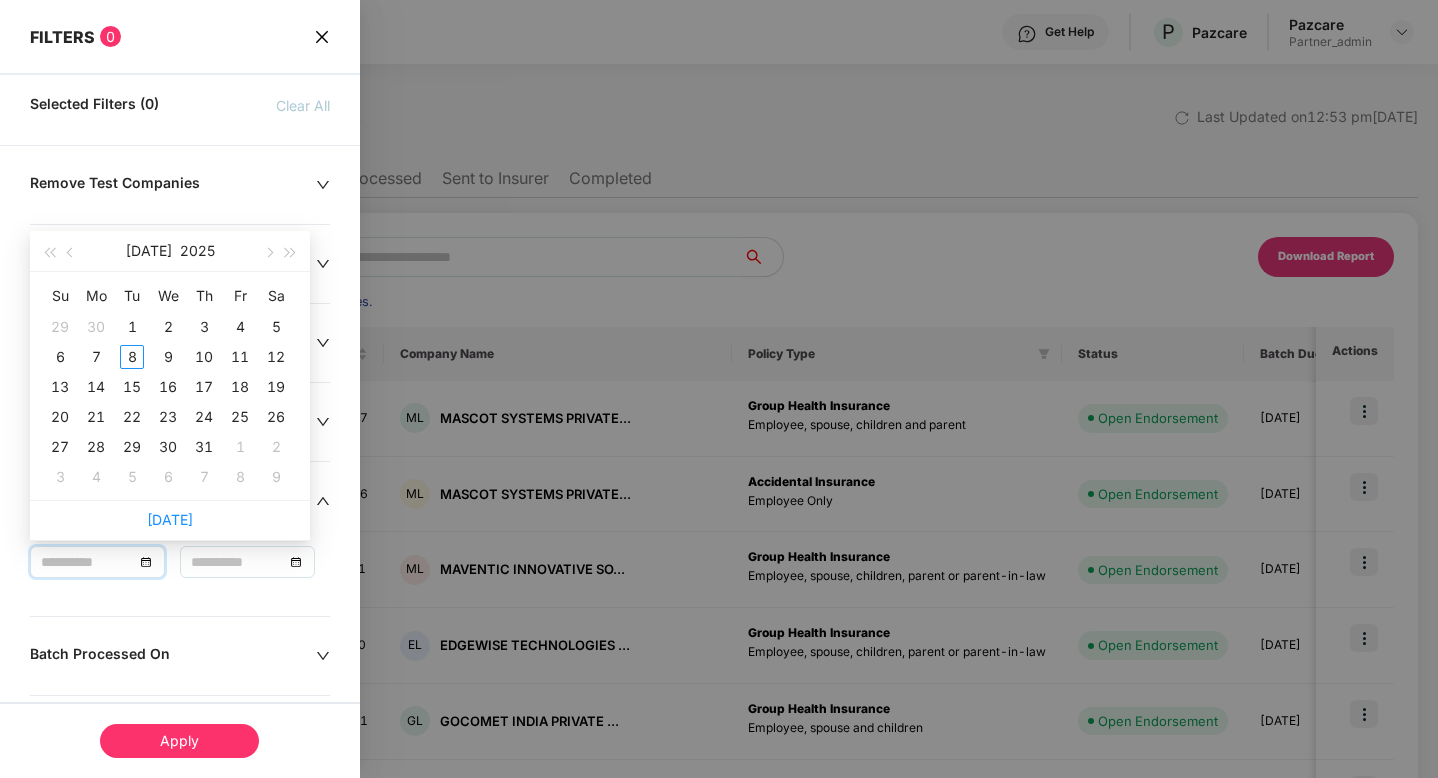 type on "**********" 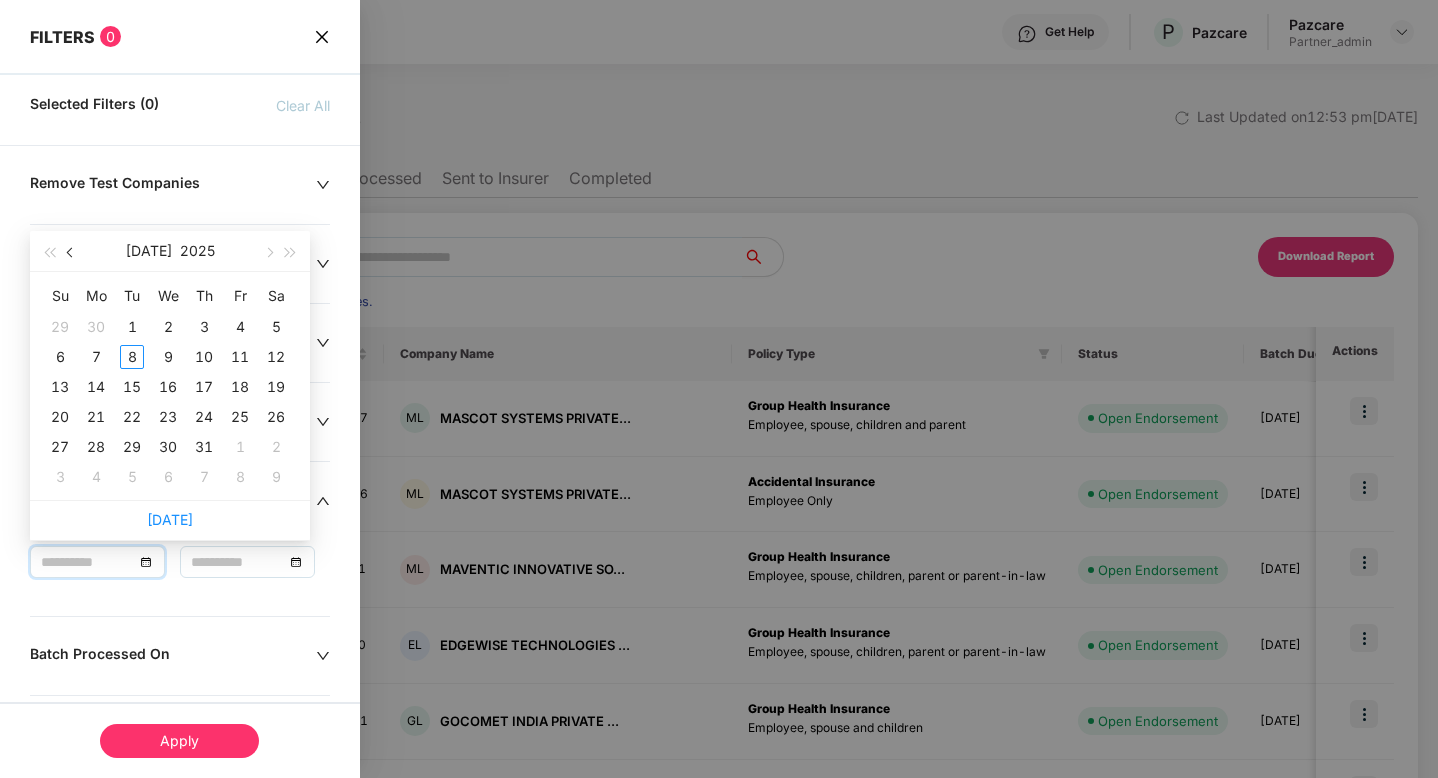 click at bounding box center (71, 251) 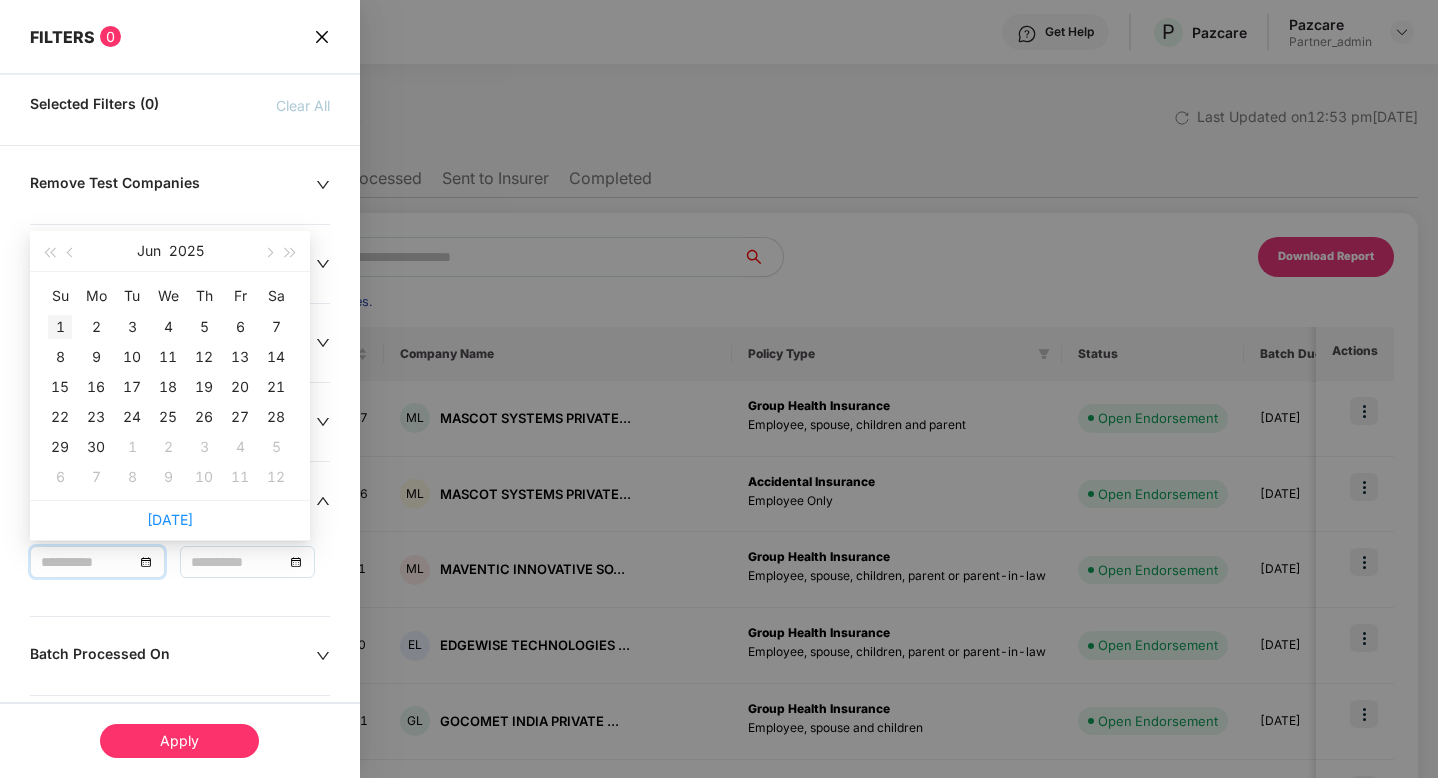 type on "**********" 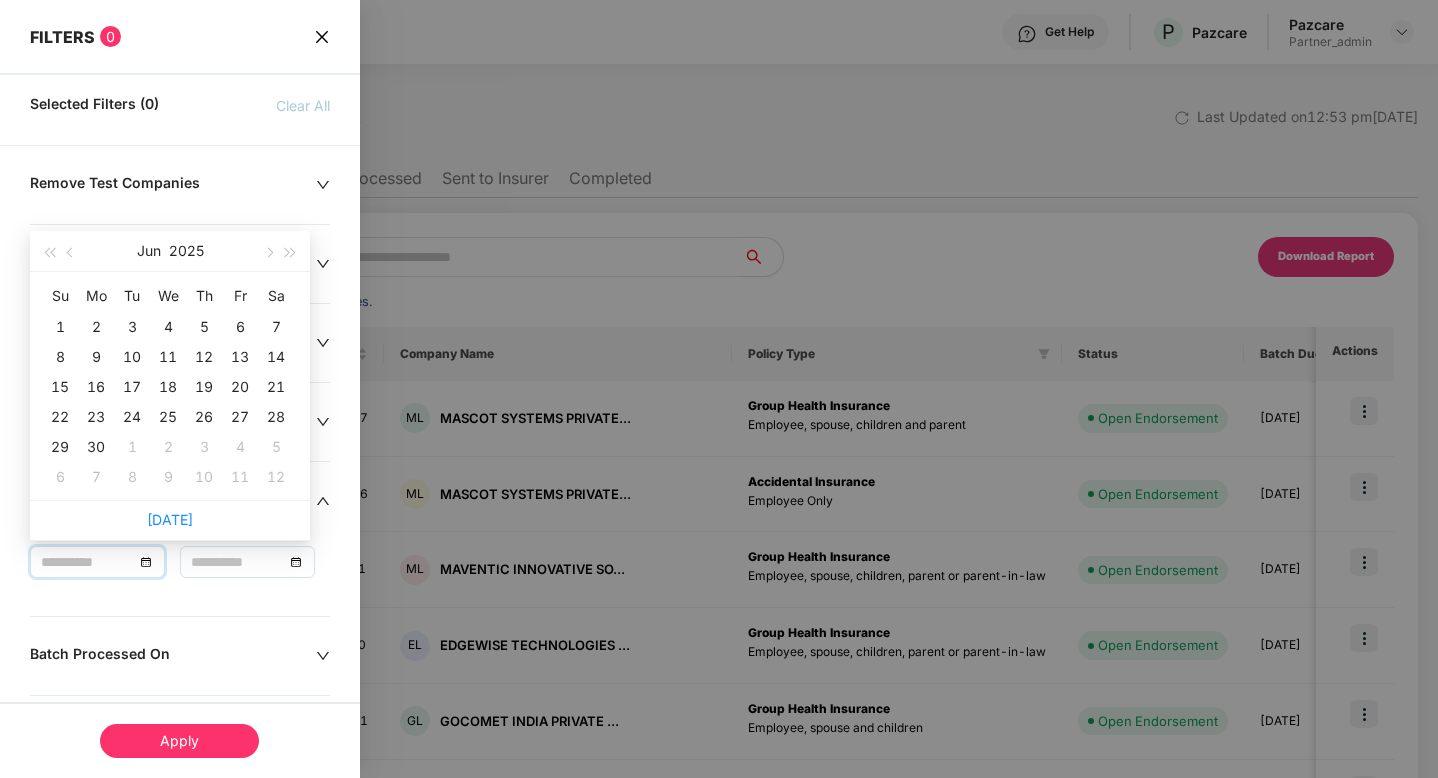 click on "1" at bounding box center [60, 327] 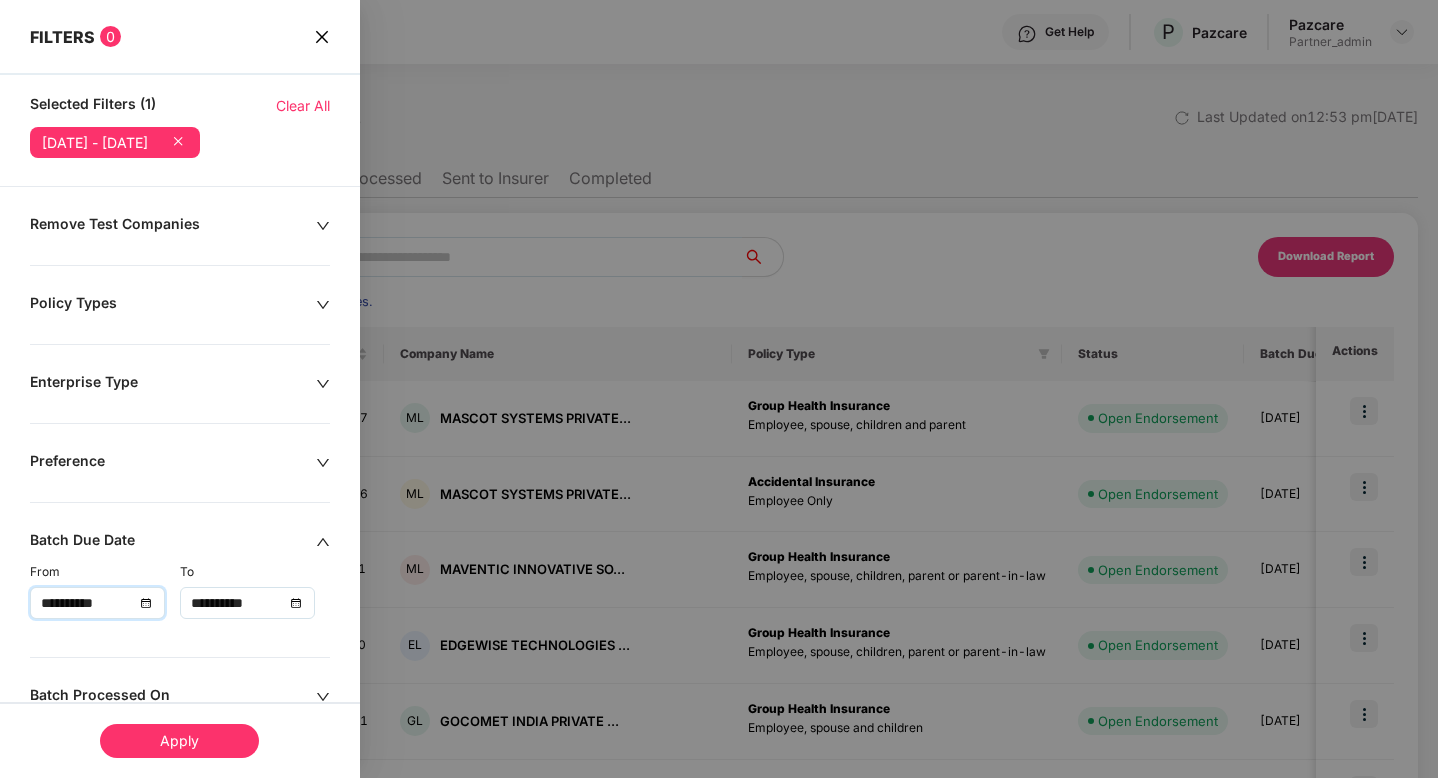 click on "**********" at bounding box center (247, 603) 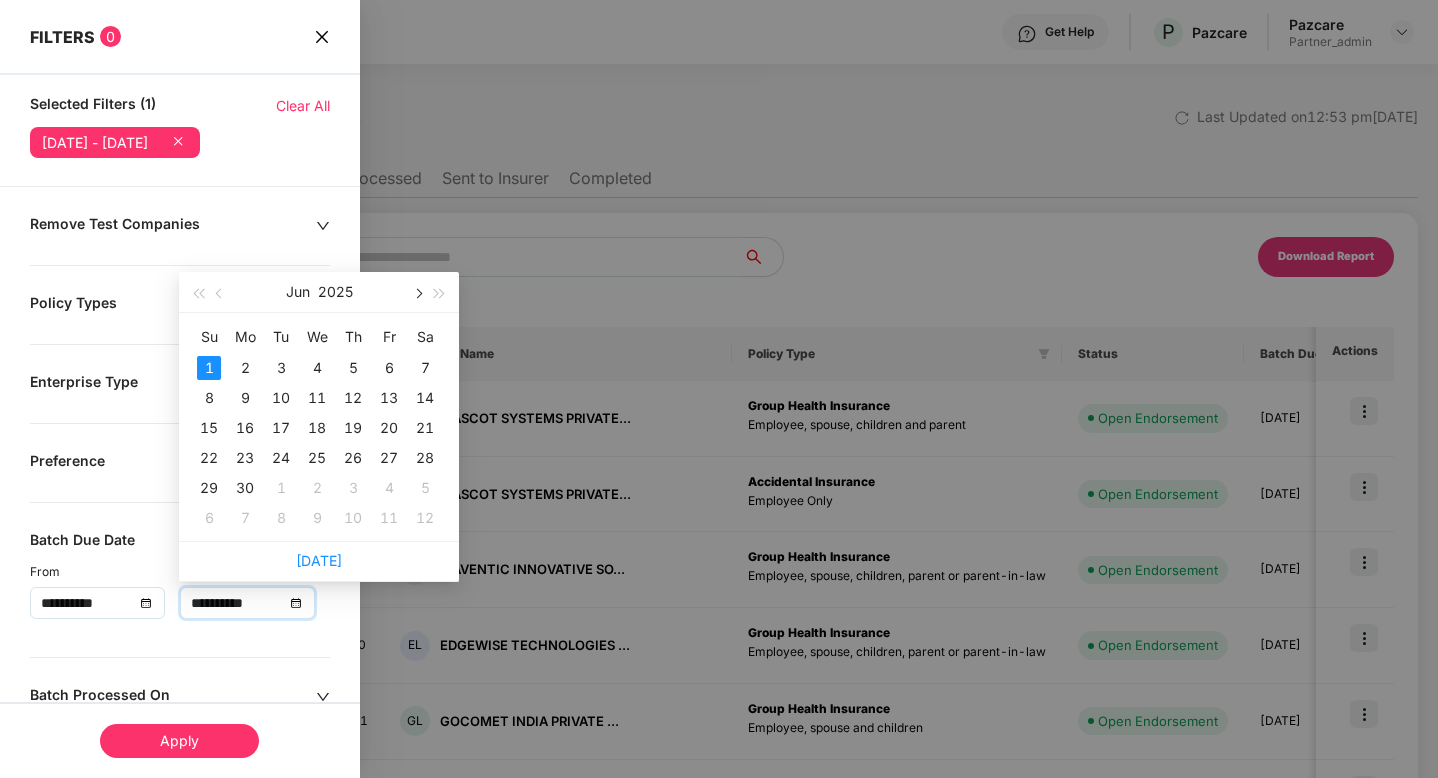 click at bounding box center [417, 294] 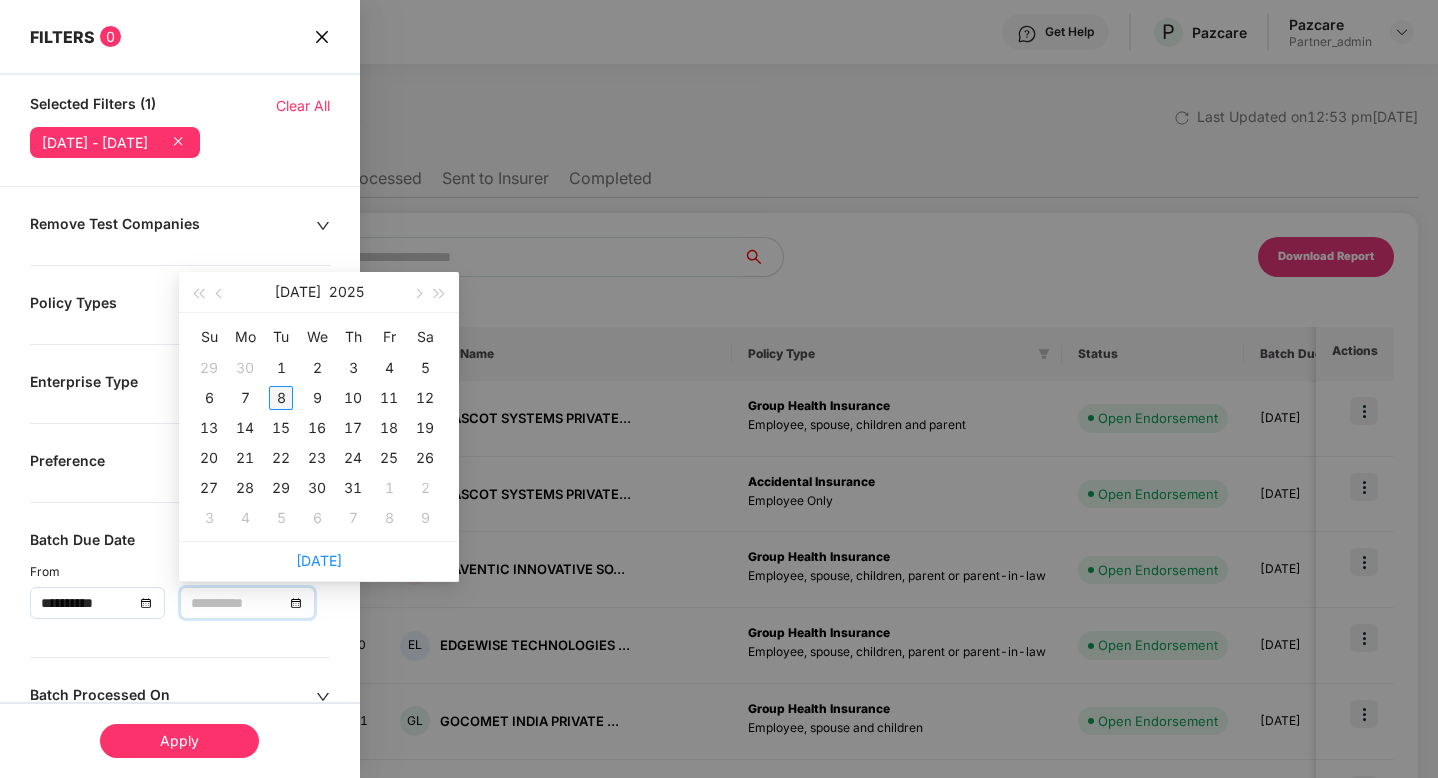 type on "**********" 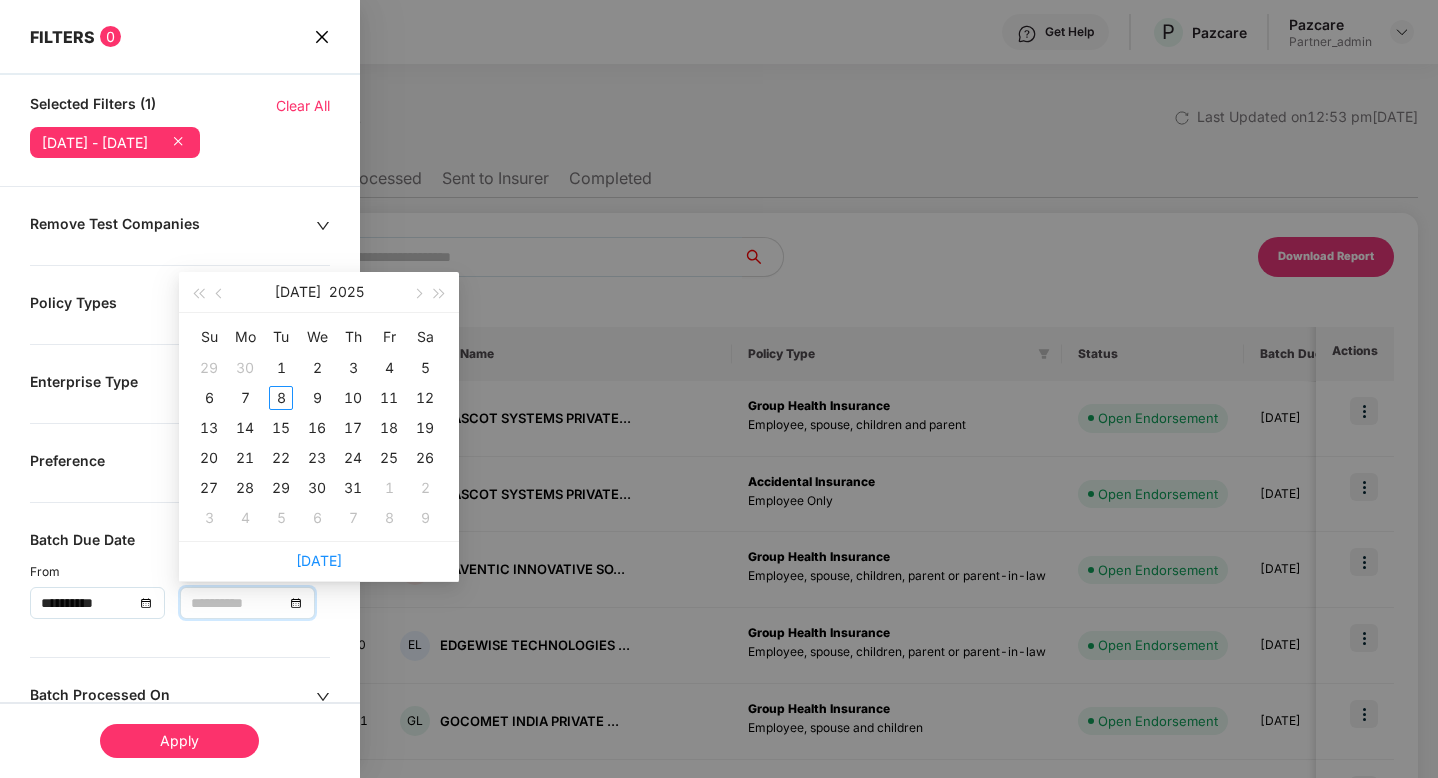 click on "8" at bounding box center [281, 398] 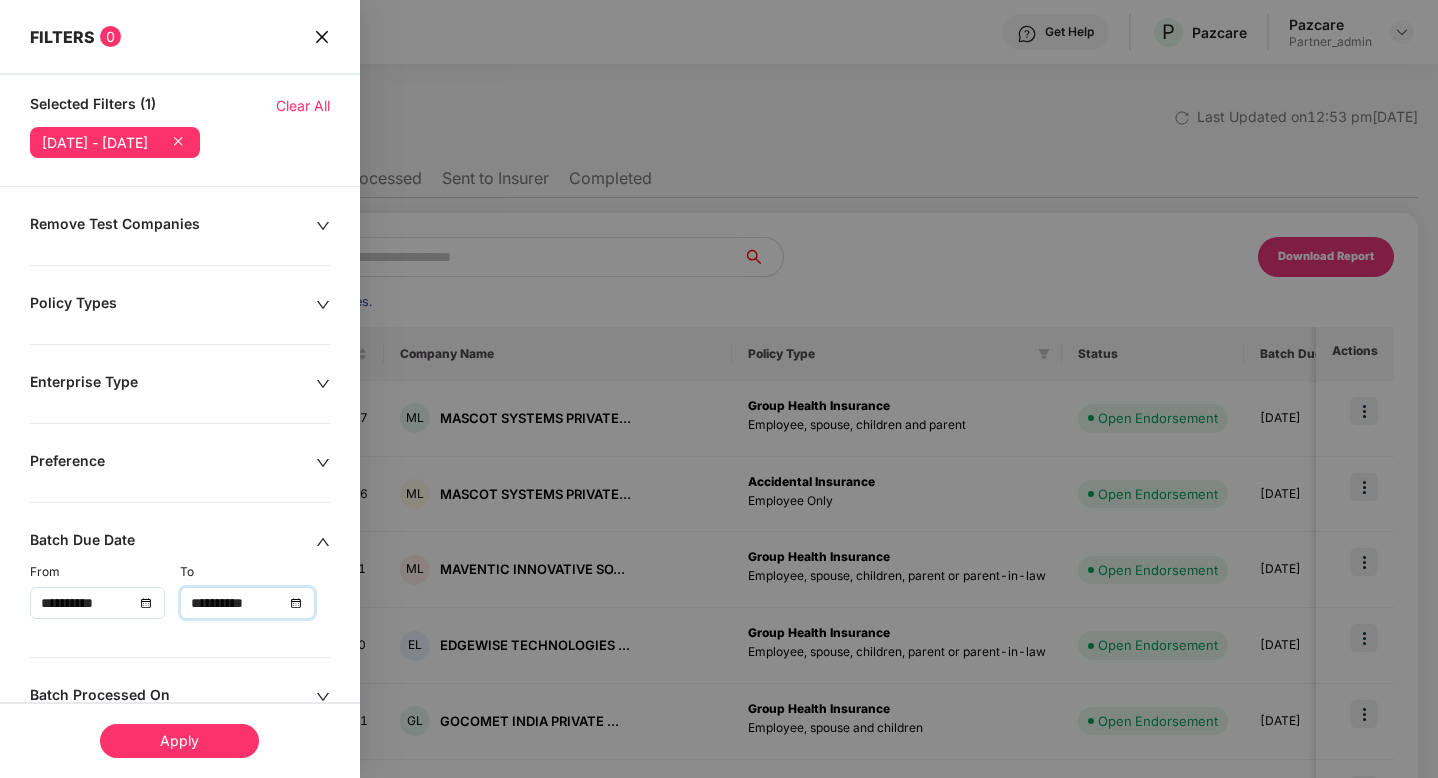 click on "Apply" at bounding box center [179, 741] 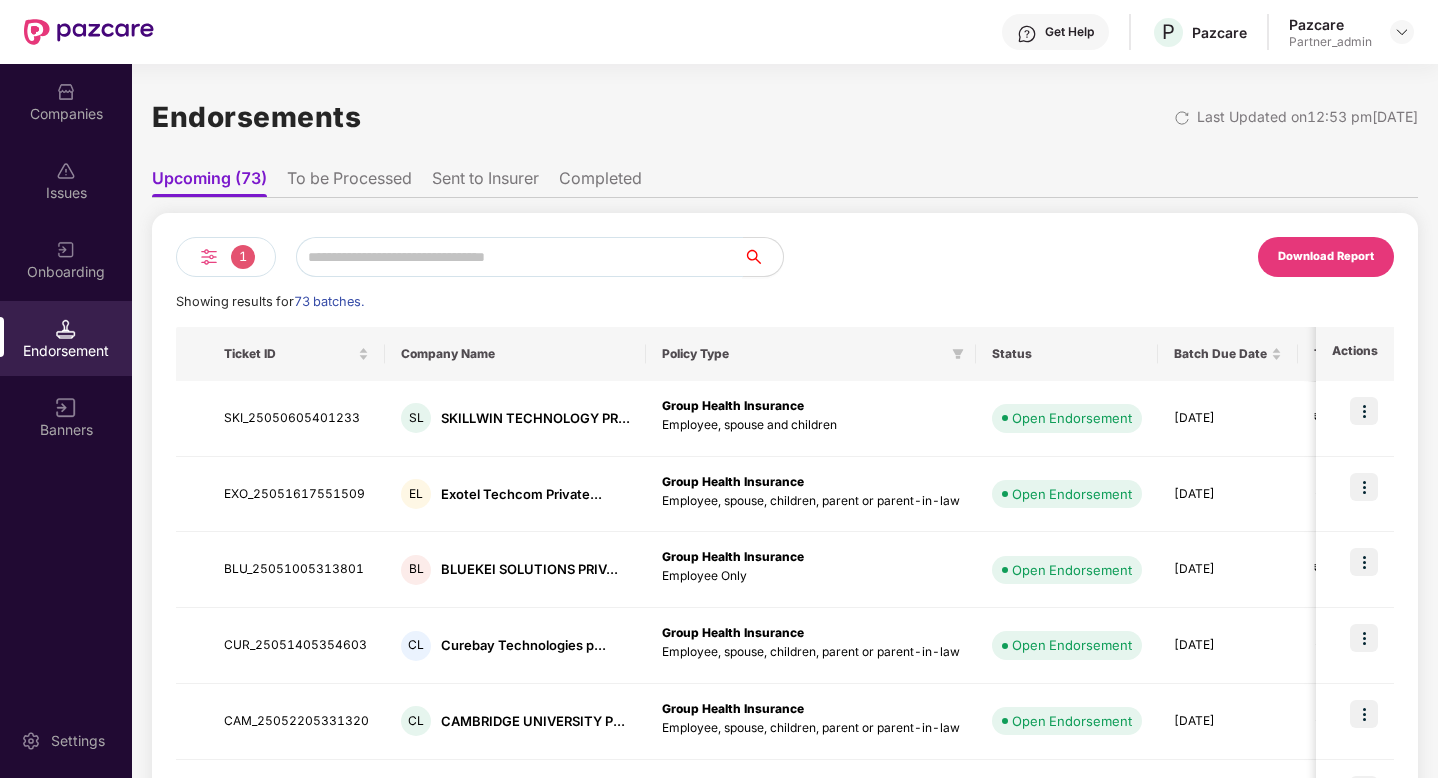 click at bounding box center [519, 257] 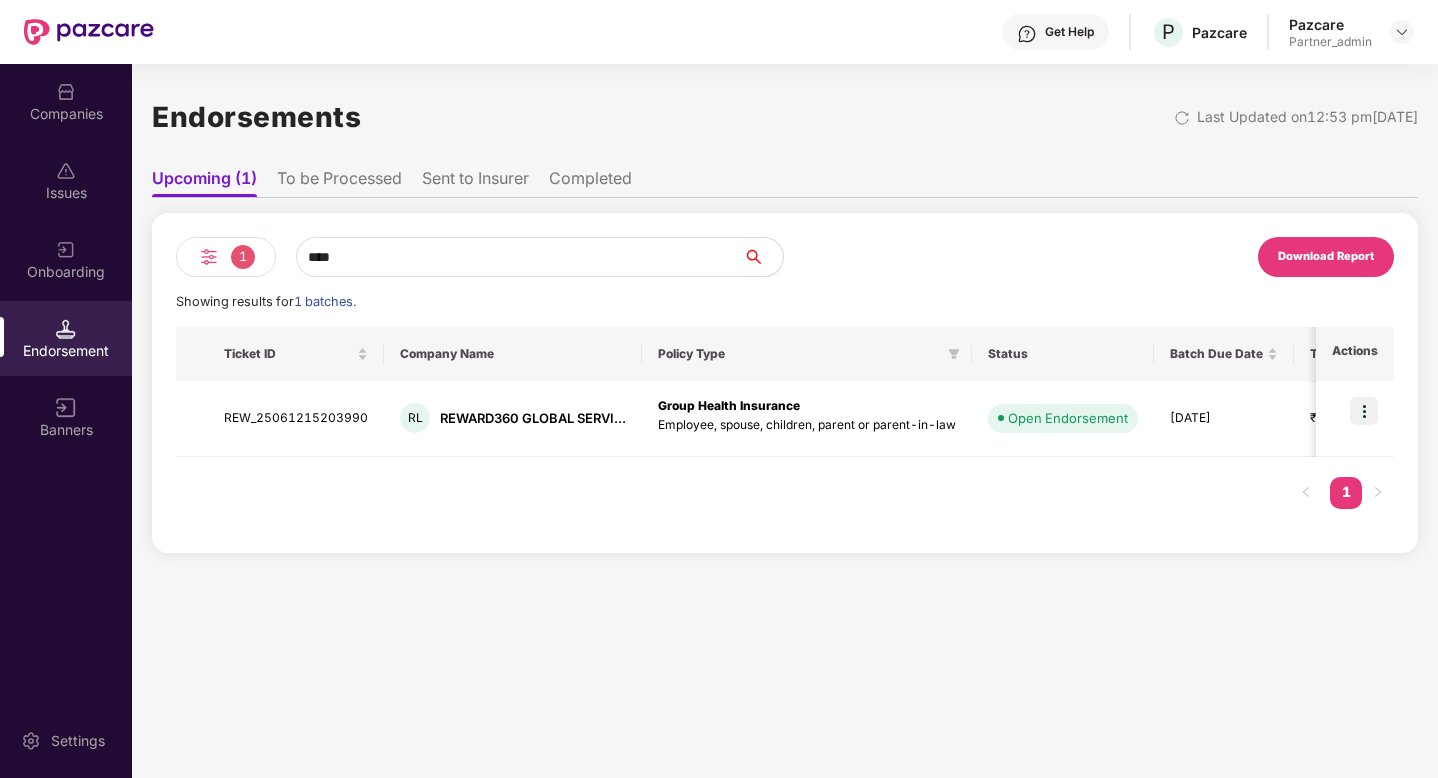type on "****" 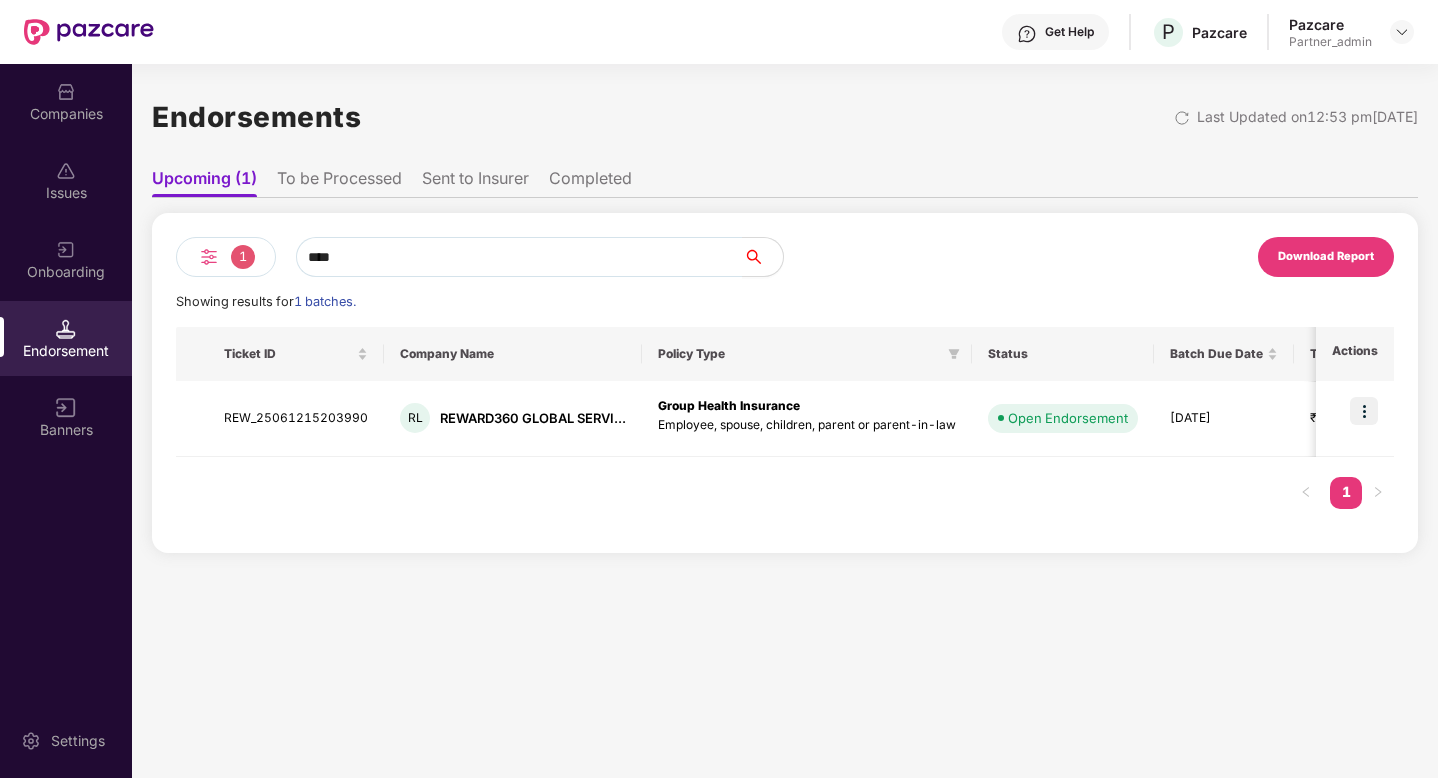 click on "Sent to Insurer" at bounding box center (475, 182) 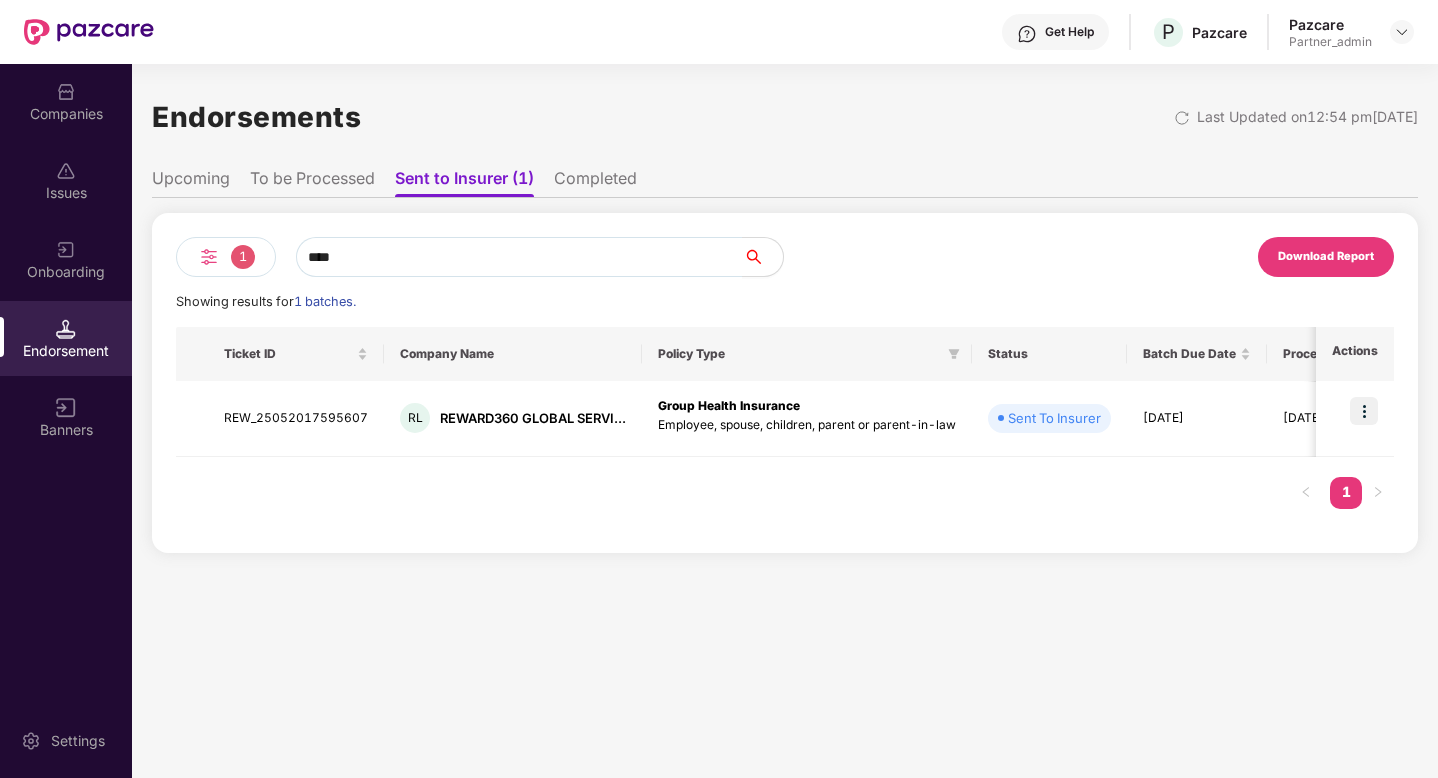 click on "To be Processed" at bounding box center (312, 182) 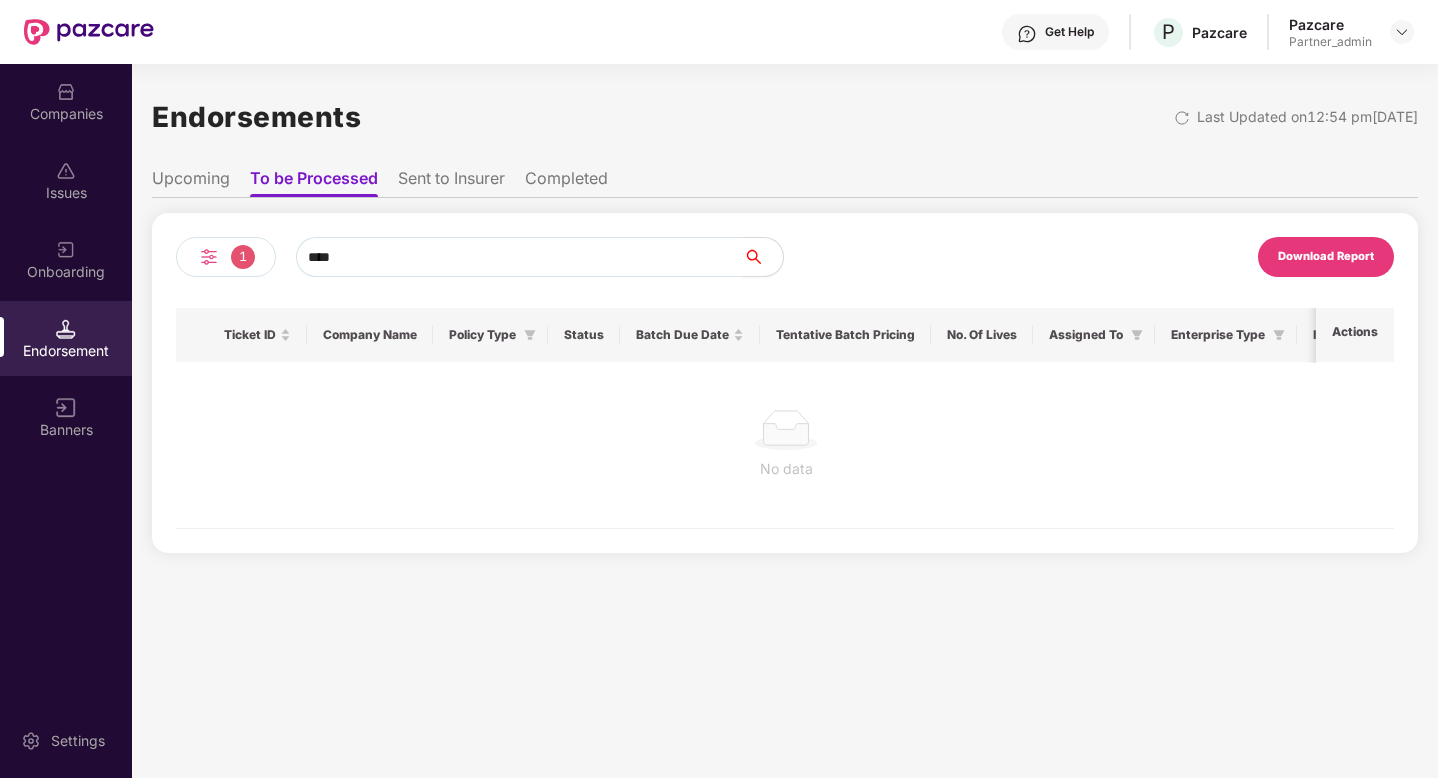 click on "Completed" at bounding box center [566, 182] 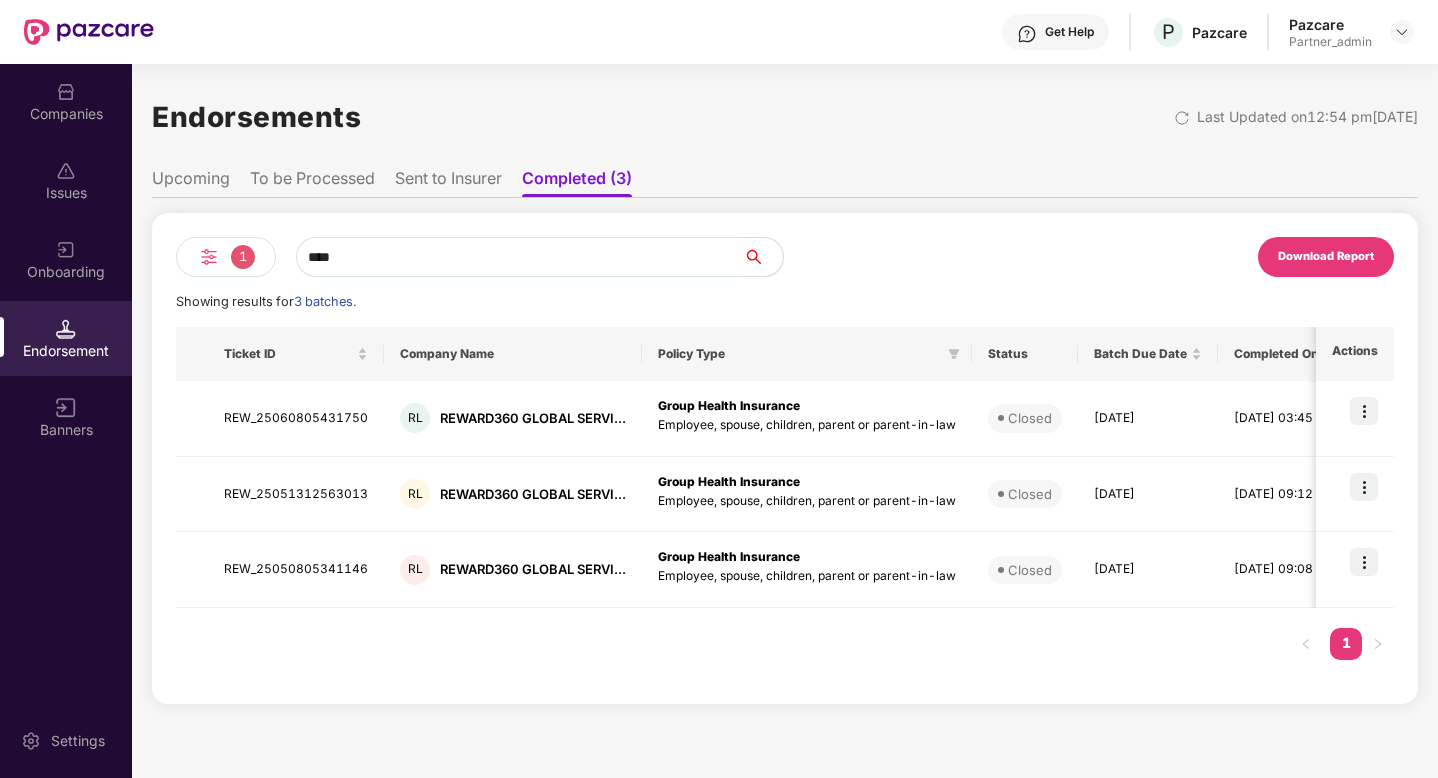 click on "Upcoming" at bounding box center (191, 182) 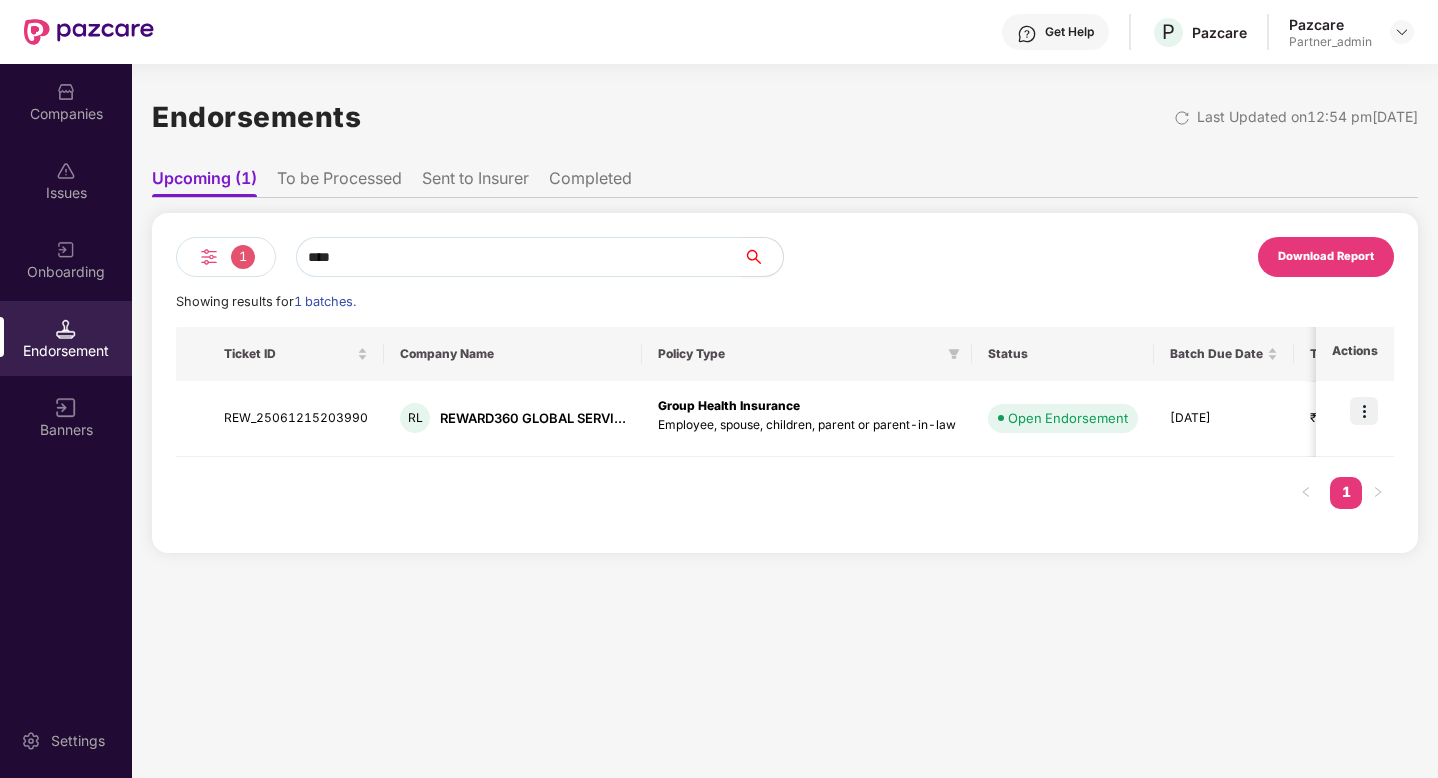 click on "1" at bounding box center [226, 257] 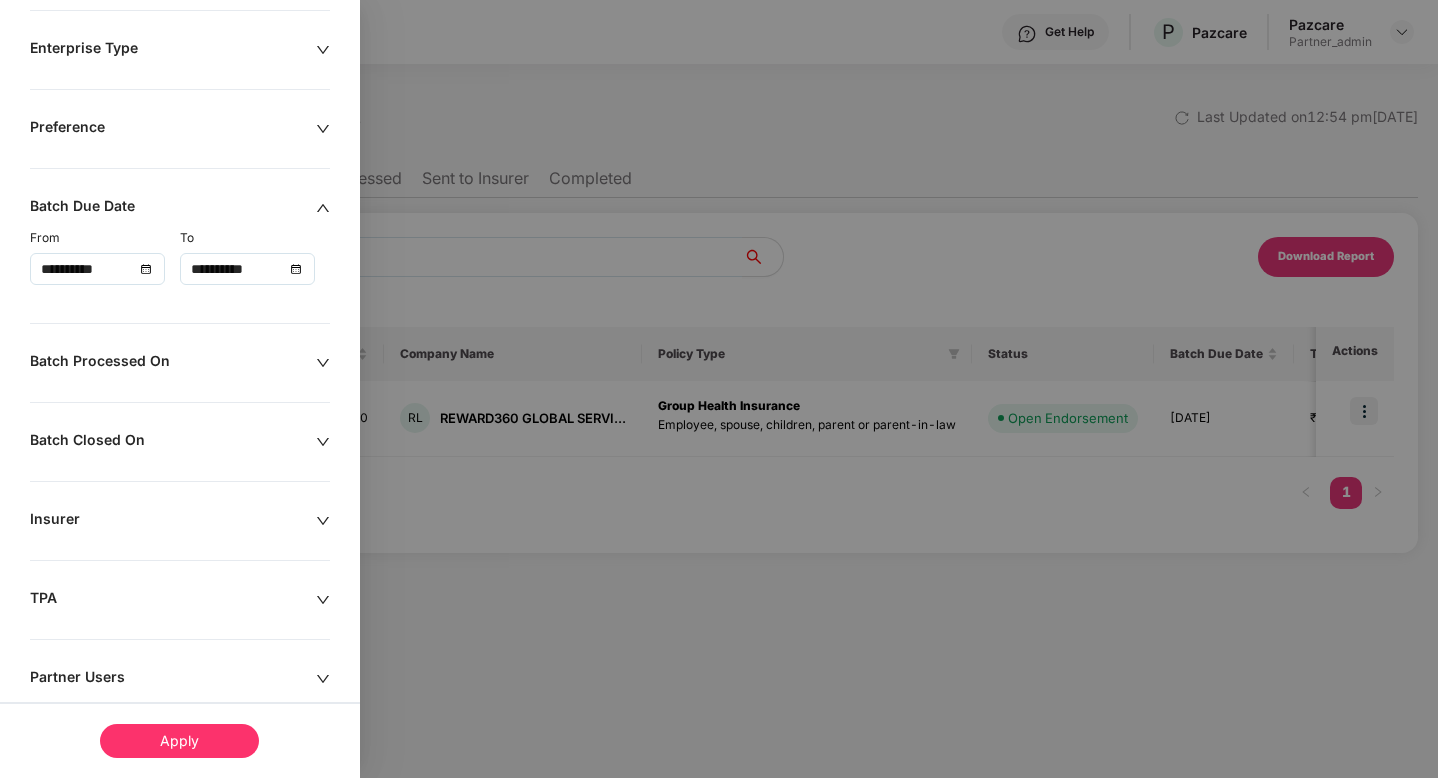 scroll, scrollTop: 270, scrollLeft: 0, axis: vertical 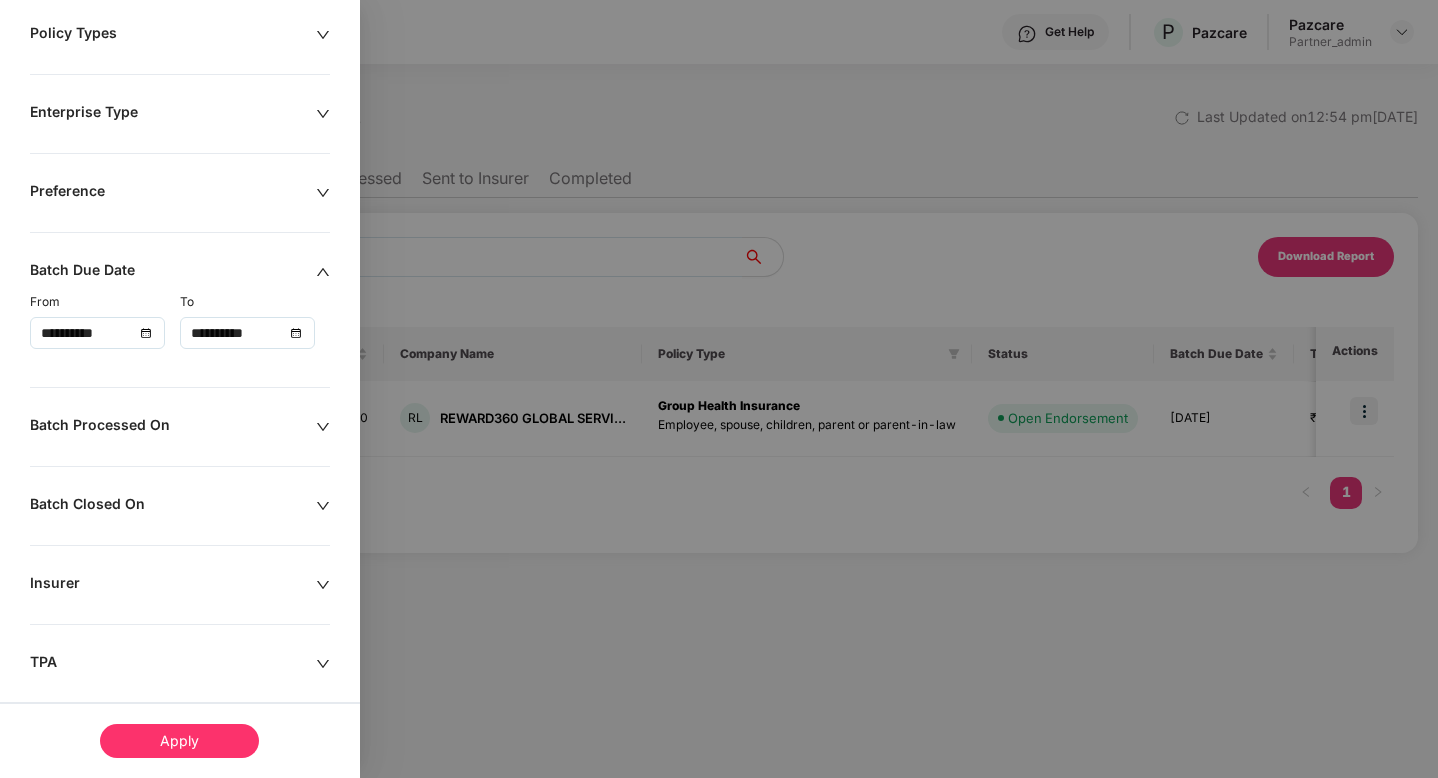 click on "**********" at bounding box center [97, 333] 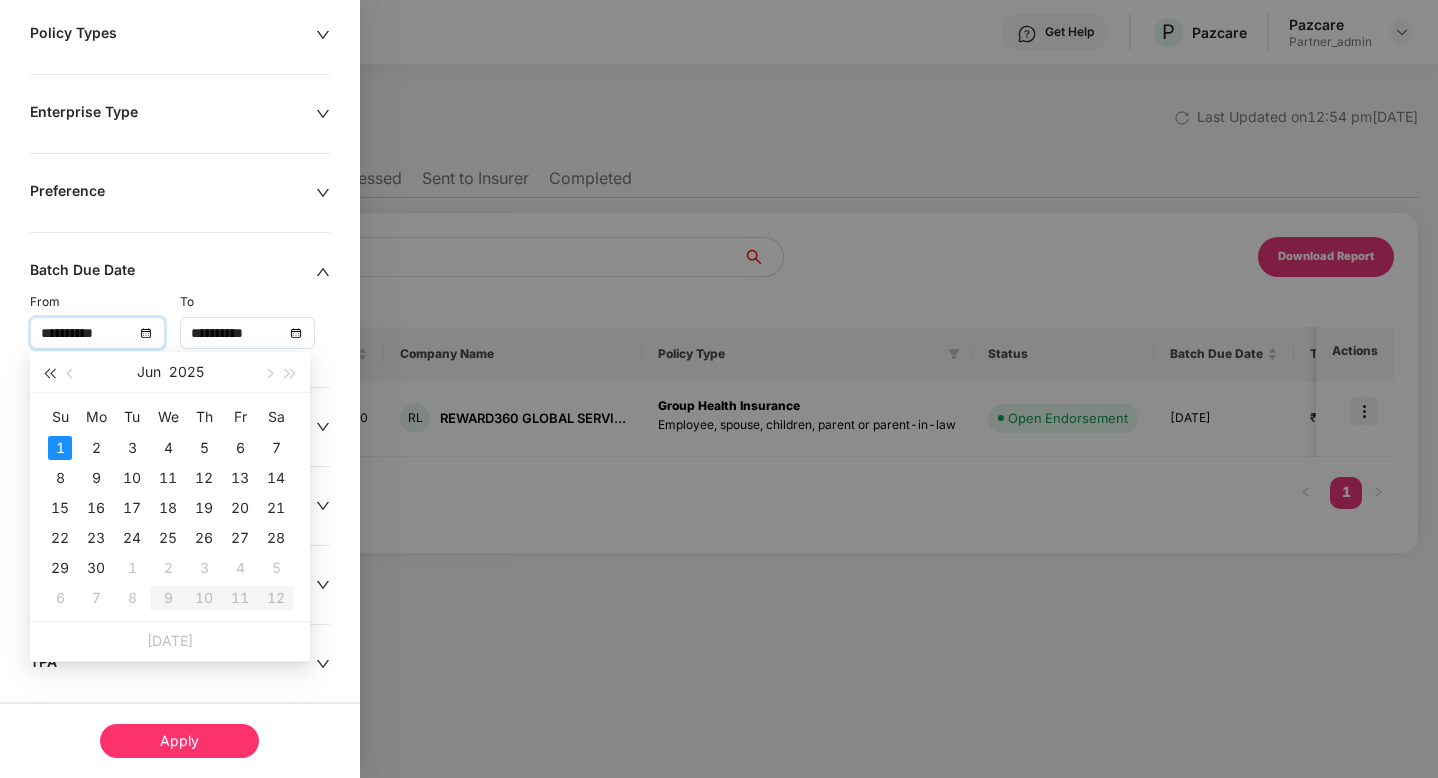 click at bounding box center (49, 374) 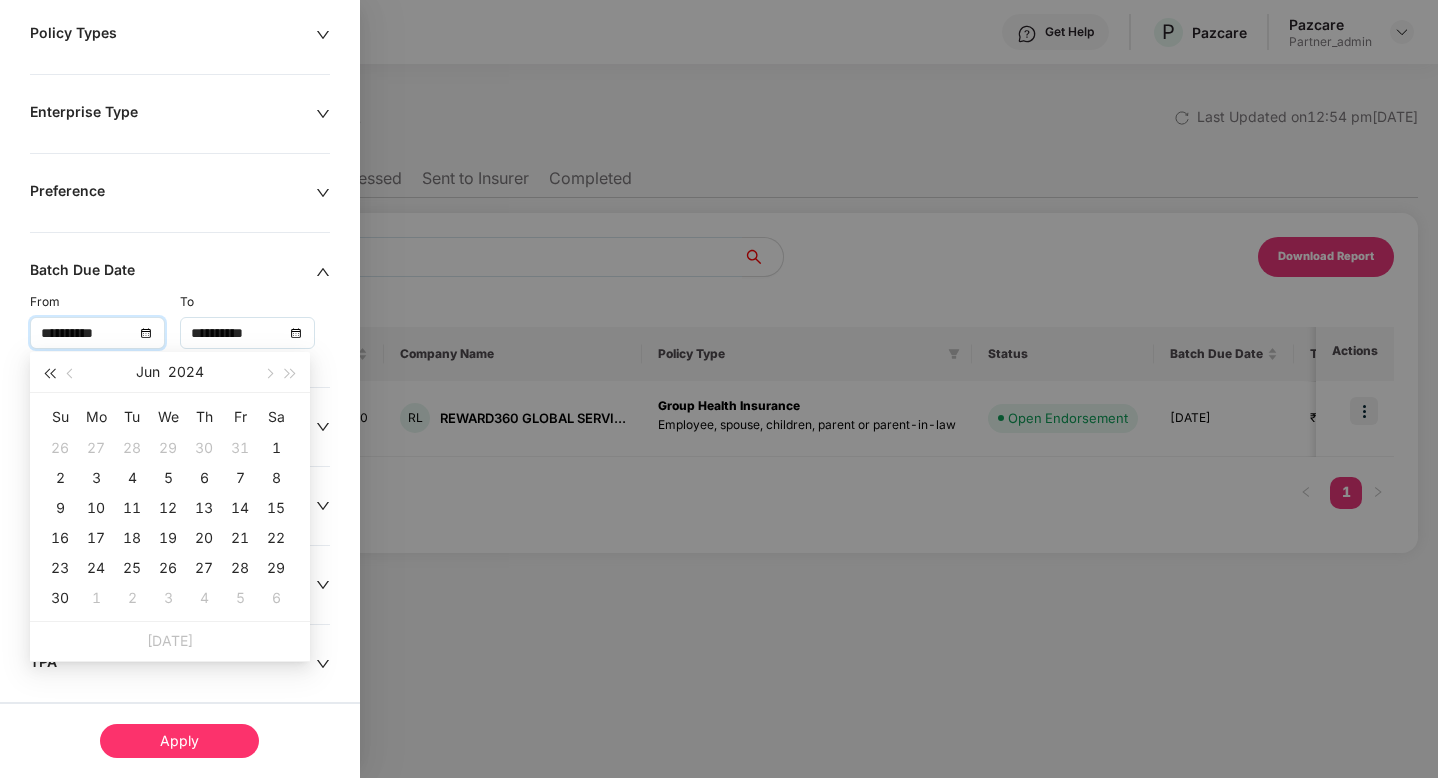 click at bounding box center [49, 374] 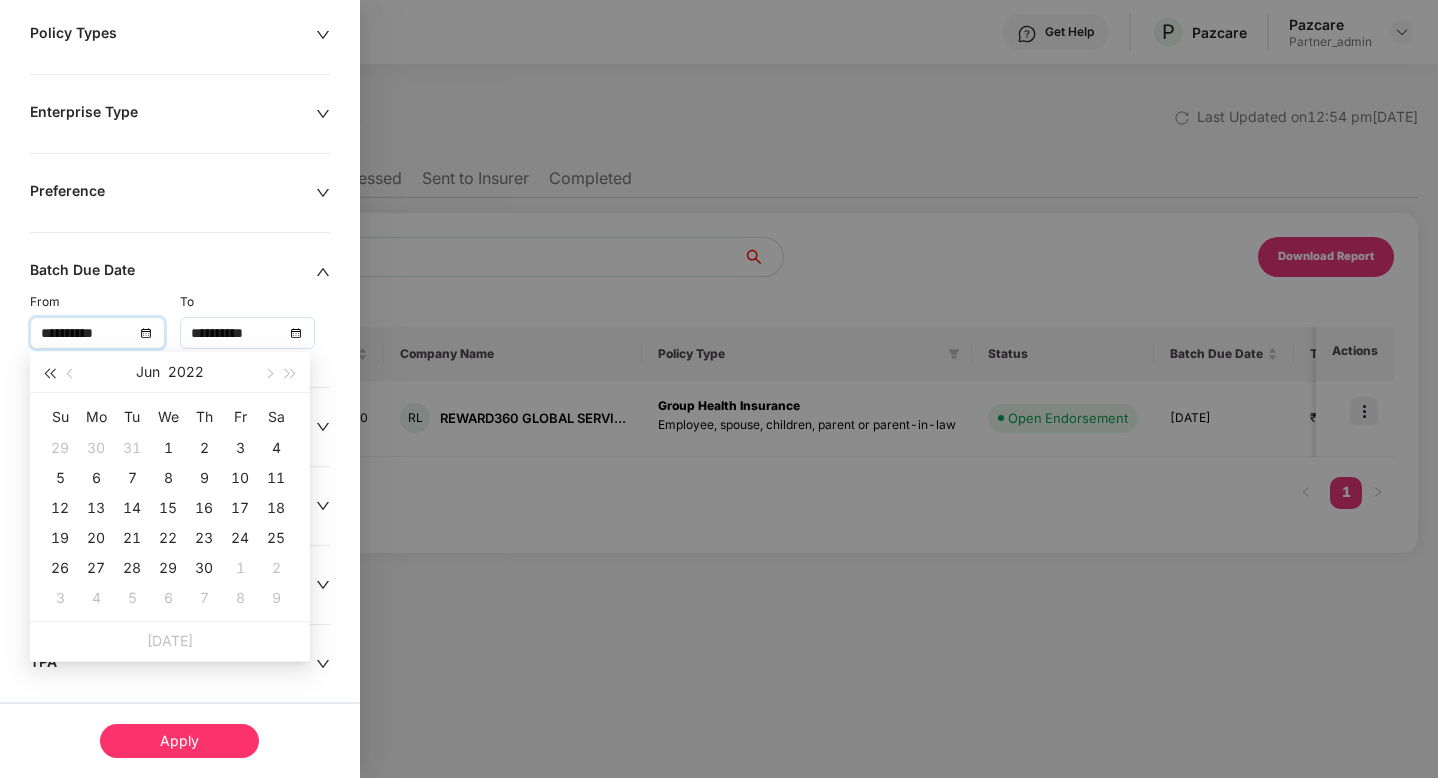 click at bounding box center [49, 374] 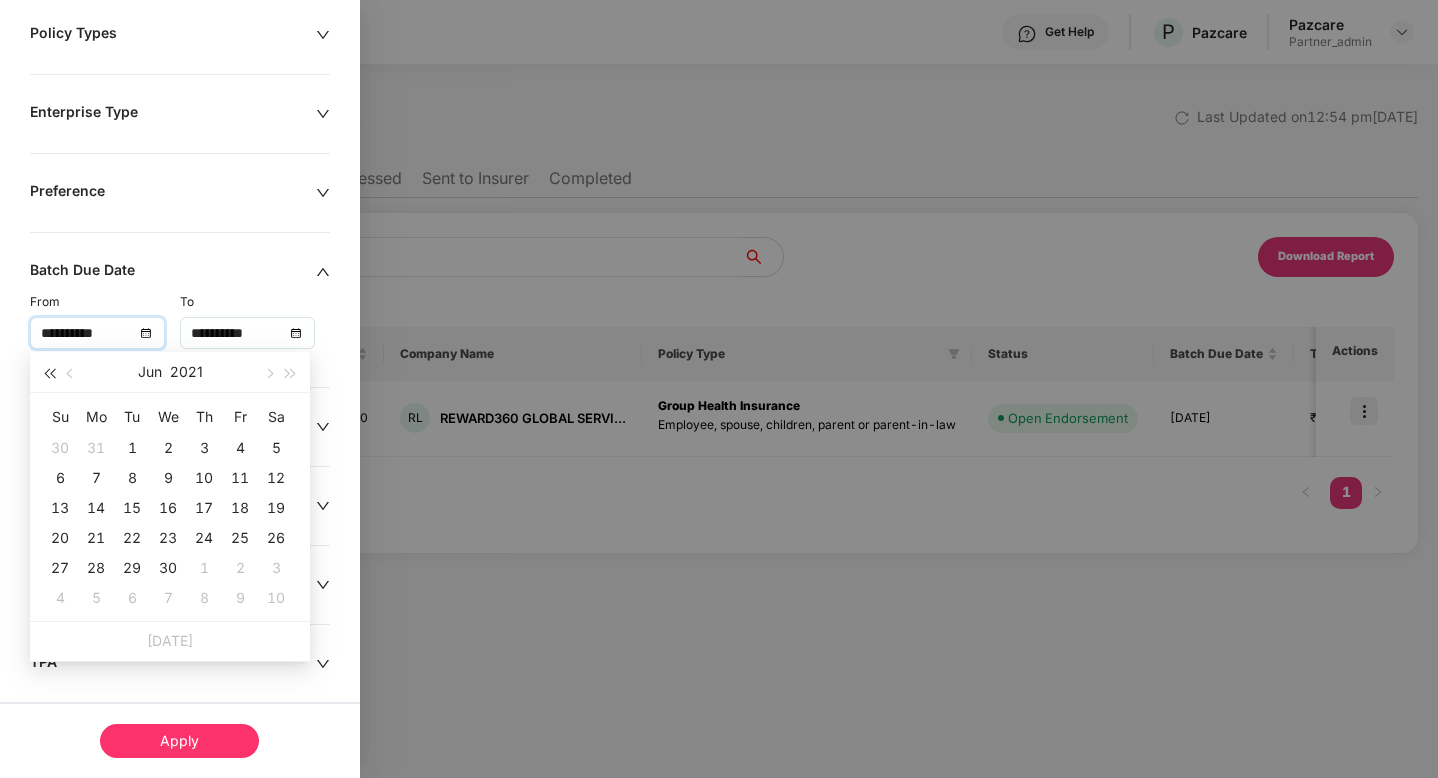 click at bounding box center [49, 374] 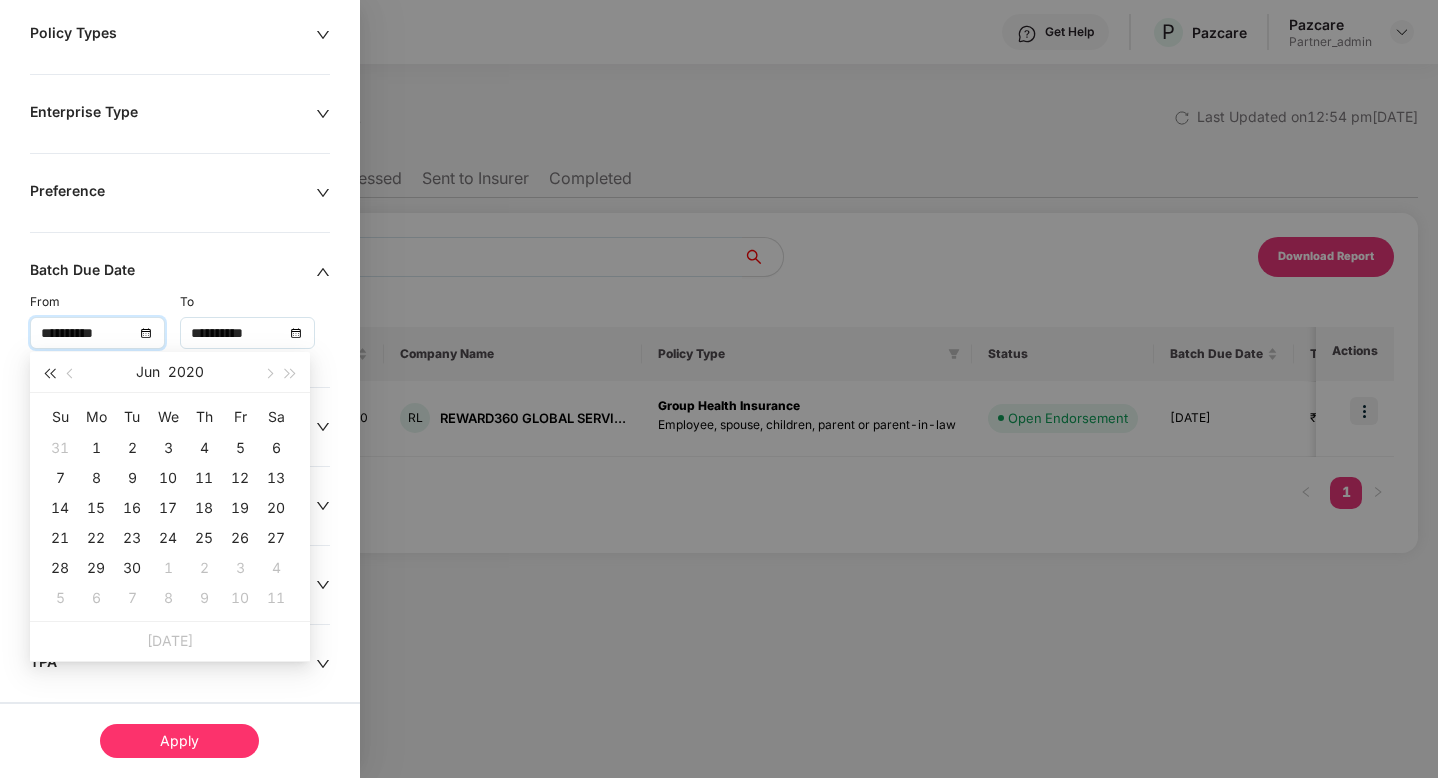 click at bounding box center [49, 374] 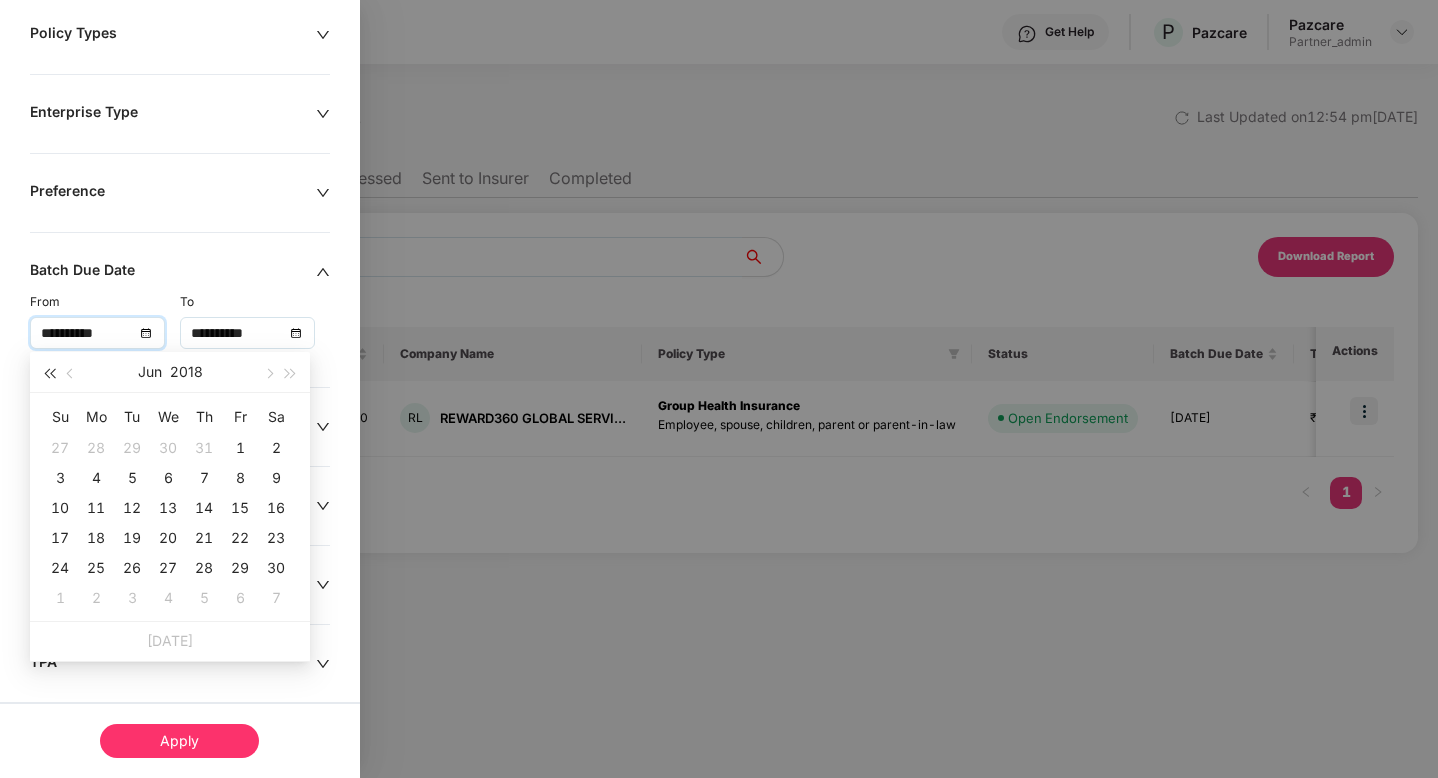 click at bounding box center [49, 374] 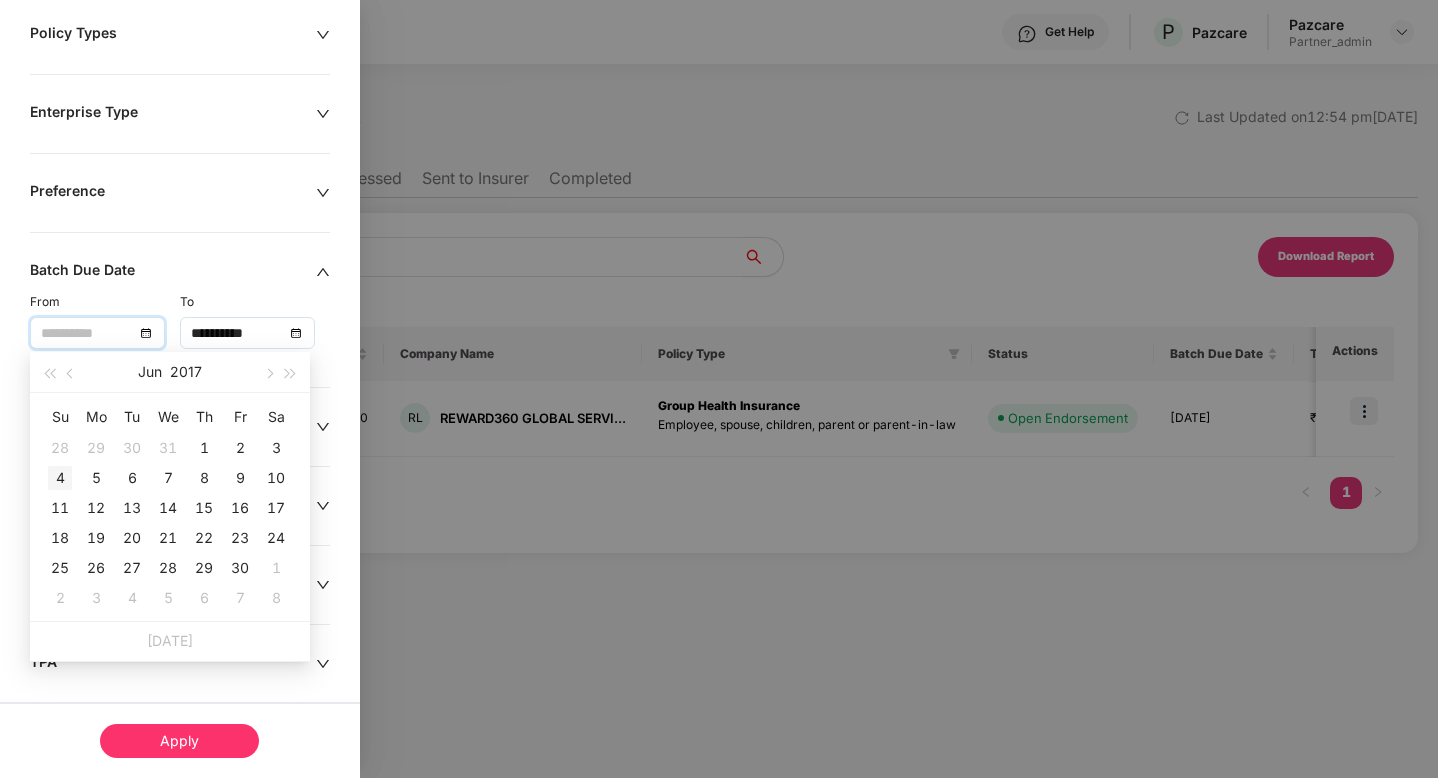 click on "4" at bounding box center [60, 478] 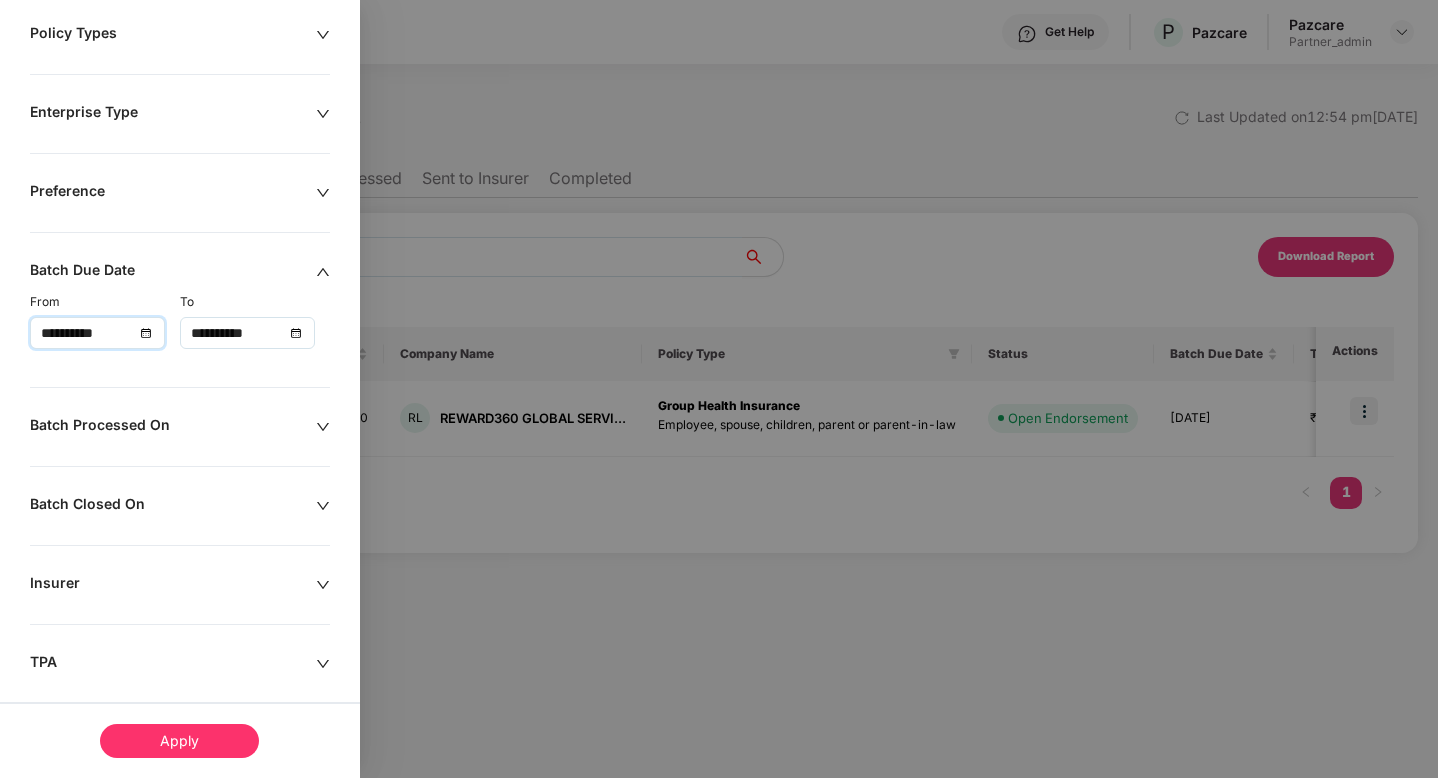 click on "**********" at bounding box center (97, 333) 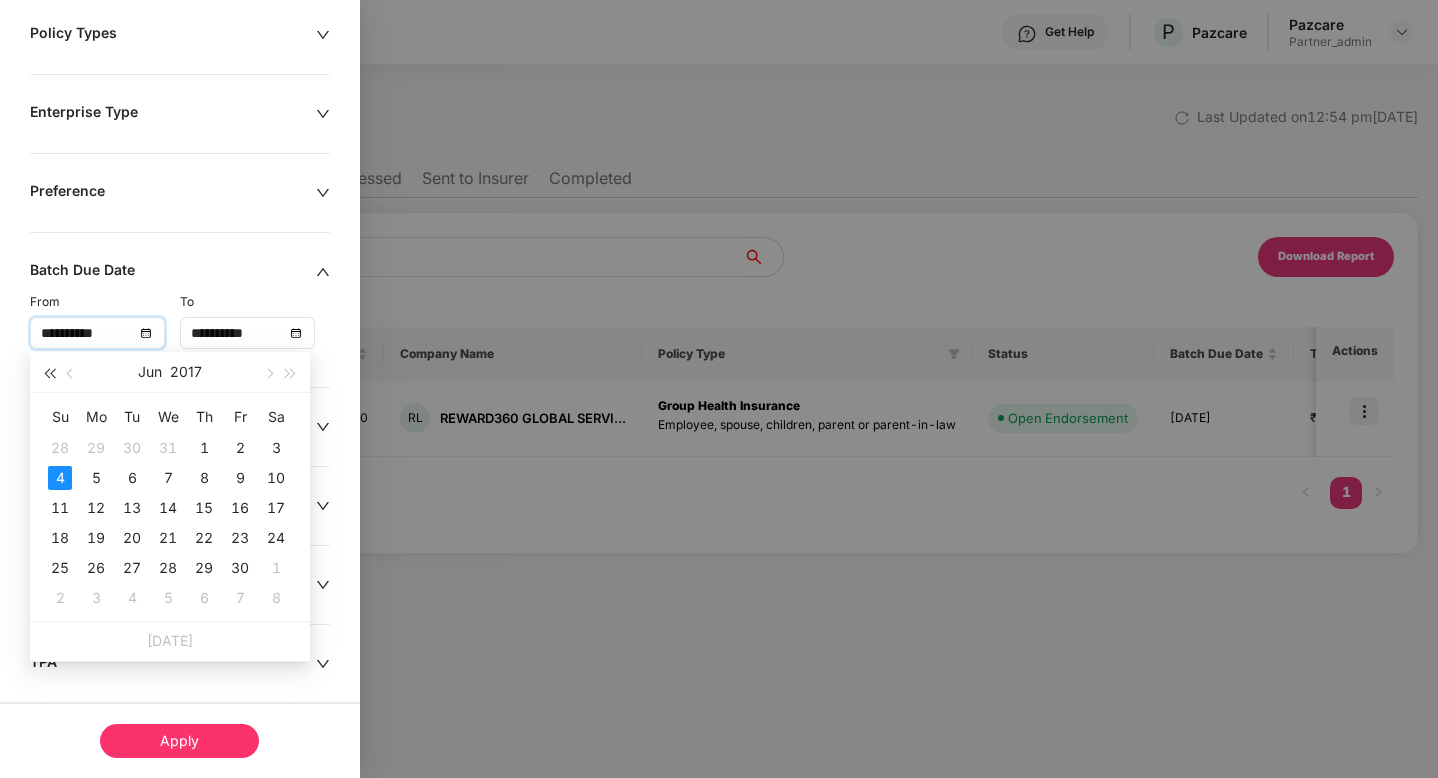 click at bounding box center [49, 374] 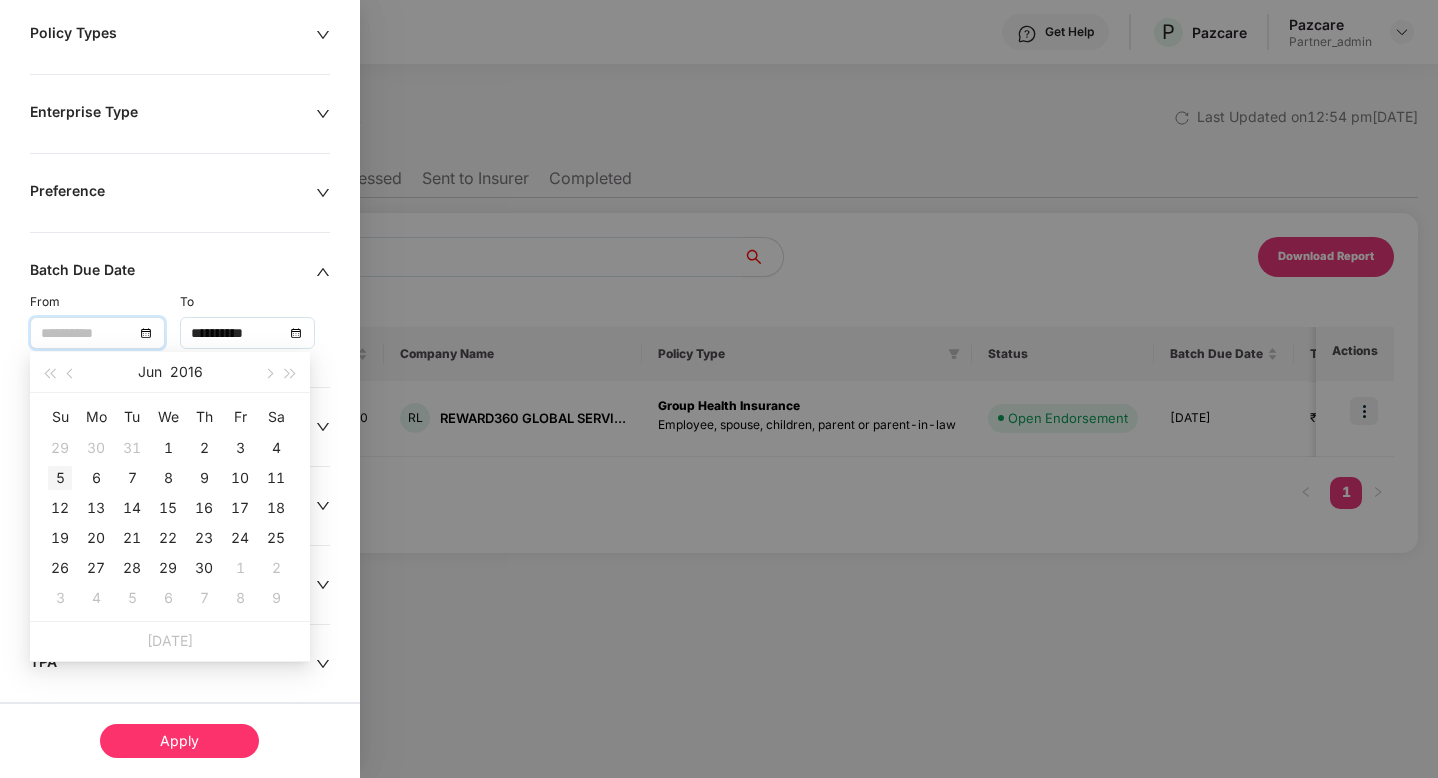 type on "**********" 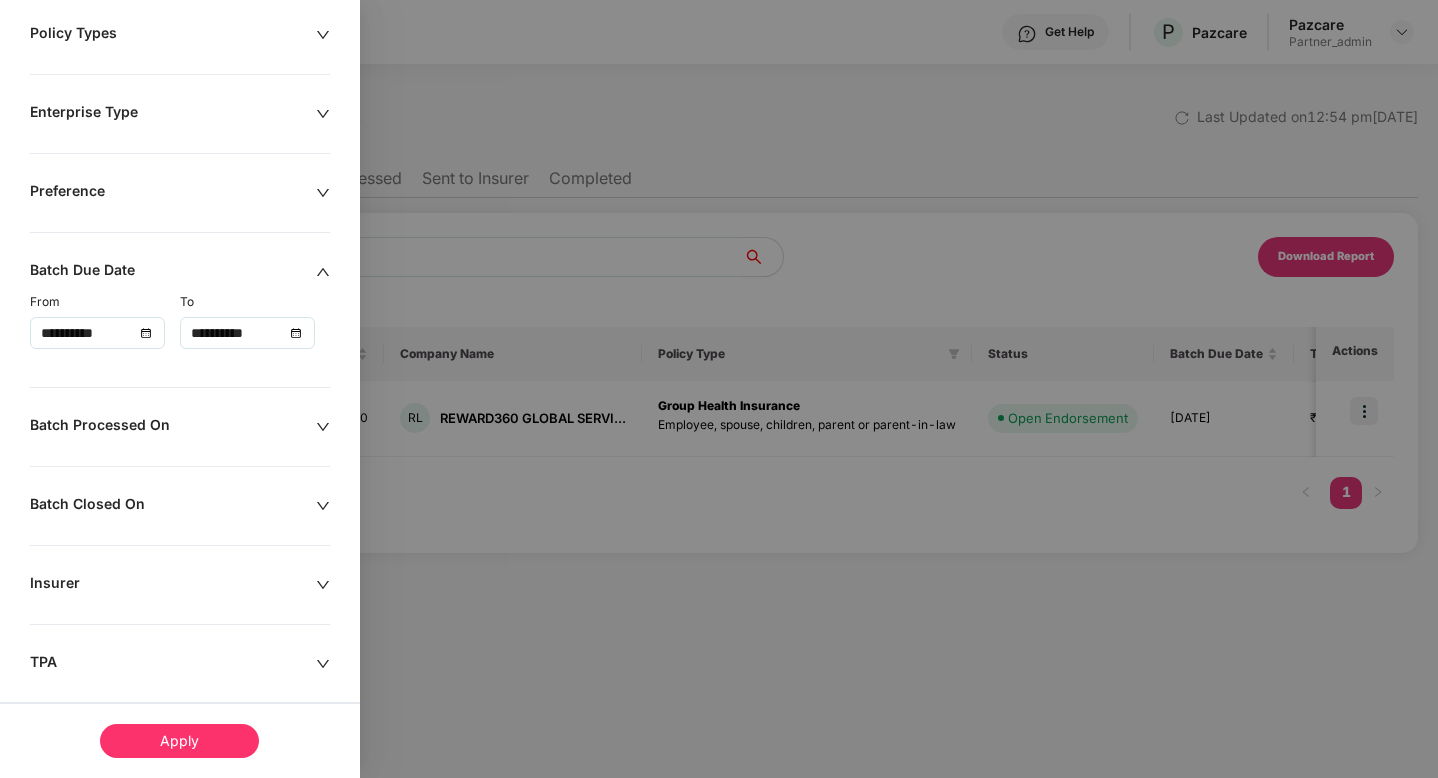 click on "Apply" at bounding box center (179, 741) 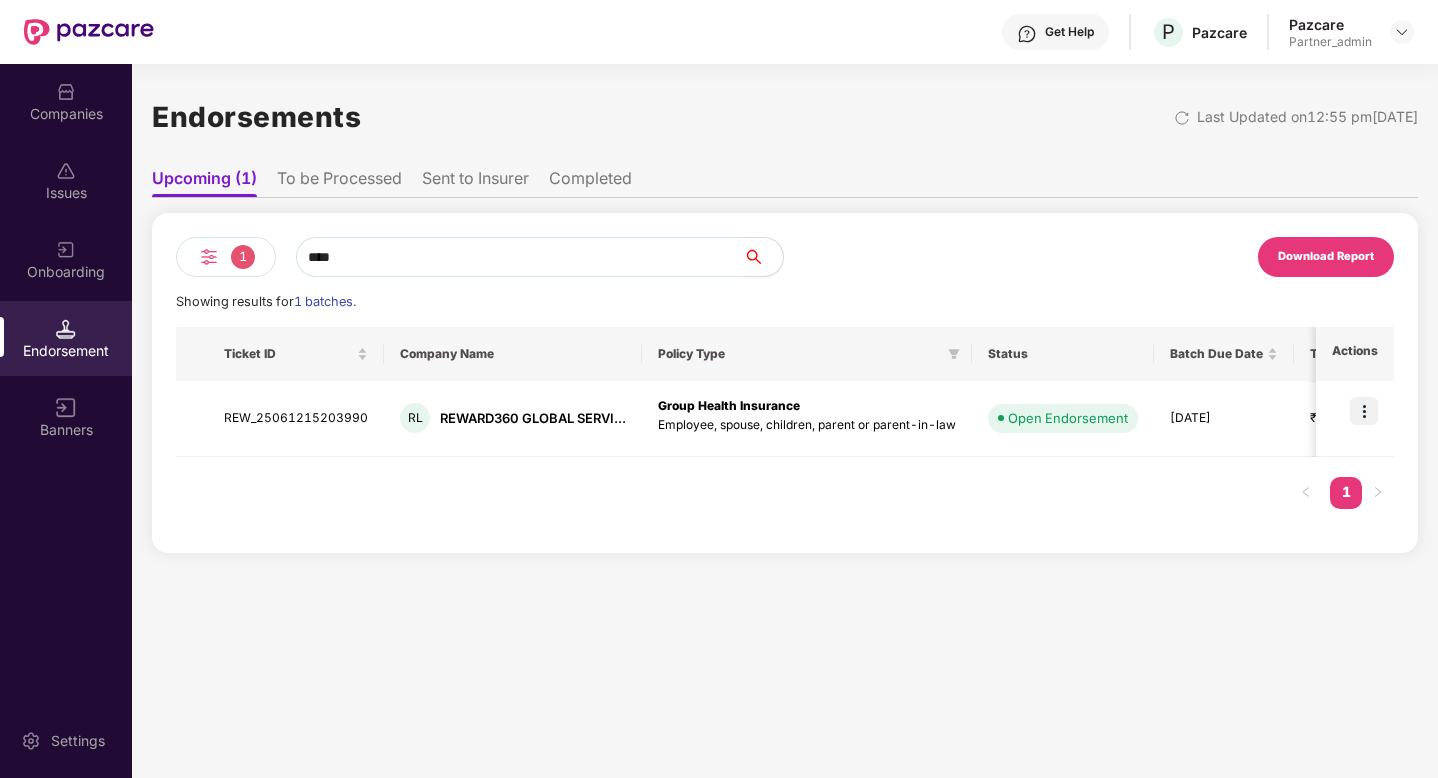 click on "****" at bounding box center (519, 257) 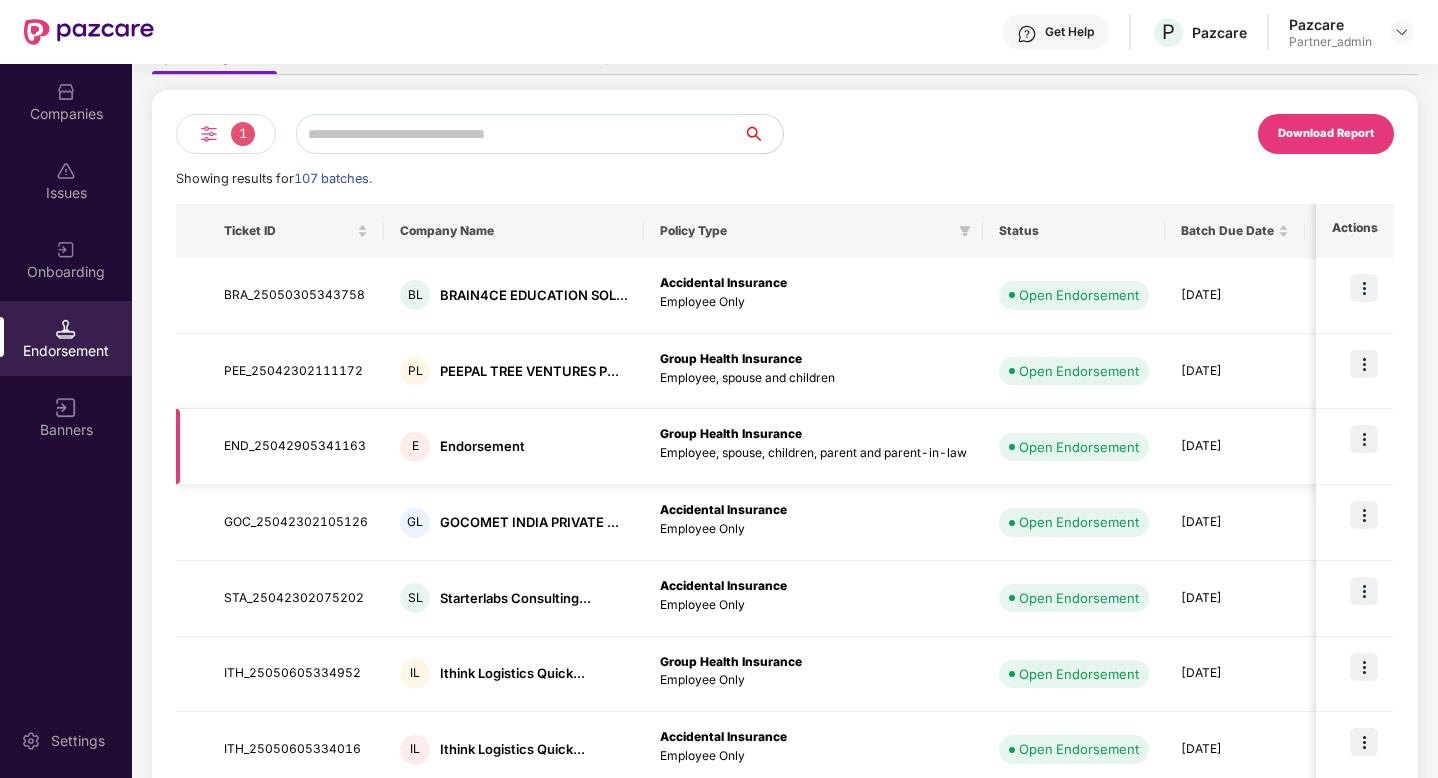 scroll, scrollTop: 0, scrollLeft: 0, axis: both 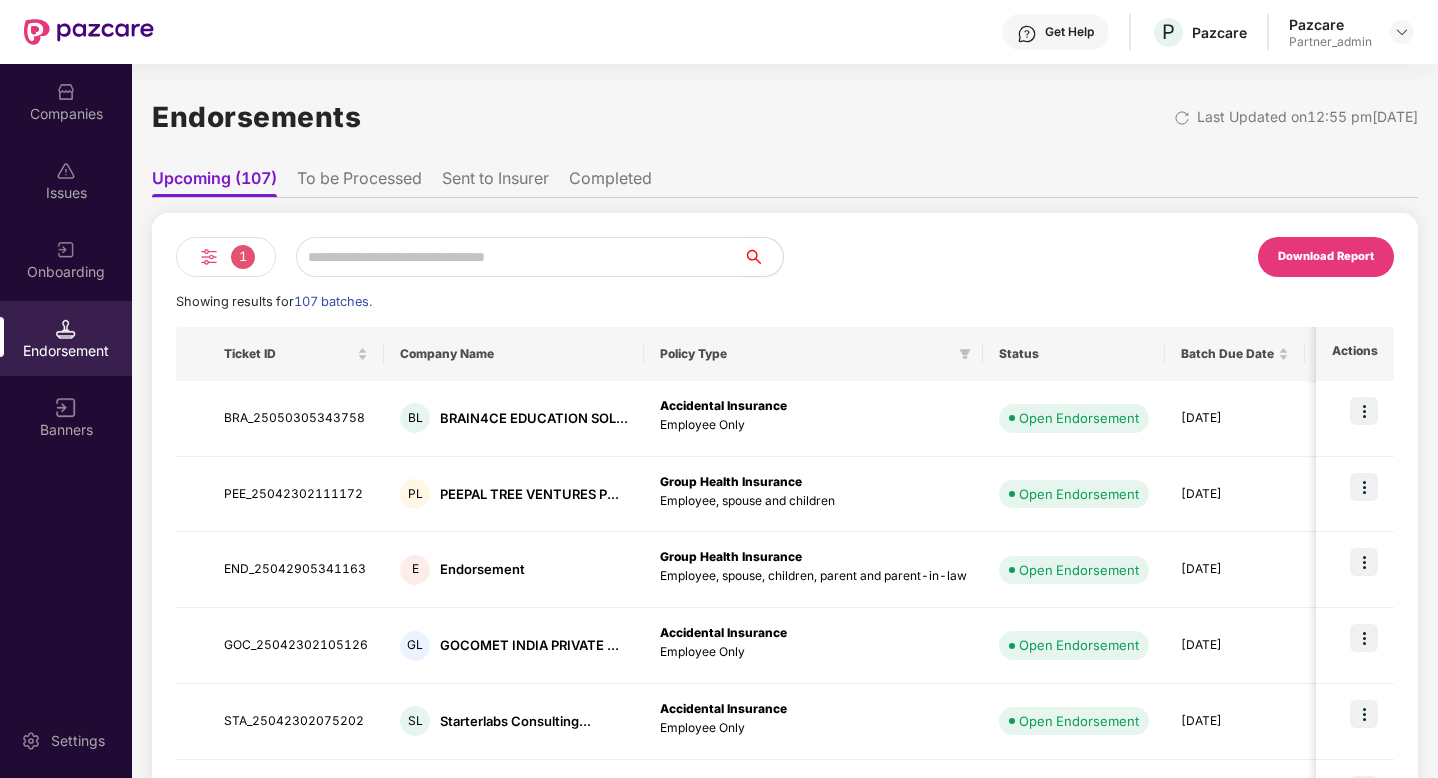 click on "Download Report" at bounding box center (1089, 257) 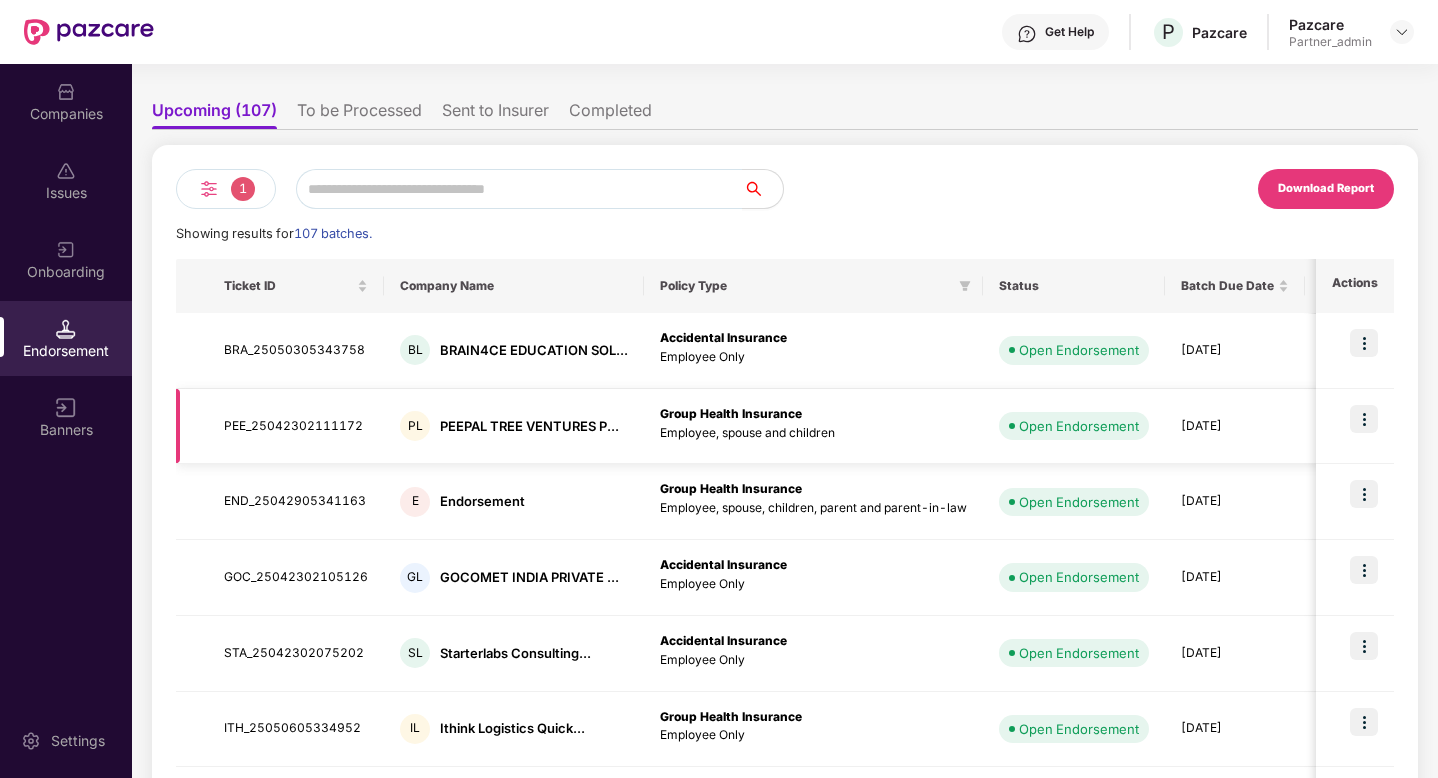 scroll, scrollTop: 0, scrollLeft: 0, axis: both 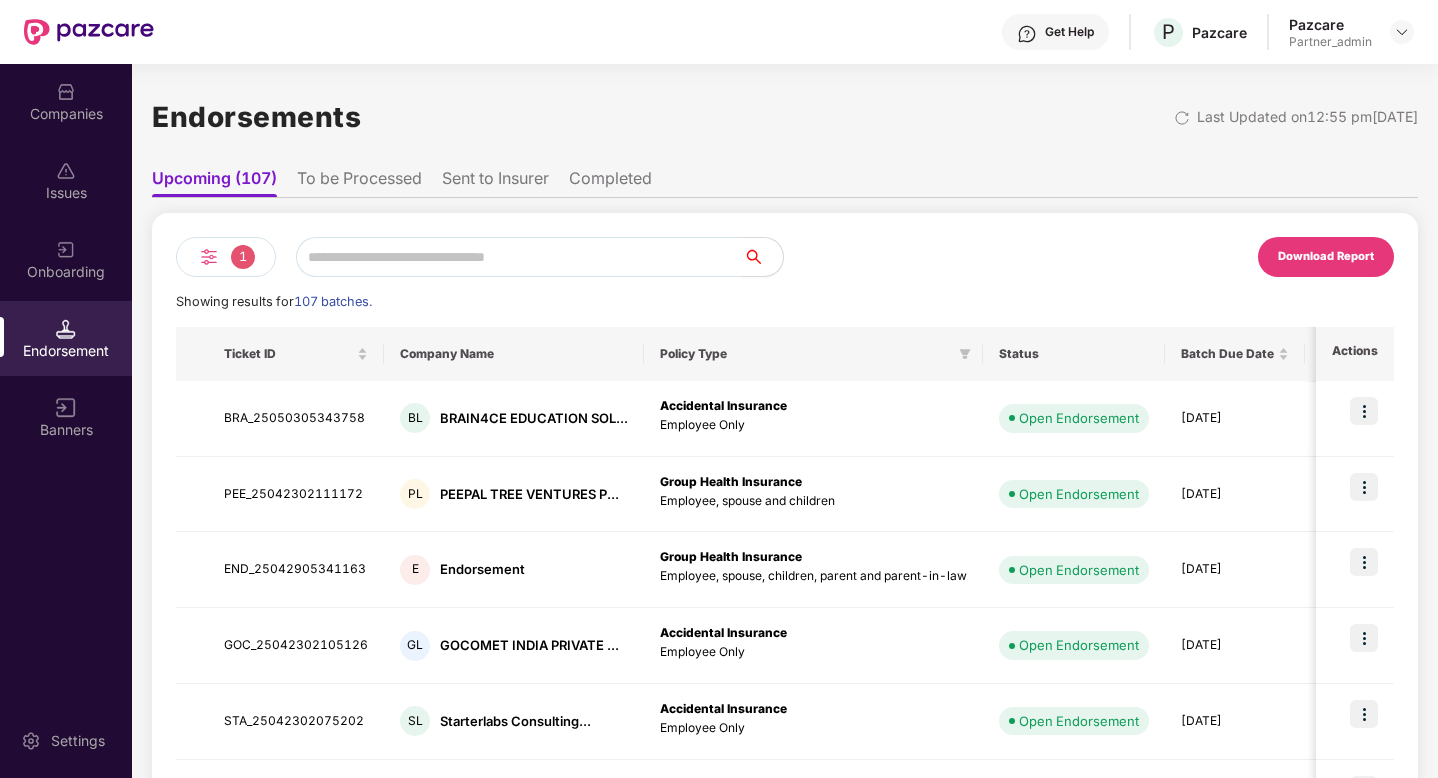 click on "1" at bounding box center [243, 257] 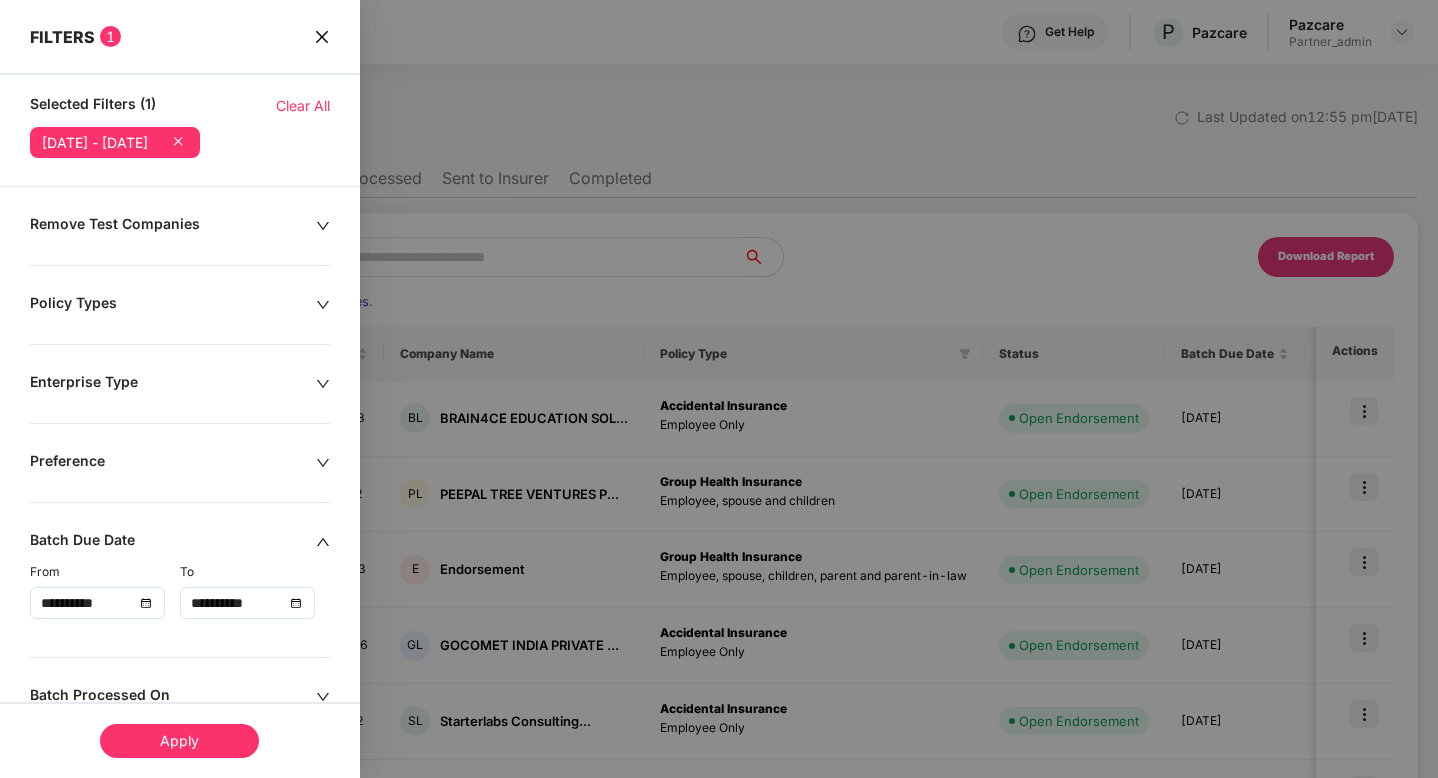click on "Remove Test Companies" at bounding box center [173, 226] 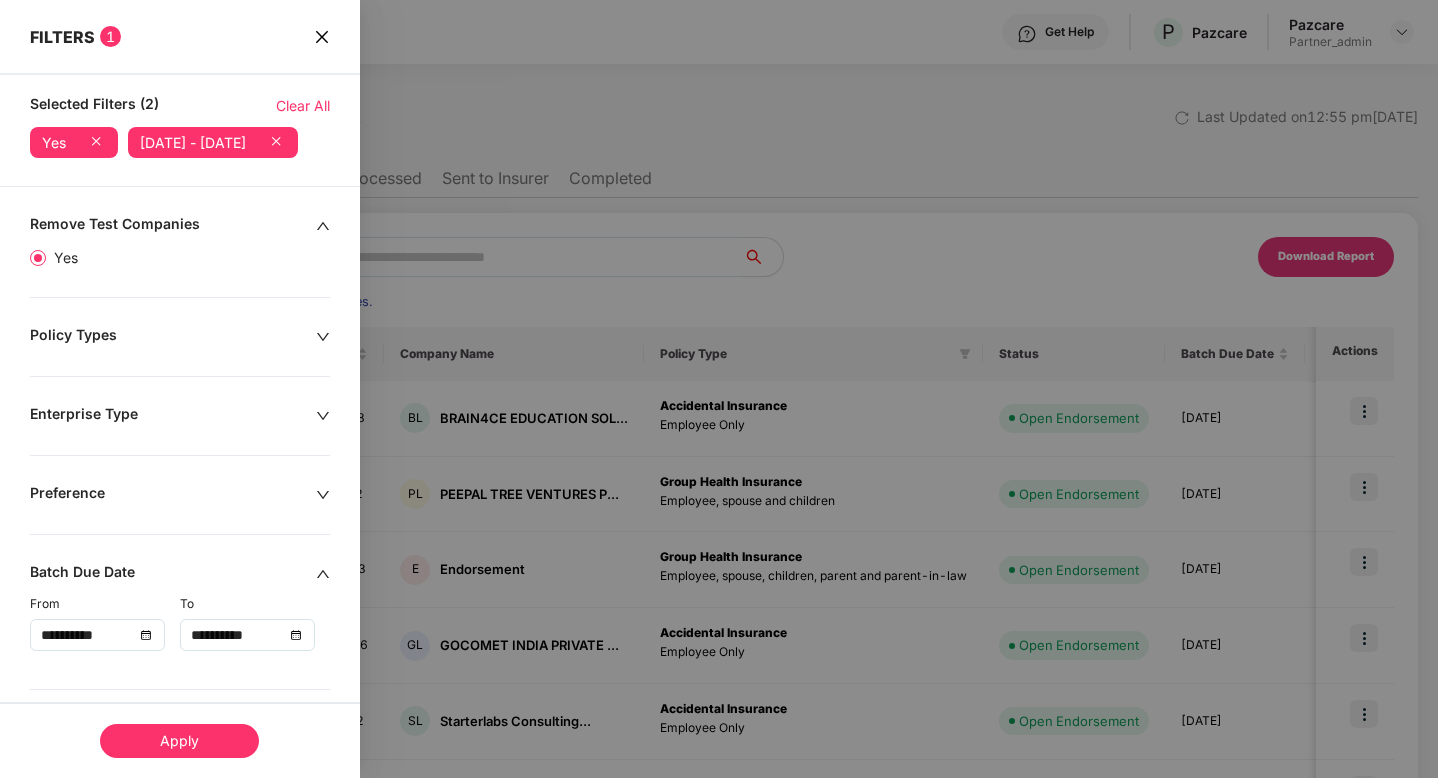 click on "Apply" at bounding box center [179, 741] 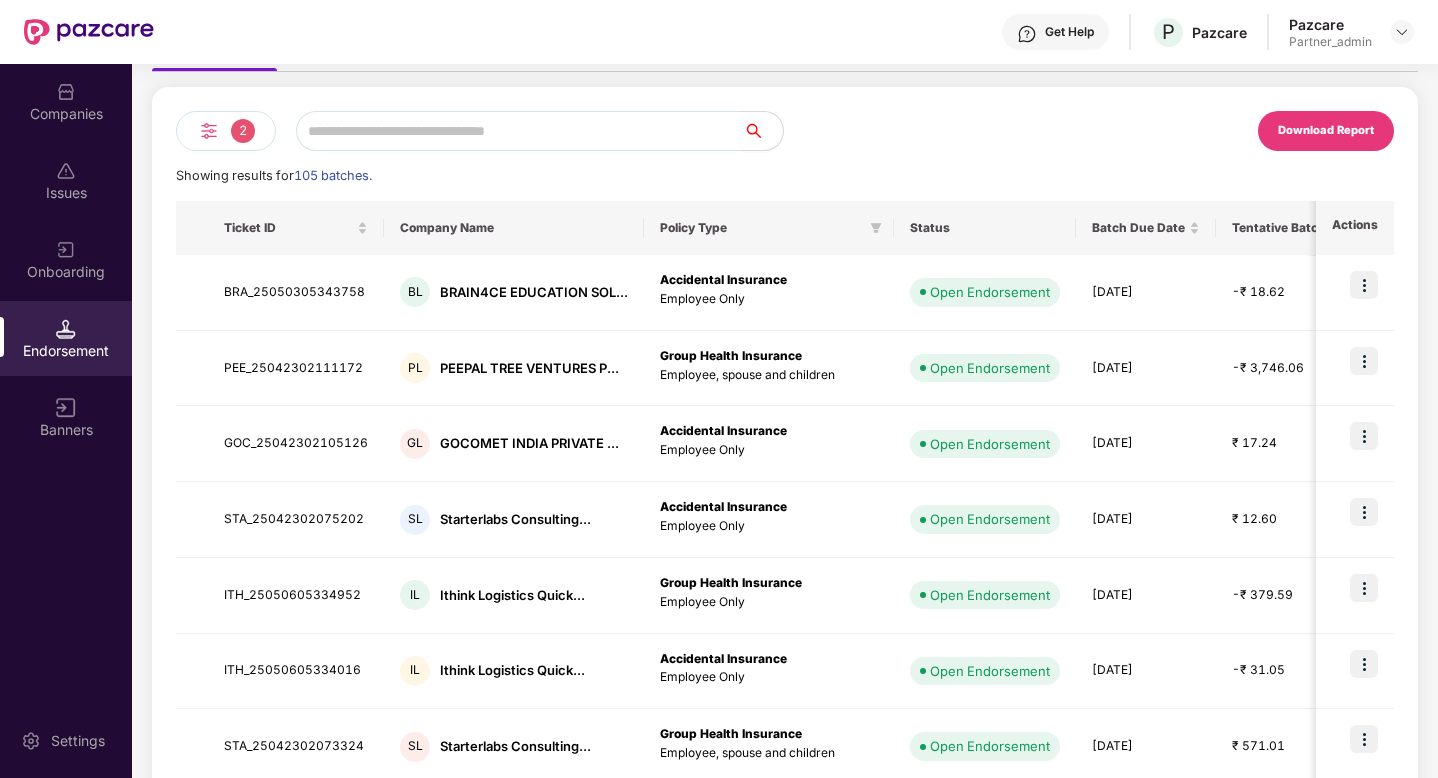 scroll, scrollTop: 0, scrollLeft: 0, axis: both 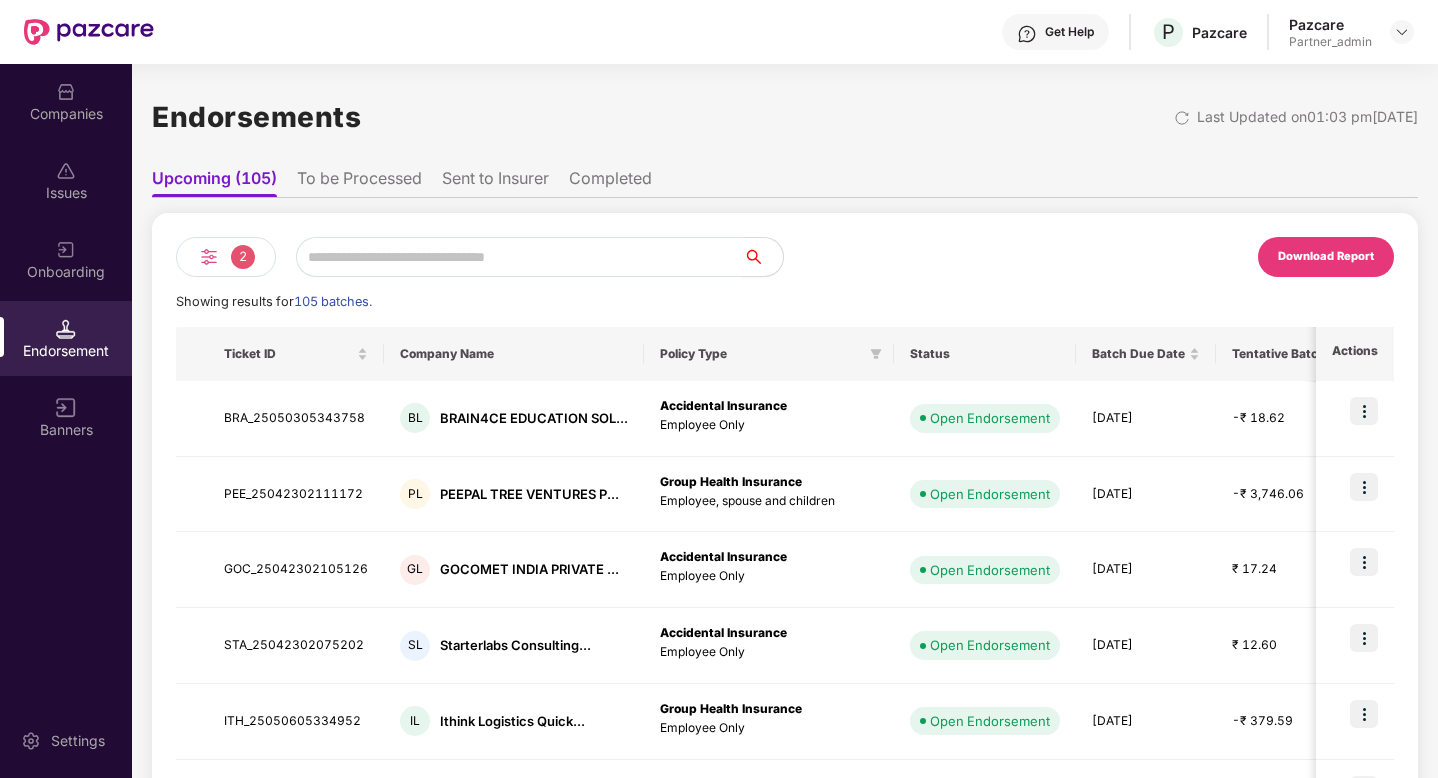click at bounding box center (519, 257) 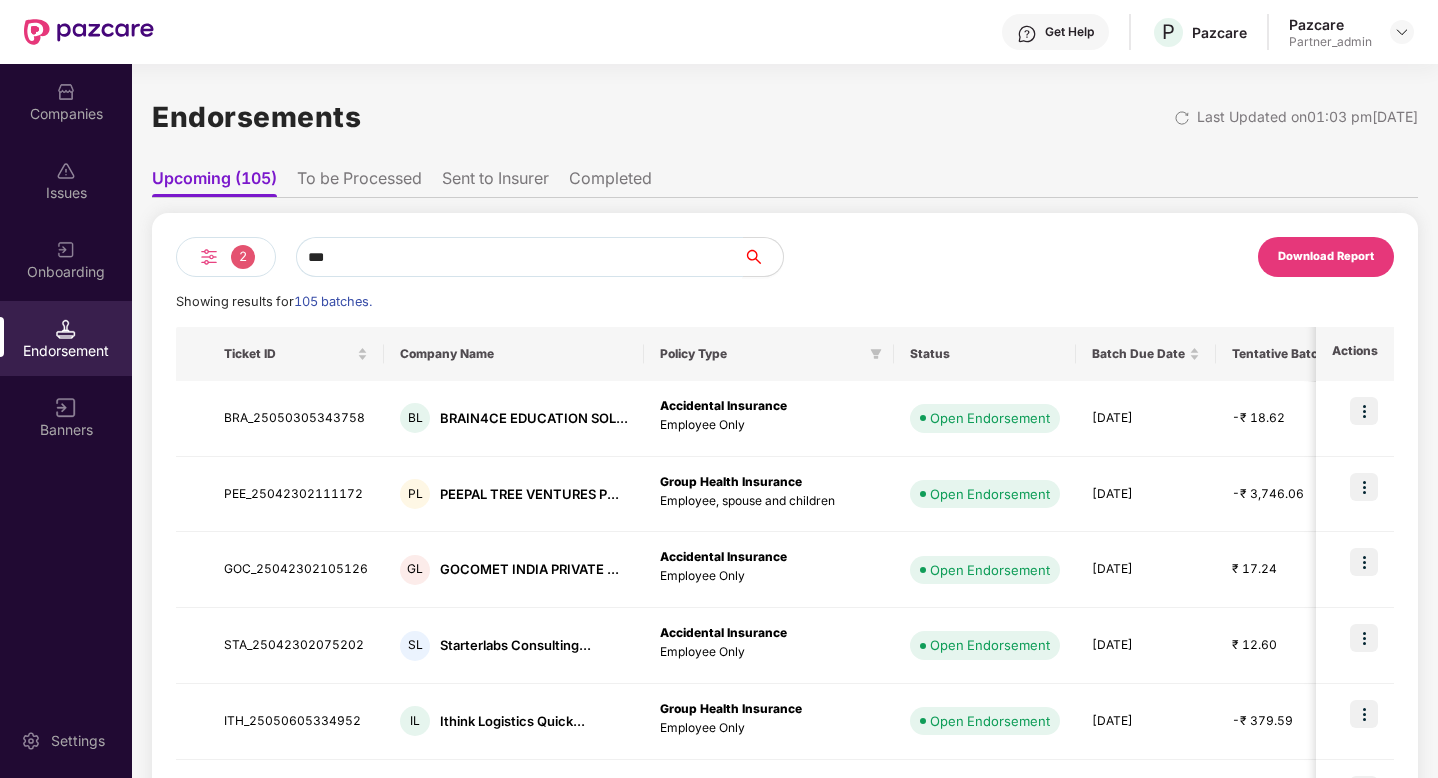type on "****" 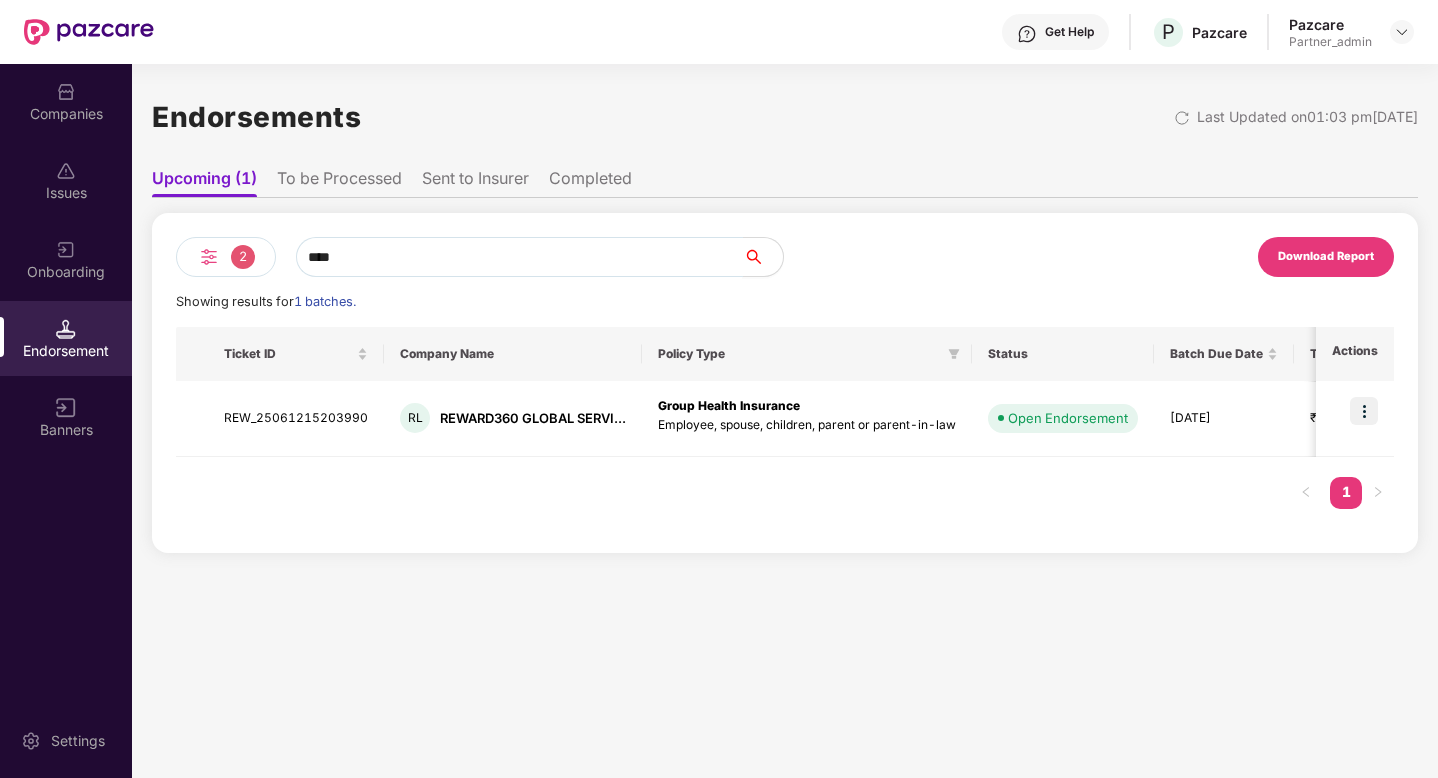 type 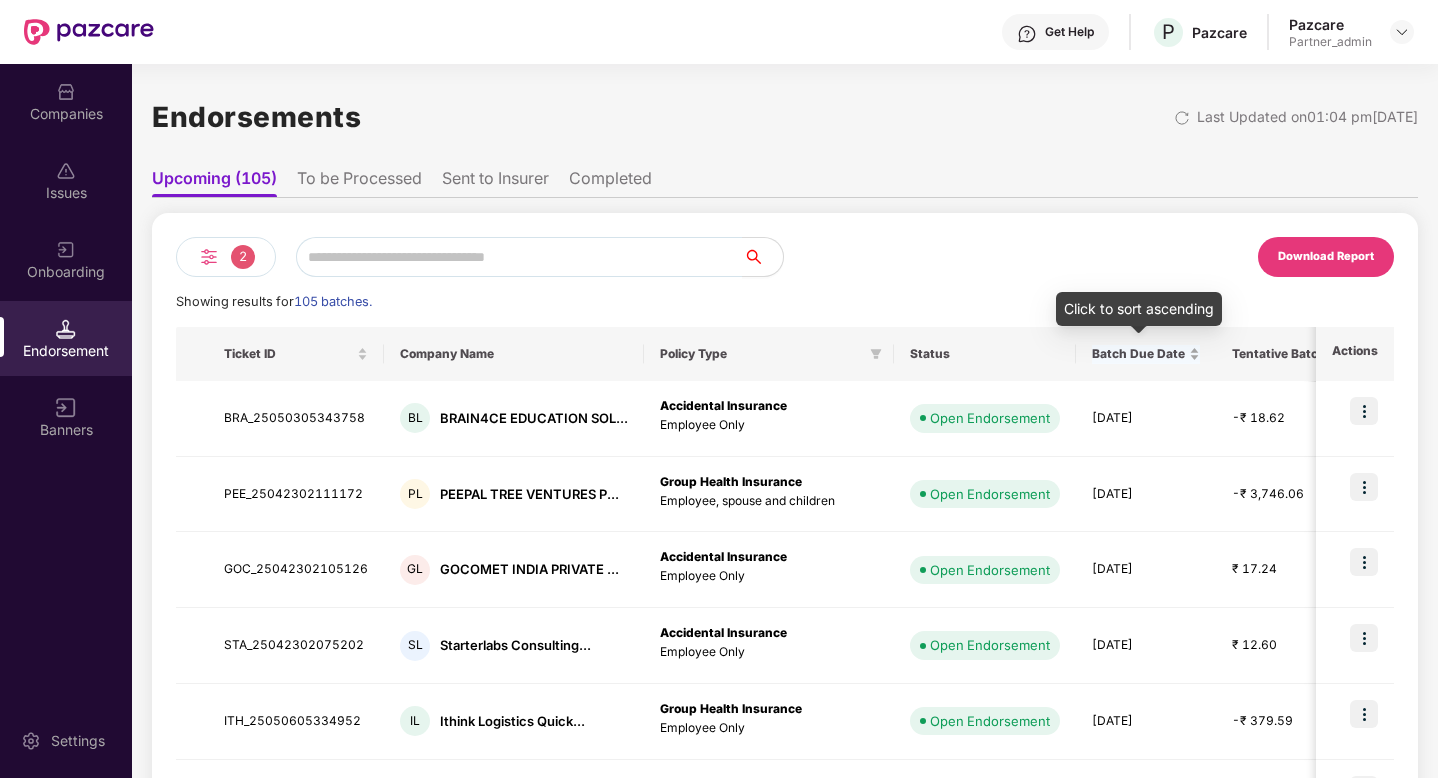 click on "Batch Due Date" at bounding box center (1146, 354) 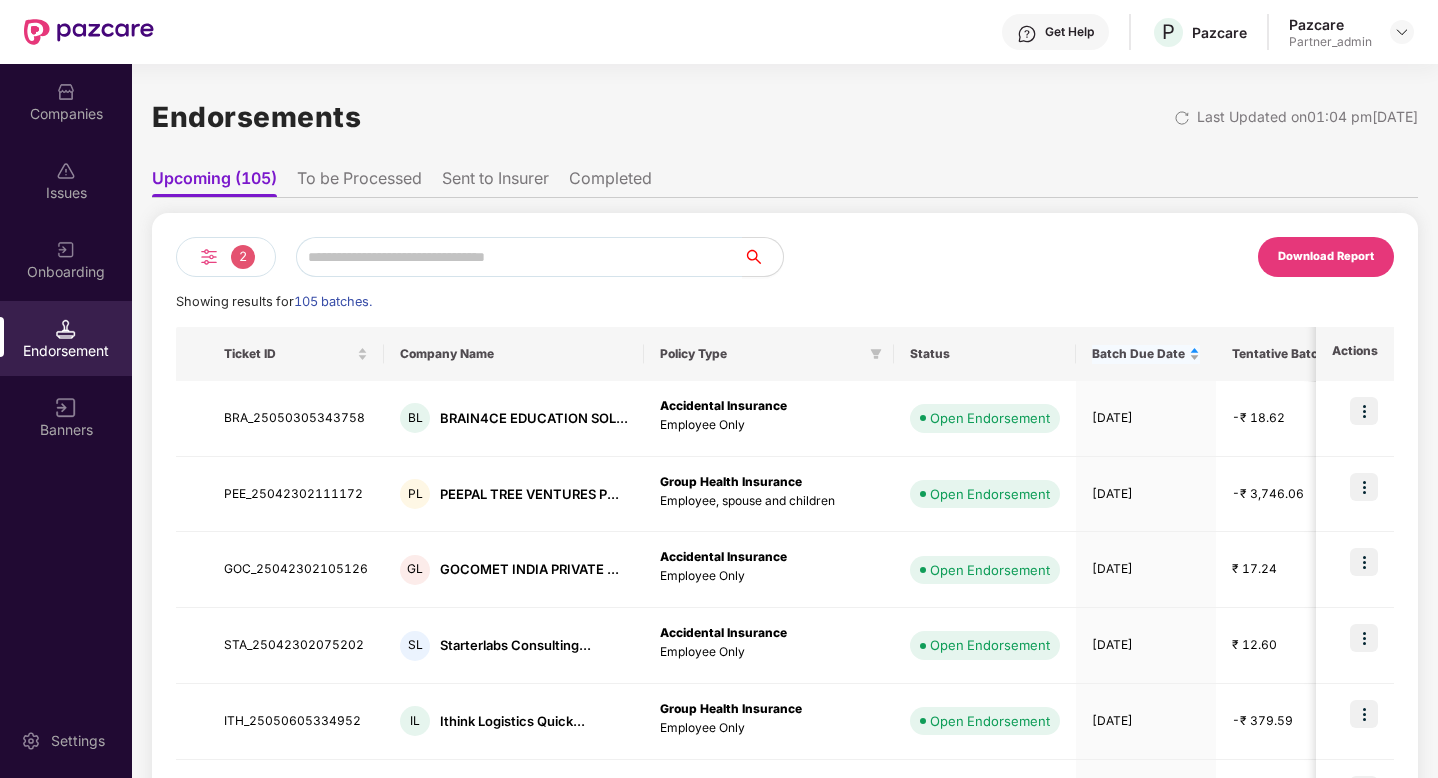 click on "Batch Due Date" at bounding box center [1146, 354] 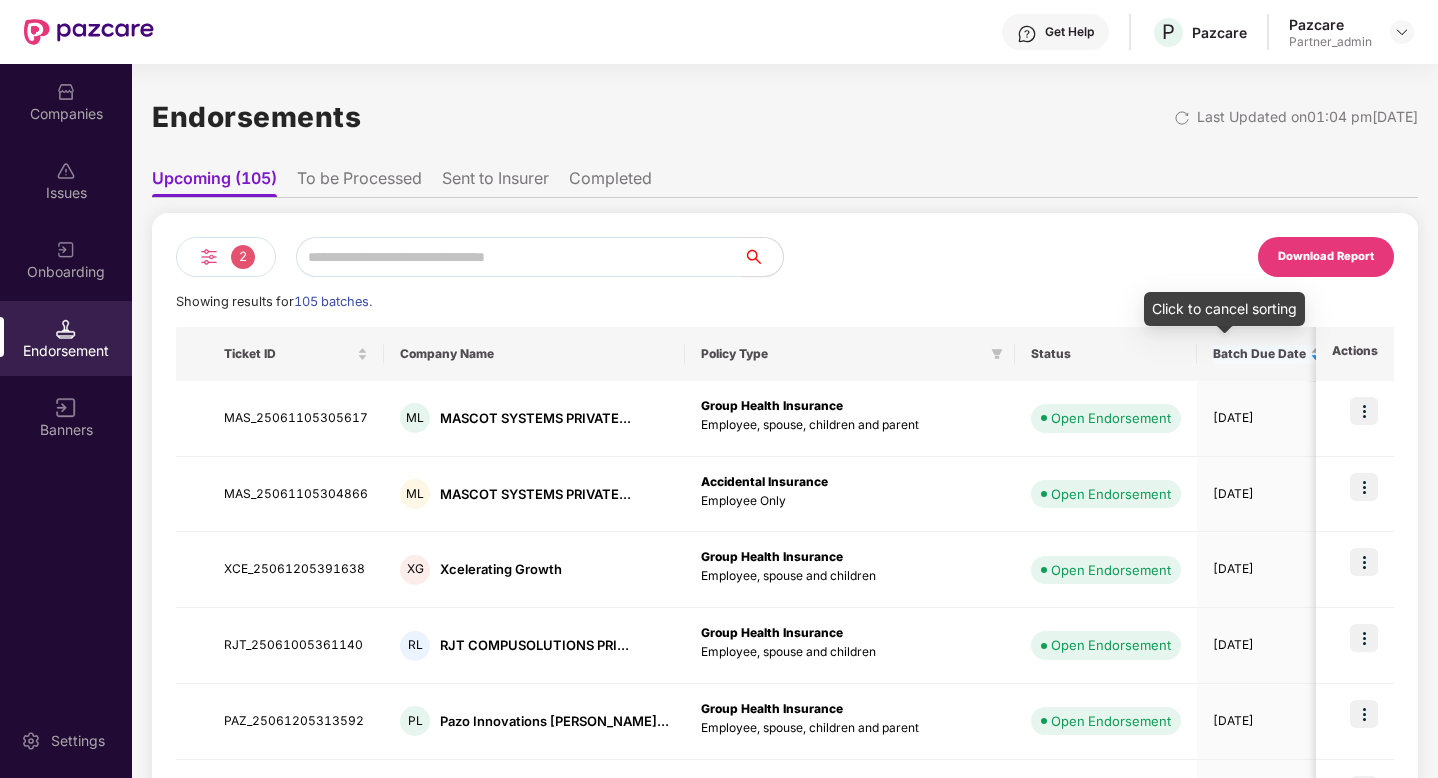 click on "Batch Due Date" at bounding box center (1267, 354) 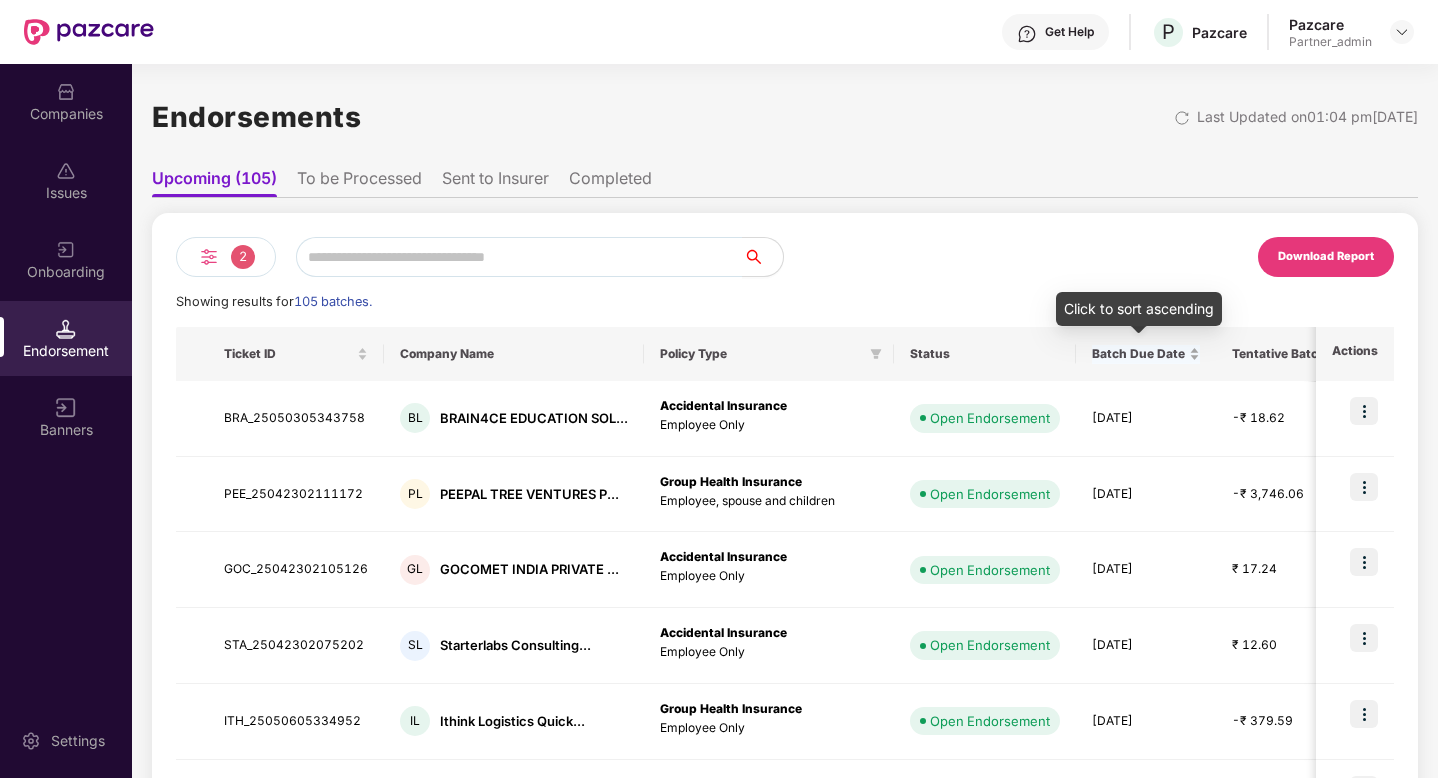 click on "Batch Due Date" at bounding box center (1146, 354) 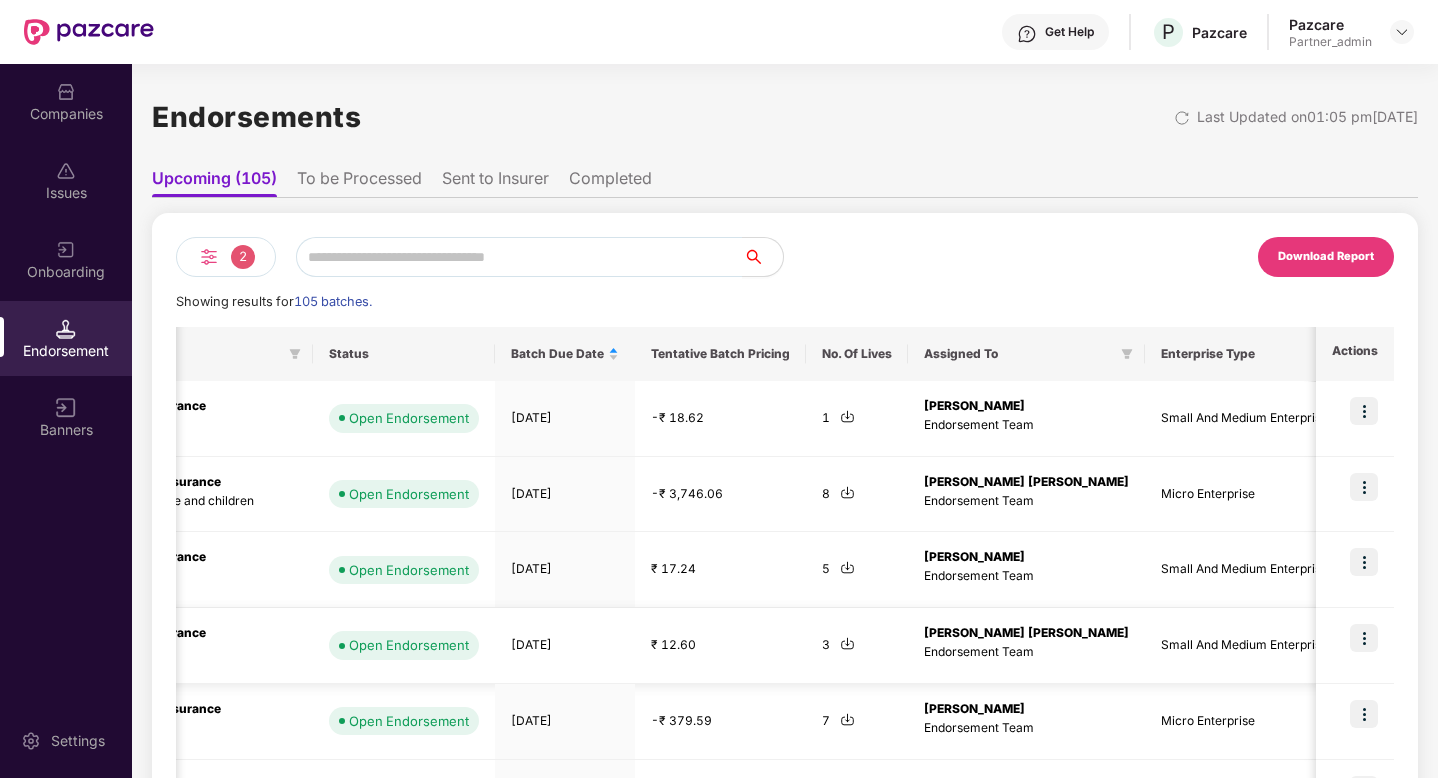 scroll, scrollTop: 0, scrollLeft: 0, axis: both 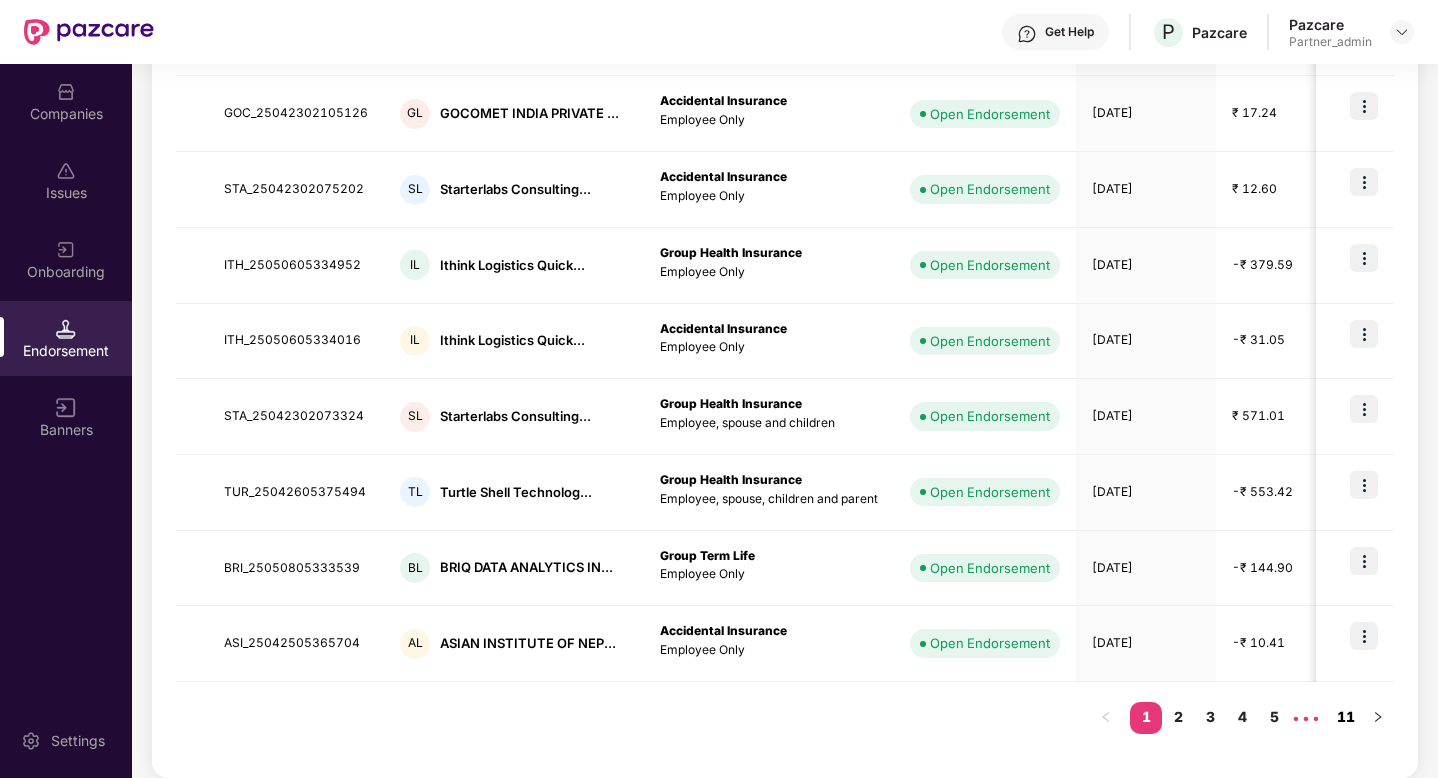 click on "11" at bounding box center [1346, 717] 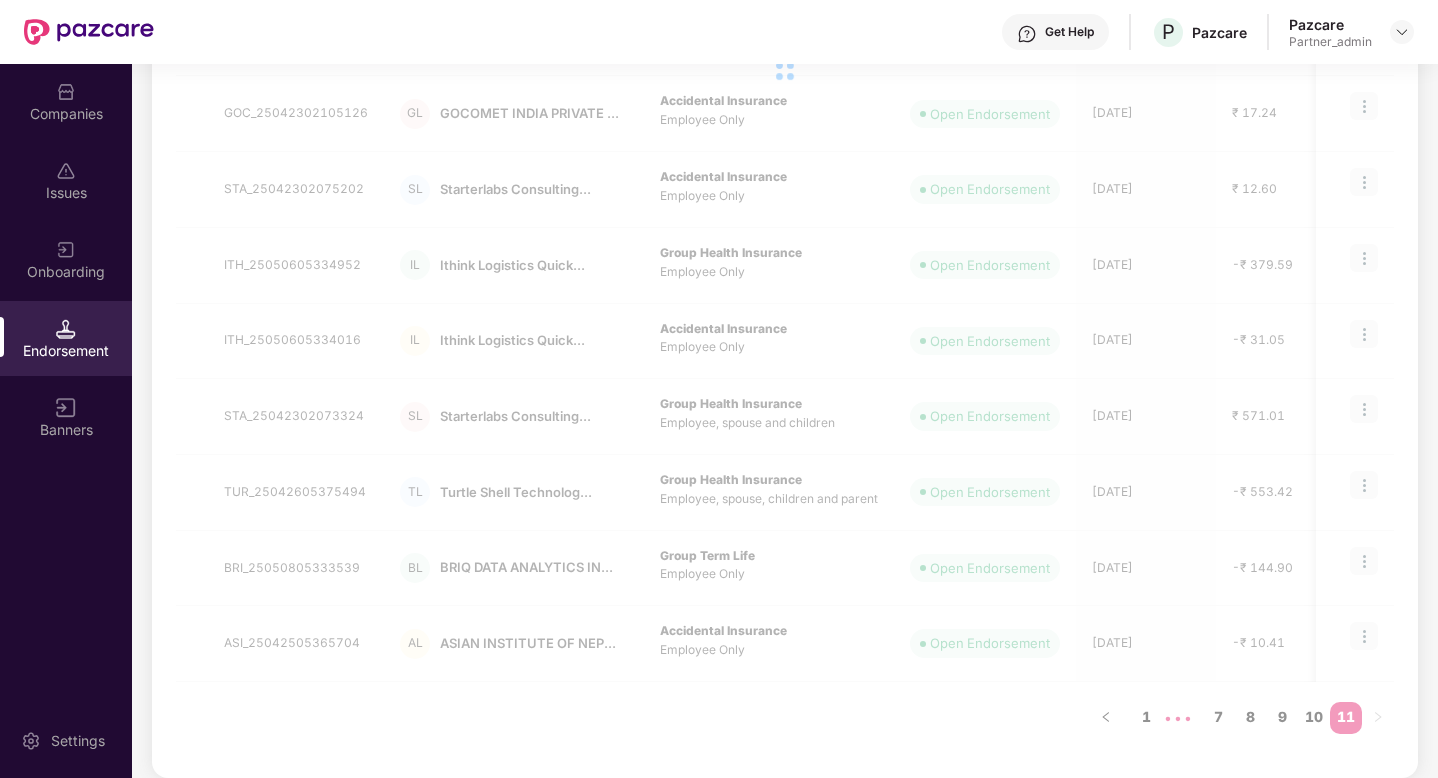 scroll, scrollTop: 77, scrollLeft: 0, axis: vertical 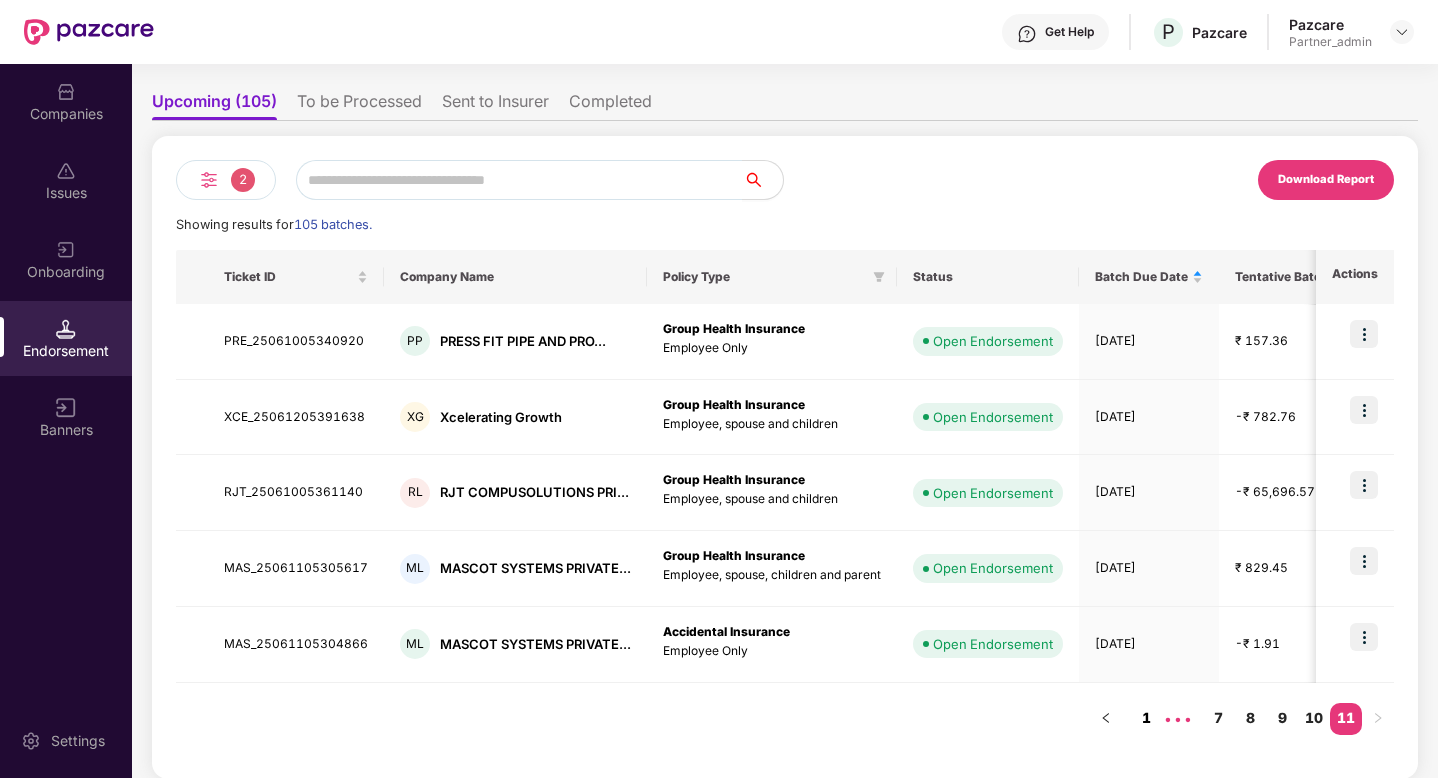 click on "1" at bounding box center [1146, 718] 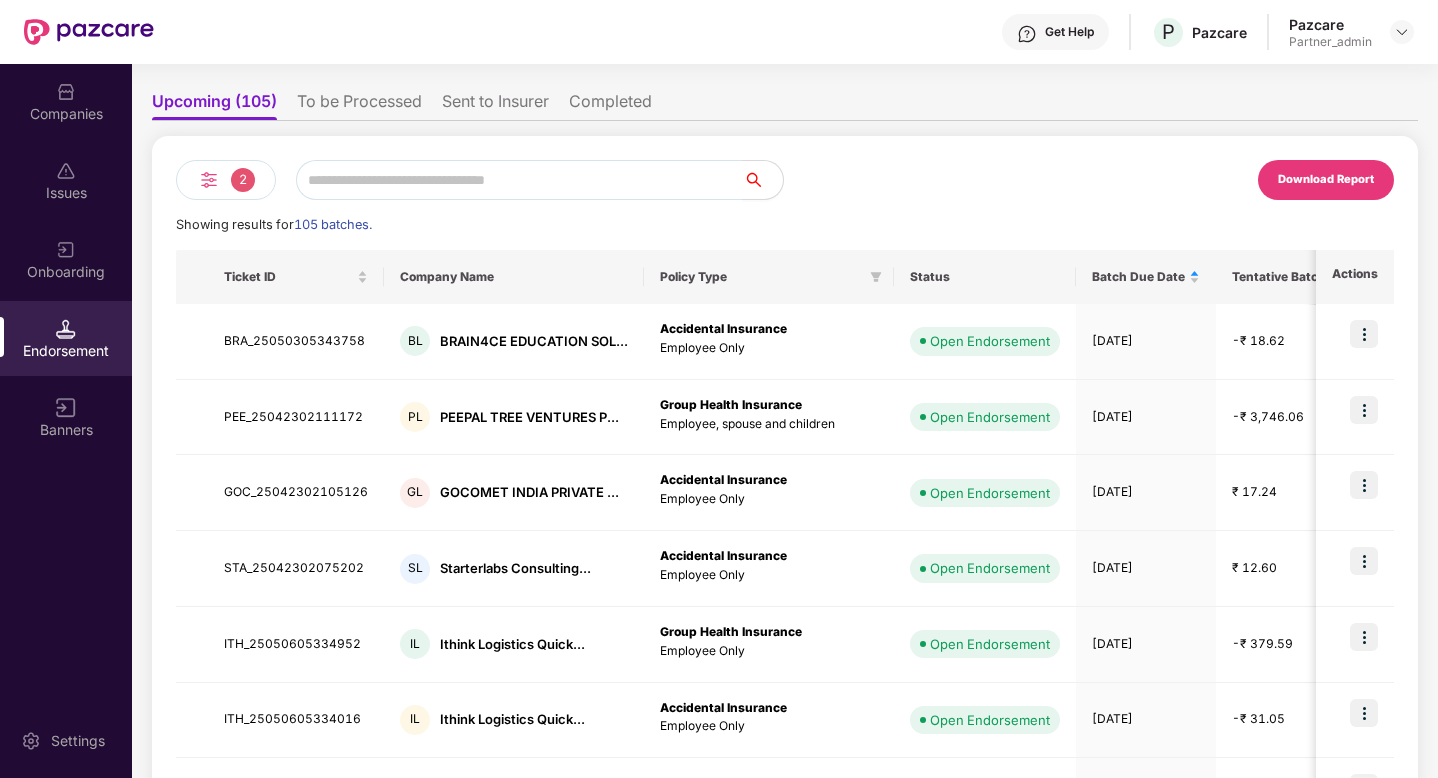 click on "2" at bounding box center (243, 180) 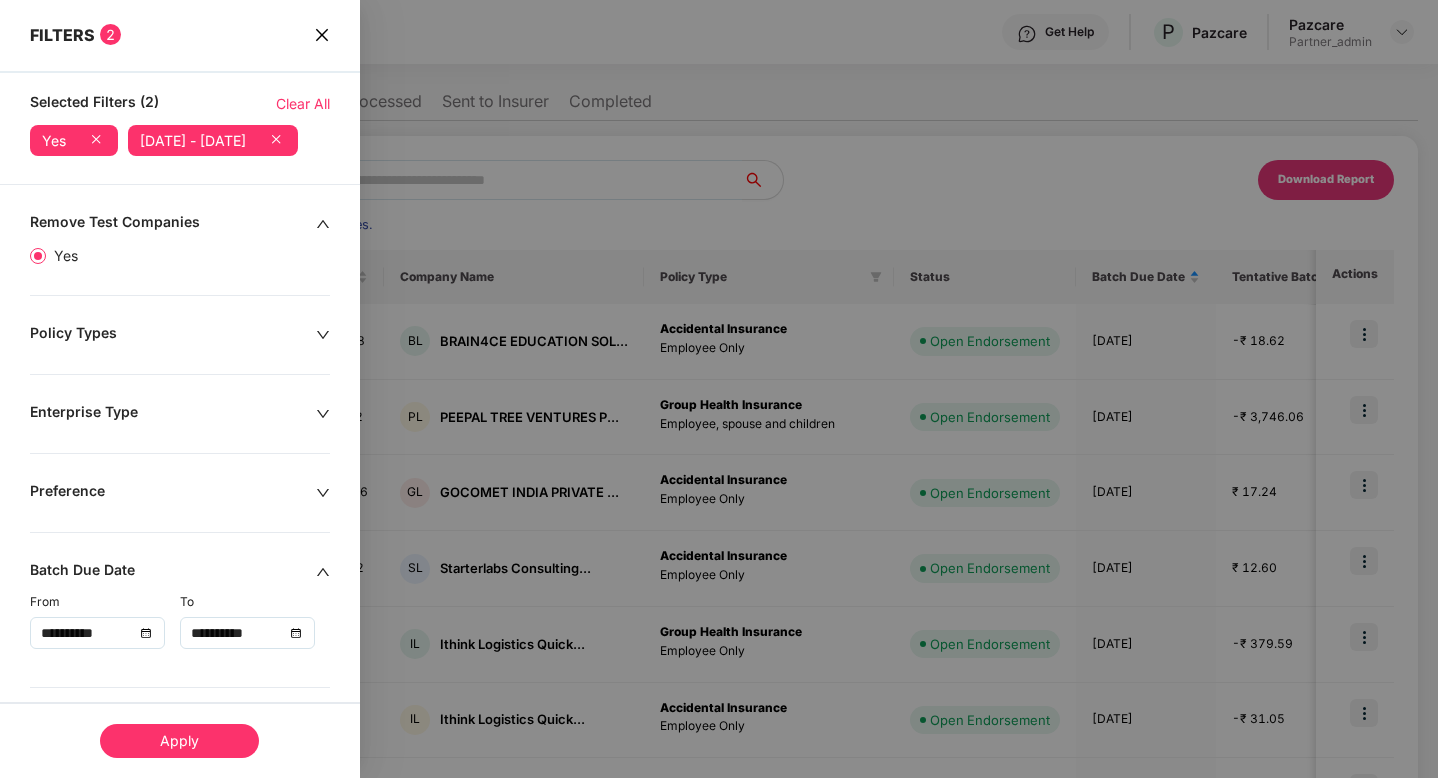 scroll, scrollTop: 0, scrollLeft: 0, axis: both 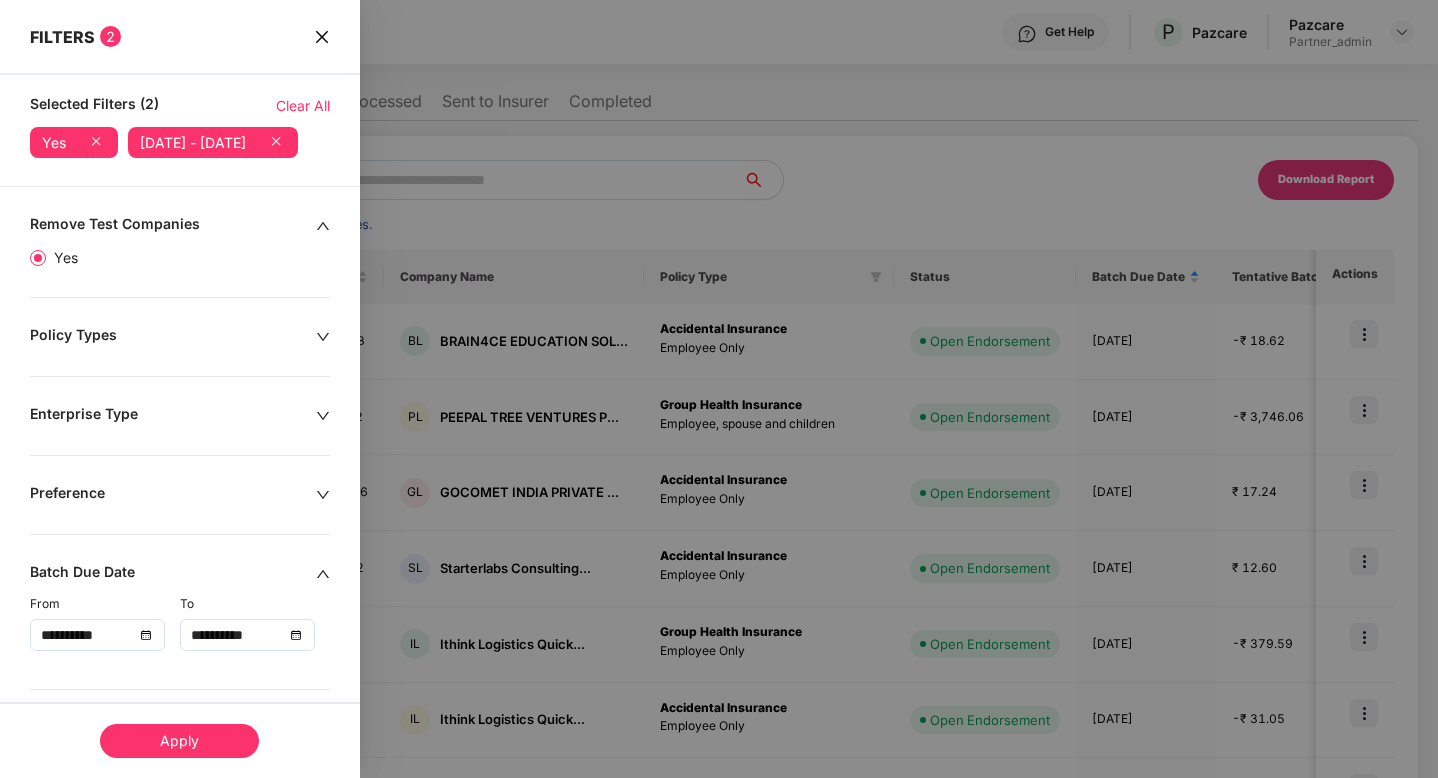 click at bounding box center (719, 389) 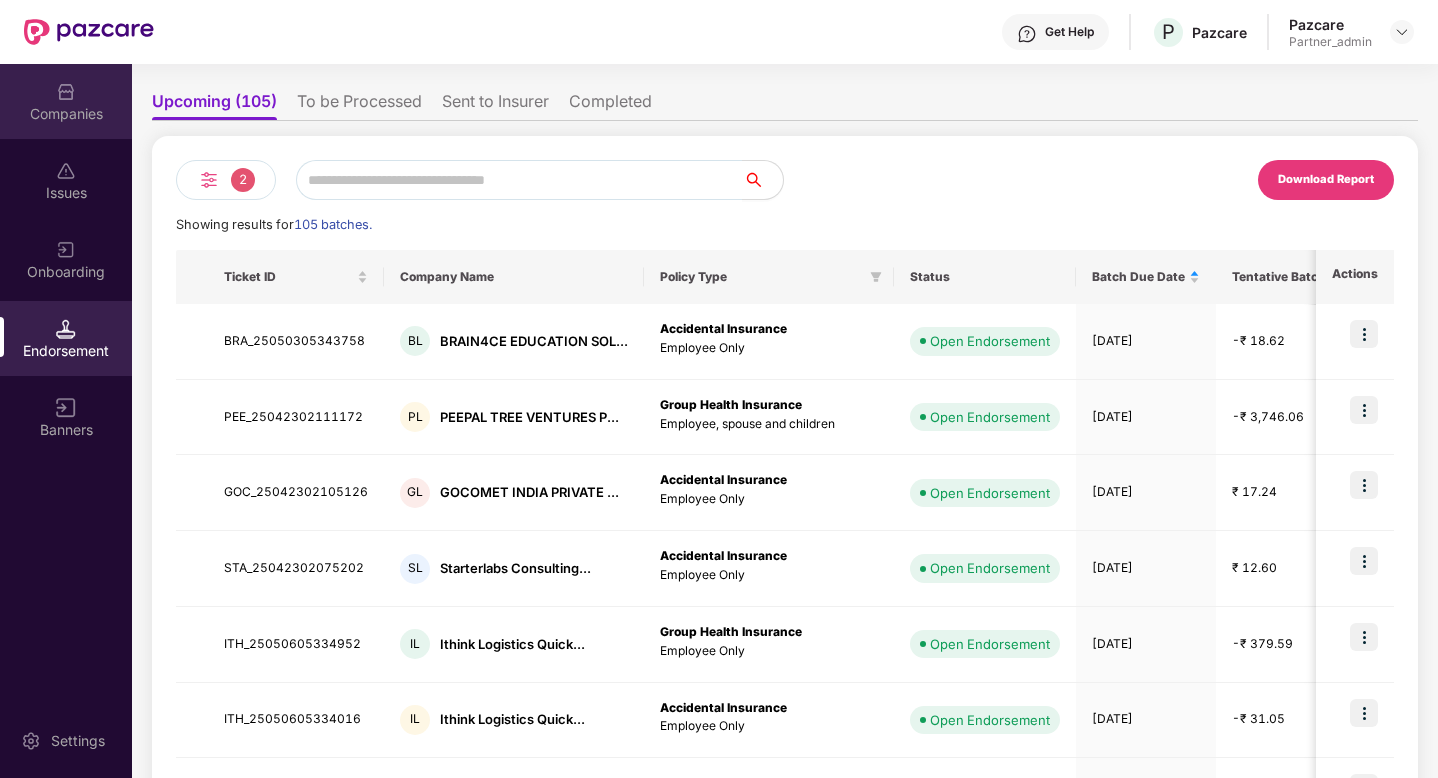 click on "Companies" at bounding box center [66, 101] 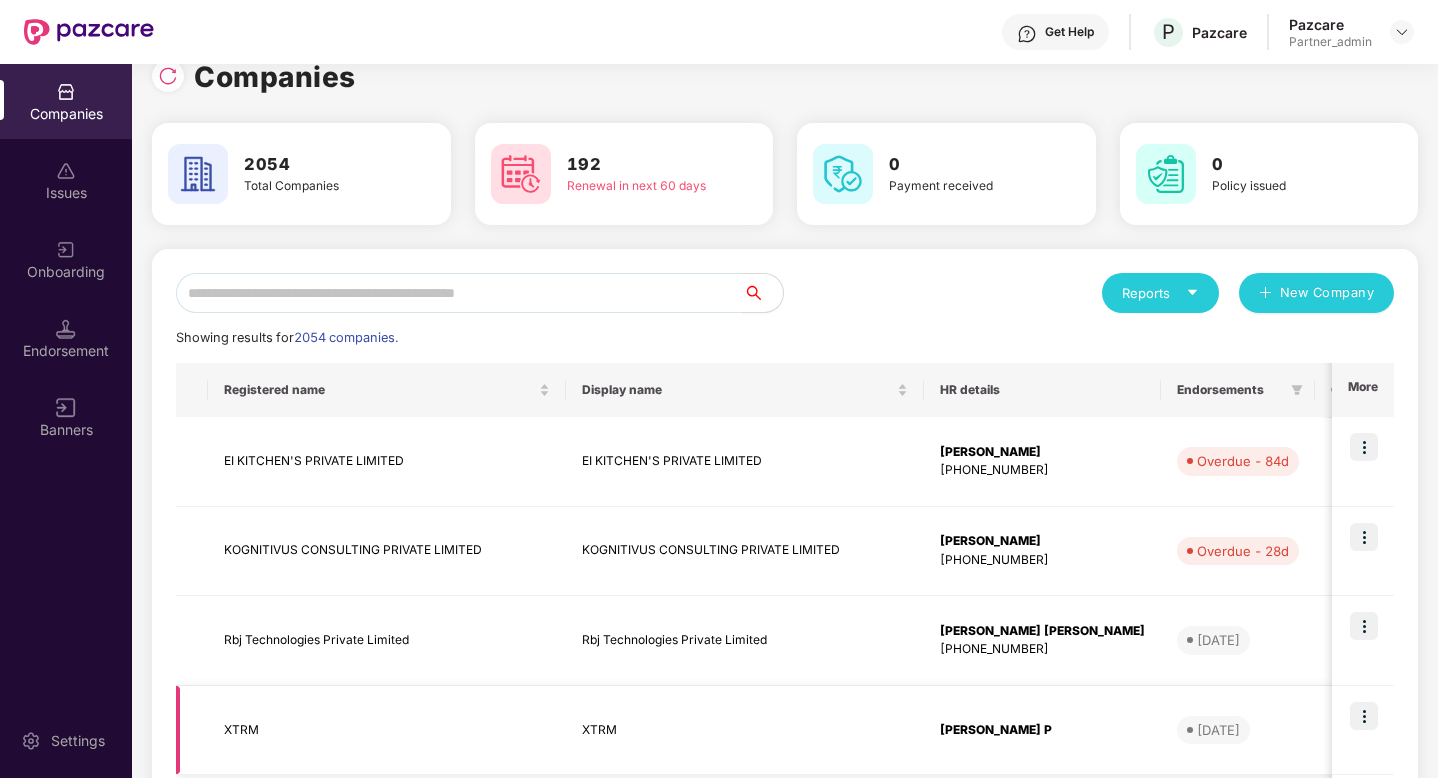 scroll, scrollTop: 132, scrollLeft: 0, axis: vertical 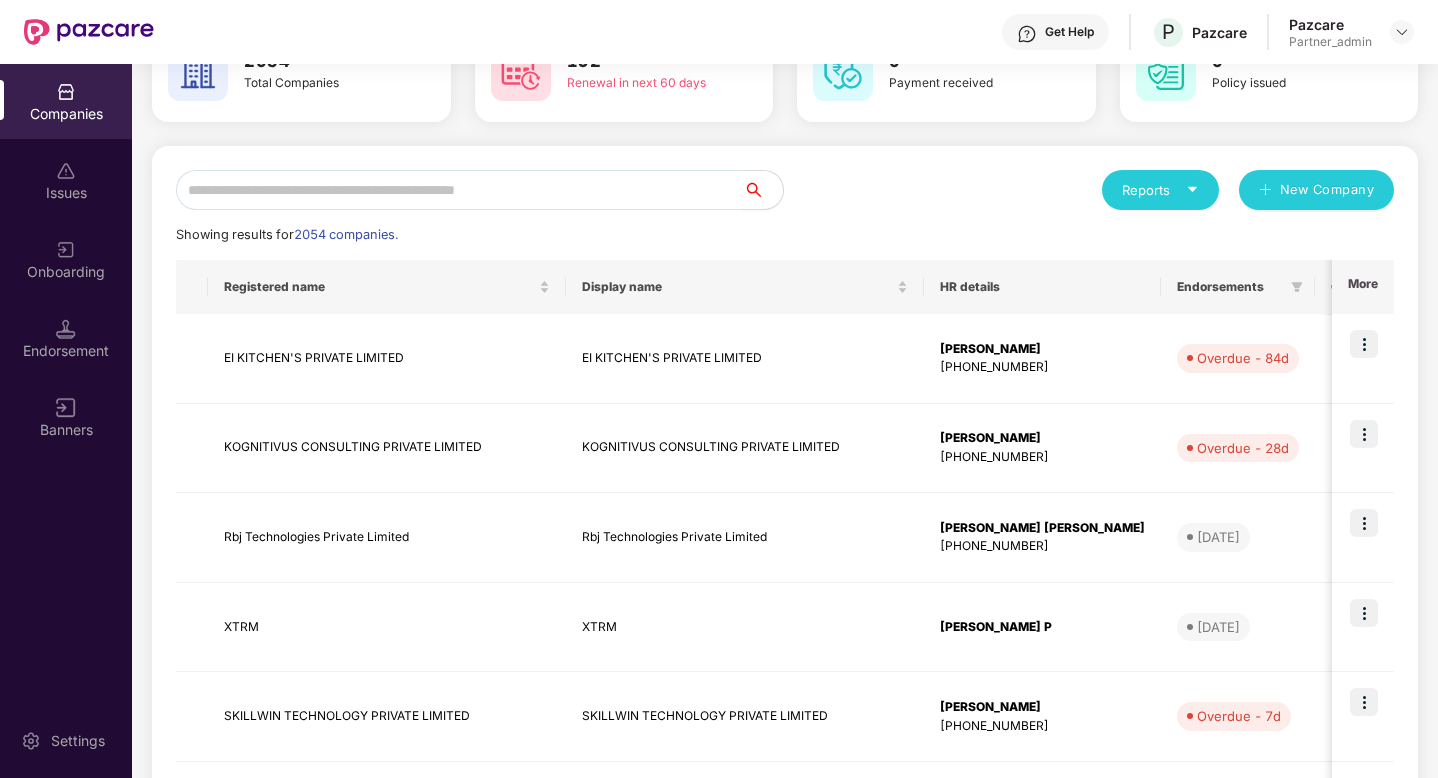 click at bounding box center [459, 190] 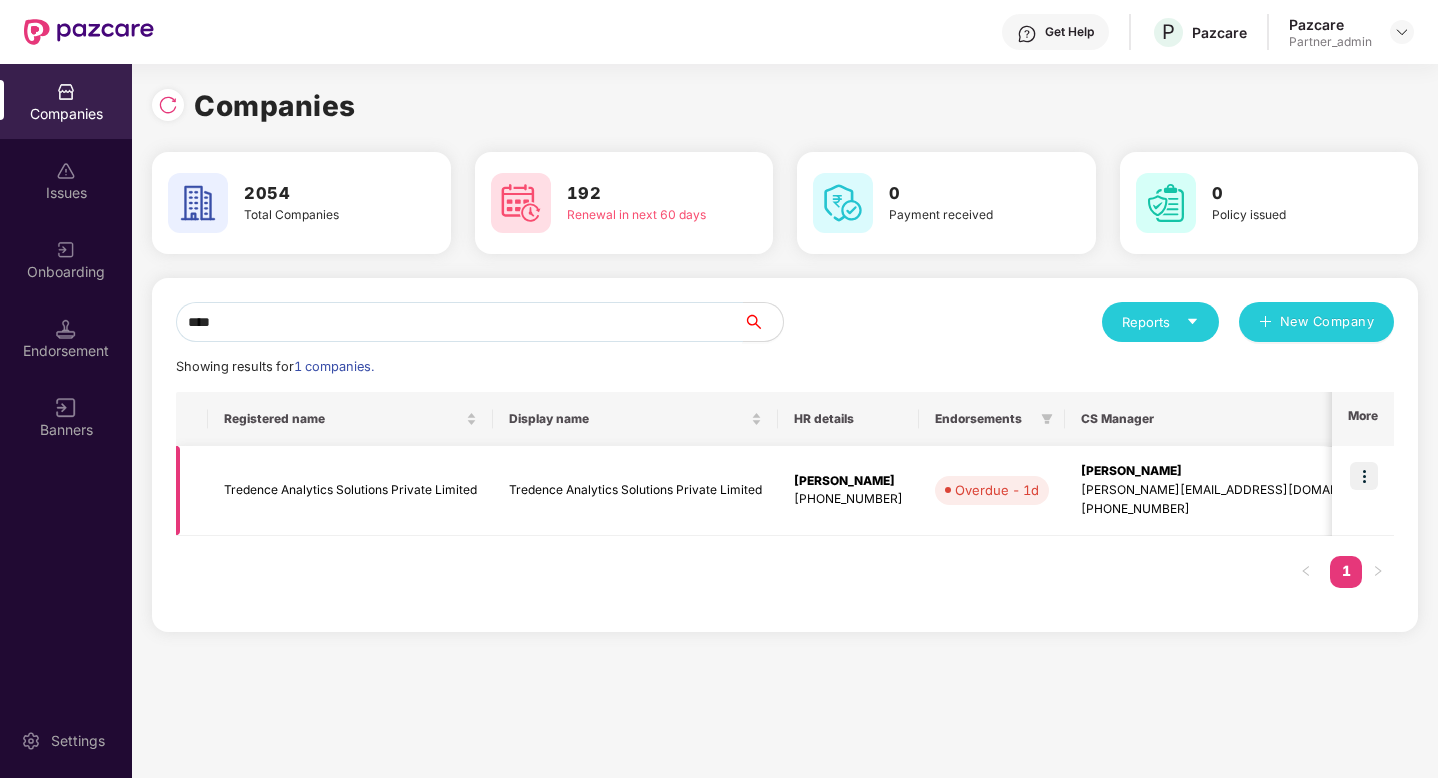scroll, scrollTop: 0, scrollLeft: 0, axis: both 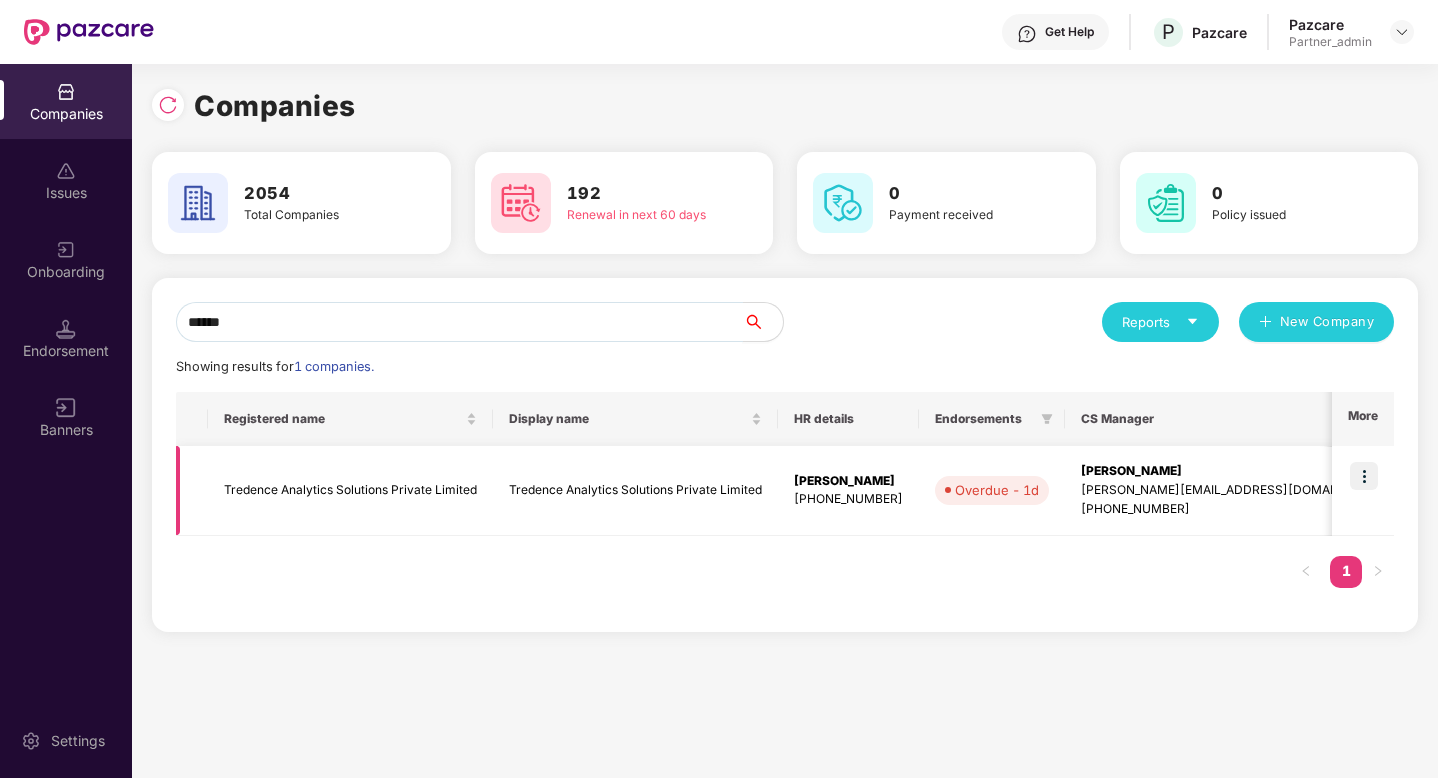 type on "******" 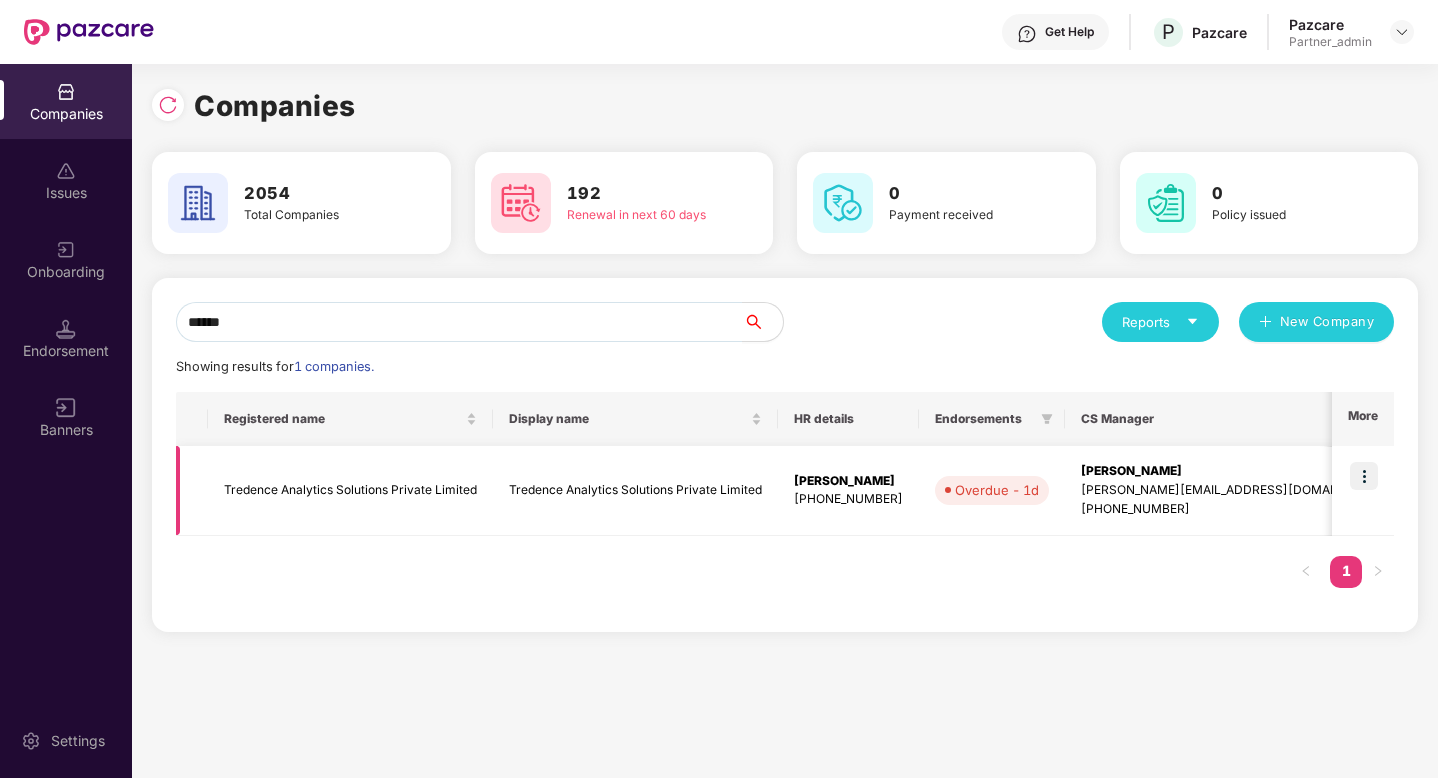 click on "Tredence Analytics Solutions Private Limited" at bounding box center (635, 491) 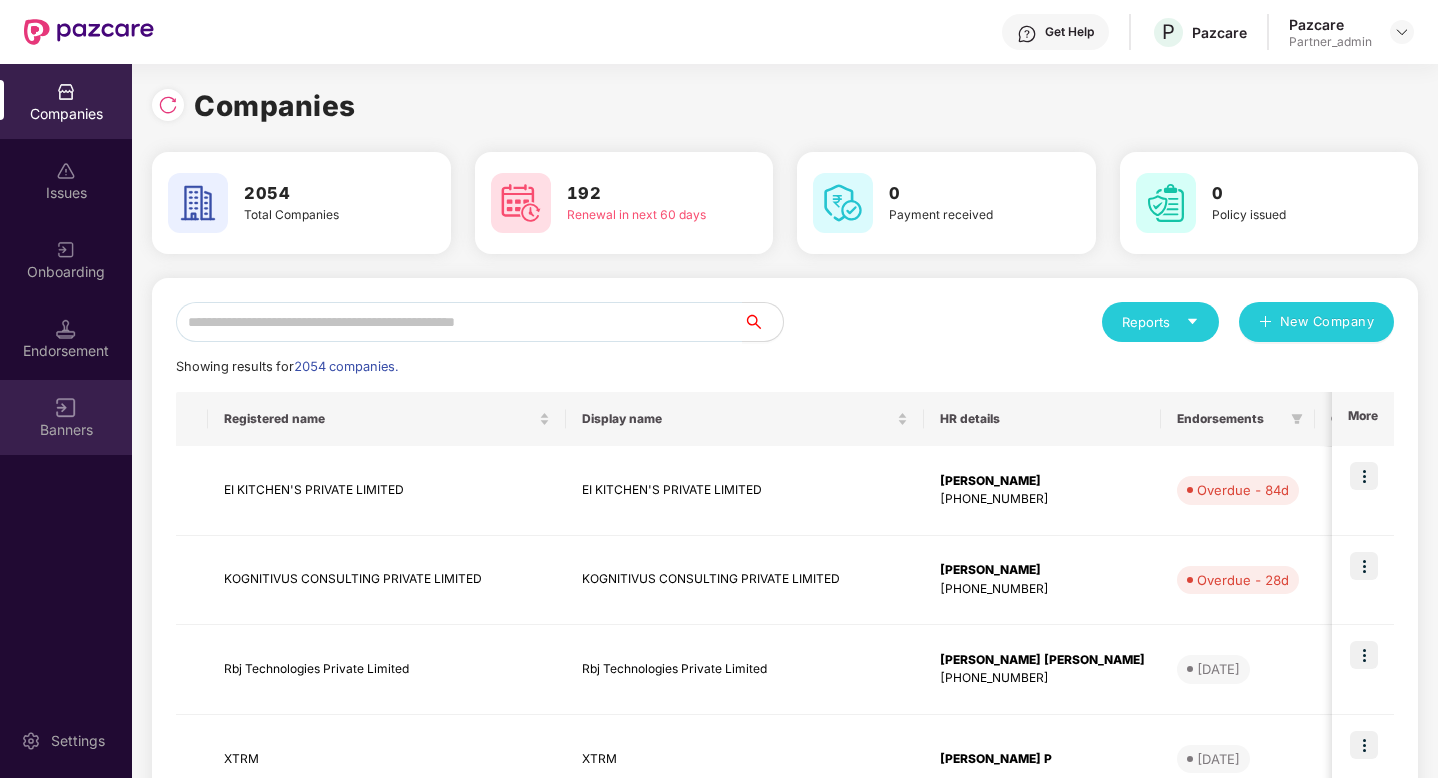 click on "Banners" at bounding box center (66, 417) 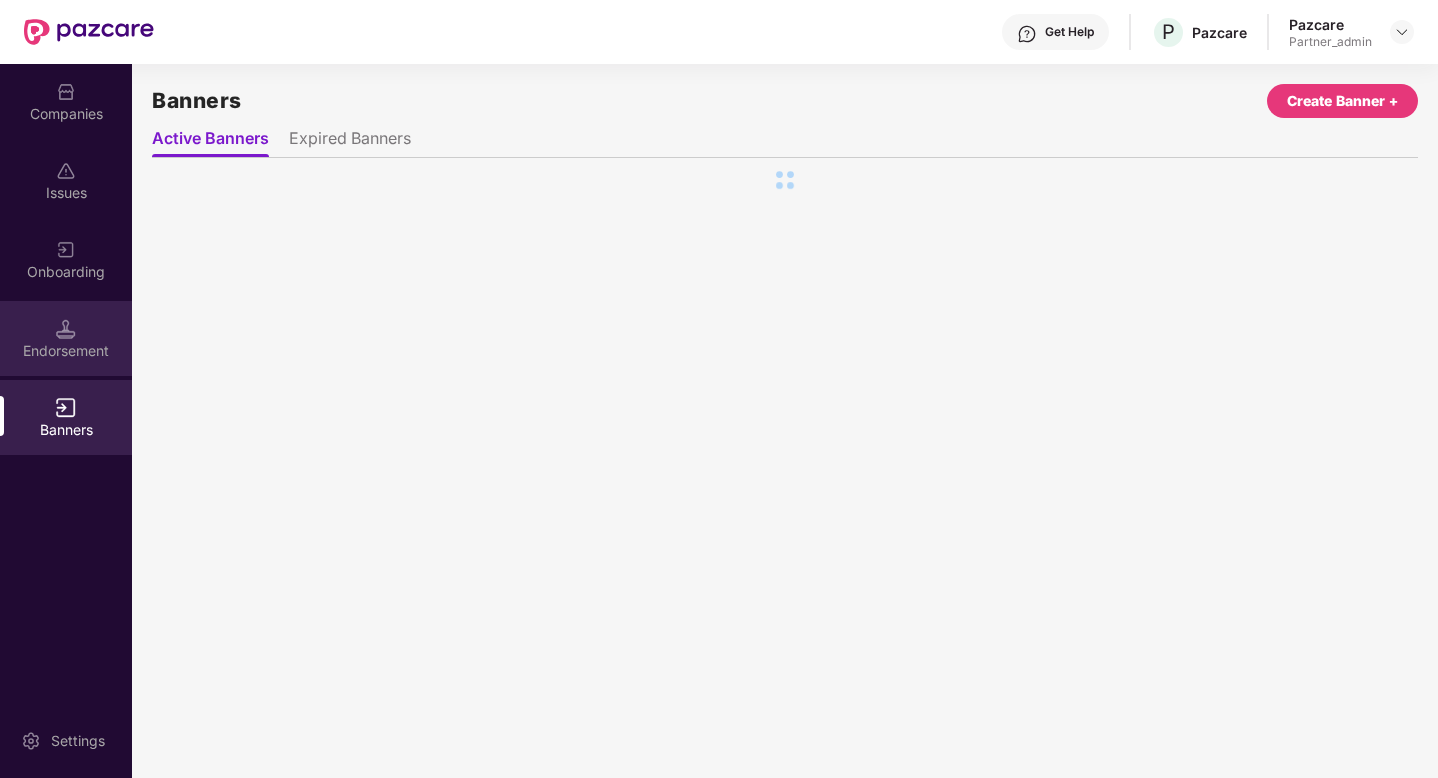 click on "Endorsement" at bounding box center [66, 351] 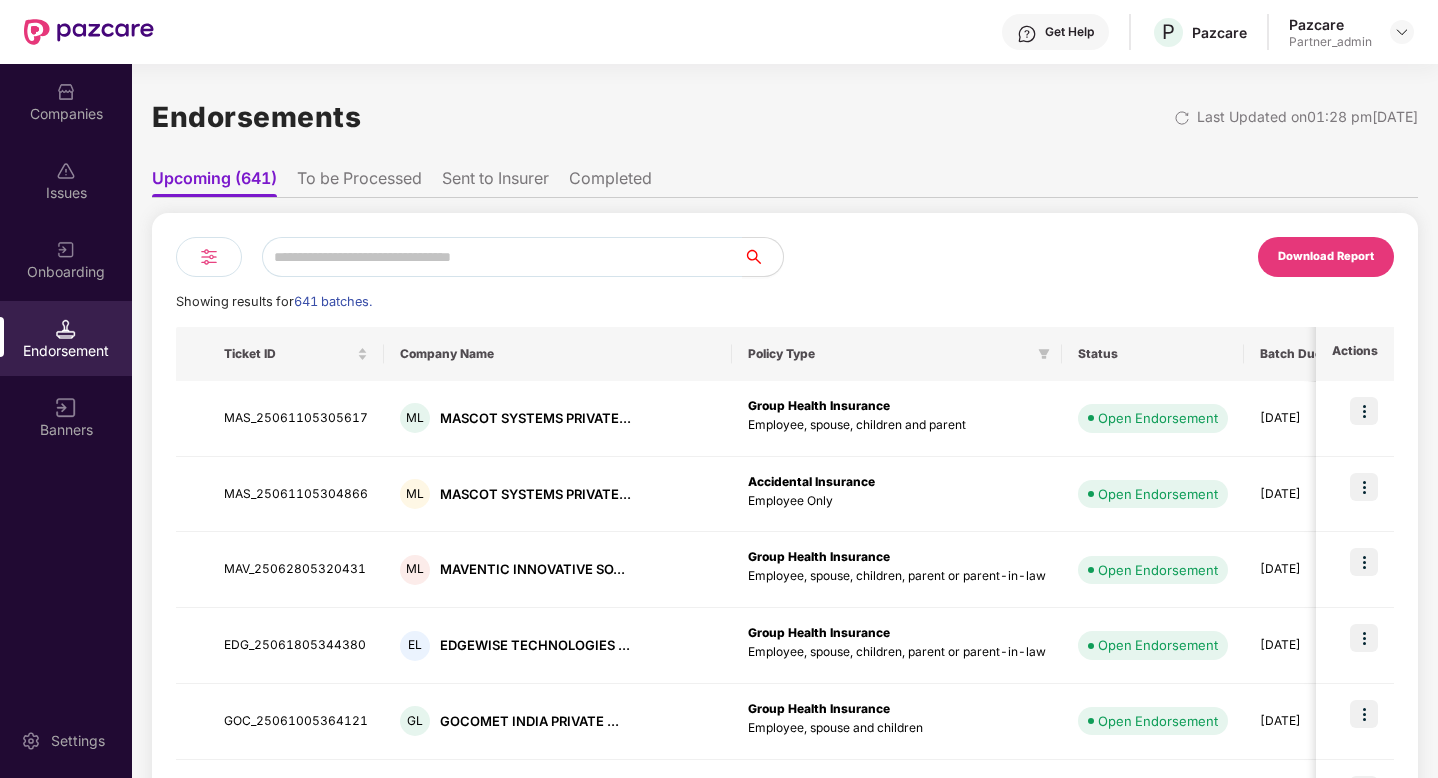 click at bounding box center [209, 257] 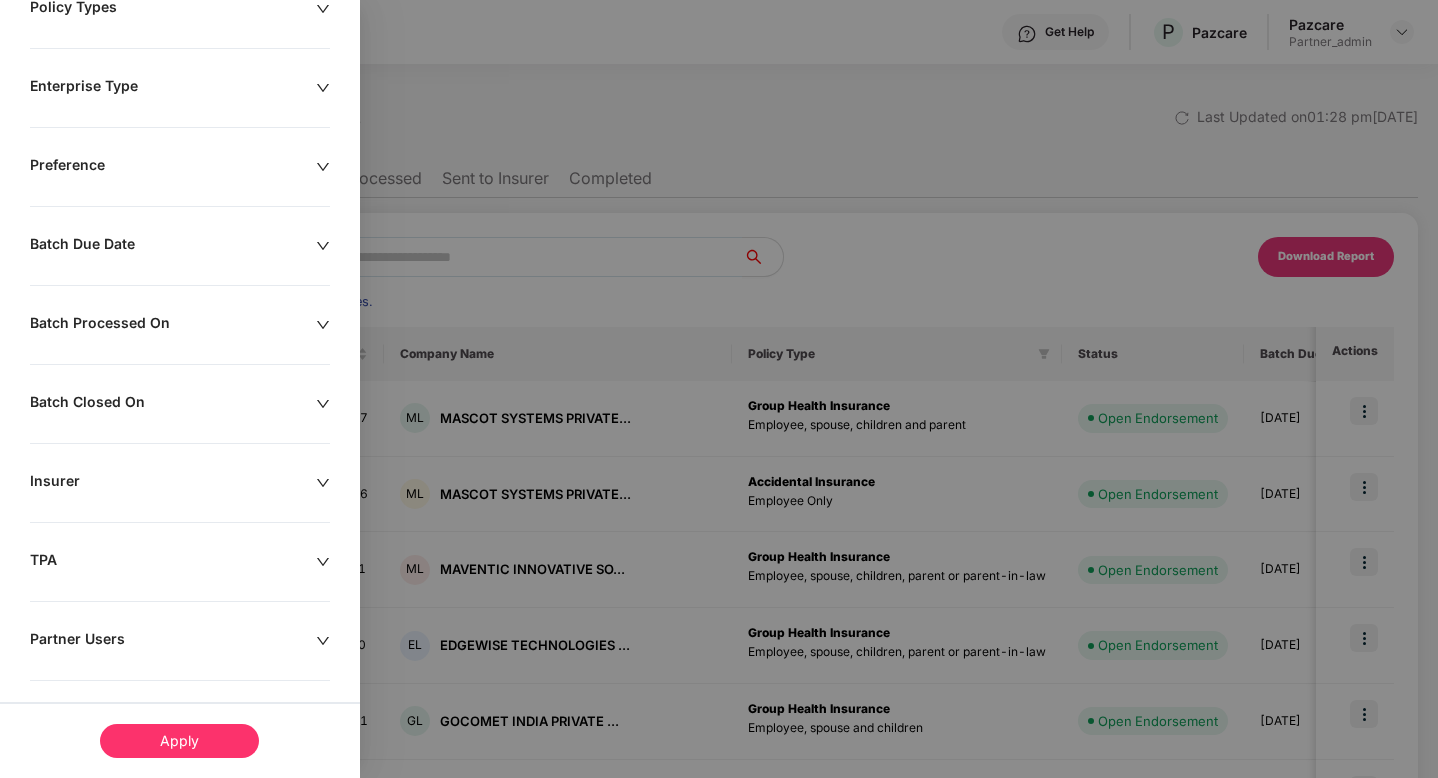 scroll, scrollTop: 266, scrollLeft: 0, axis: vertical 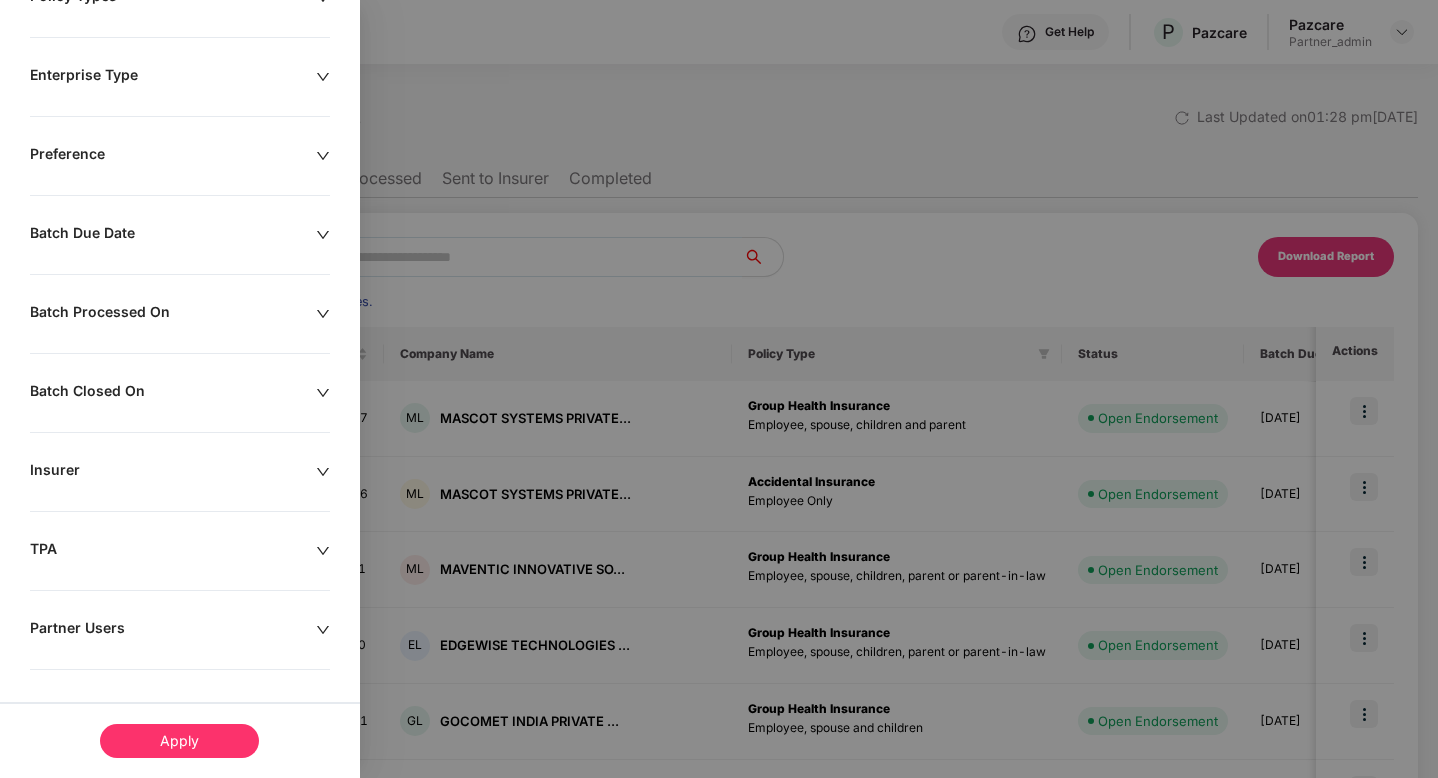 click on "Batch Processed On" at bounding box center [173, 314] 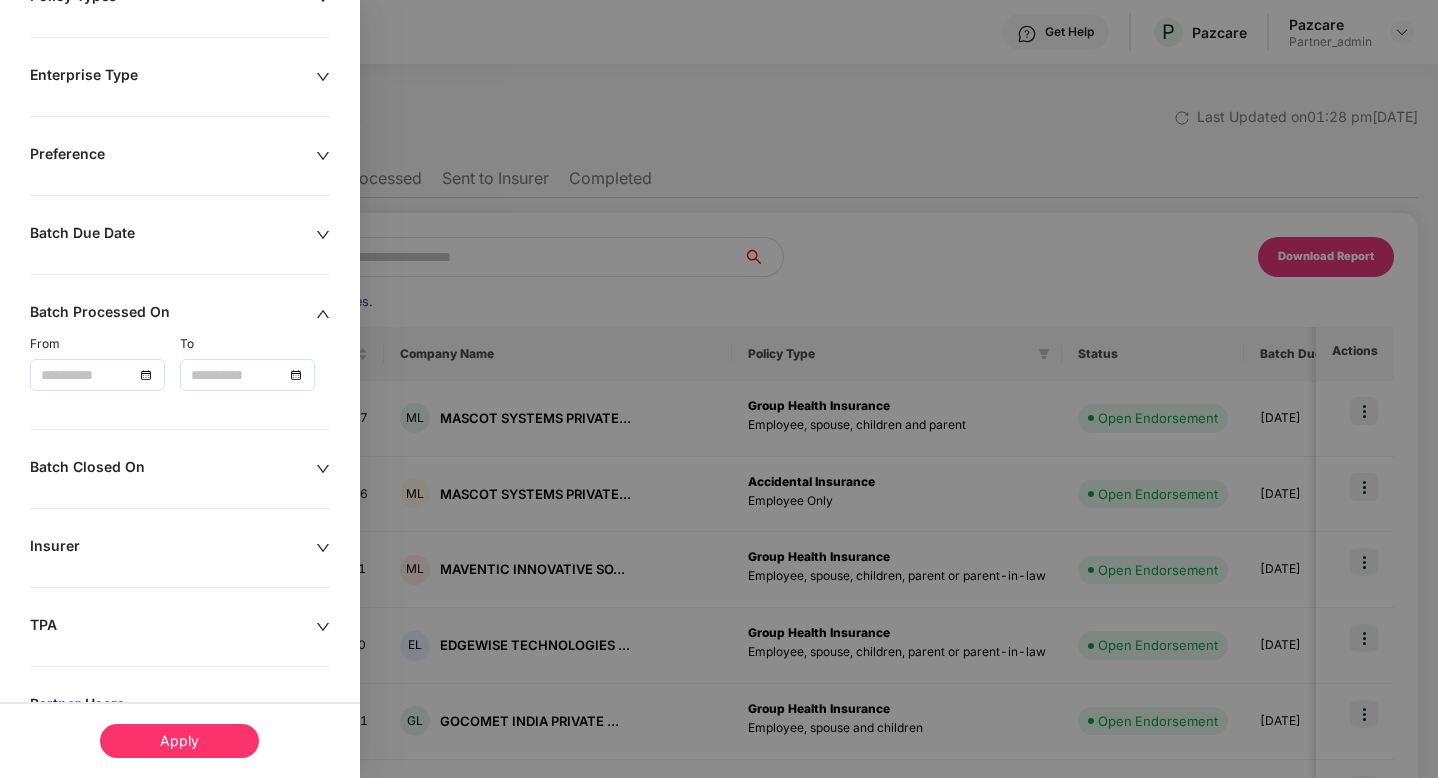 click on "Remove Test Companies Policy Types Enterprise Type Preference Batch Due Date Batch Processed On From To Batch Closed On Insurer TPA Partner Users" at bounding box center [180, 381] 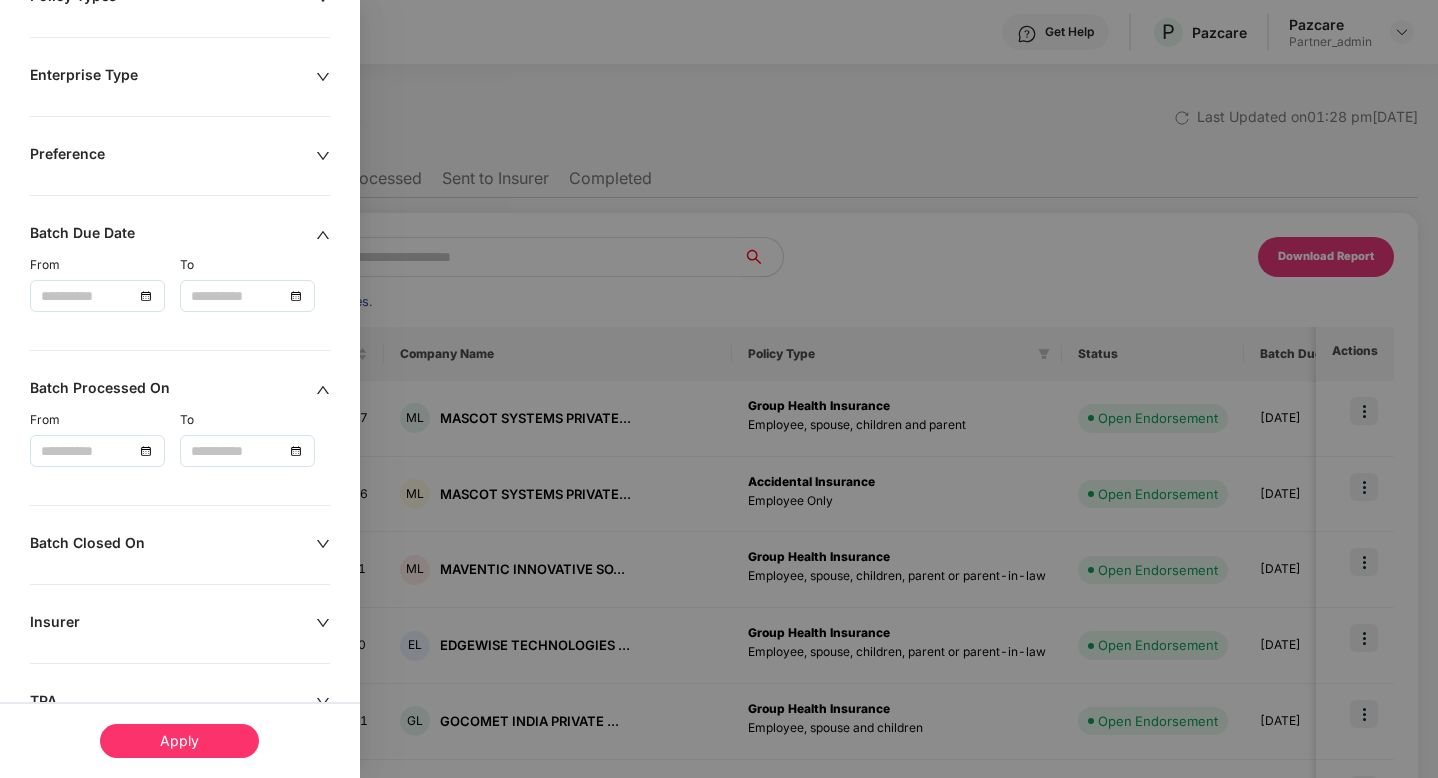 click at bounding box center [247, 296] 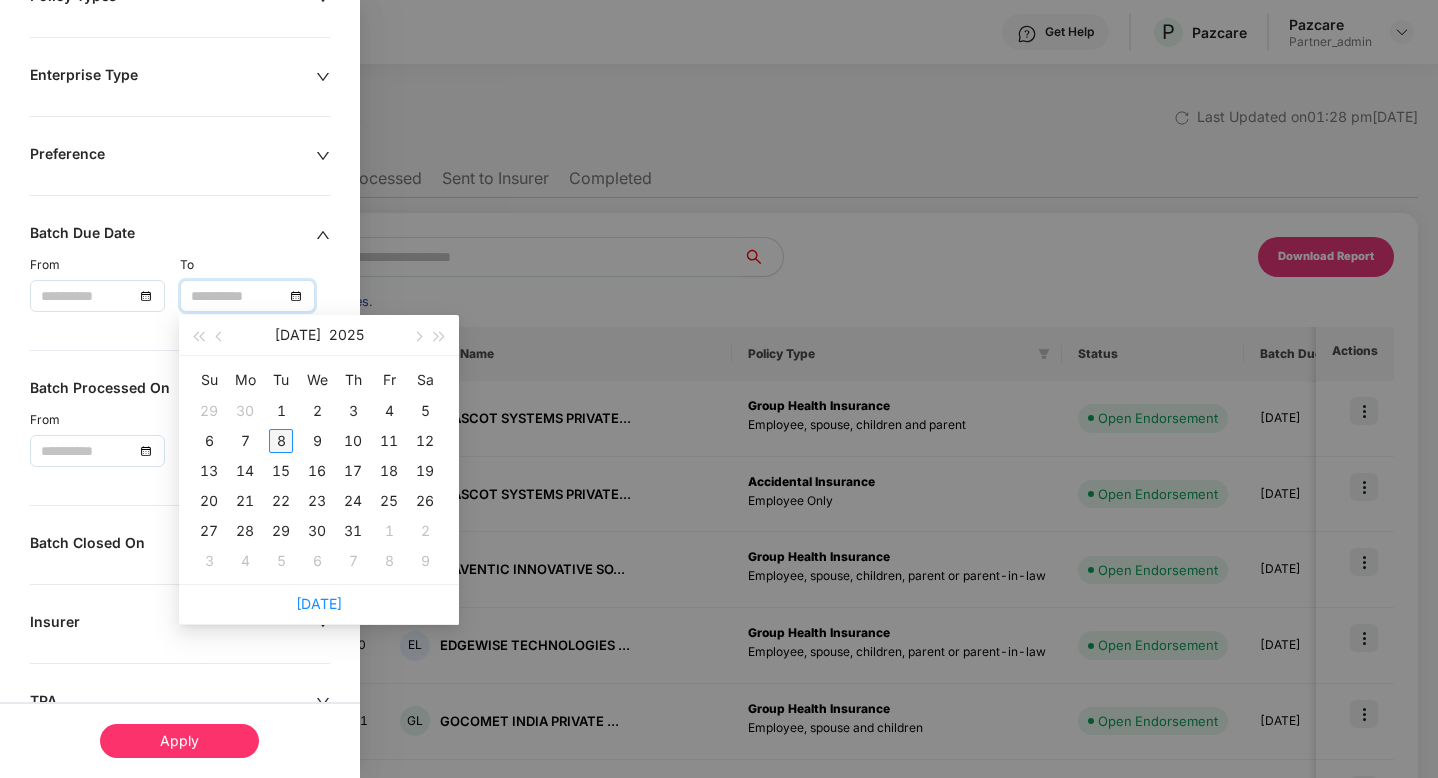 type on "**********" 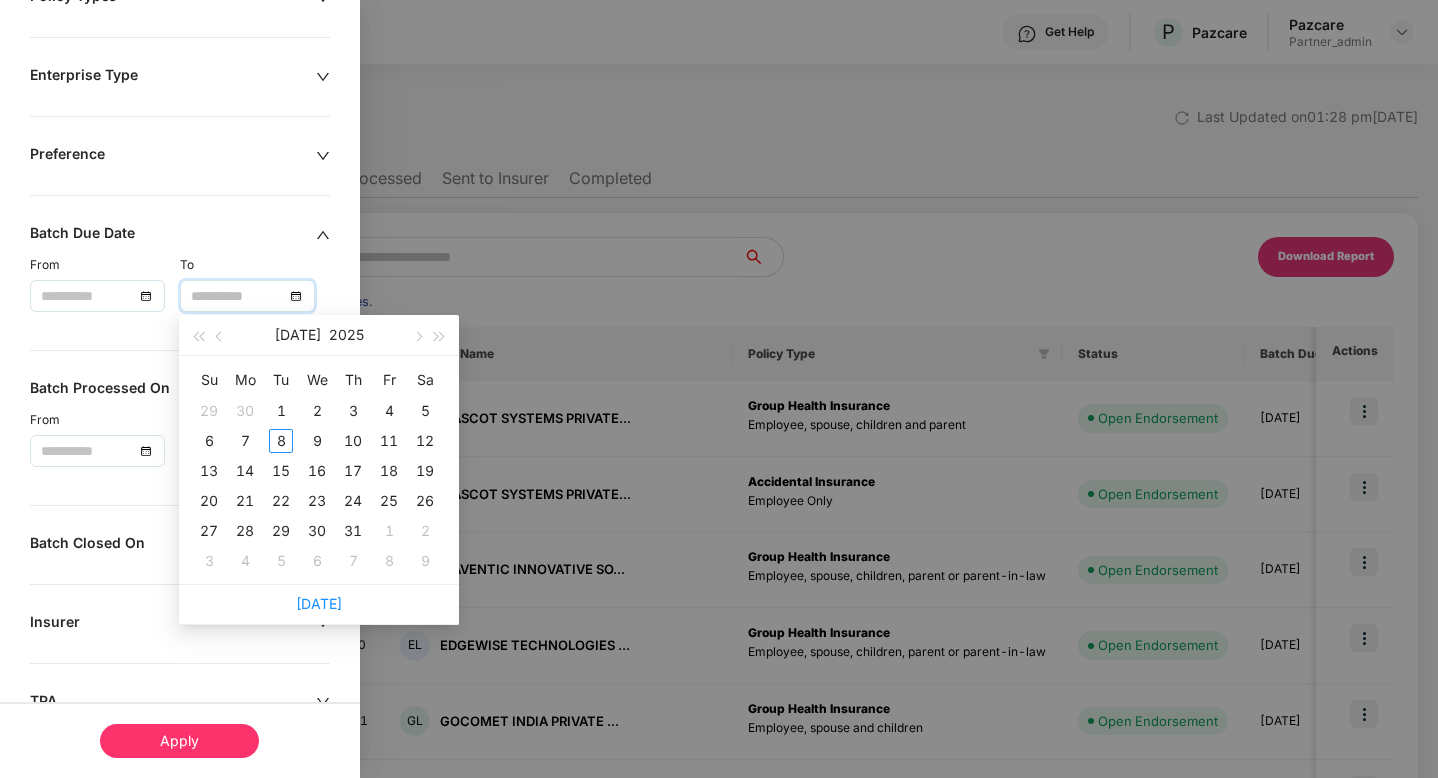 drag, startPoint x: 280, startPoint y: 435, endPoint x: 268, endPoint y: 420, distance: 19.209373 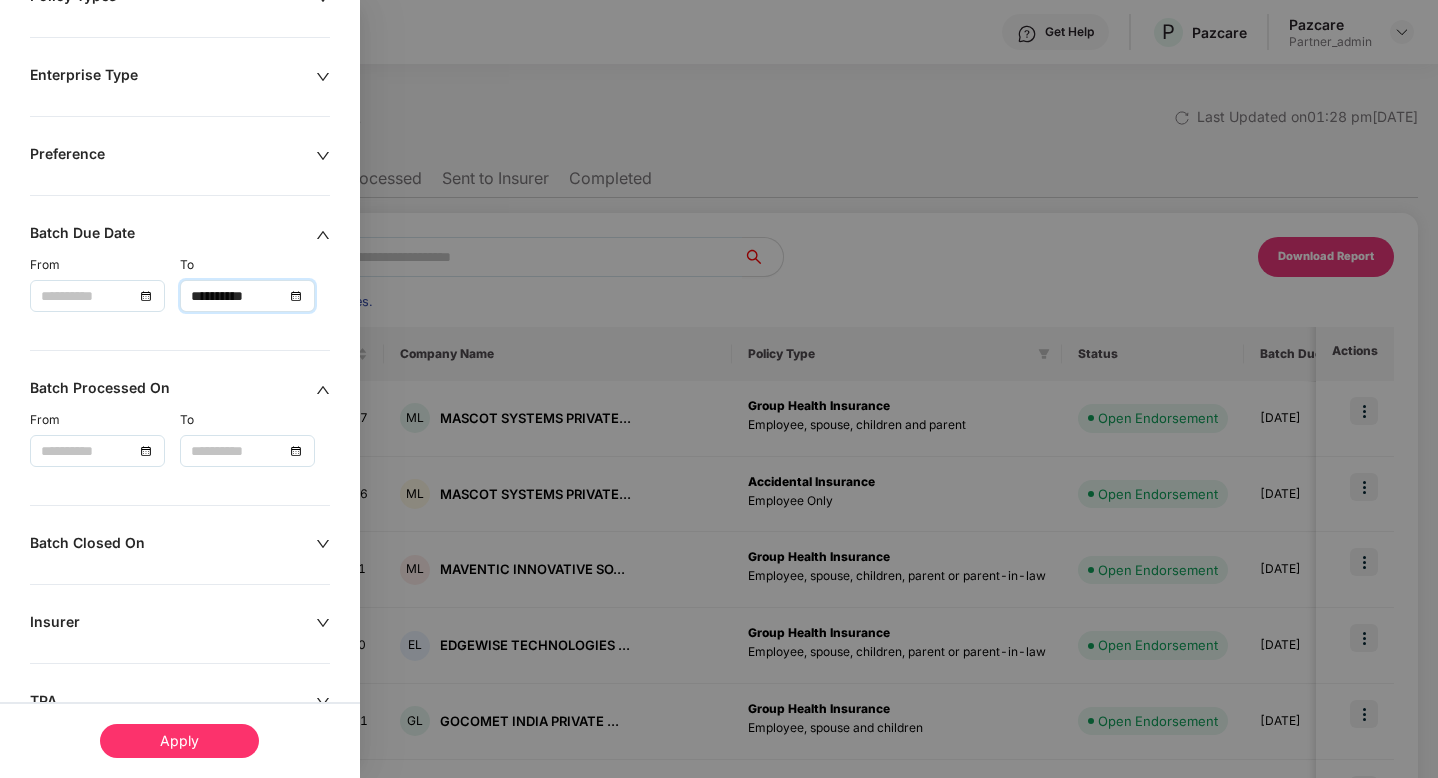 click at bounding box center (97, 296) 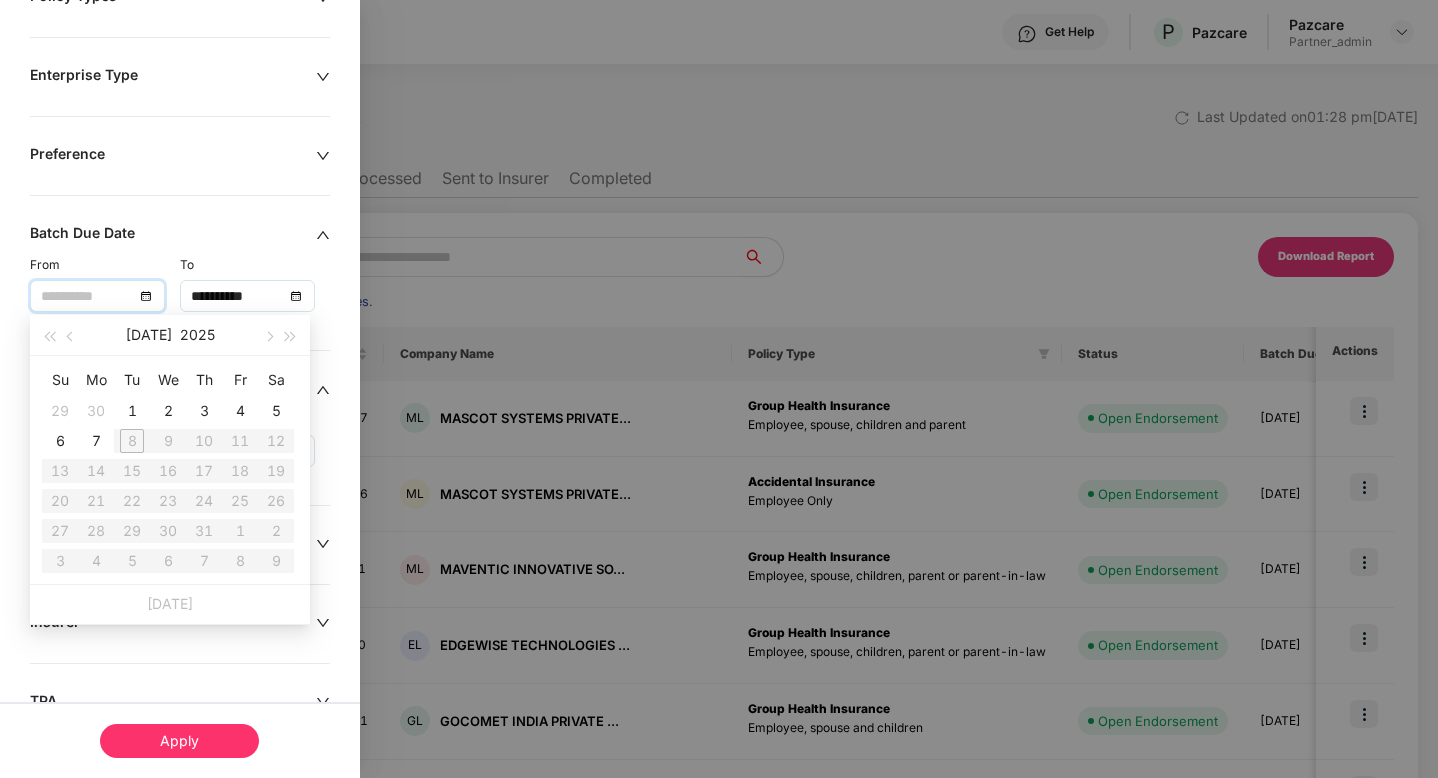 click at bounding box center [97, 296] 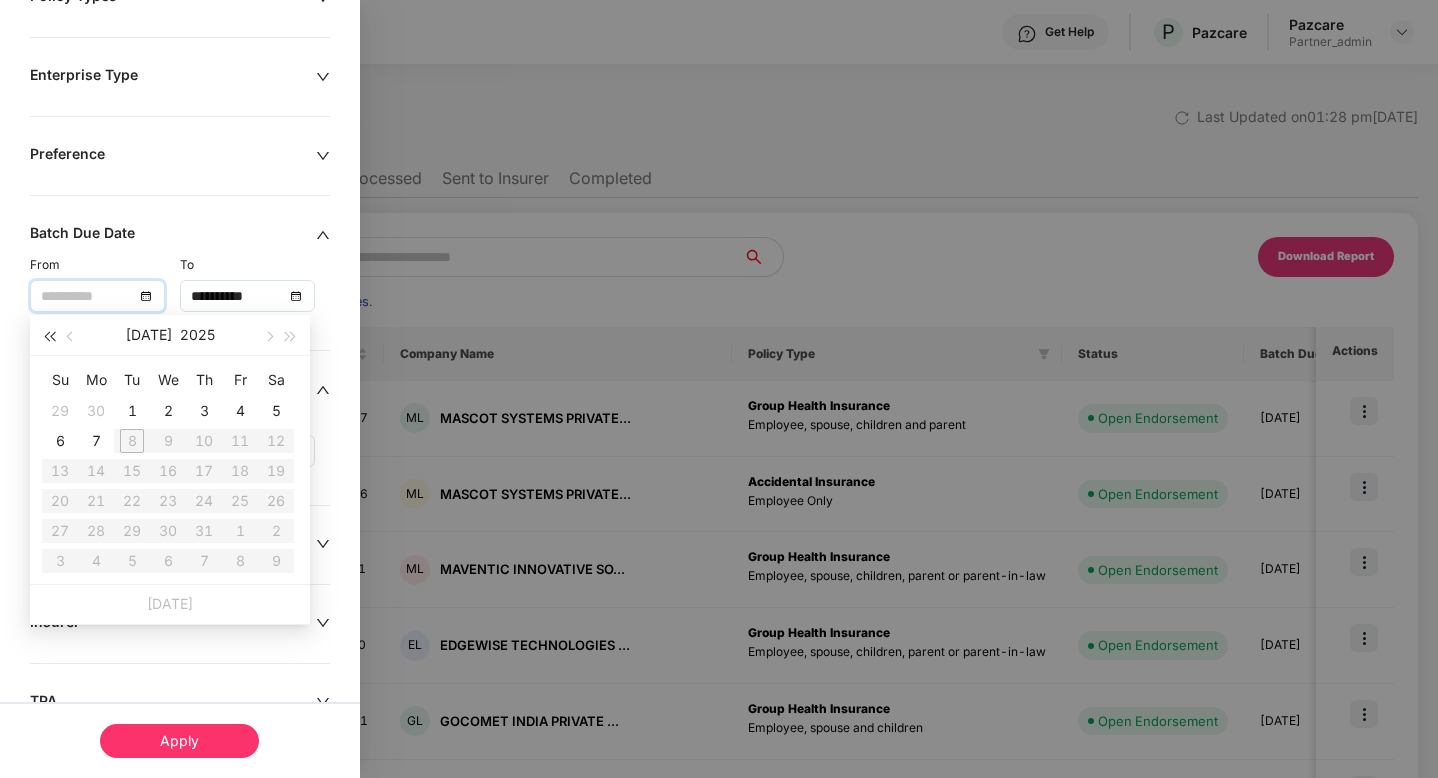 click at bounding box center (49, 337) 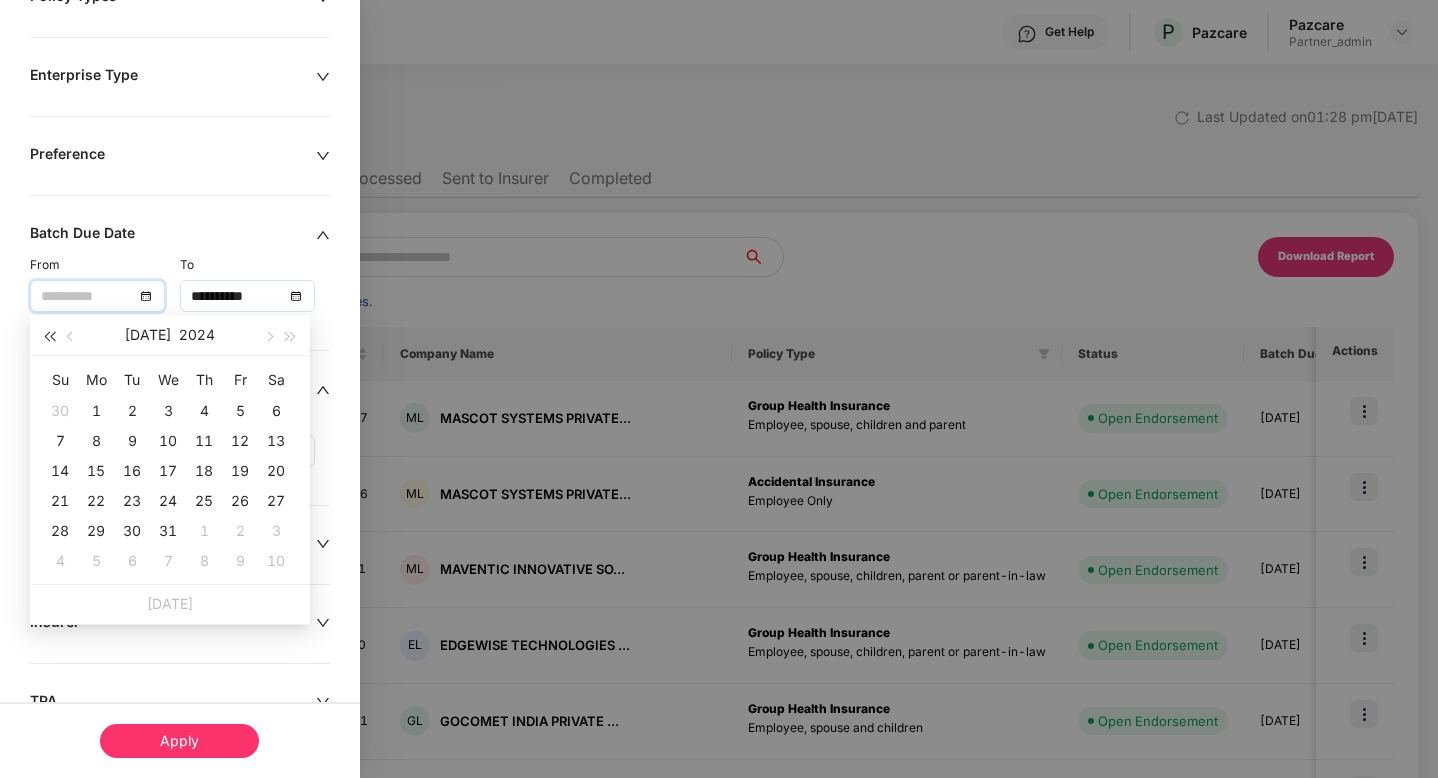 click at bounding box center [49, 337] 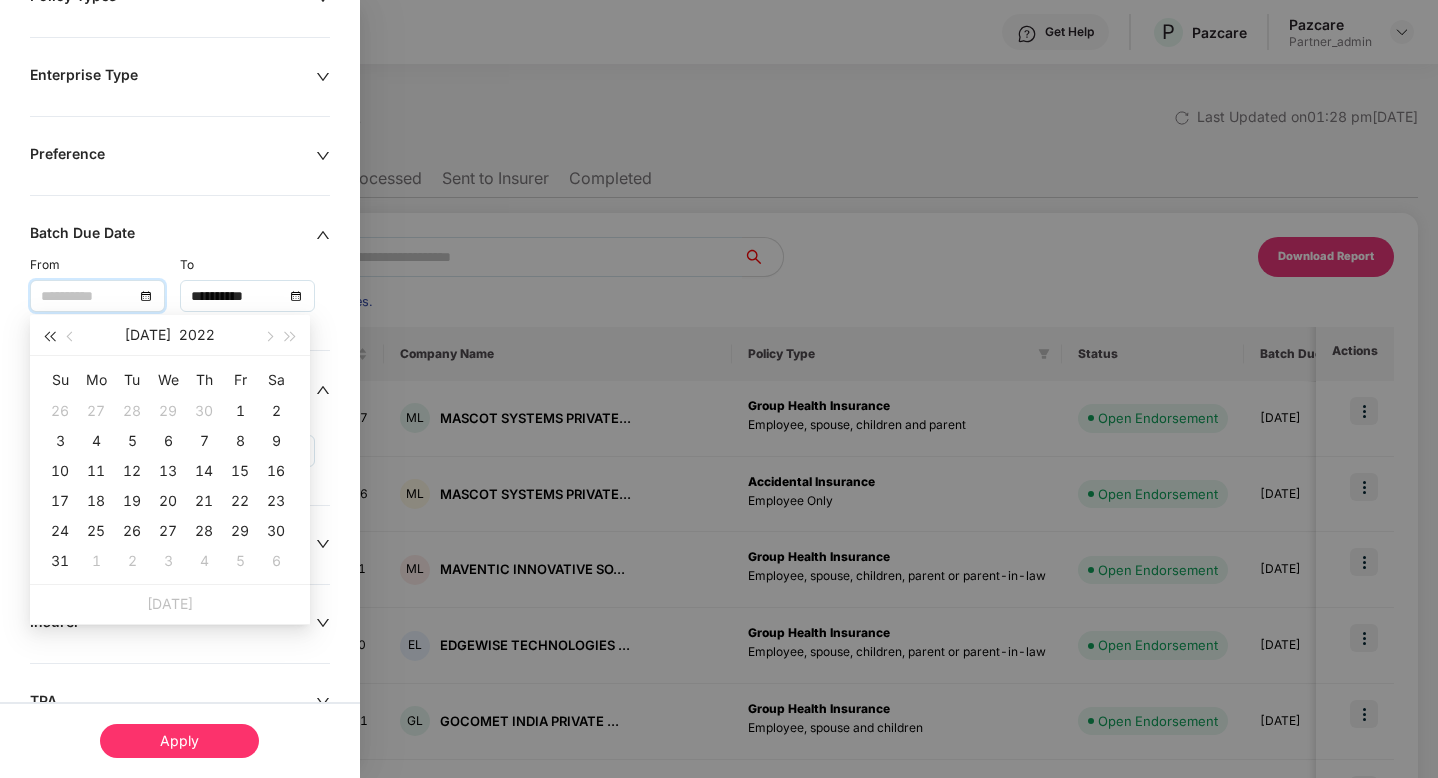 click at bounding box center (49, 337) 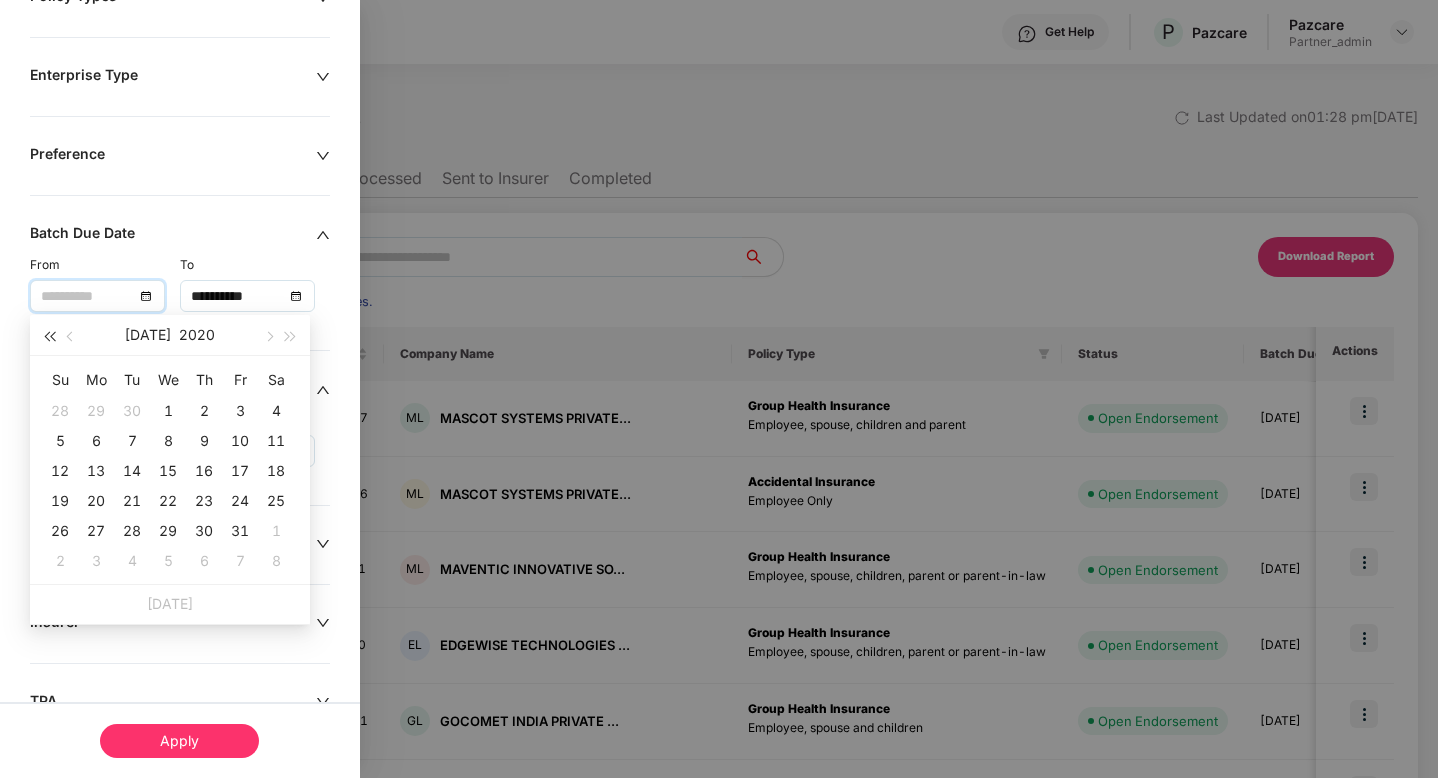 click at bounding box center (49, 337) 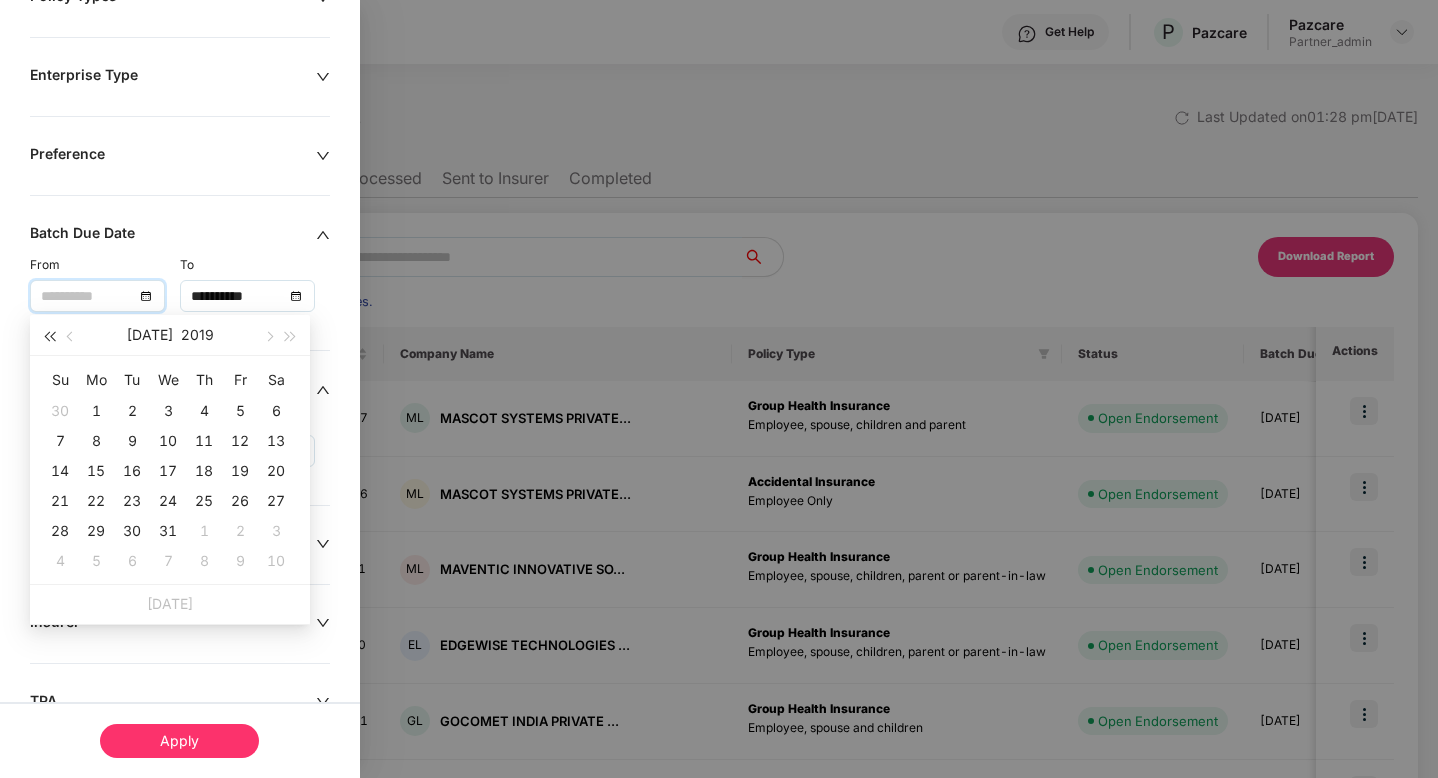 click at bounding box center [49, 337] 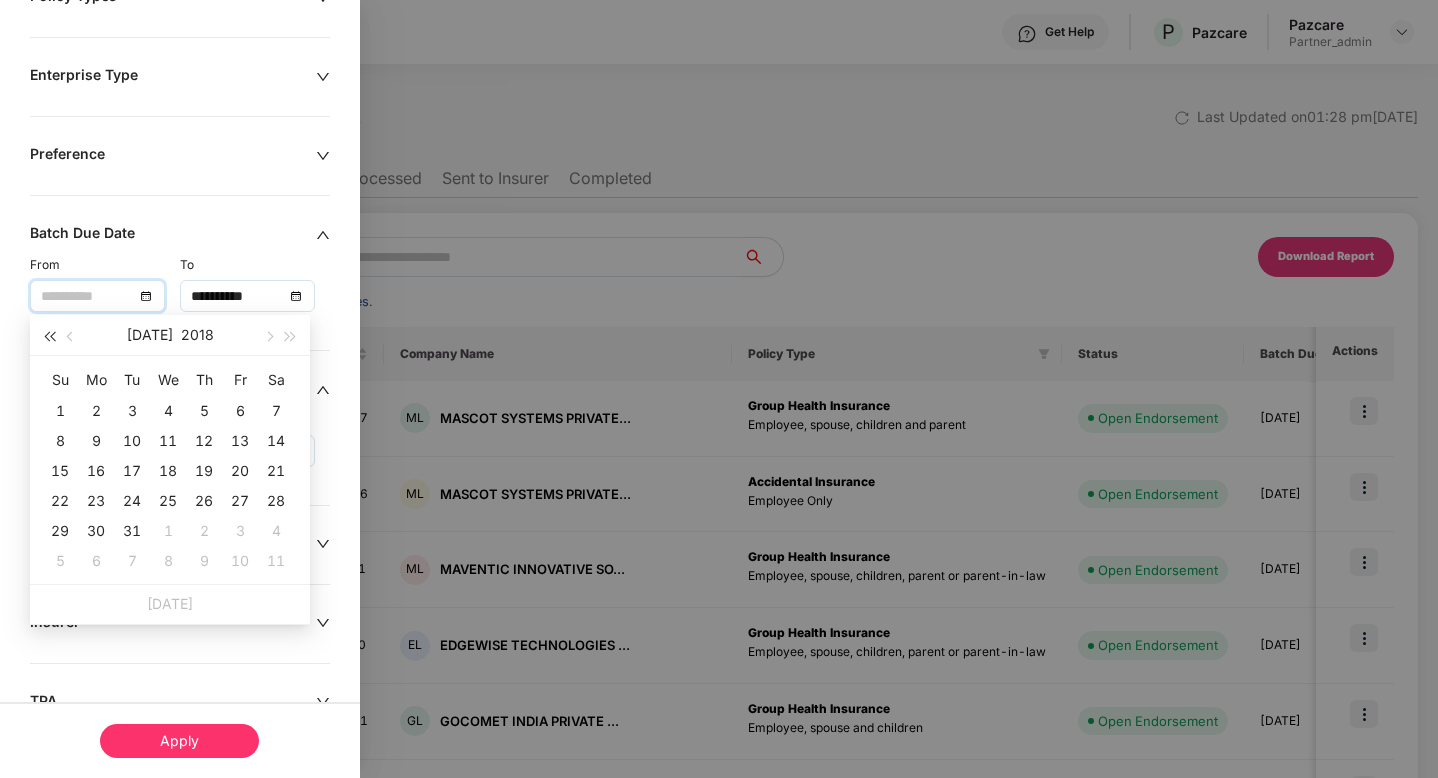 click at bounding box center (49, 337) 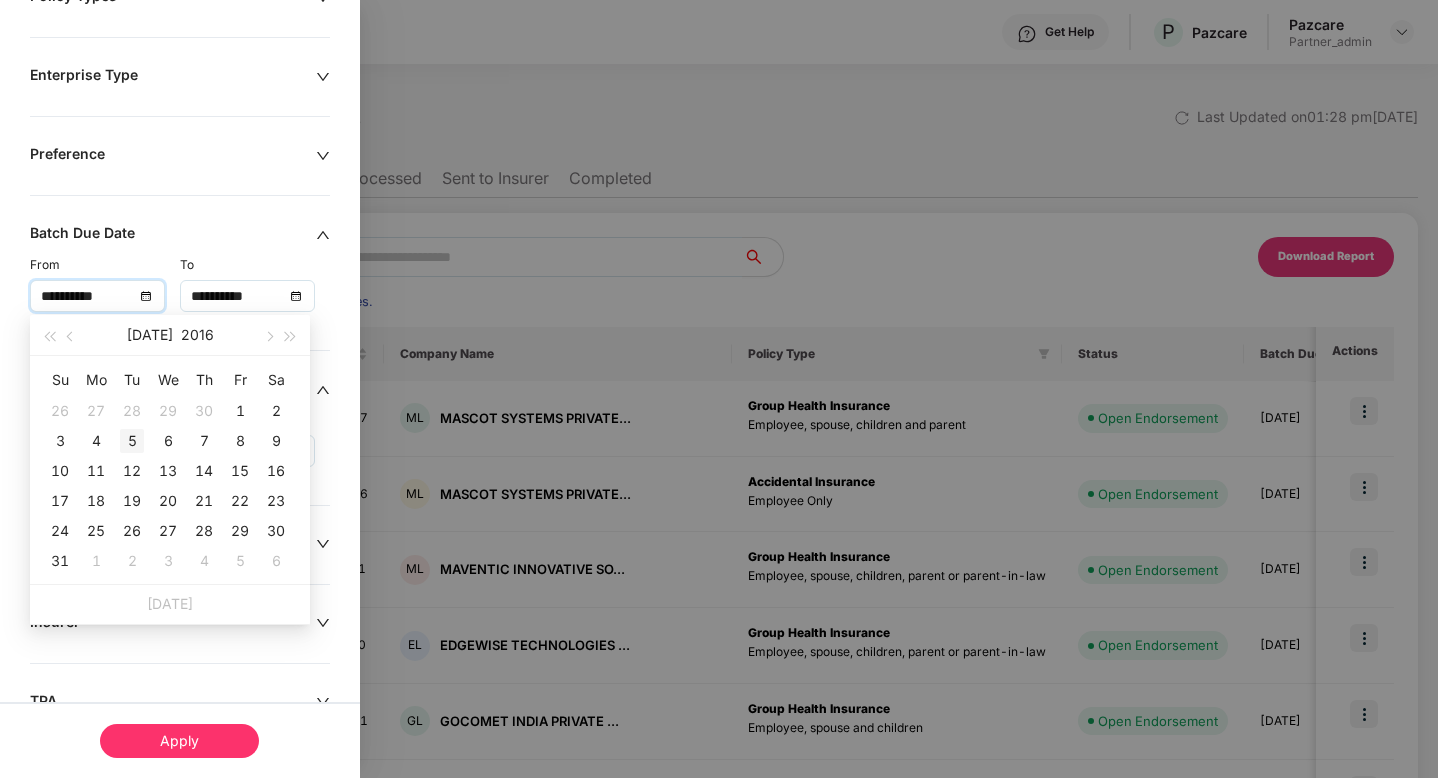 type on "**********" 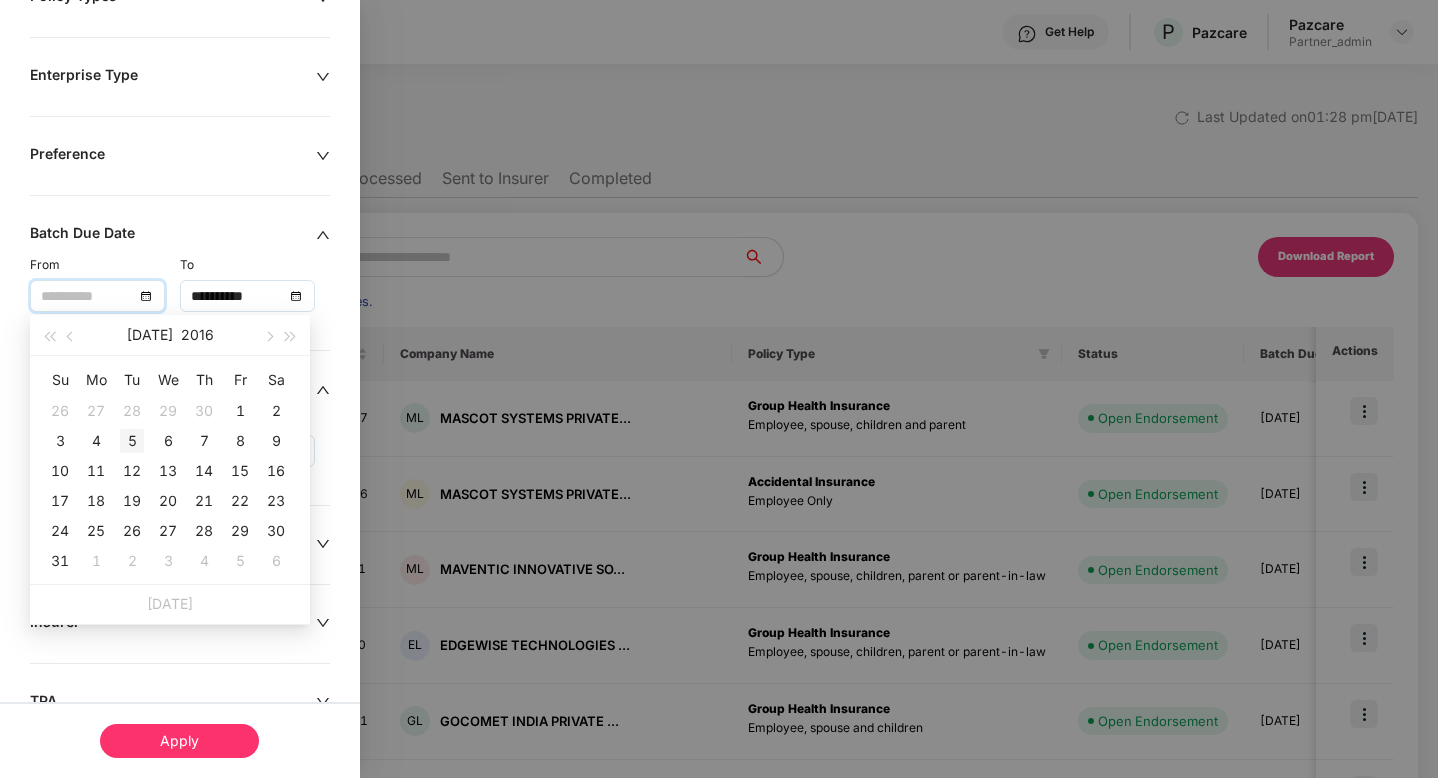 click on "5" at bounding box center (132, 441) 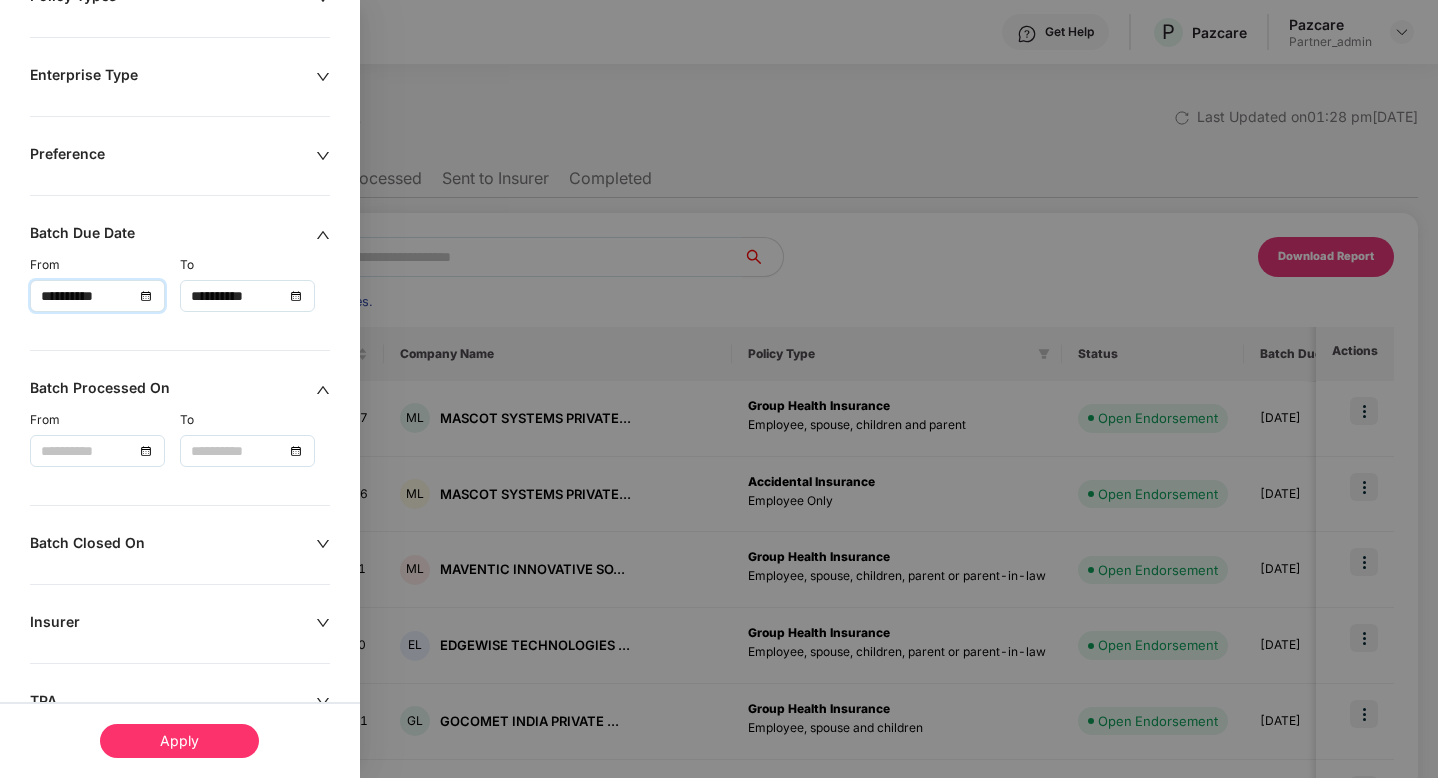 click on "**********" at bounding box center [247, 296] 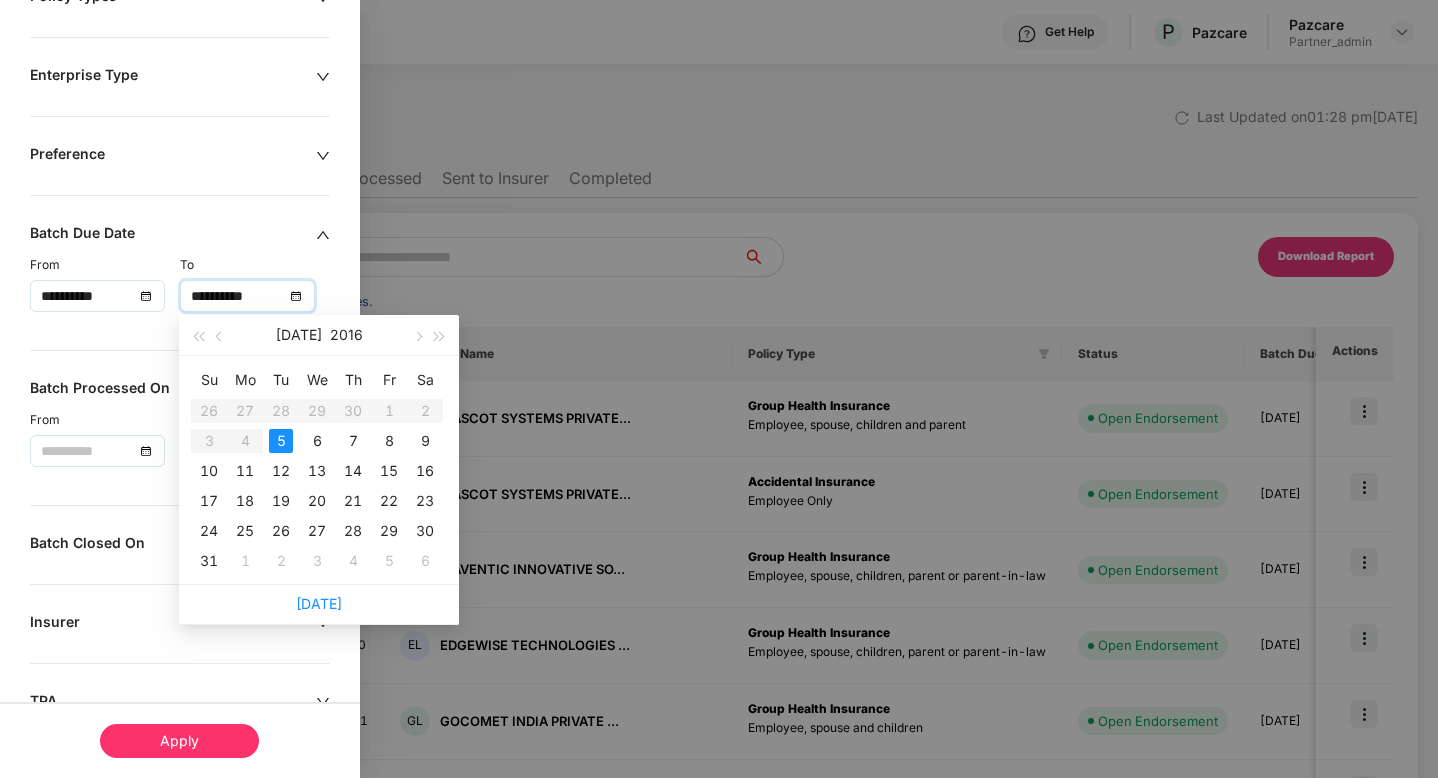 click on "**********" at bounding box center (247, 296) 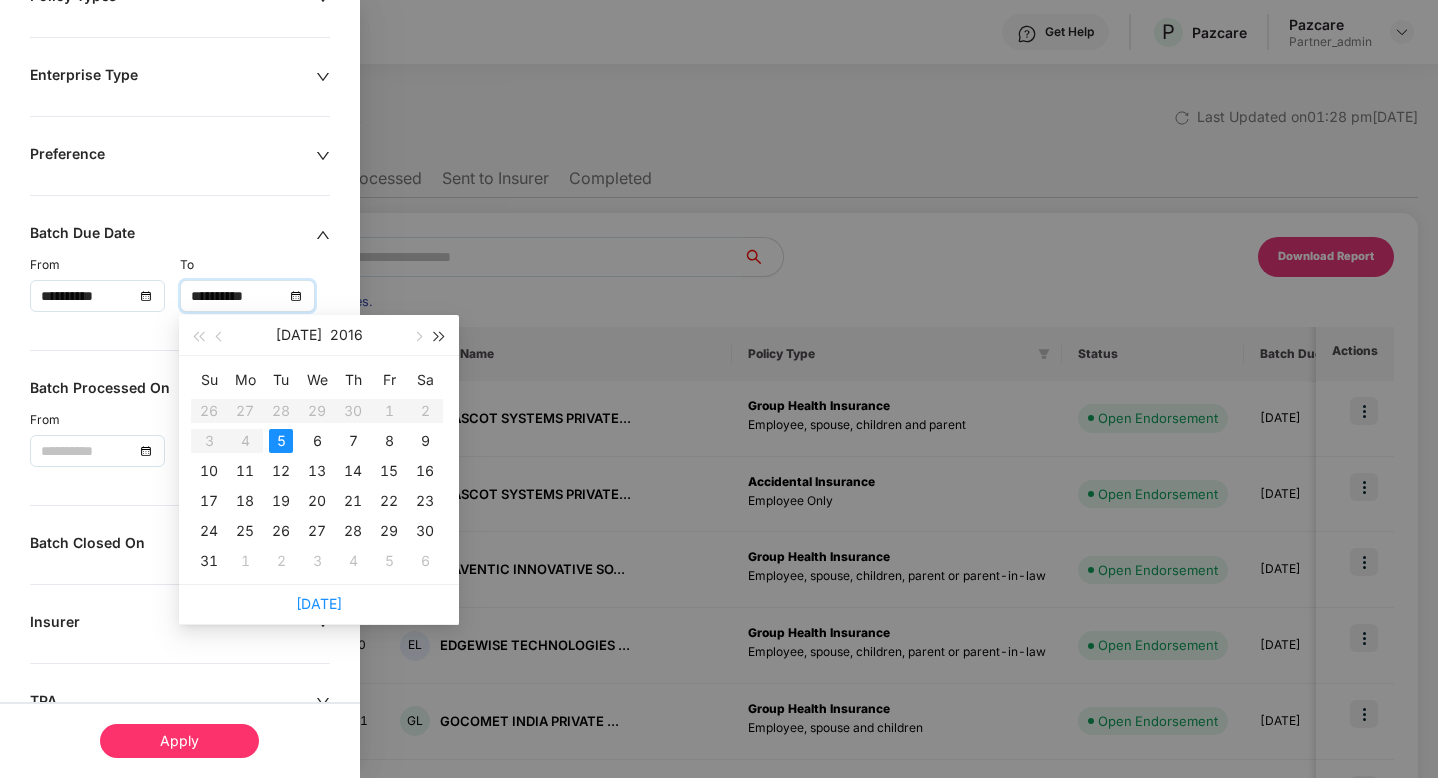 click at bounding box center [440, 335] 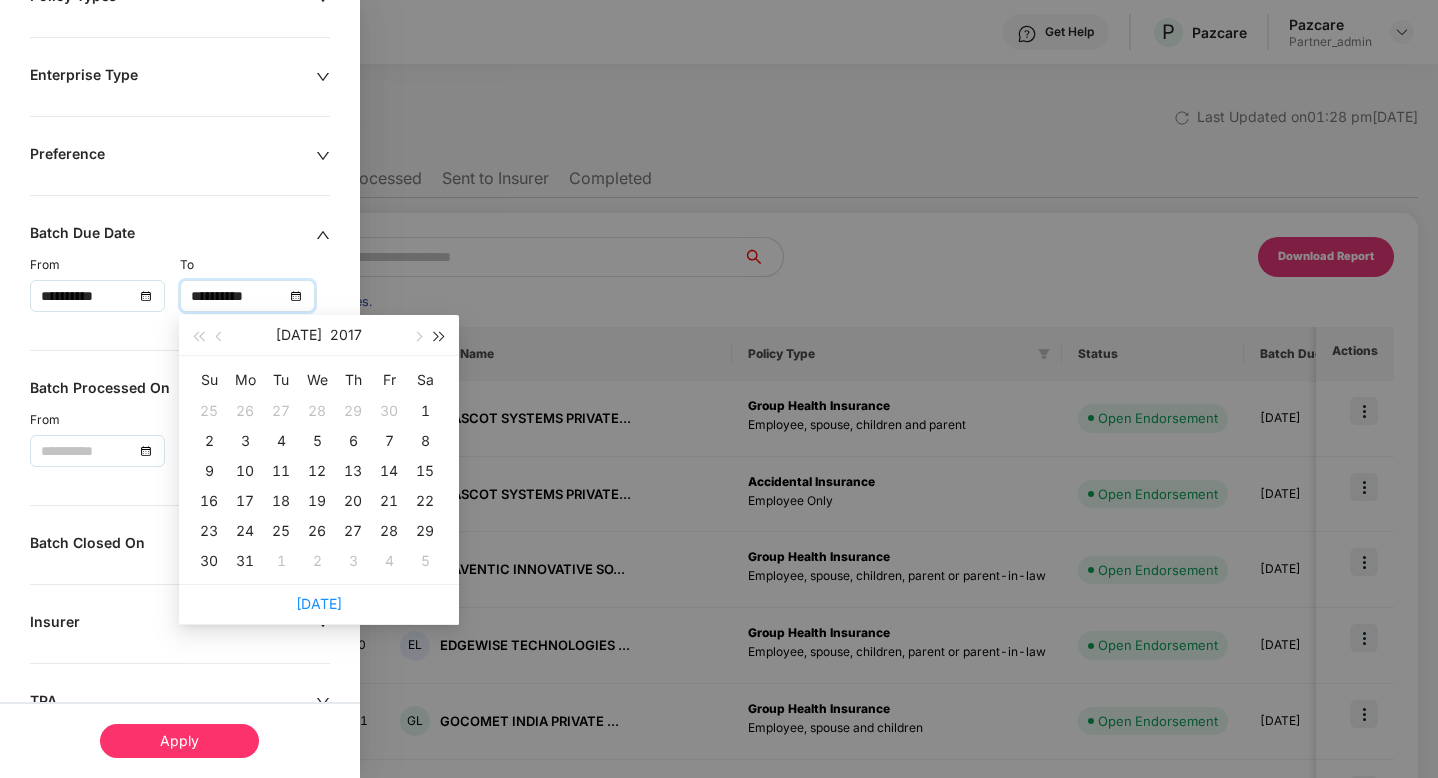click at bounding box center [440, 335] 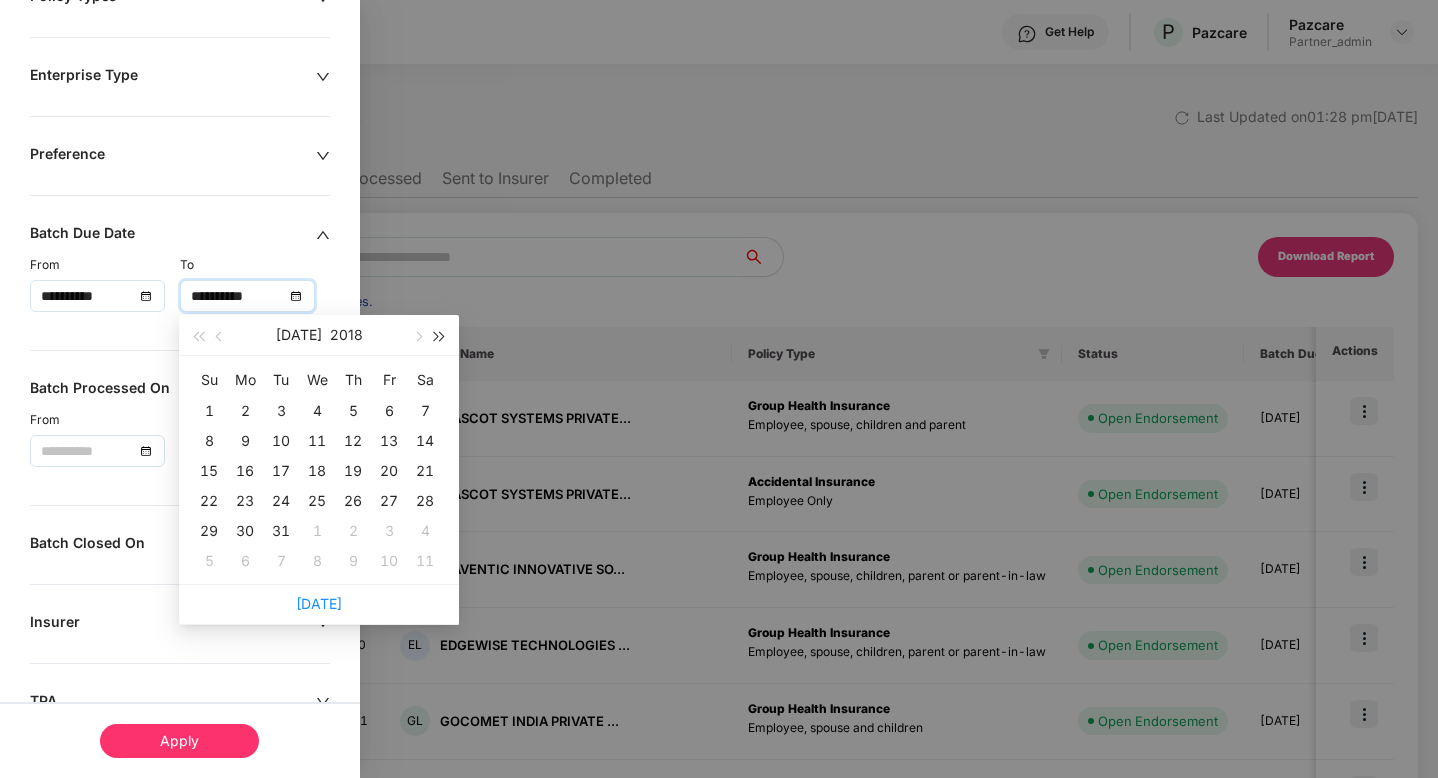 click at bounding box center [440, 335] 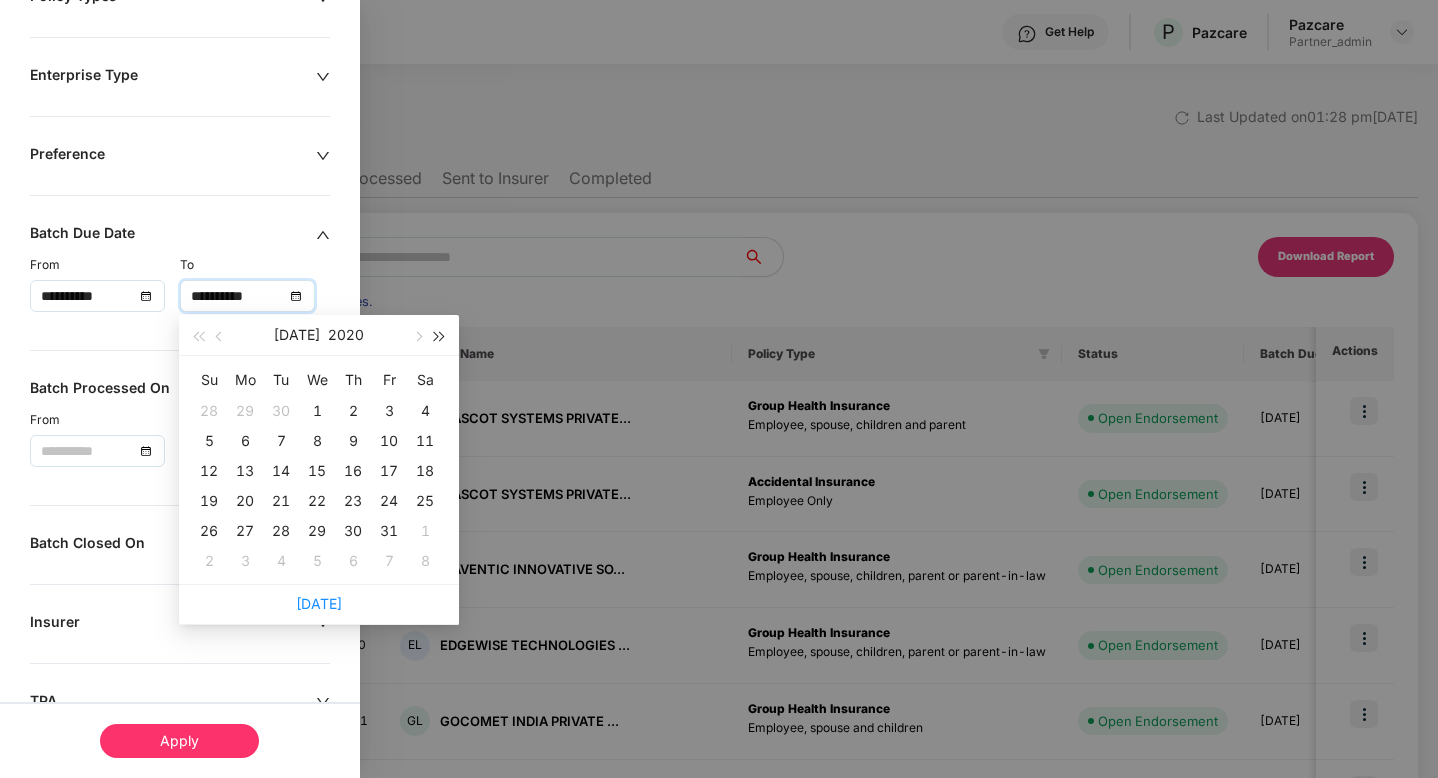 click at bounding box center (440, 335) 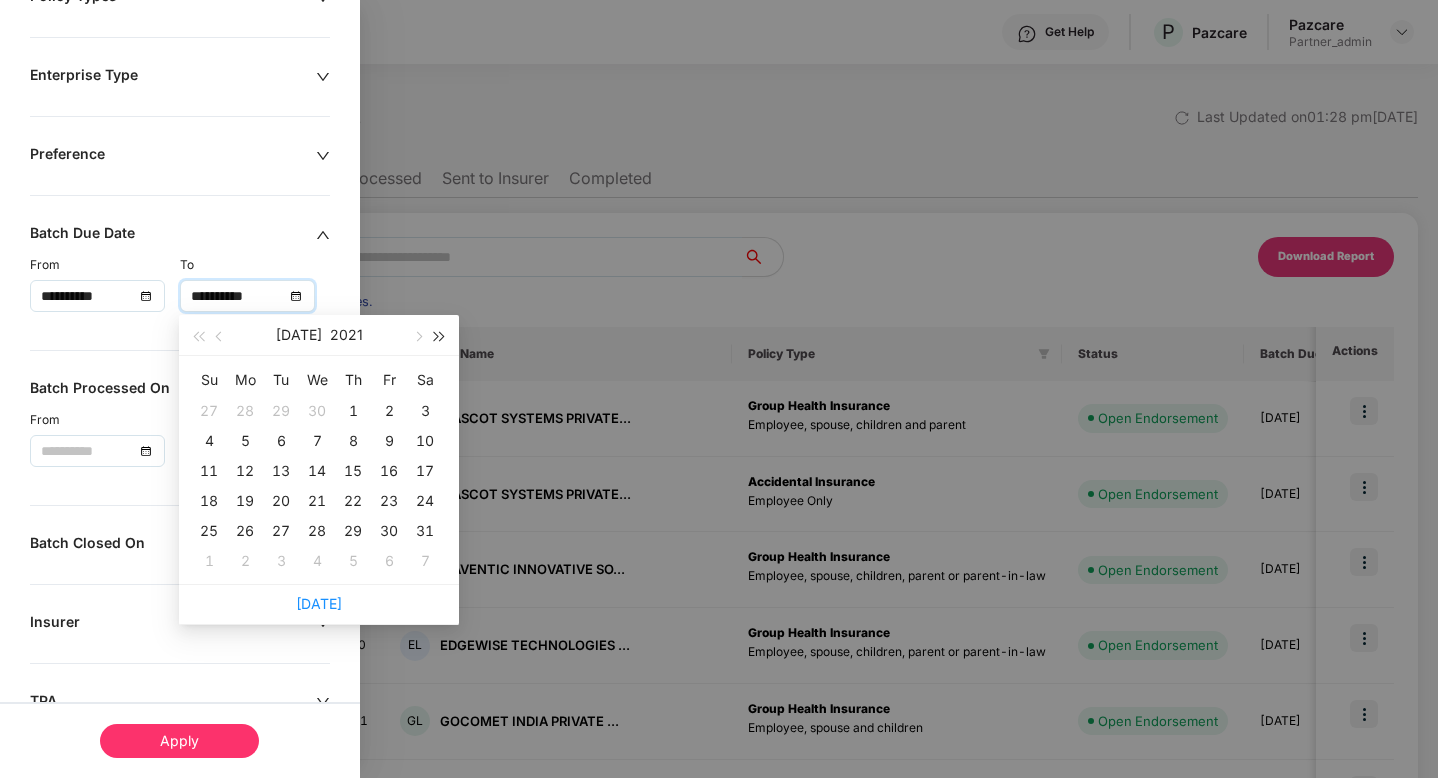 click at bounding box center (440, 335) 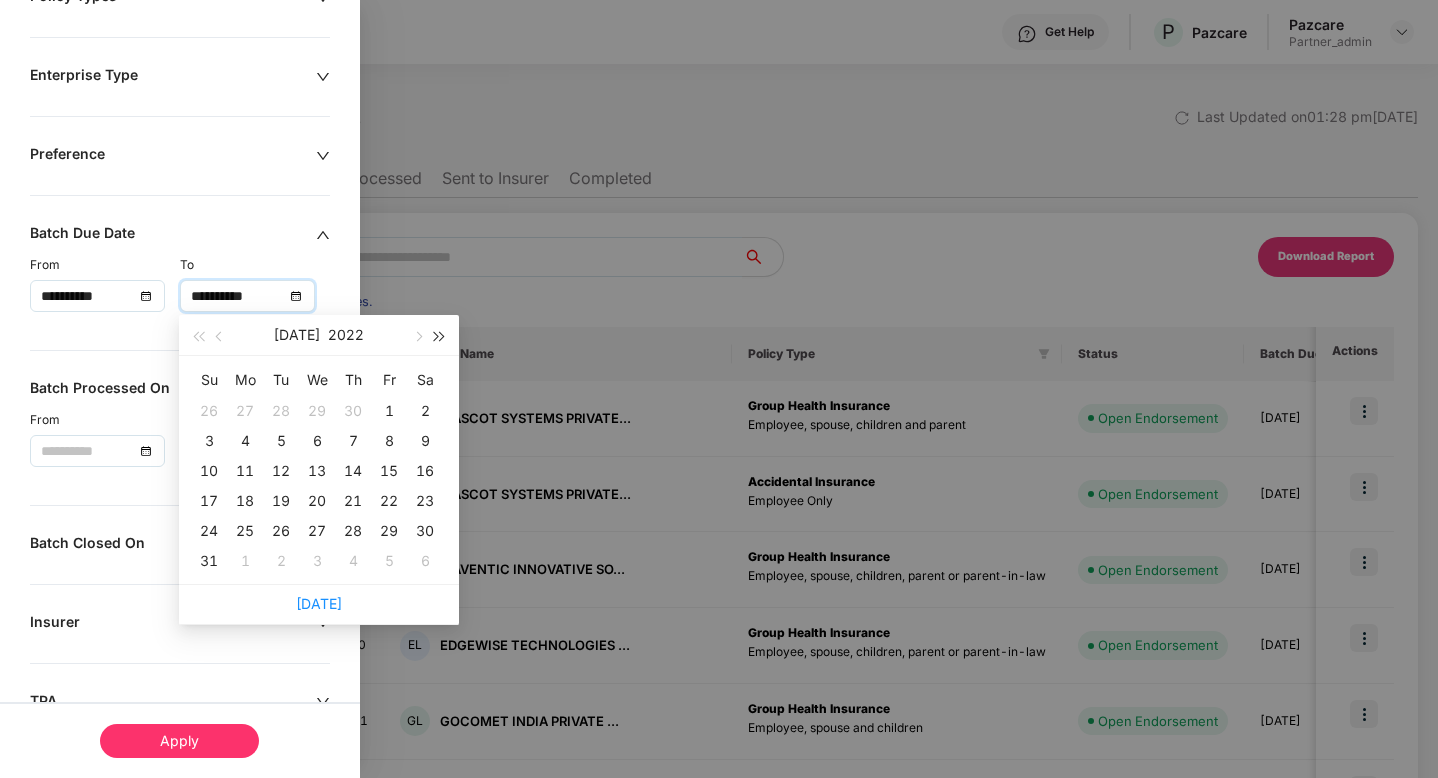 click at bounding box center [440, 335] 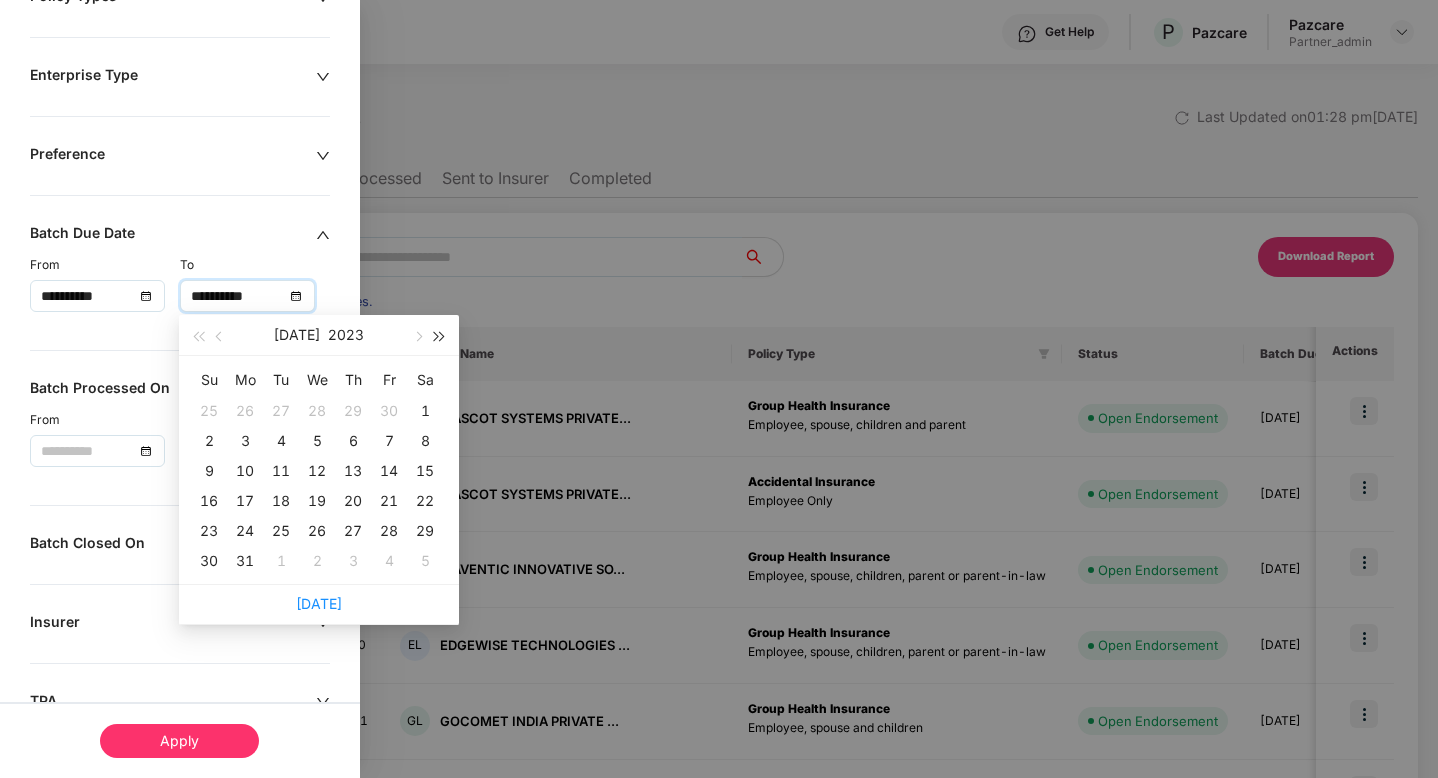 click at bounding box center [440, 335] 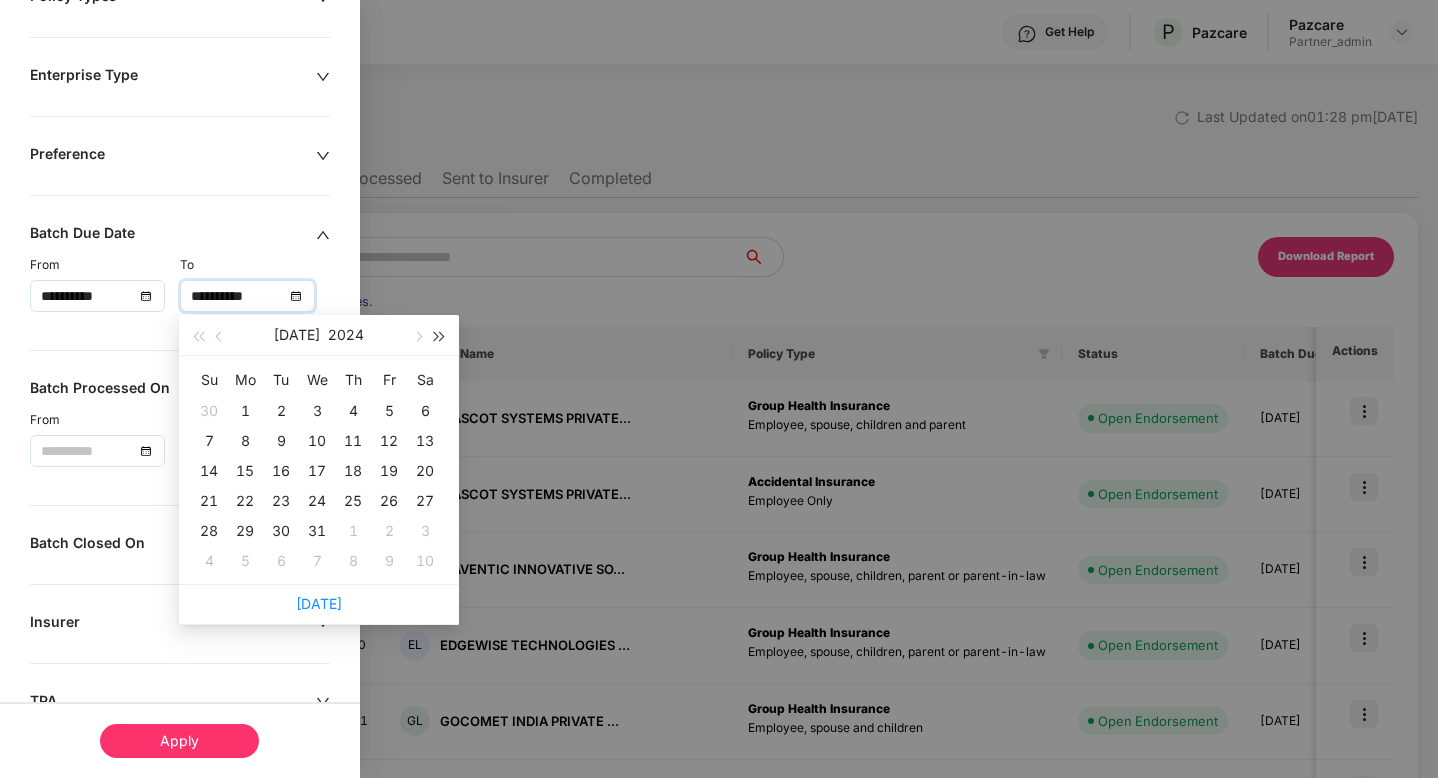 click at bounding box center [440, 335] 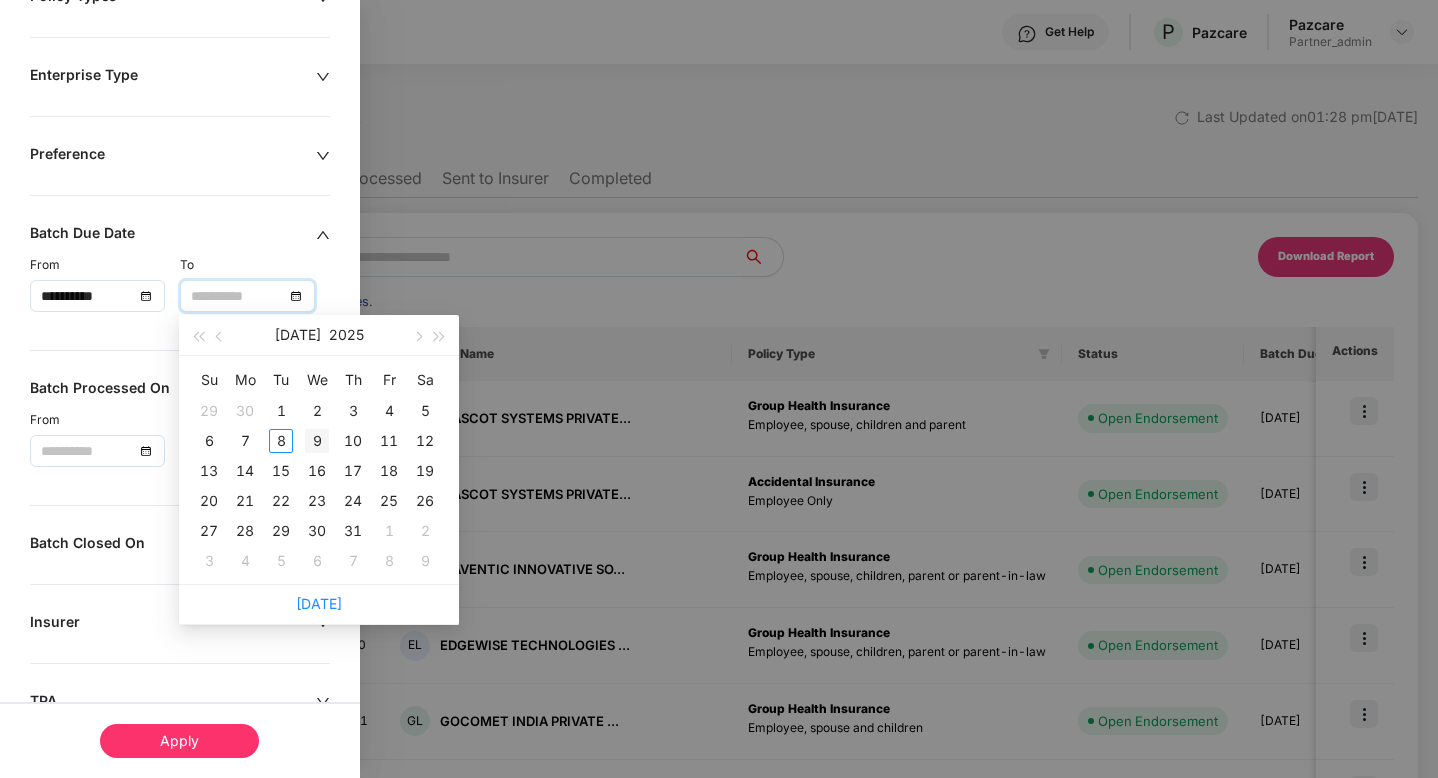 type on "**********" 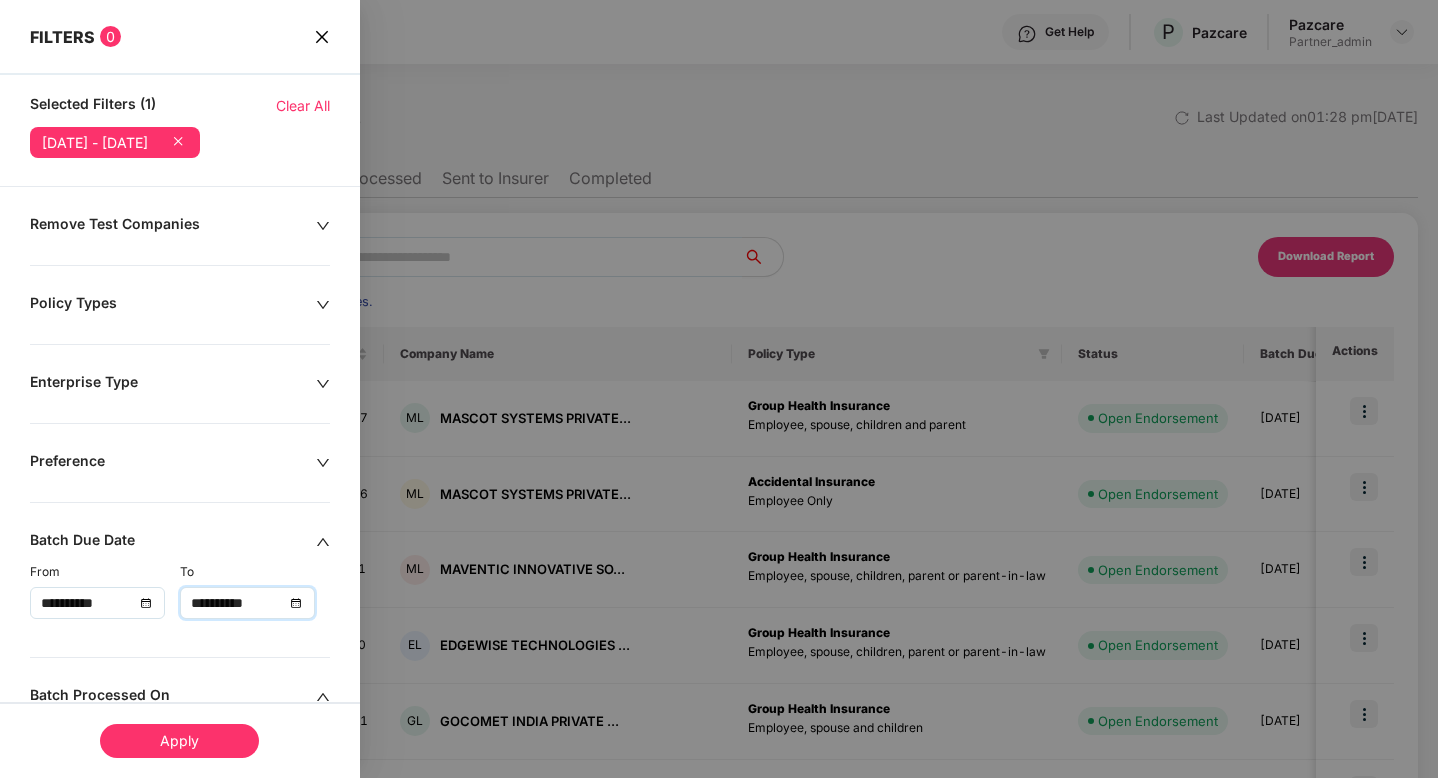 scroll, scrollTop: 458, scrollLeft: 0, axis: vertical 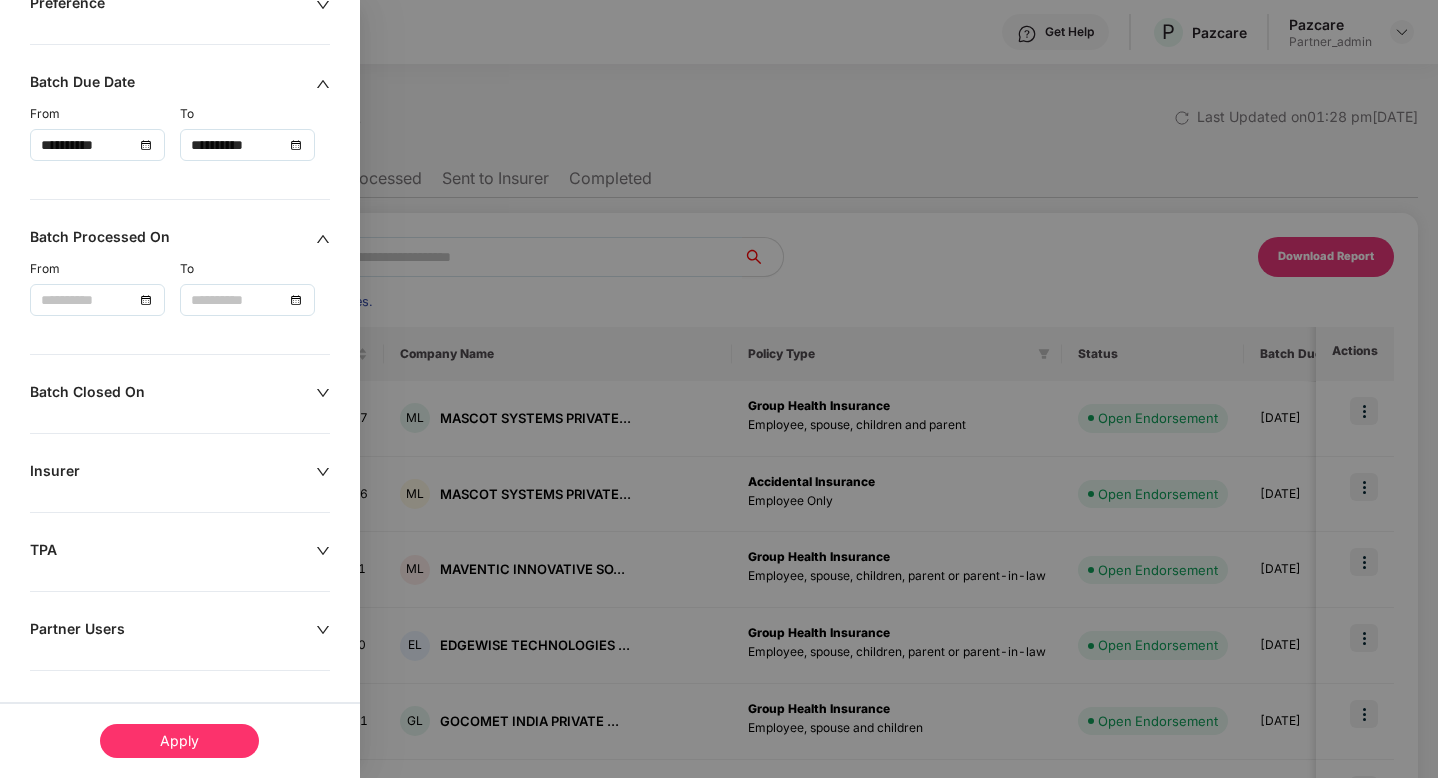 click on "Apply" at bounding box center (179, 741) 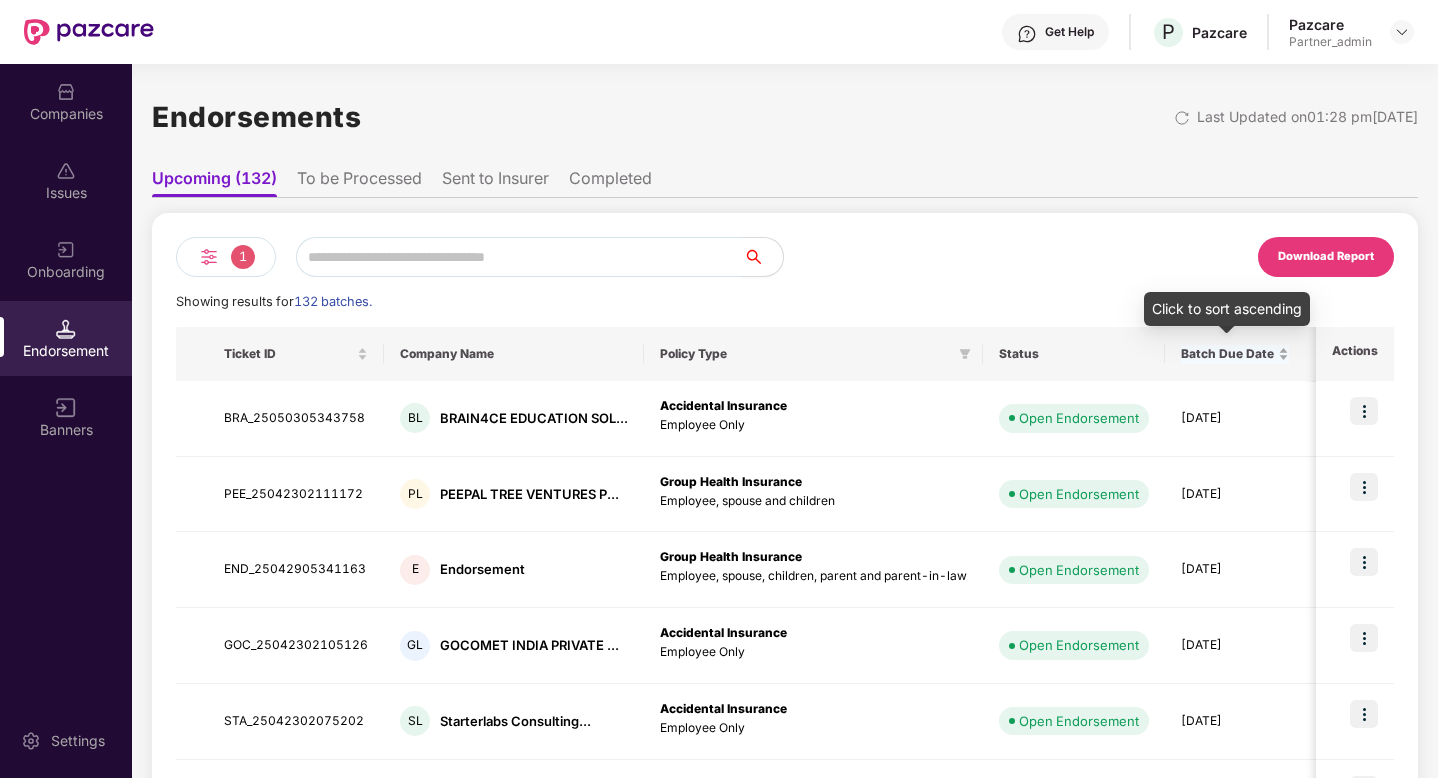 click on "Batch Due Date" at bounding box center [1235, 354] 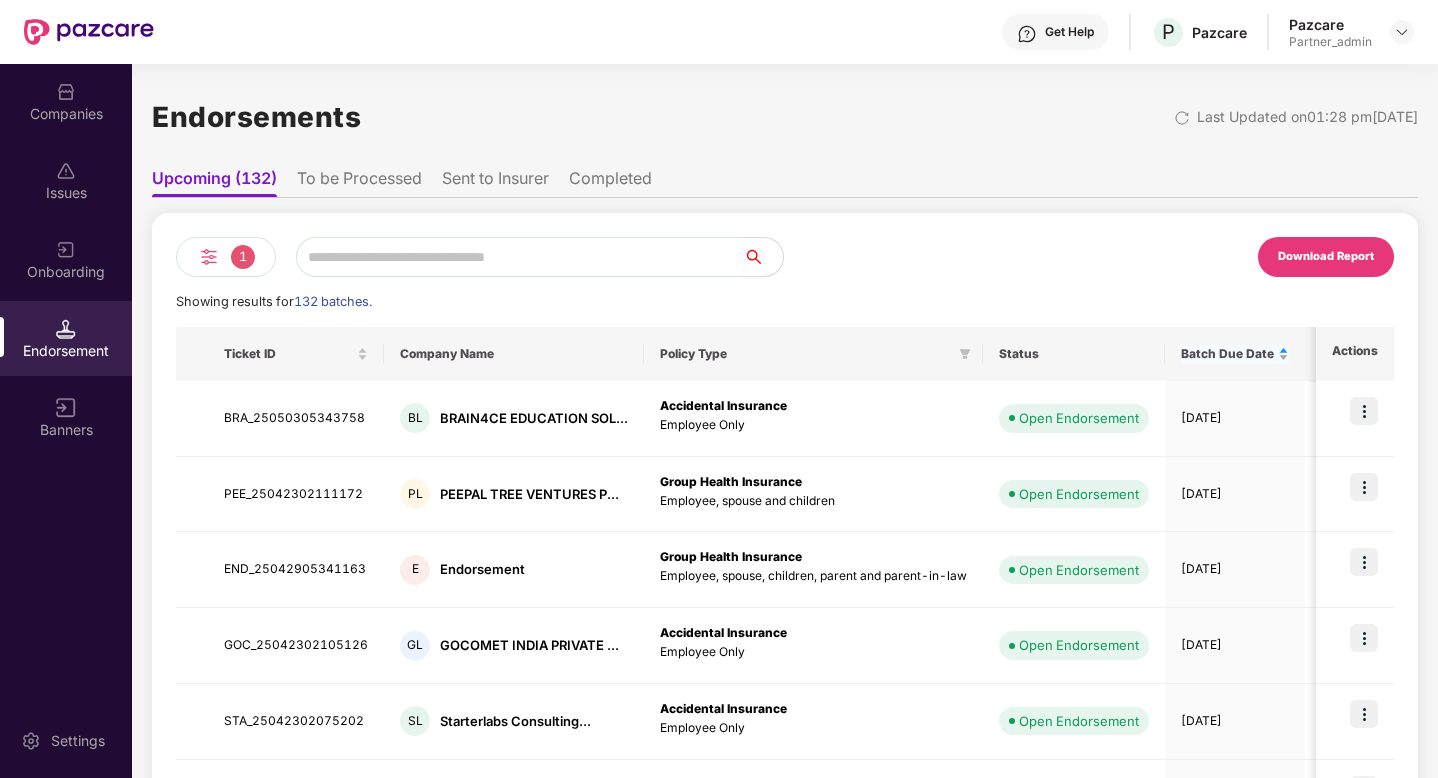 click on "Batch Due Date" at bounding box center (1235, 354) 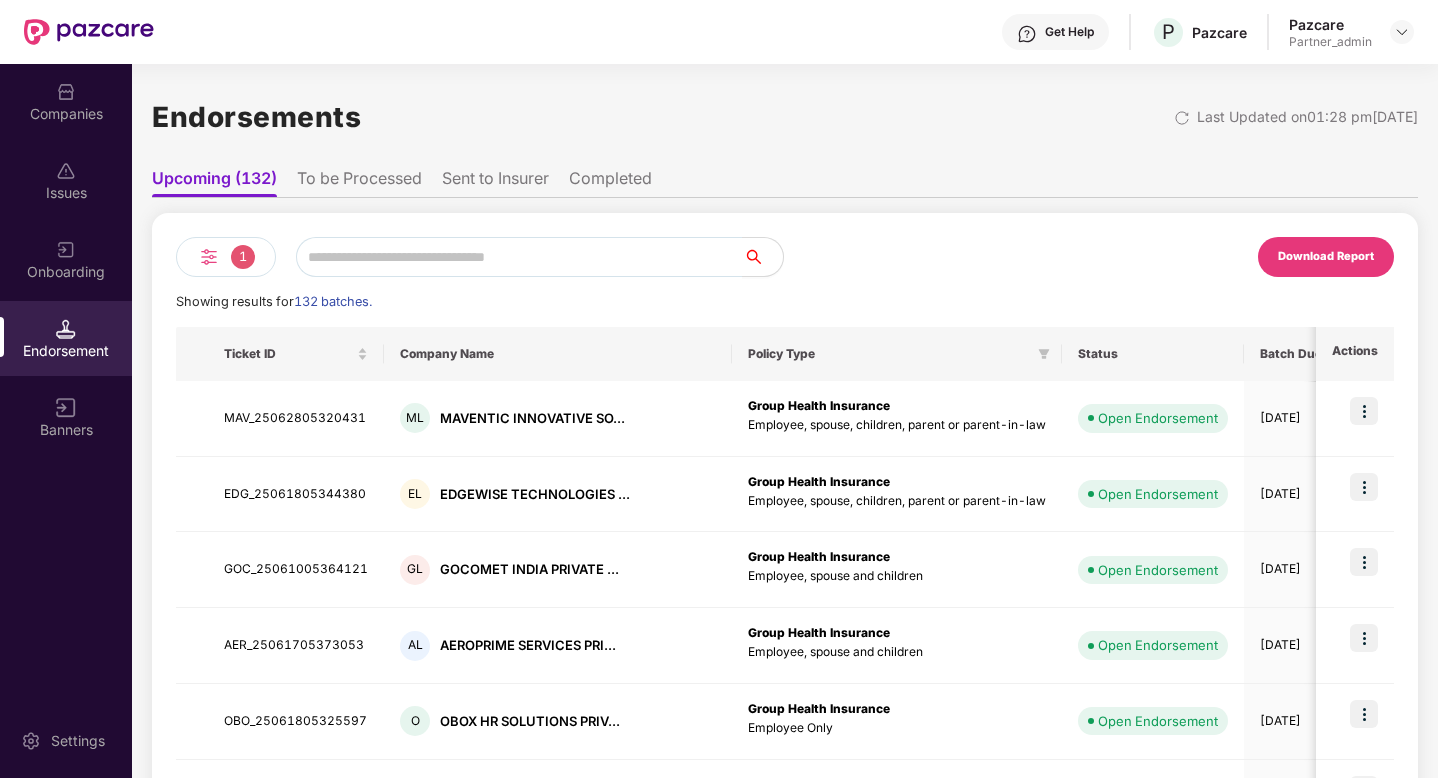 click on "1" at bounding box center (226, 257) 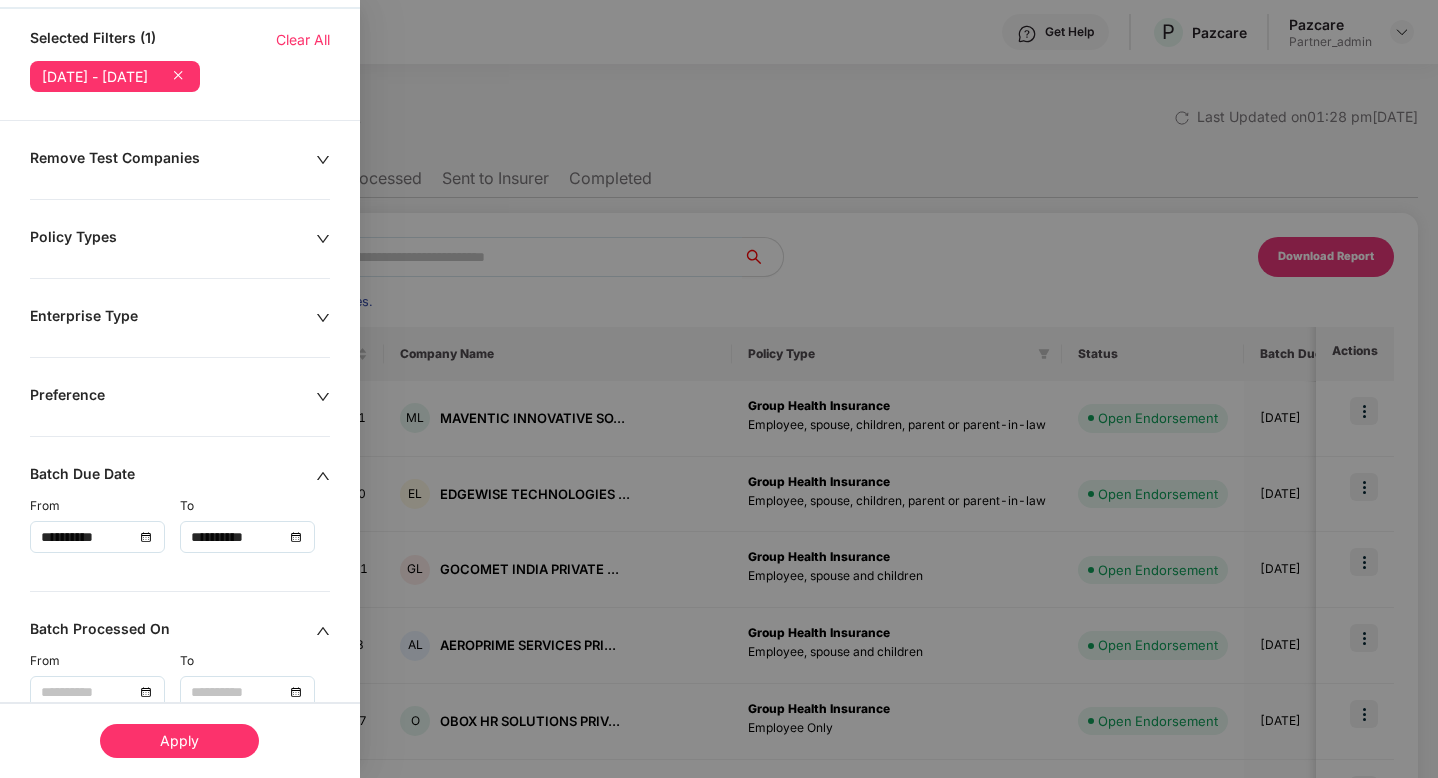 scroll, scrollTop: 344, scrollLeft: 0, axis: vertical 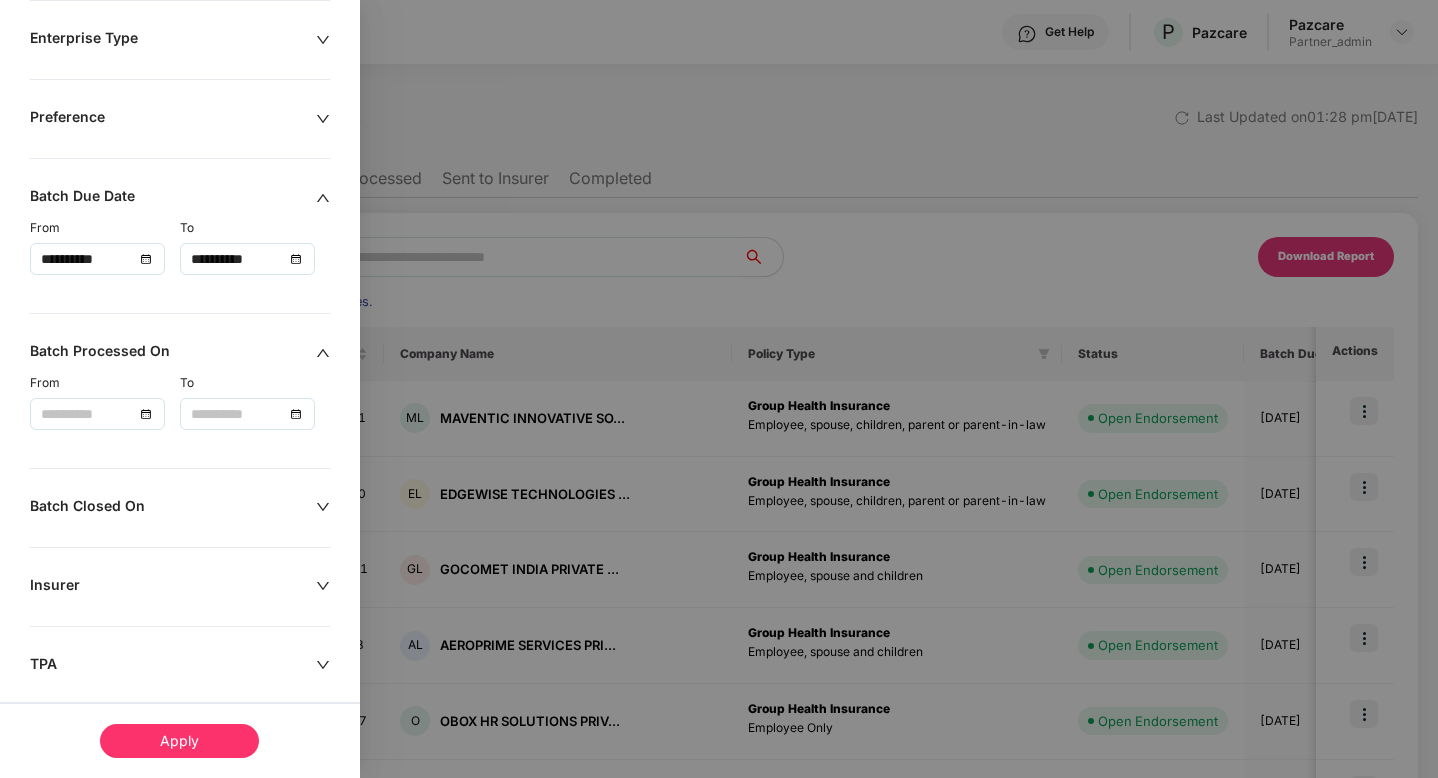 click on "**********" at bounding box center [247, 259] 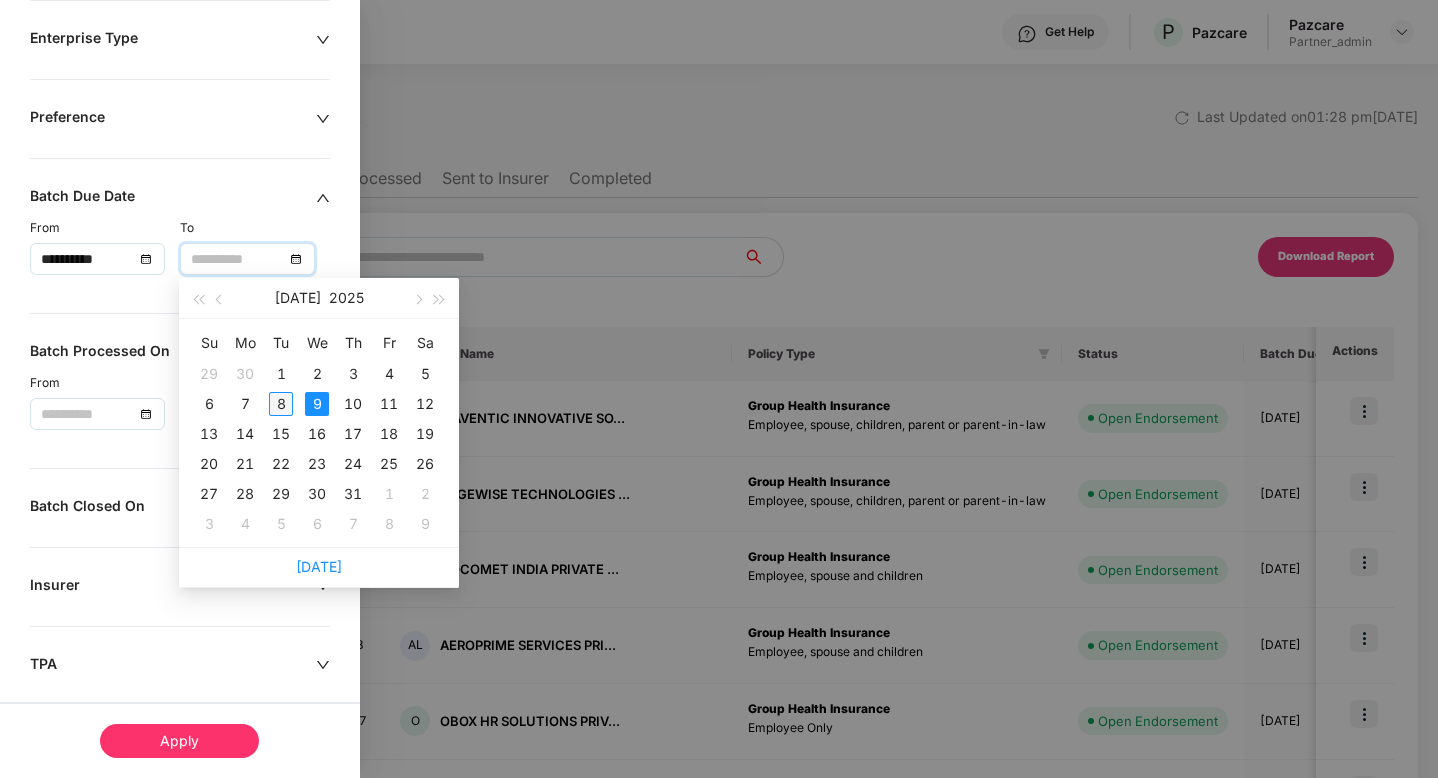 type on "**********" 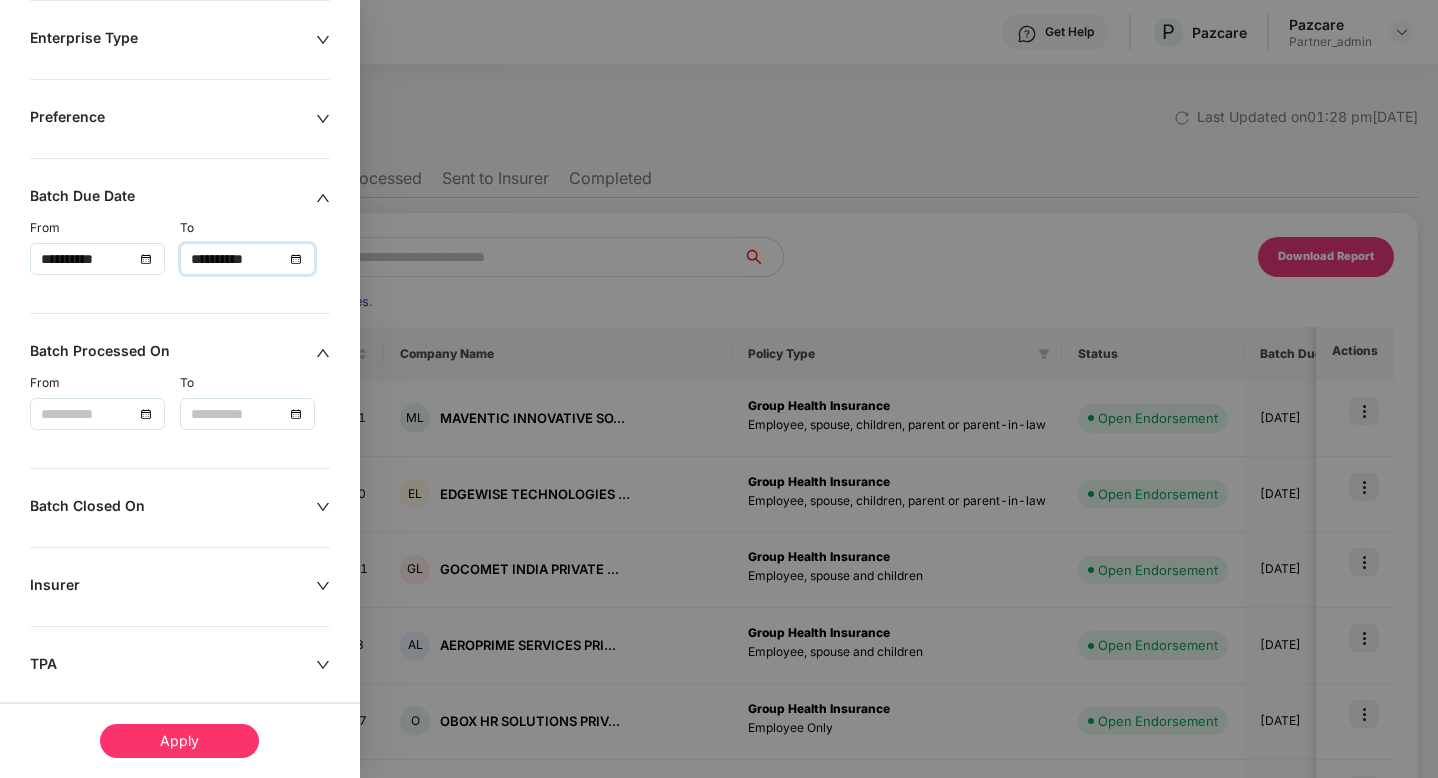 click on "Apply" at bounding box center (179, 741) 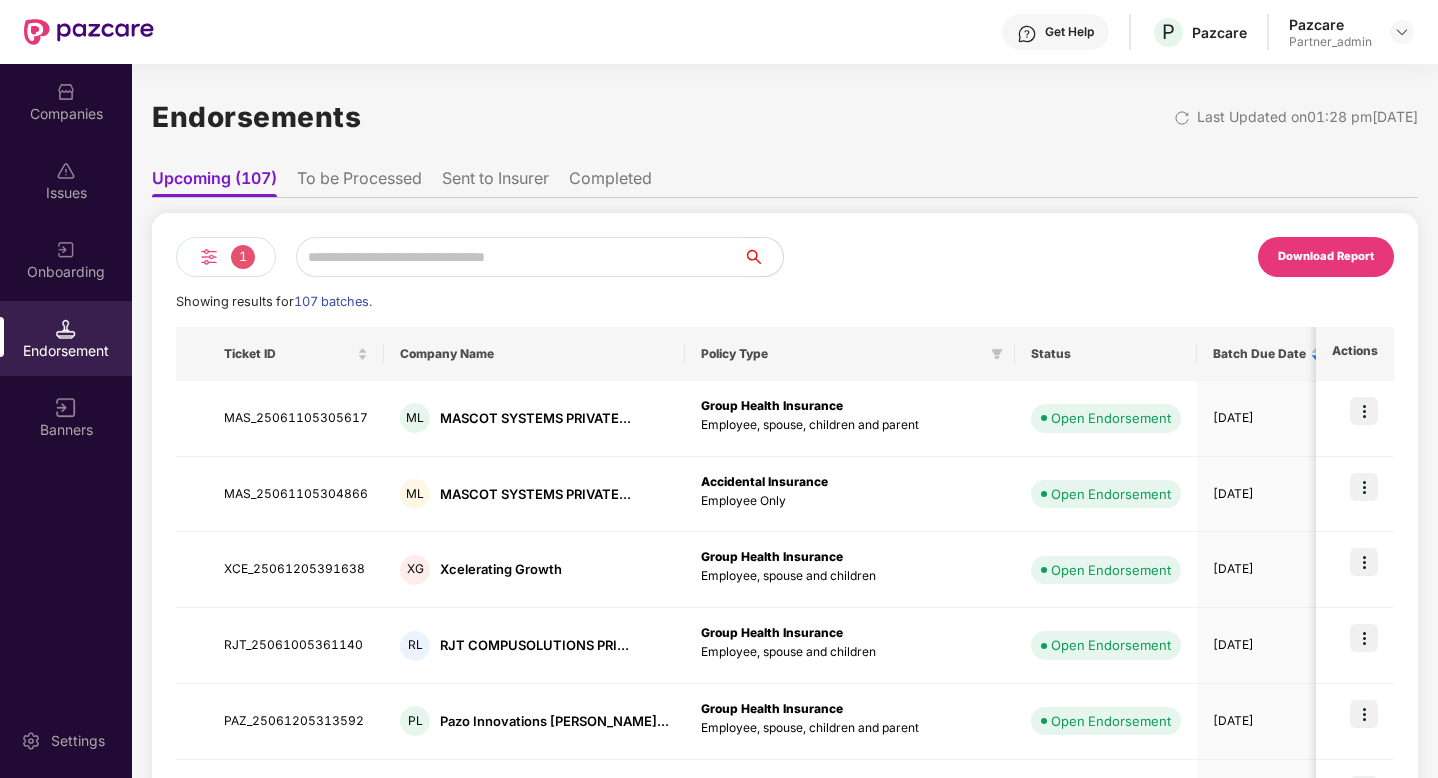 click at bounding box center [209, 257] 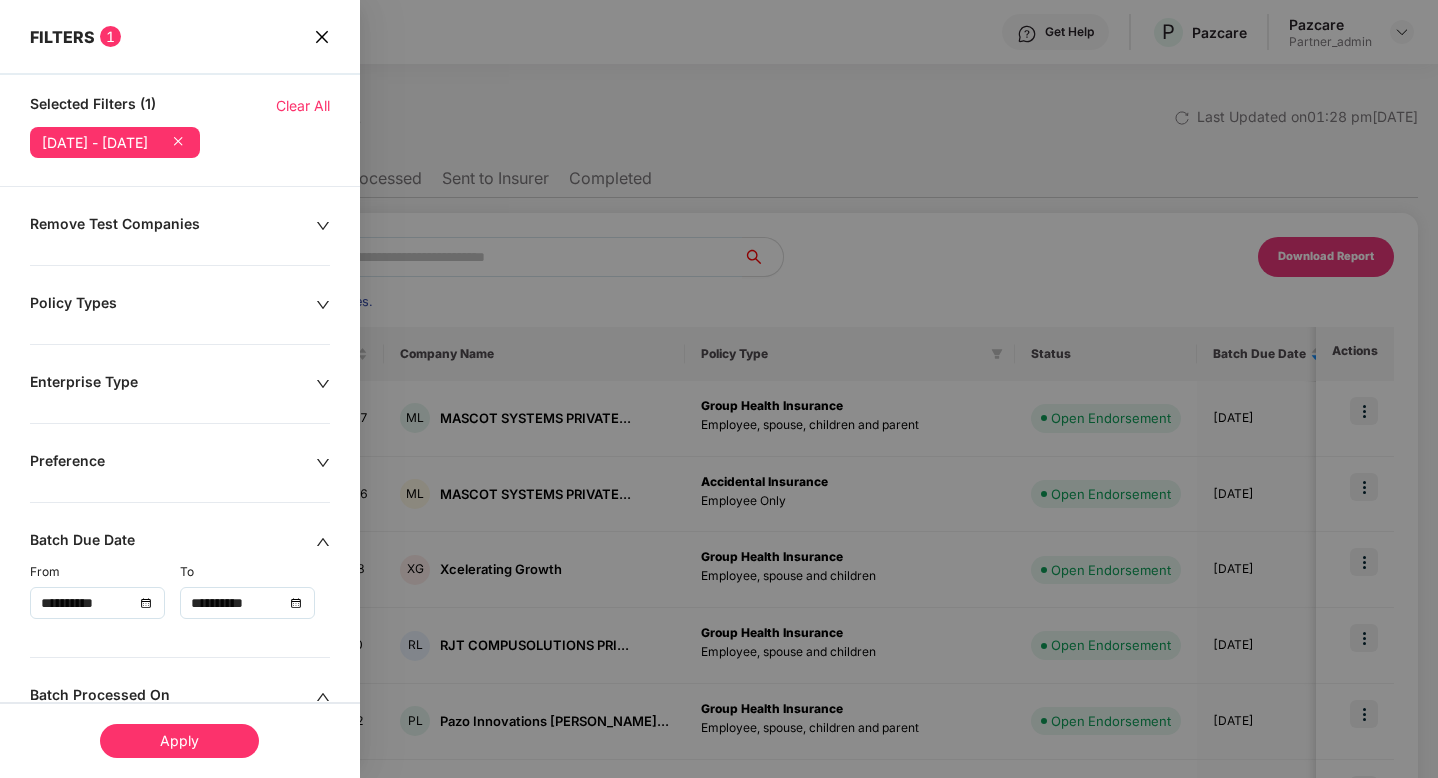 click on "**********" at bounding box center (180, 726) 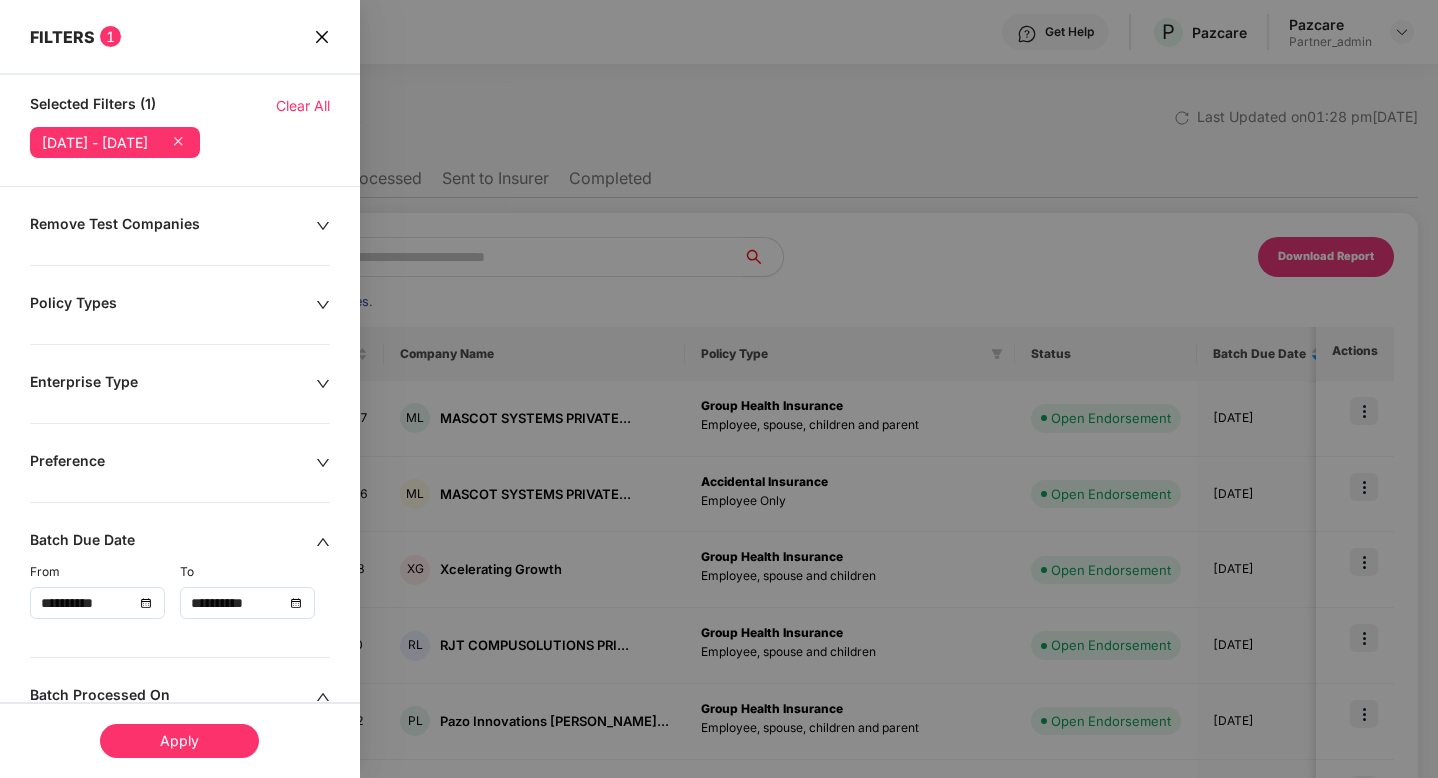 click on "Policy Types" at bounding box center [173, 305] 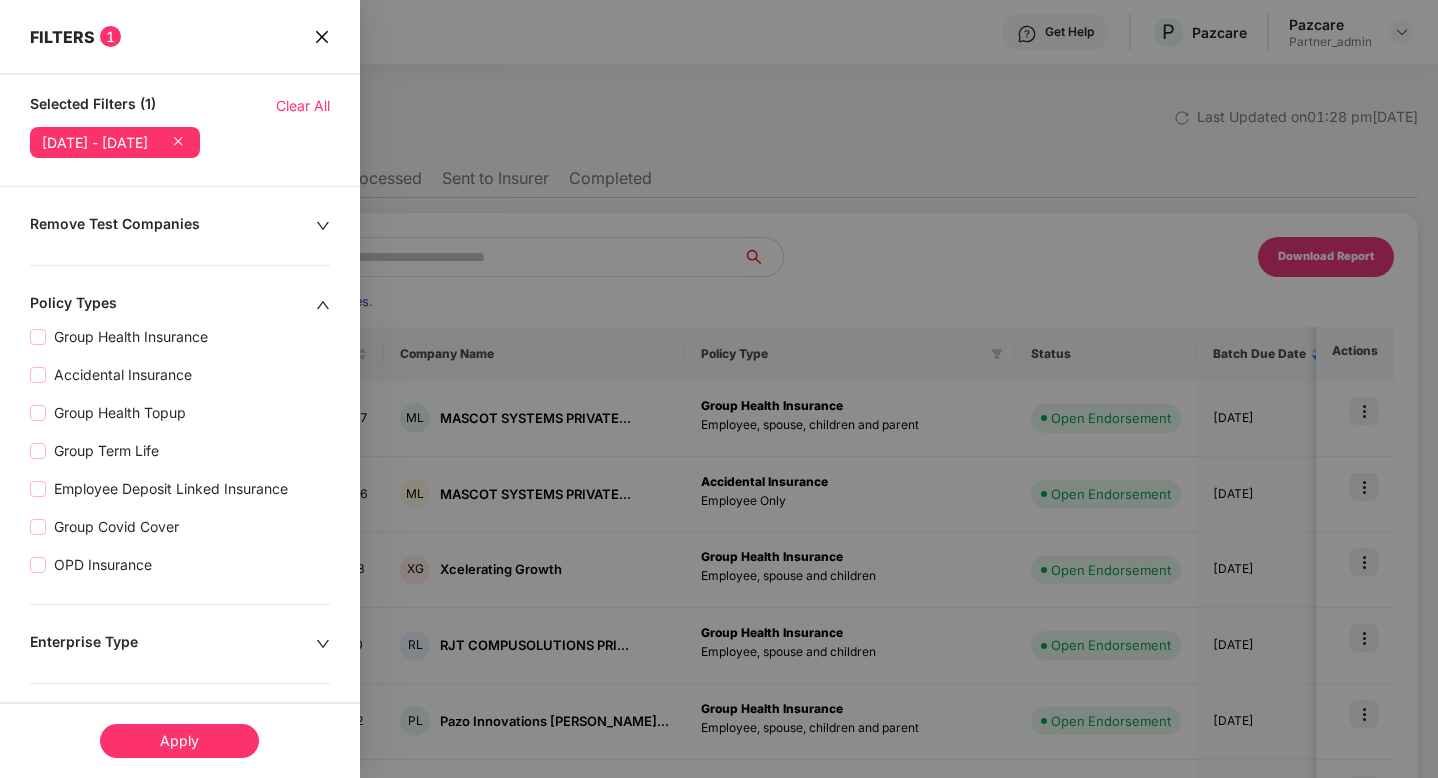click on "**********" at bounding box center [180, 748] 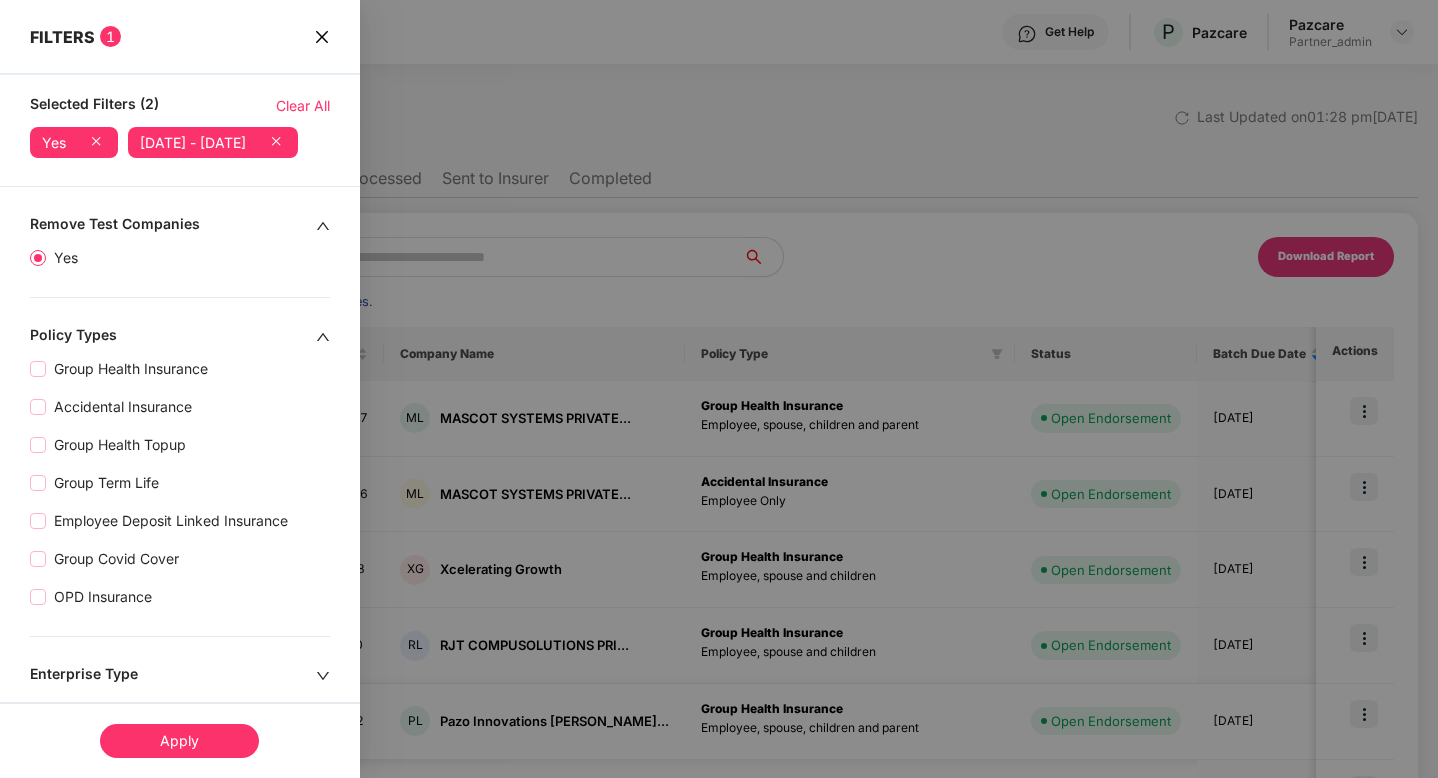 click on "Apply" at bounding box center (179, 741) 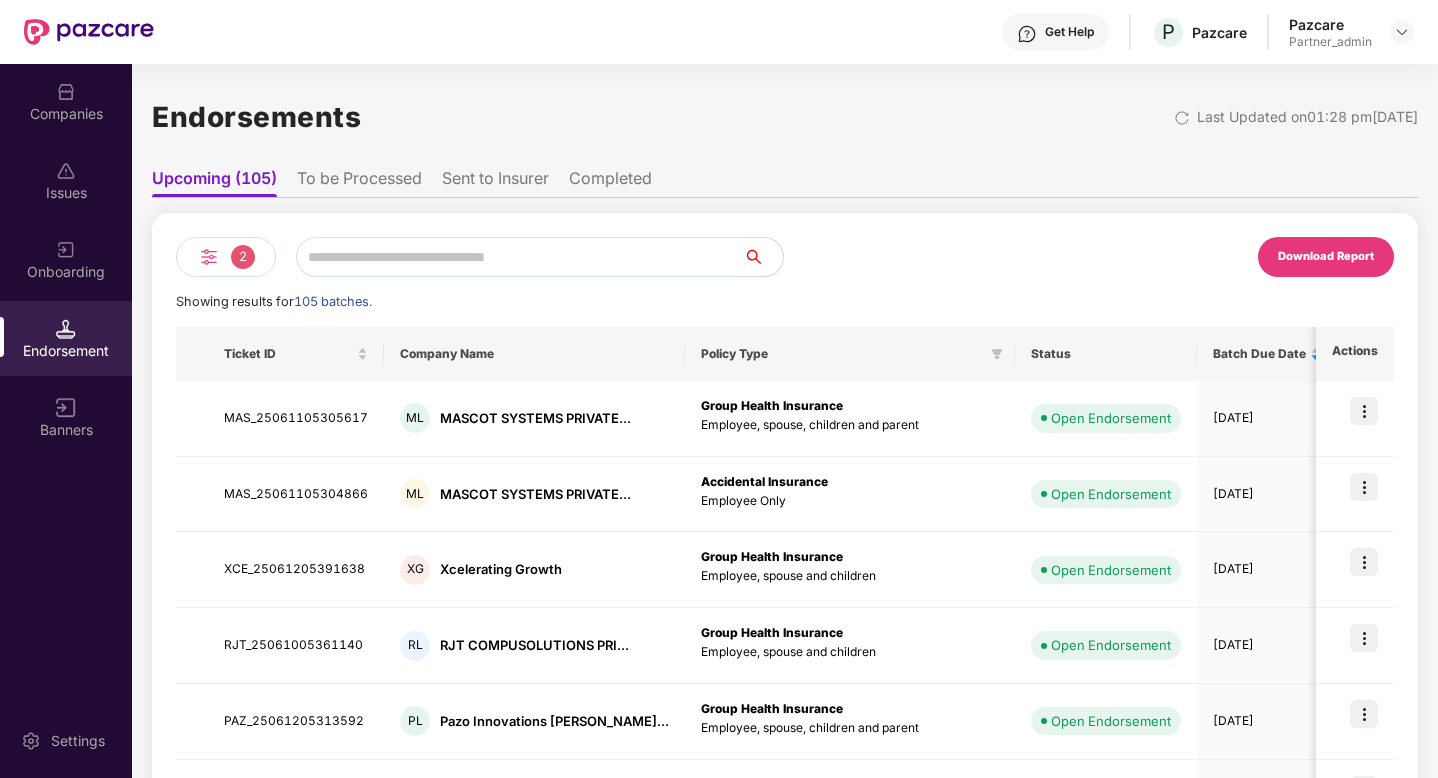 click on "2" at bounding box center [243, 257] 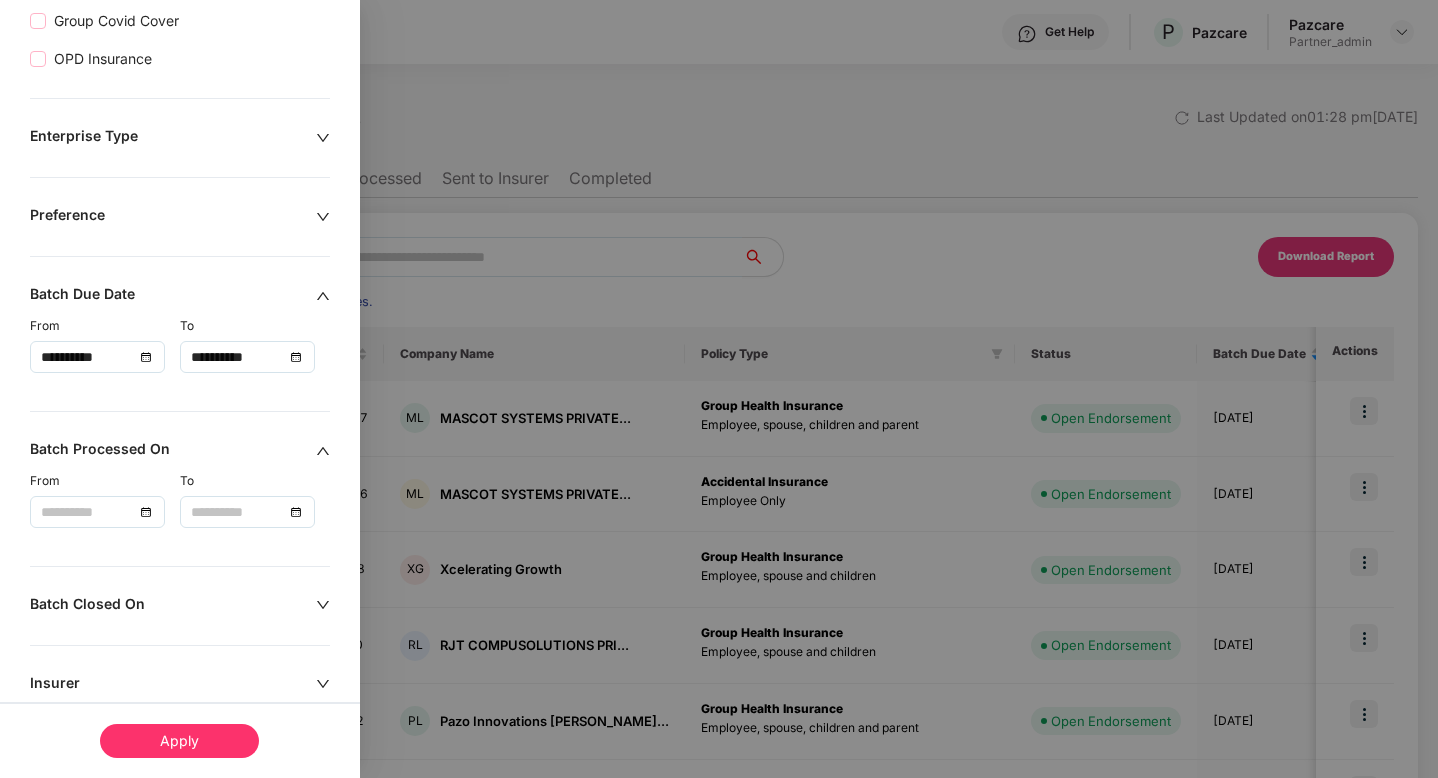 scroll, scrollTop: 547, scrollLeft: 0, axis: vertical 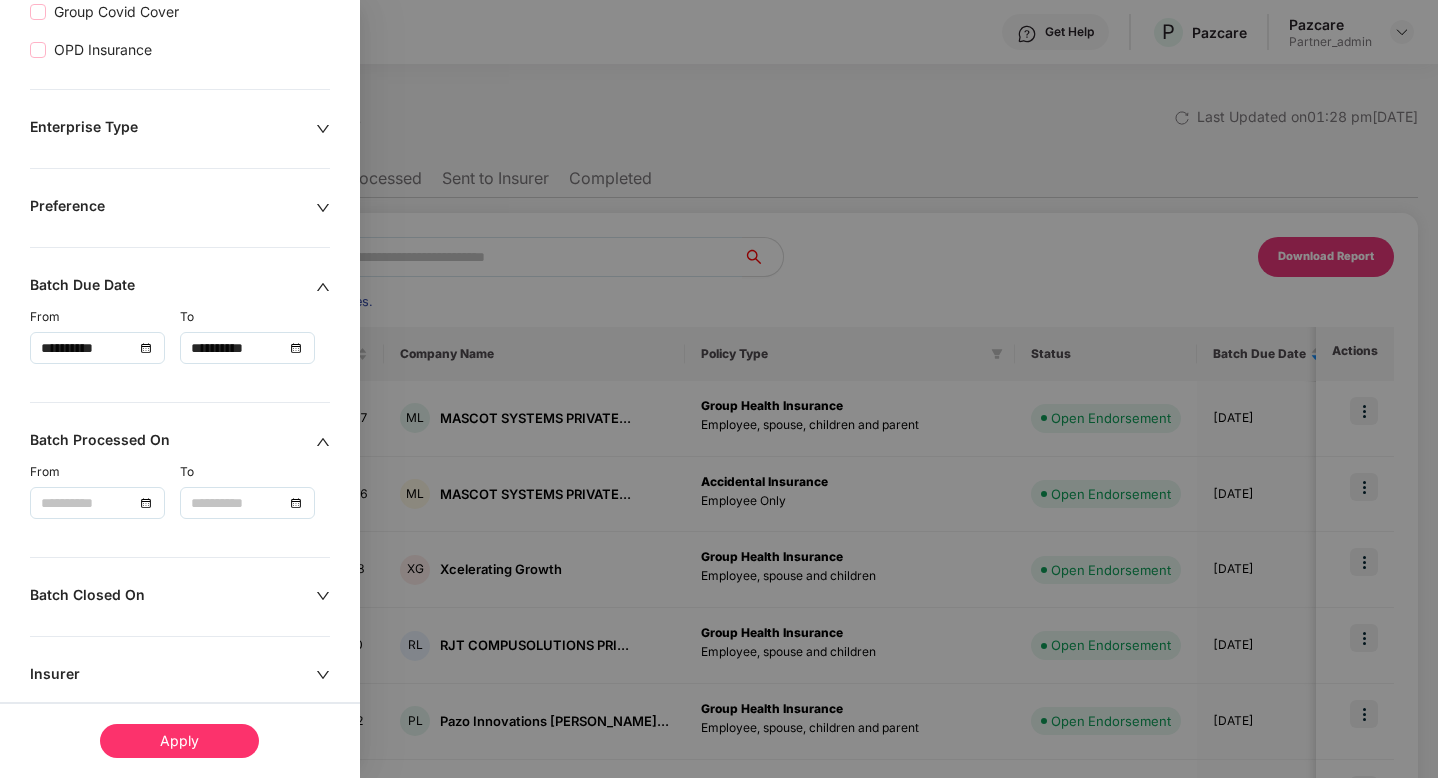 click on "**********" at bounding box center (247, 348) 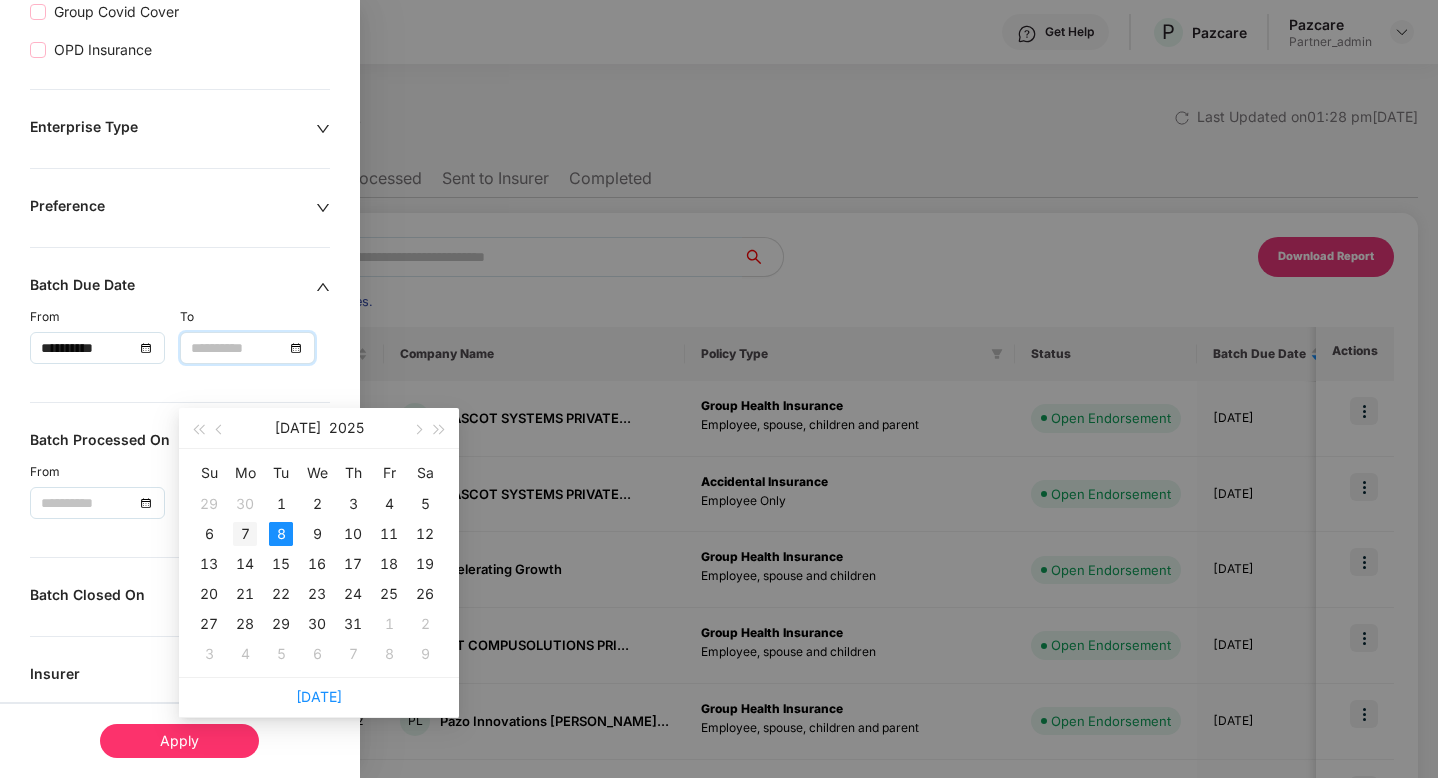 type on "**********" 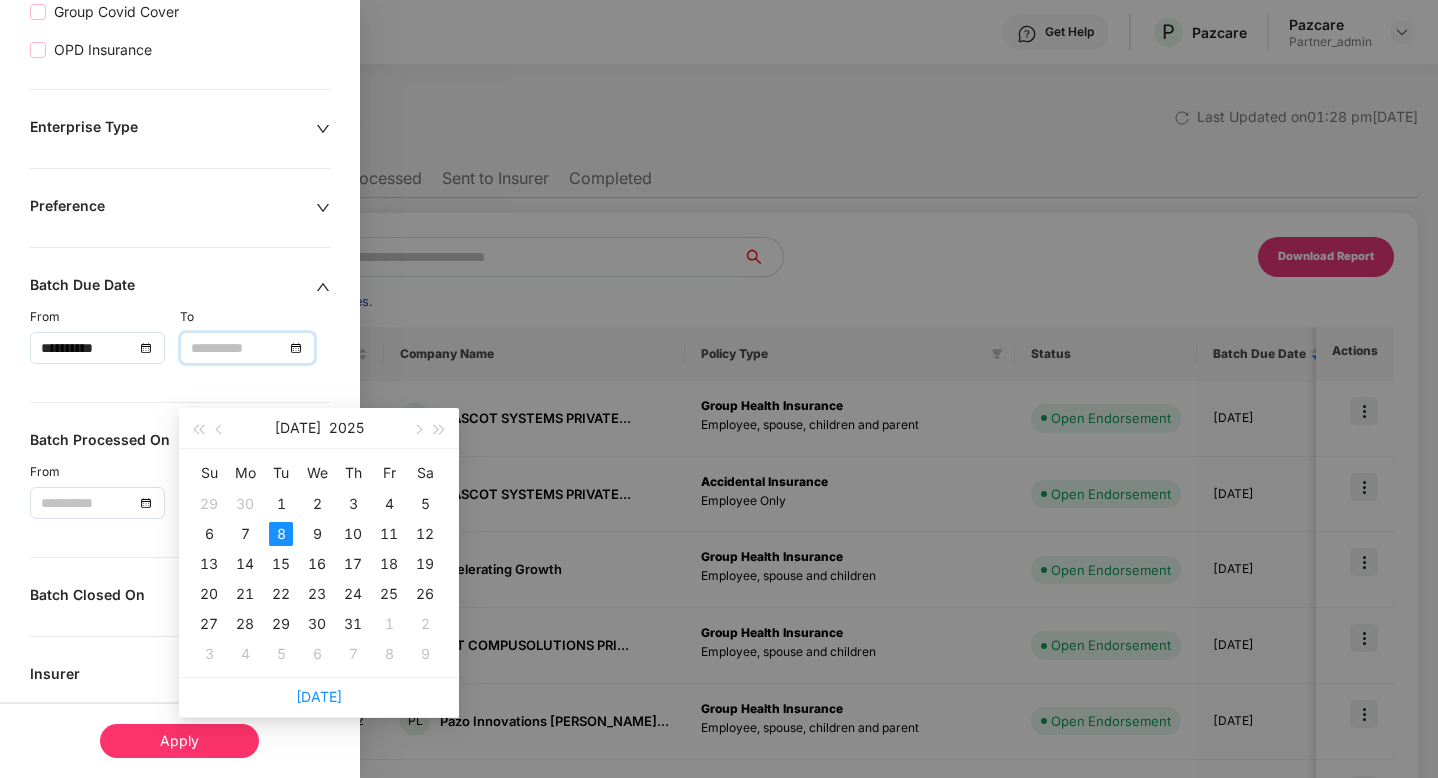 click on "7" at bounding box center [245, 534] 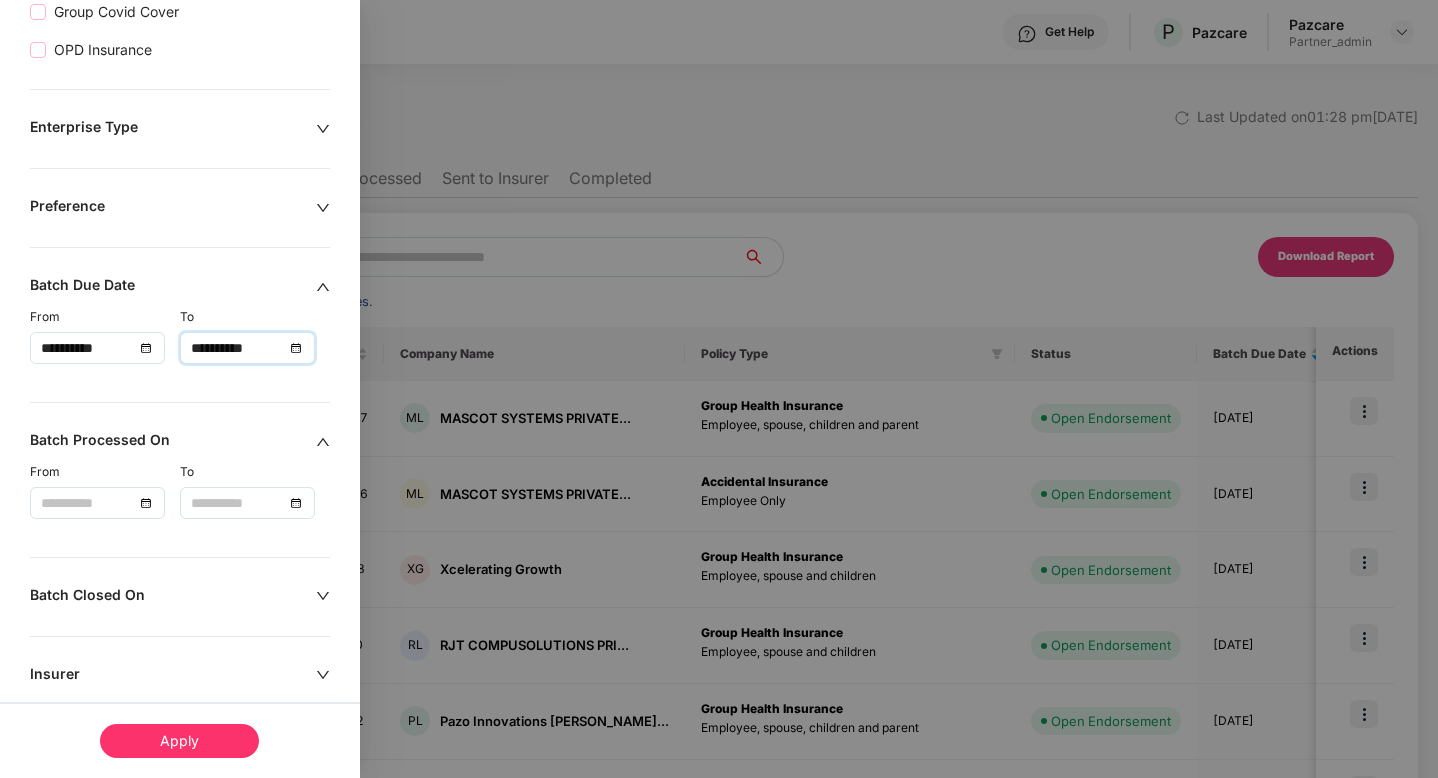 click on "Apply" at bounding box center (179, 741) 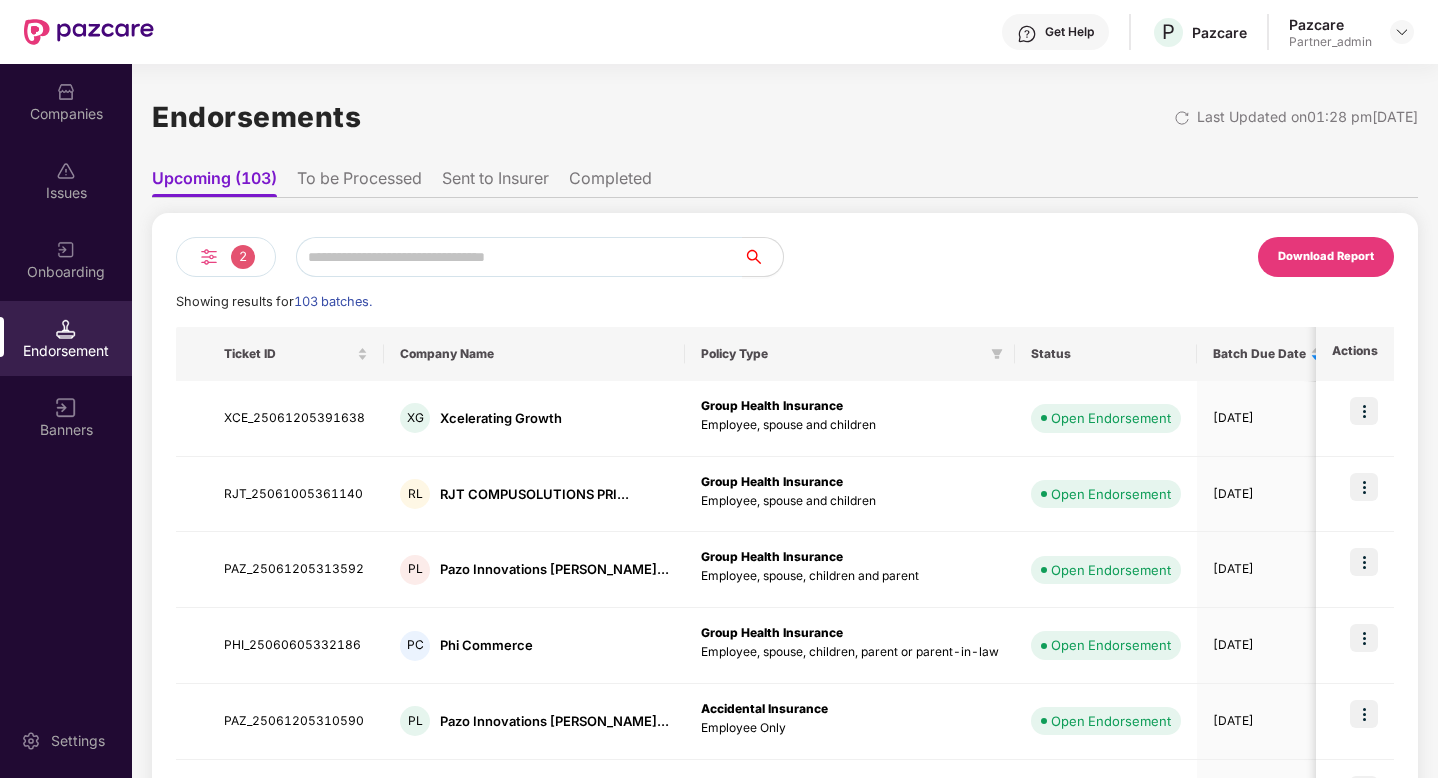 click on "2" at bounding box center (226, 257) 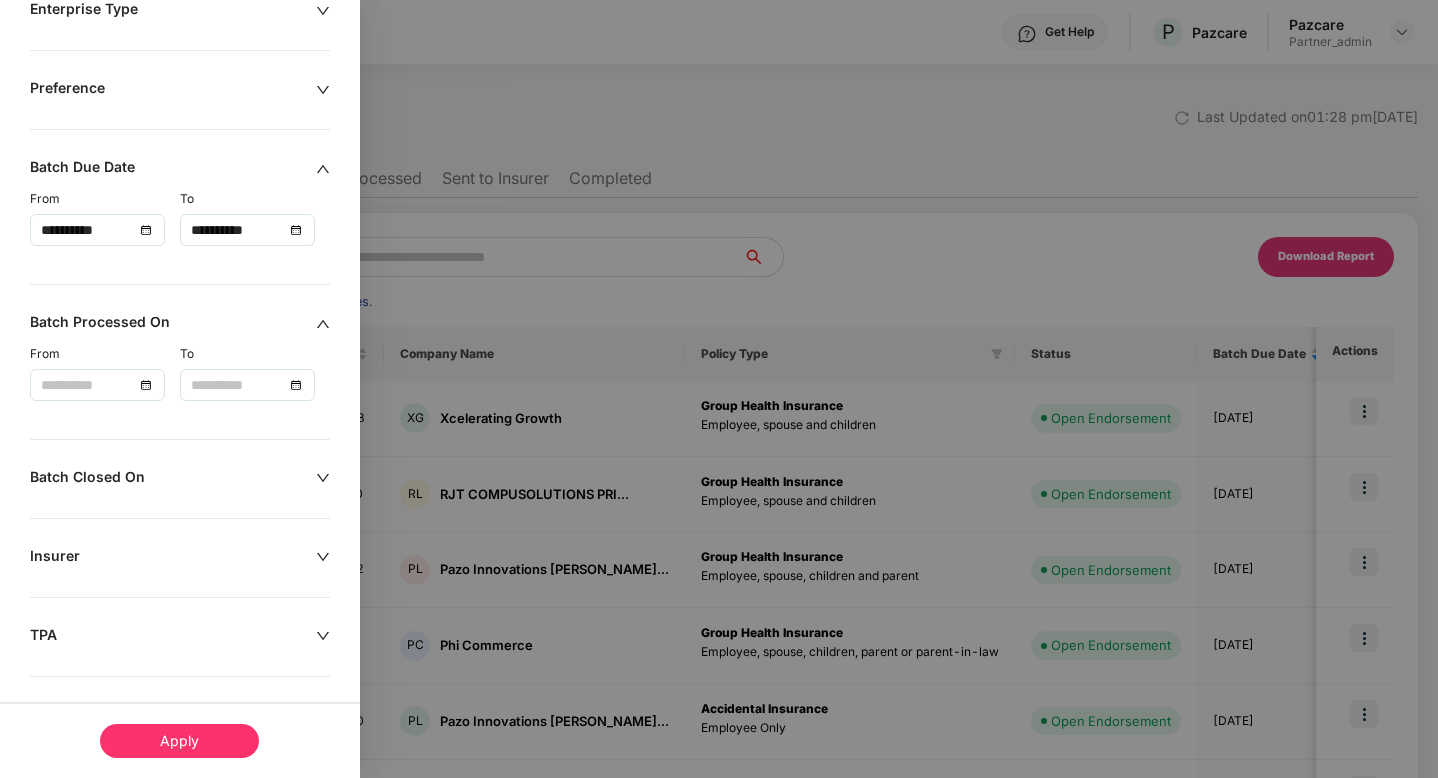 scroll, scrollTop: 732, scrollLeft: 0, axis: vertical 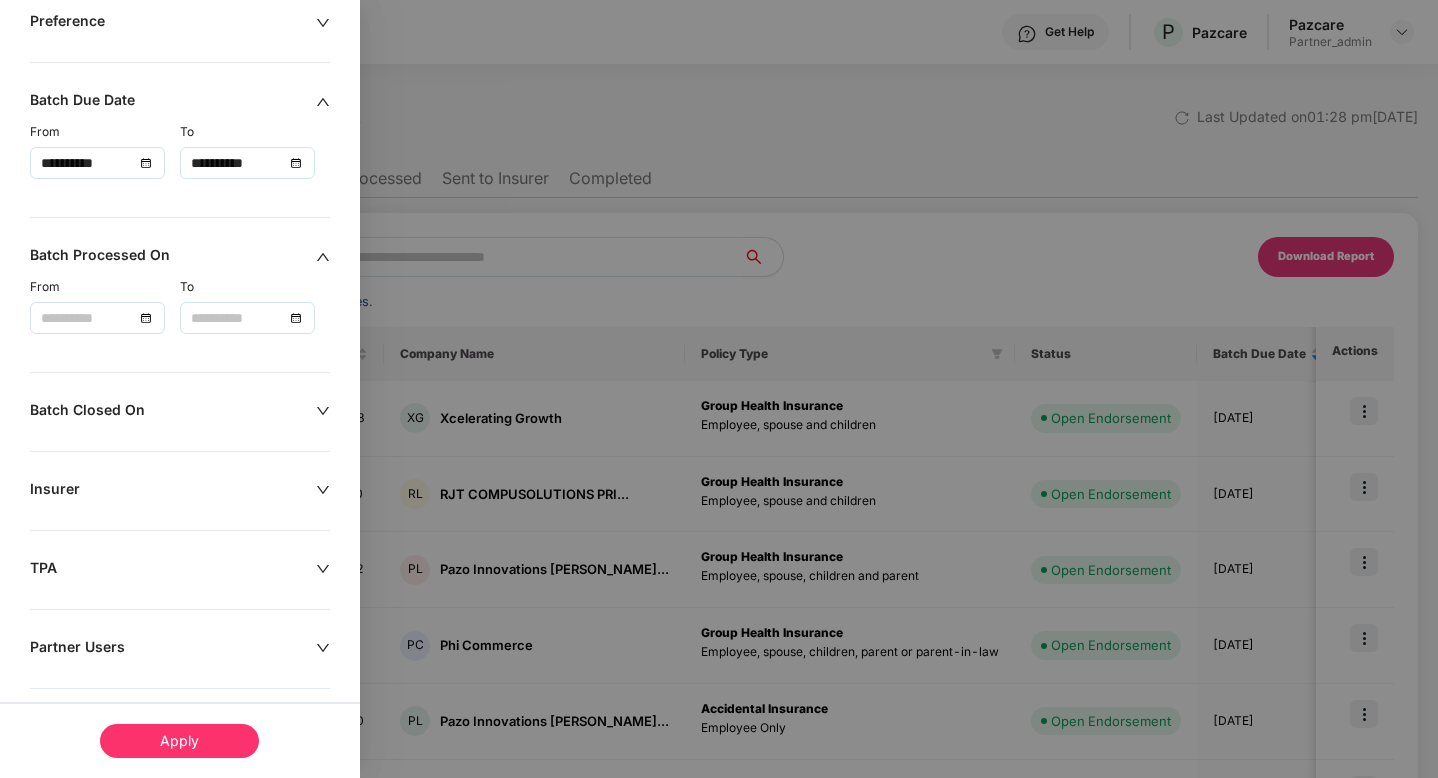click on "**********" at bounding box center [247, 163] 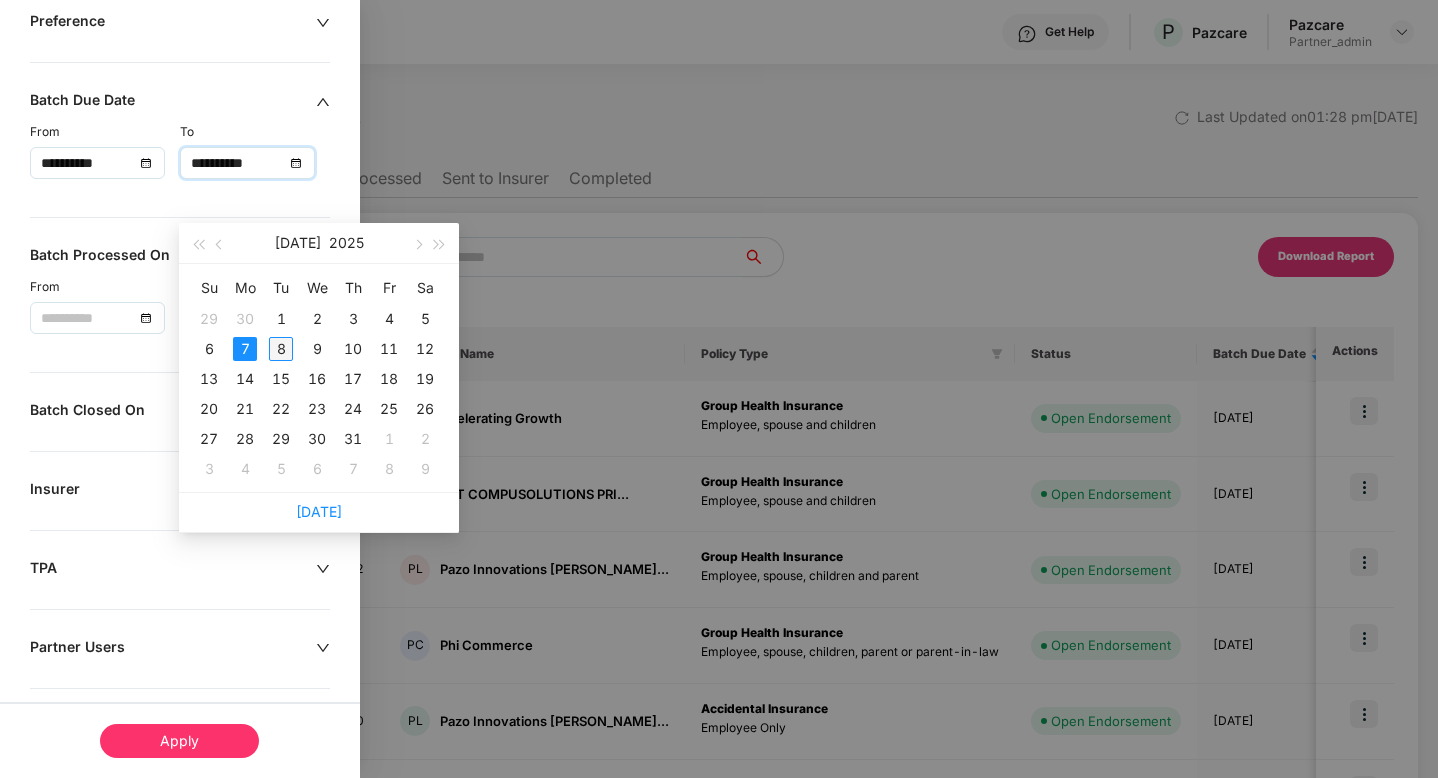 type on "**********" 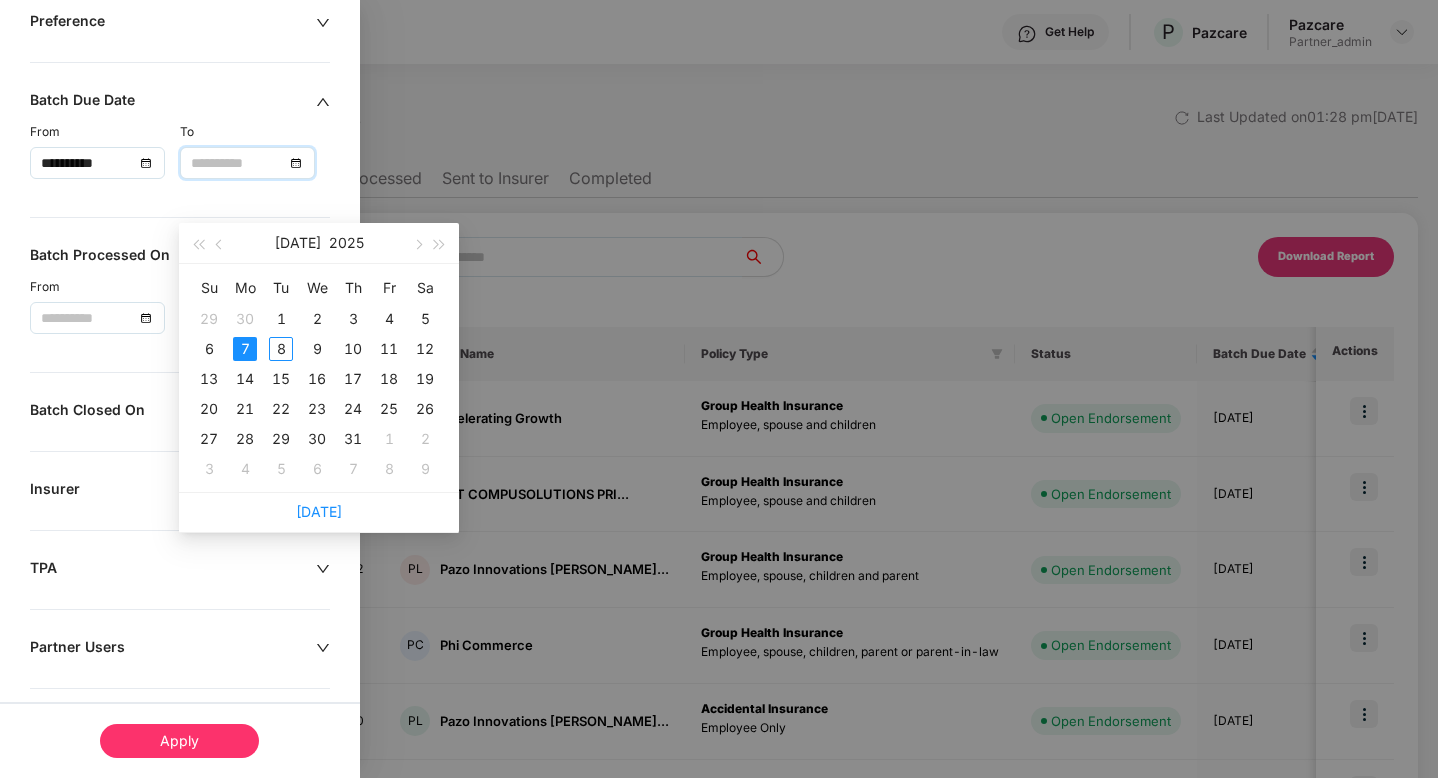 drag, startPoint x: 280, startPoint y: 343, endPoint x: 278, endPoint y: 356, distance: 13.152946 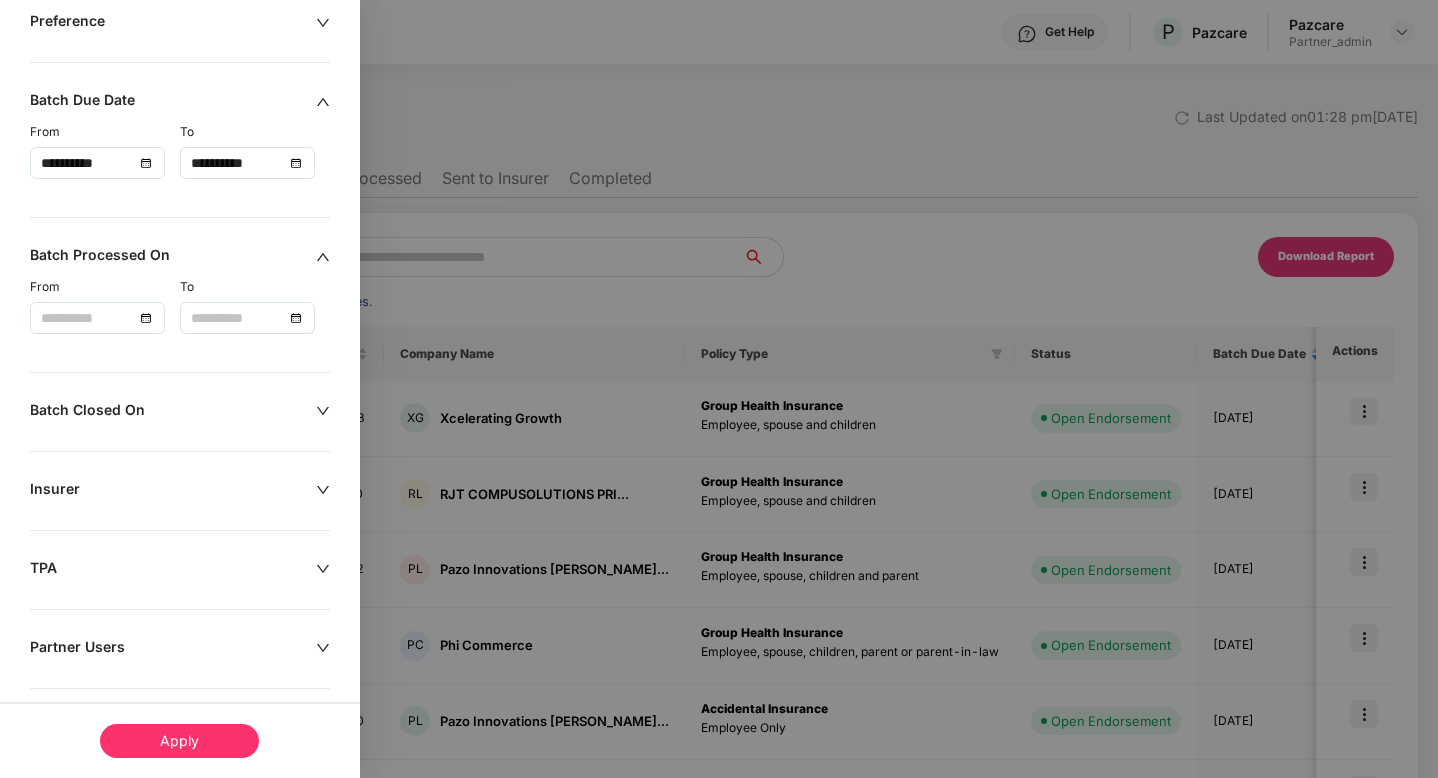 click on "Apply" at bounding box center (179, 741) 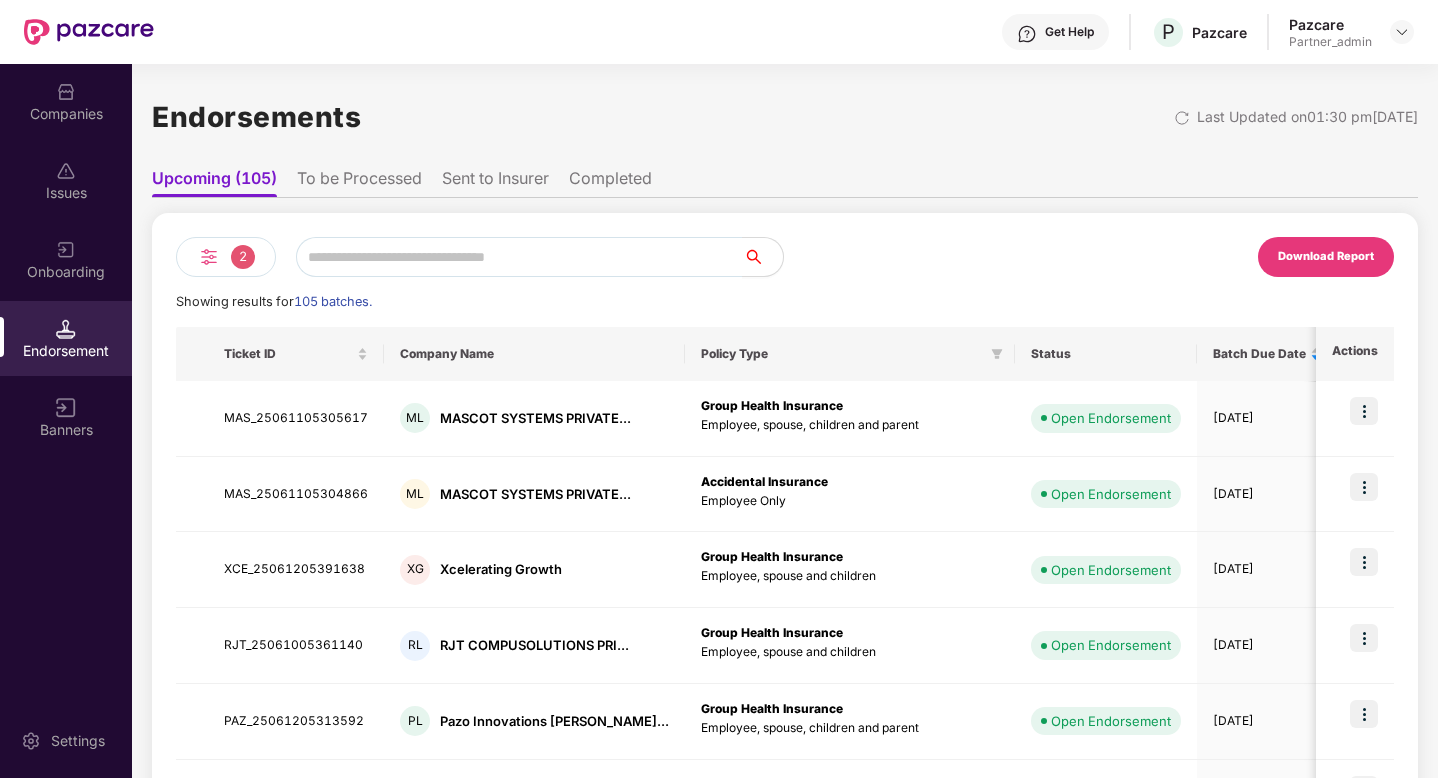 click on "Download Report" at bounding box center [1326, 257] 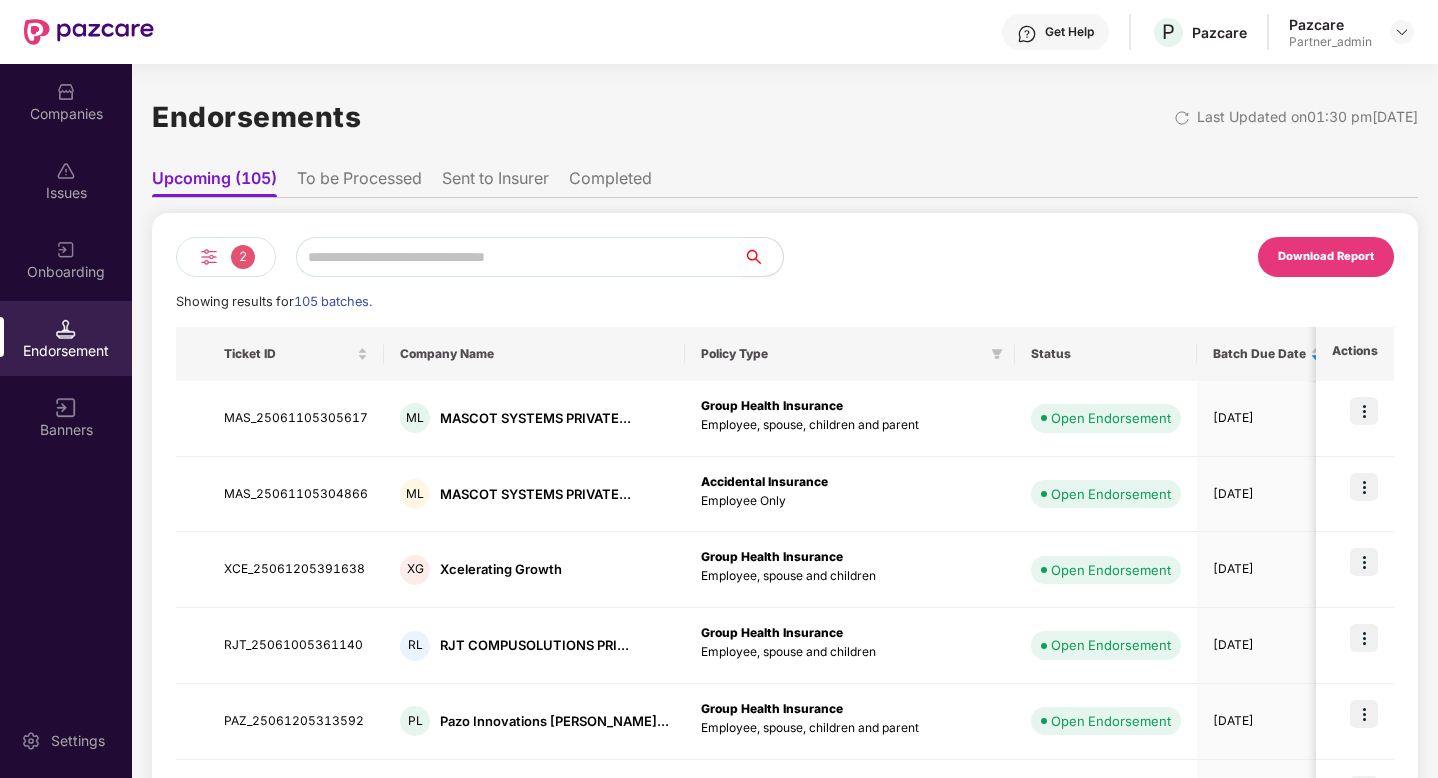 click at bounding box center (519, 257) 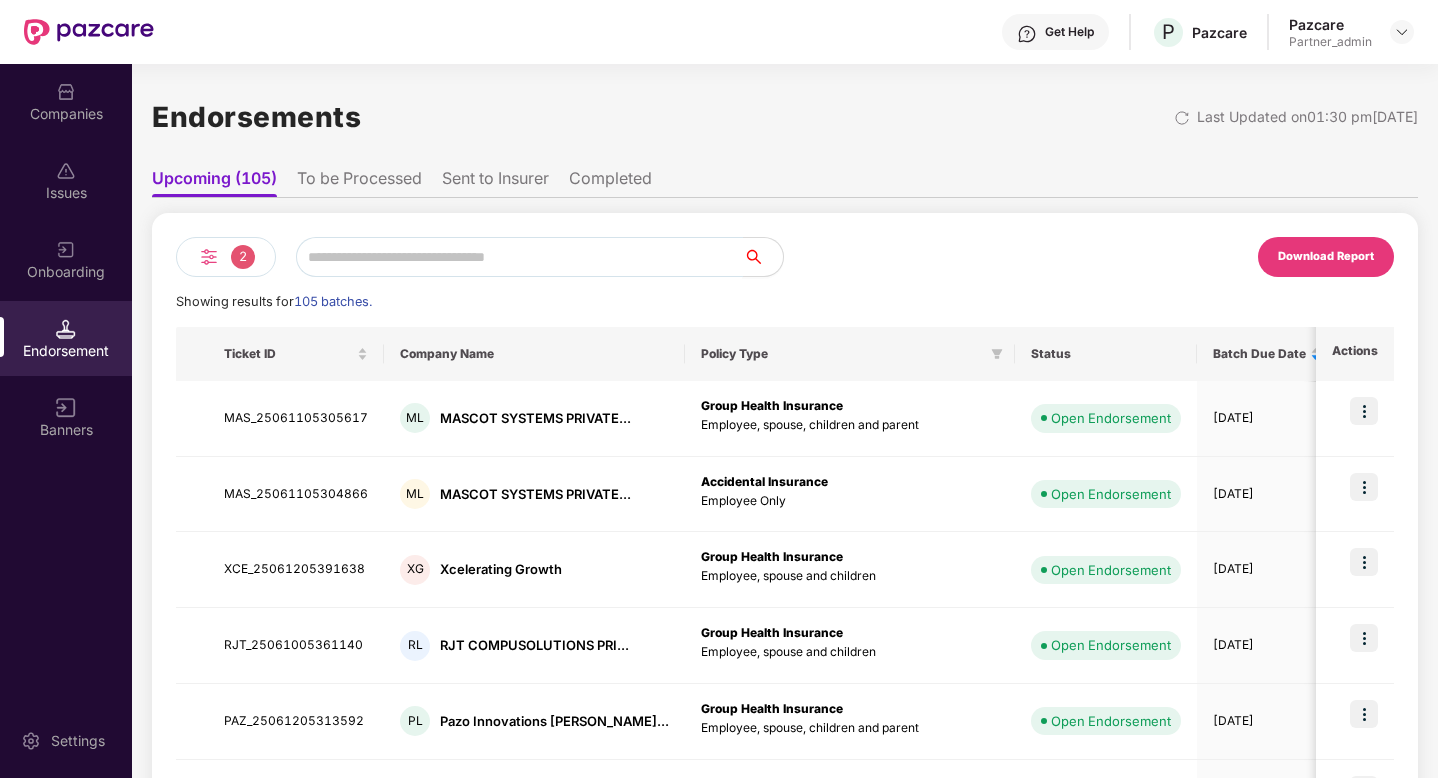 paste on "******" 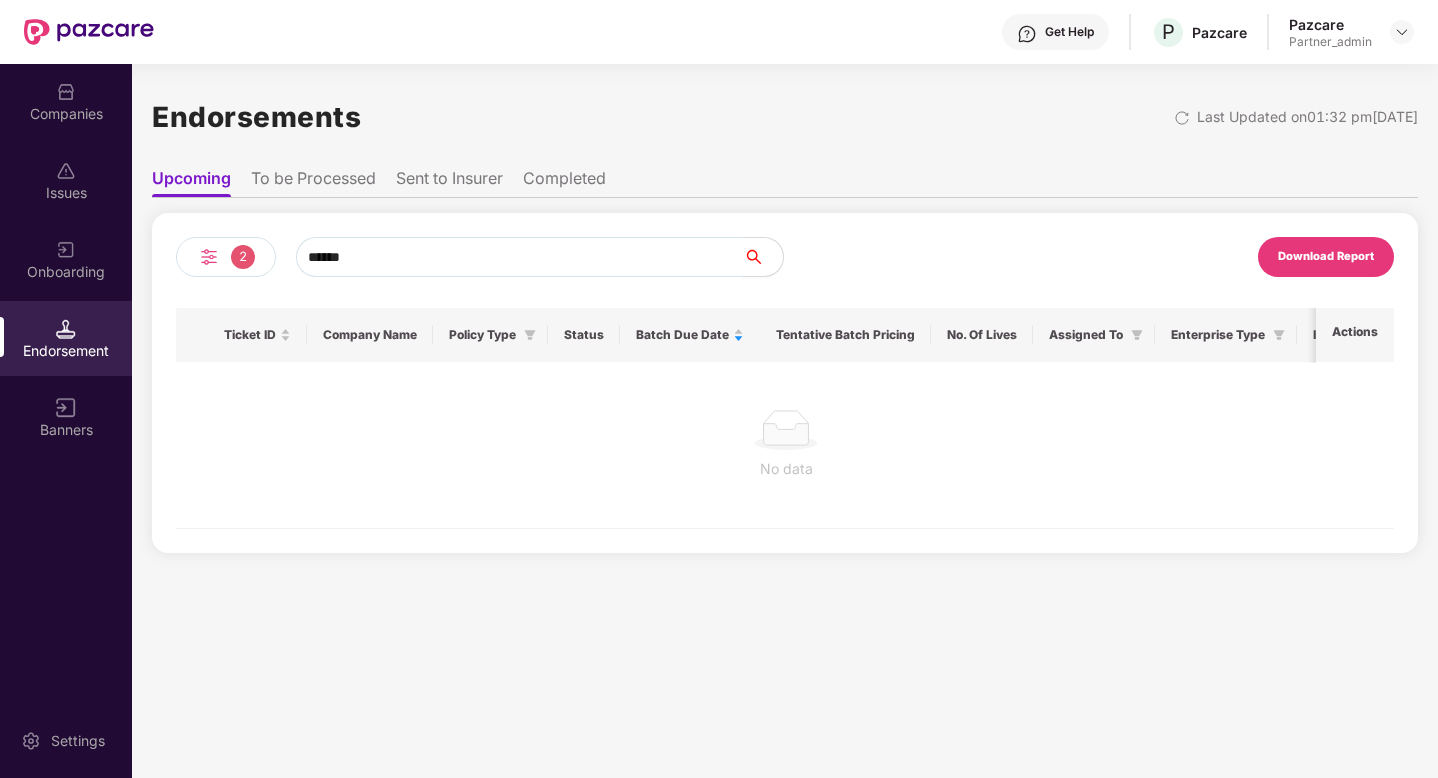 type 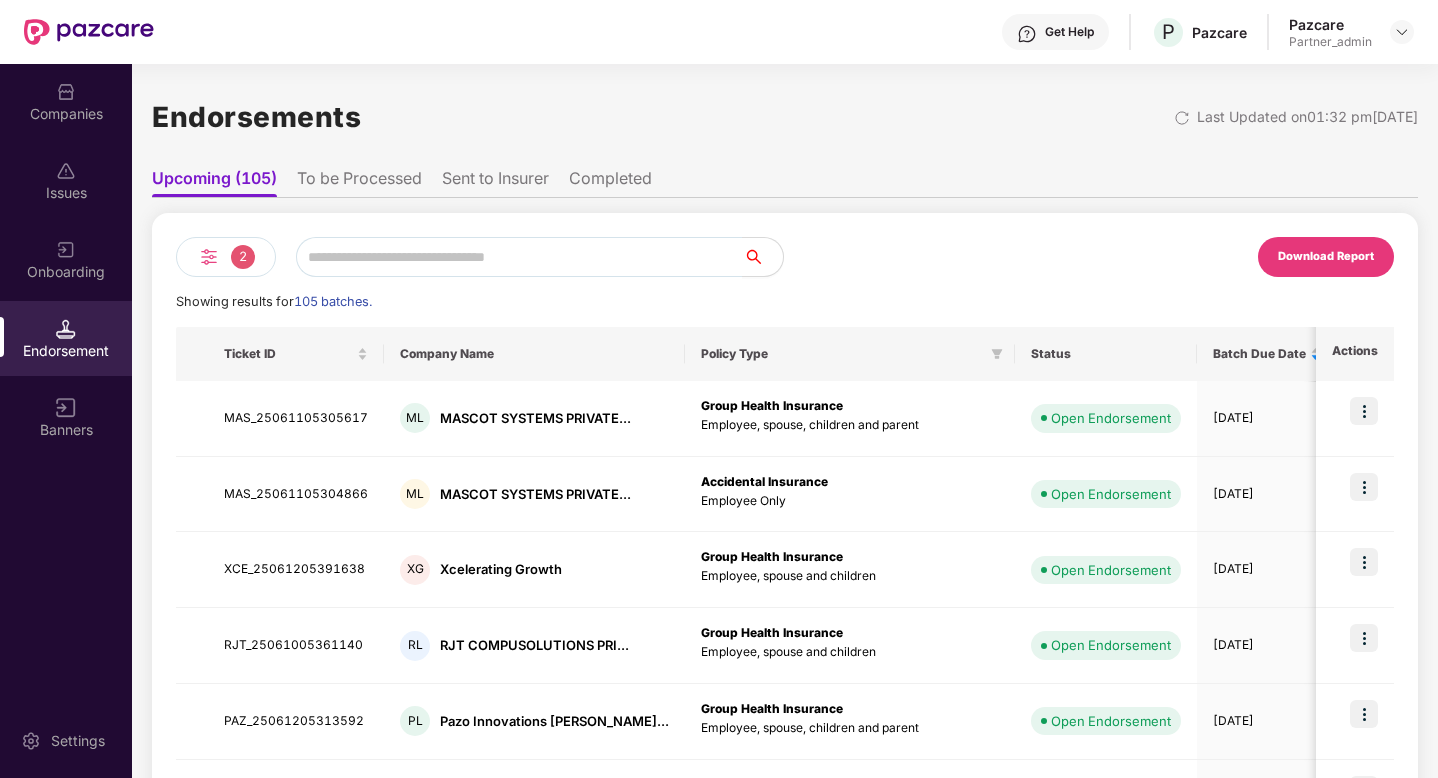 click on "2 Download Report Showing results for  105 batches. Ticket ID Company Name Policy Type Status Batch Due Date Tentative Batch Pricing No. Of Lives Assigned To Enterprise Type Insurer TPA Actions                           MAS_25061105305617 ML MASCOT SYSTEMS PRIVATE... Group Health Insurance Employee, spouse, children and parent Open Endorsement [DATE] ₹ 829.45 14 [PERSON_NAME] Pandey   Endorsement Team Small And Medium Enterprise MAGMA HI MAS_25061105304866 ML MASCOT SYSTEMS PRIVATE... Accidental Insurance Employee Only Open Endorsement [DATE] -₹ 1.91 4 [PERSON_NAME] Pandey   Endorsement Team Small And Medium Enterprise MAGMA MAGMA XCE_25061205391638 XG Xcelerating Growth Group Health Insurance Employee, spouse and children Open Endorsement [DATE] -₹ 782.76 2 [PERSON_NAME]   Endorsement Team Micro Enterprise CARE CARE RJT_25061005361140 RL RJT COMPUSOLUTIONS PRI... Group Health Insurance Employee, spouse and children Open Endorsement [DATE] 114" at bounding box center [785, 723] 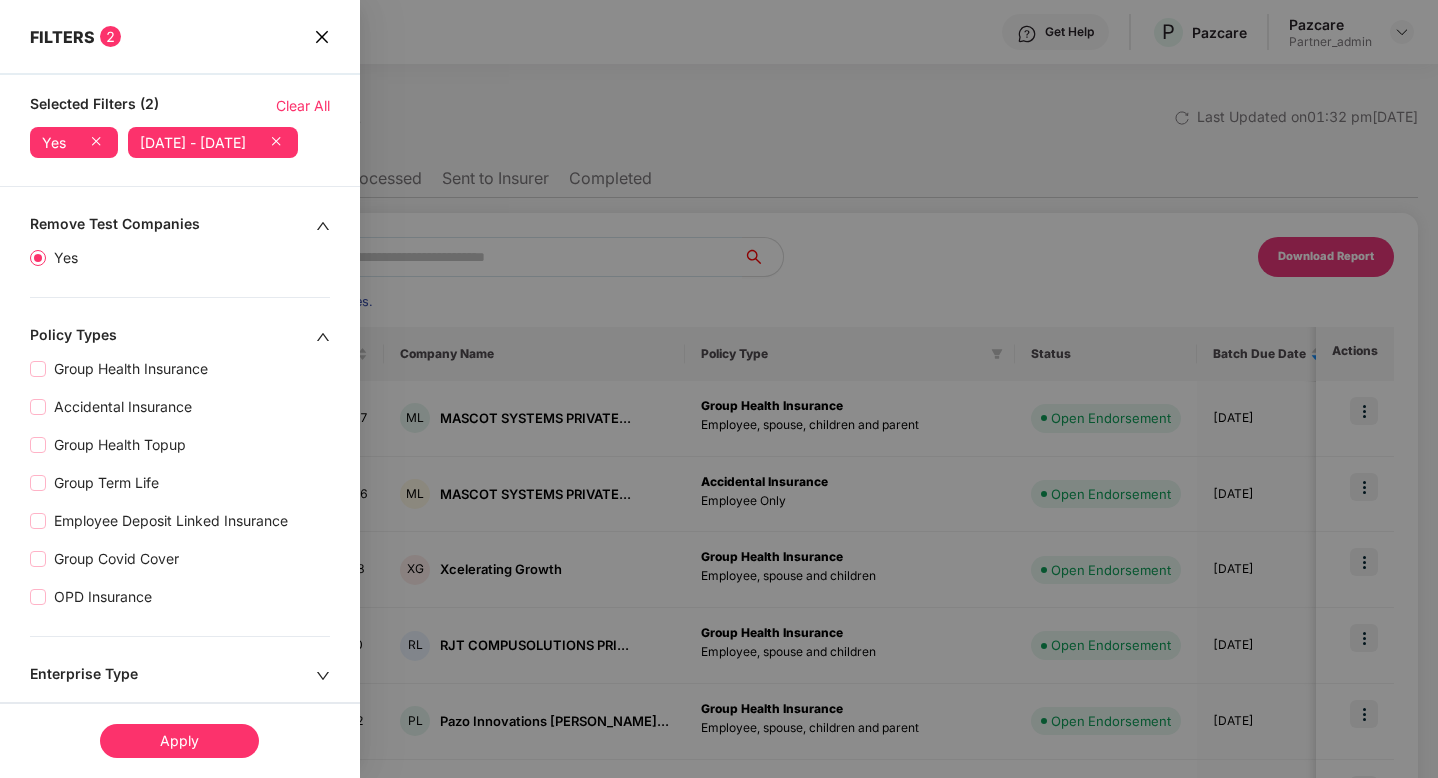 click at bounding box center [719, 389] 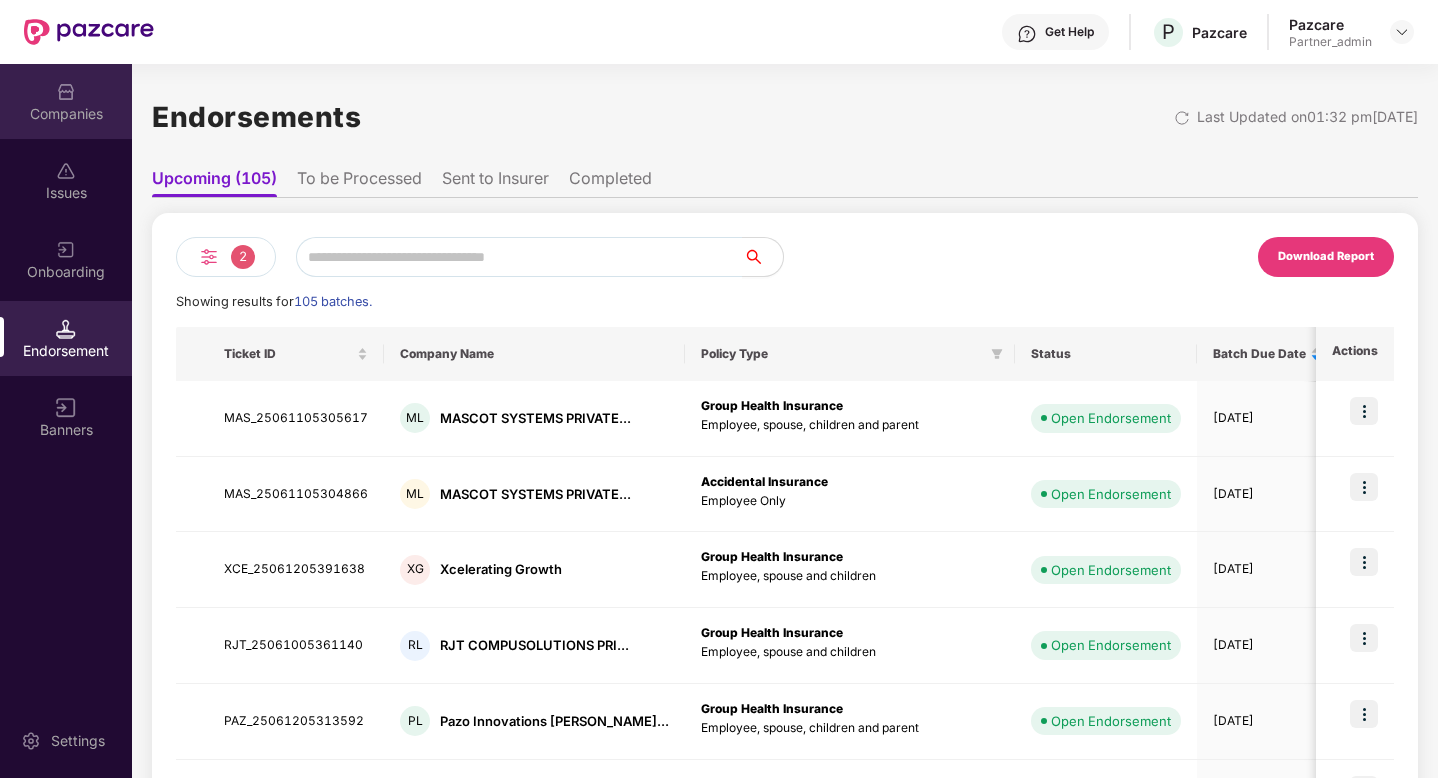 click on "Companies" at bounding box center (66, 101) 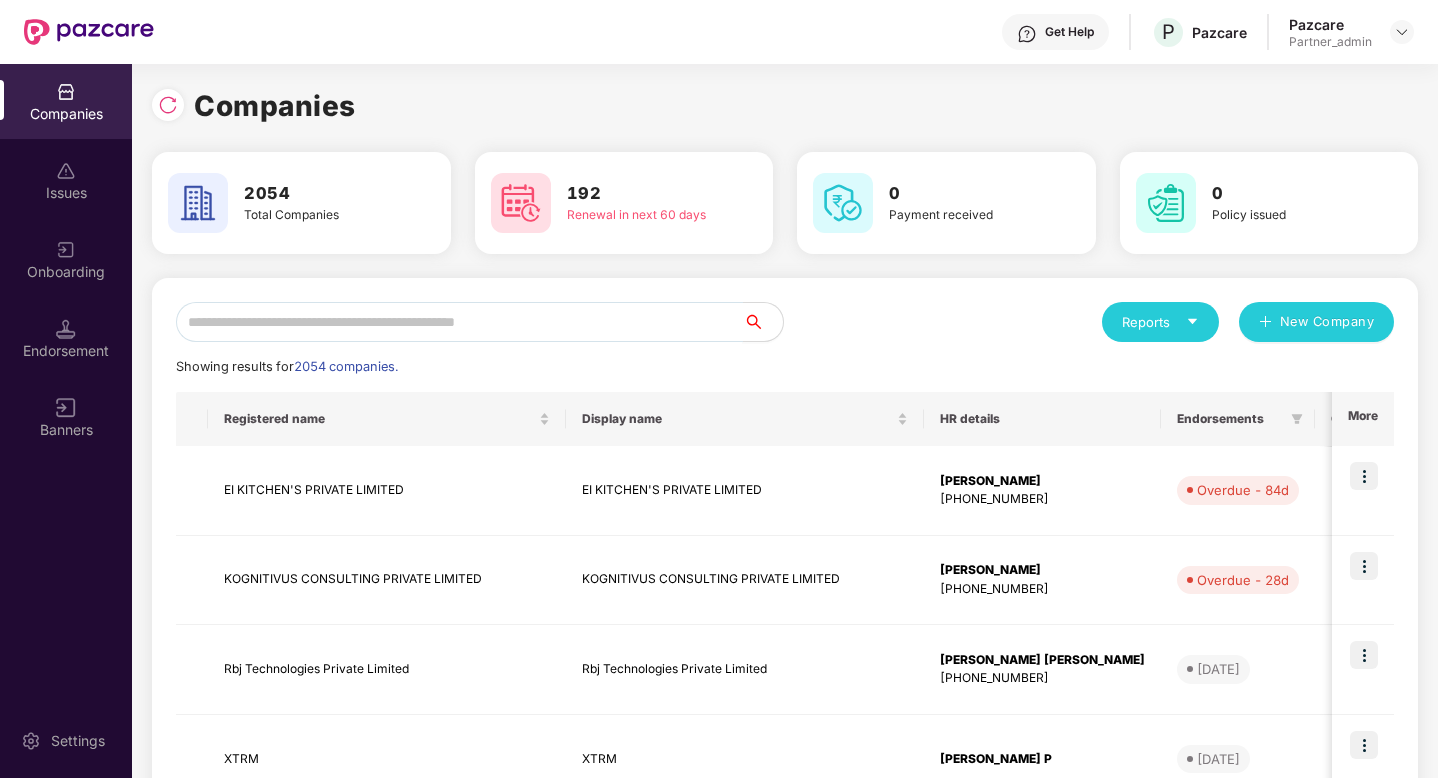 click at bounding box center (459, 322) 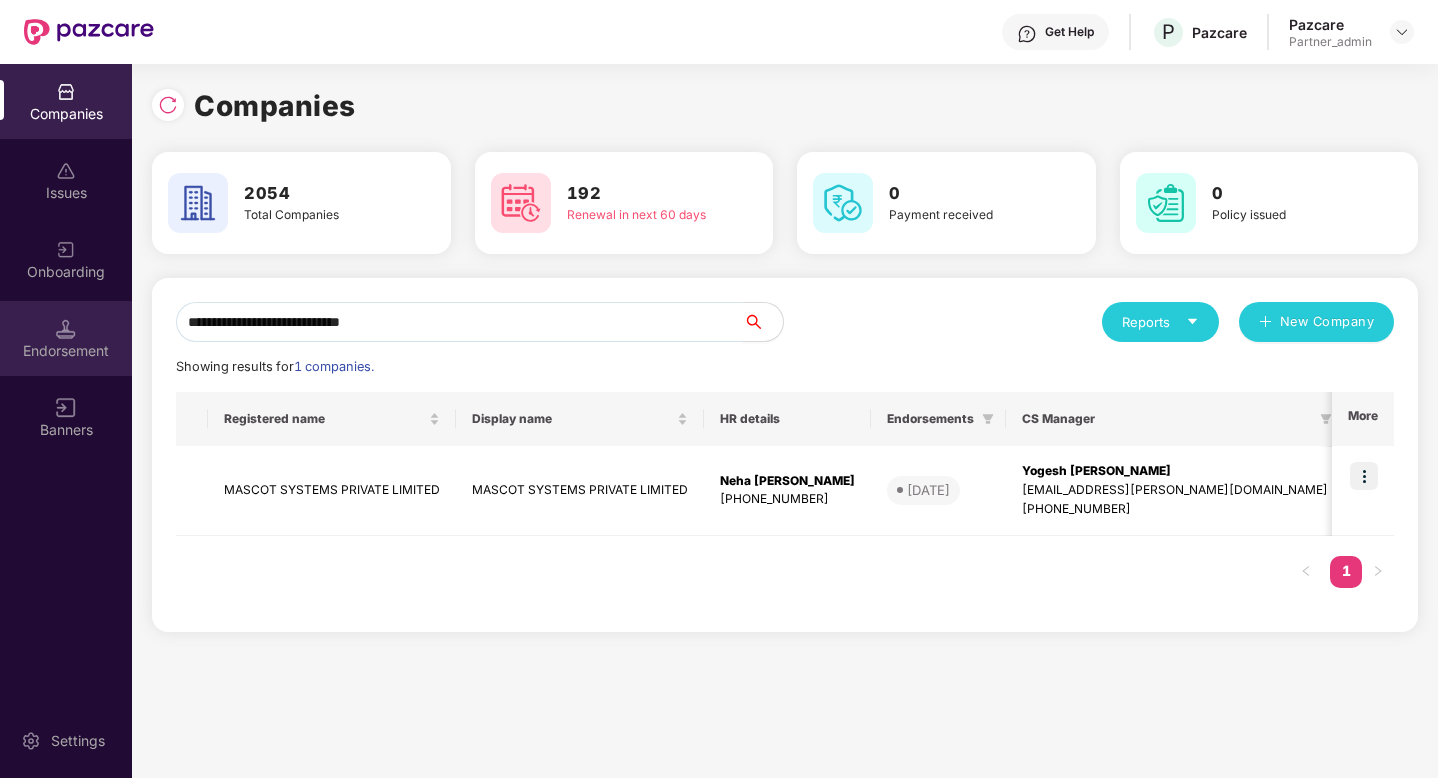type on "**********" 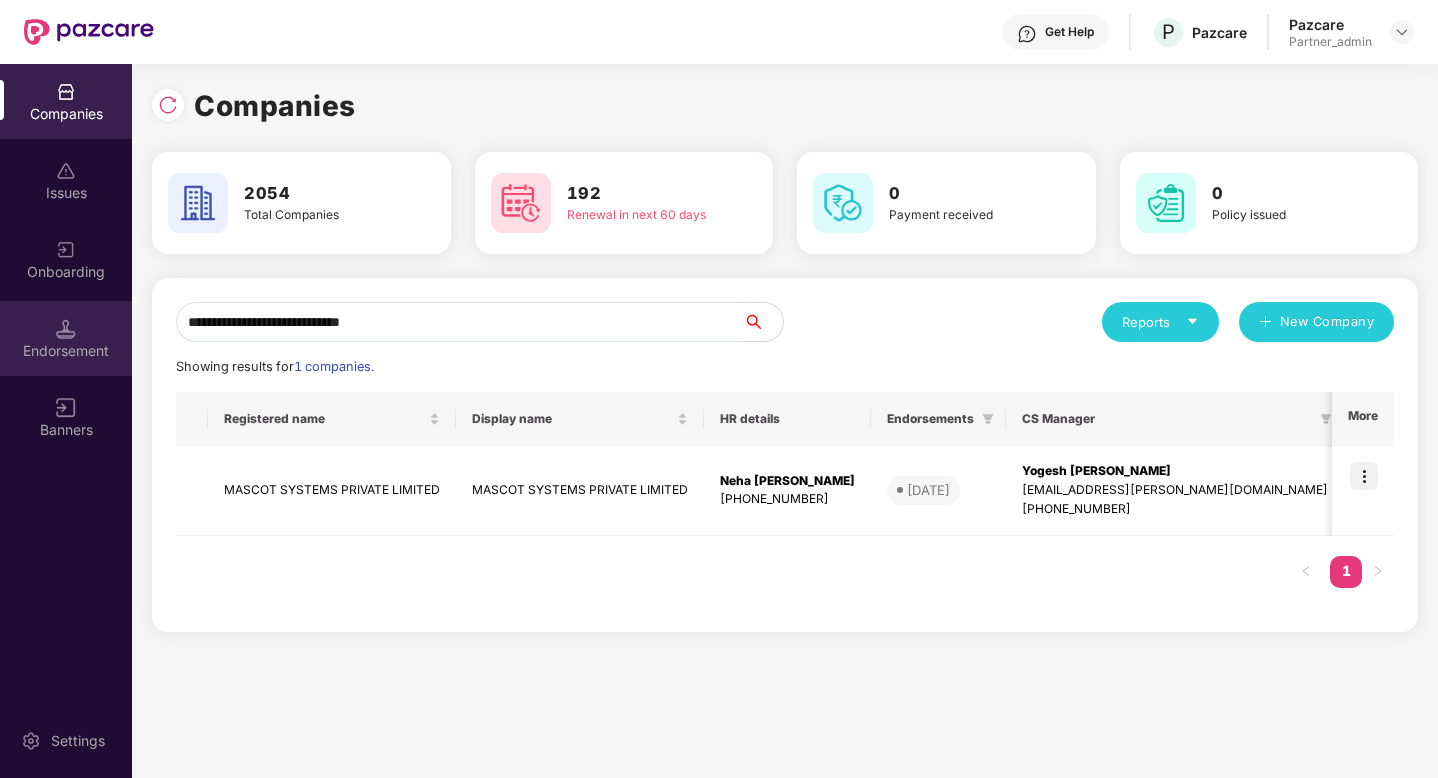 click on "Endorsement" at bounding box center [66, 351] 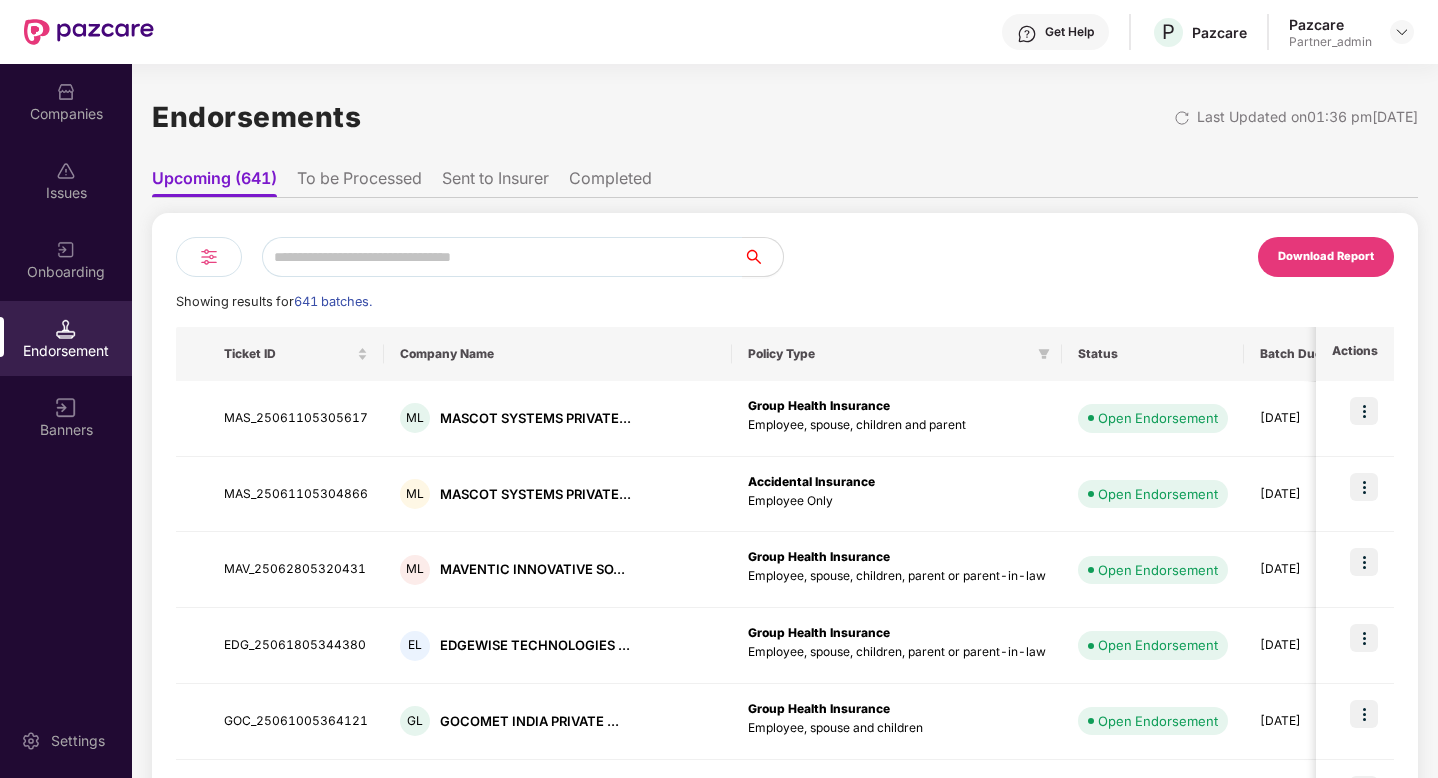 click at bounding box center [209, 257] 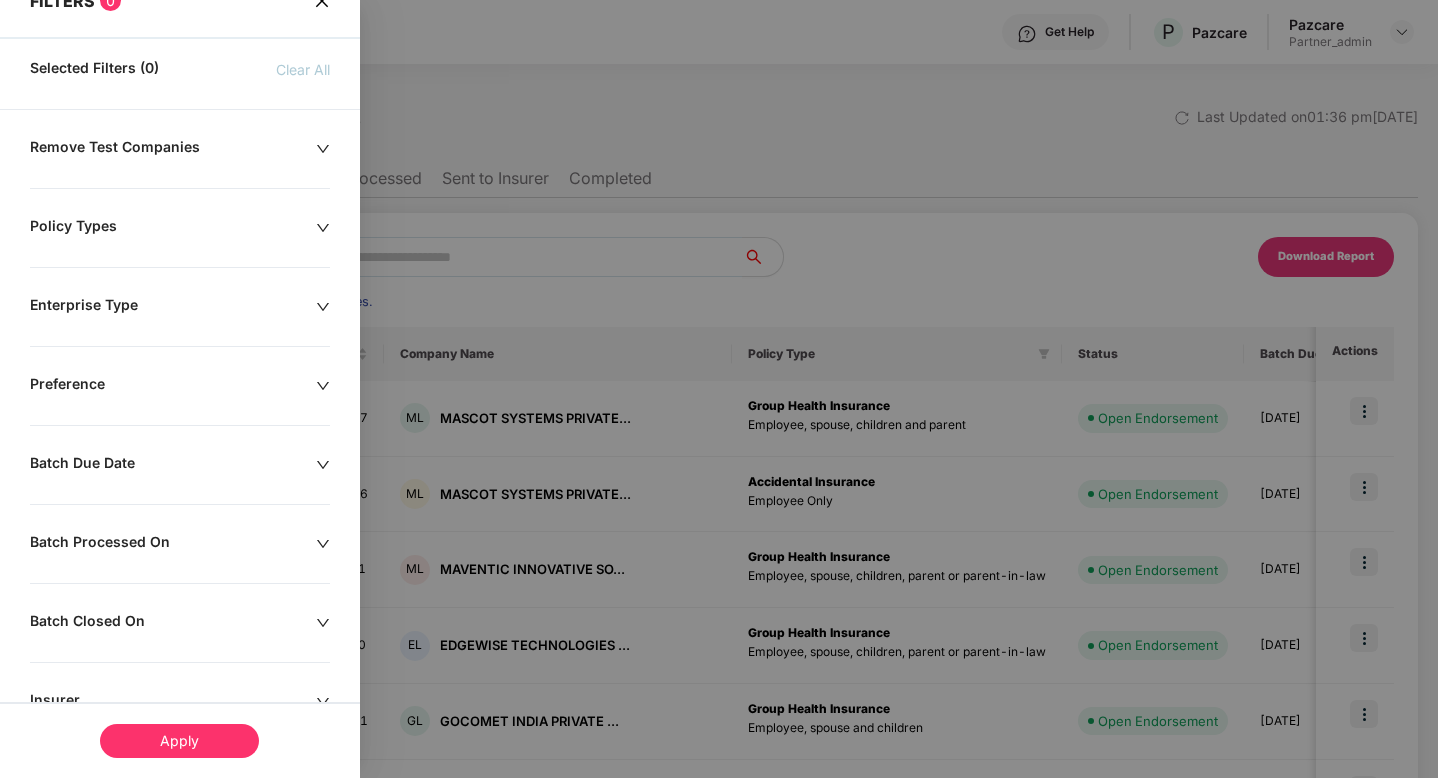 scroll, scrollTop: 37, scrollLeft: 0, axis: vertical 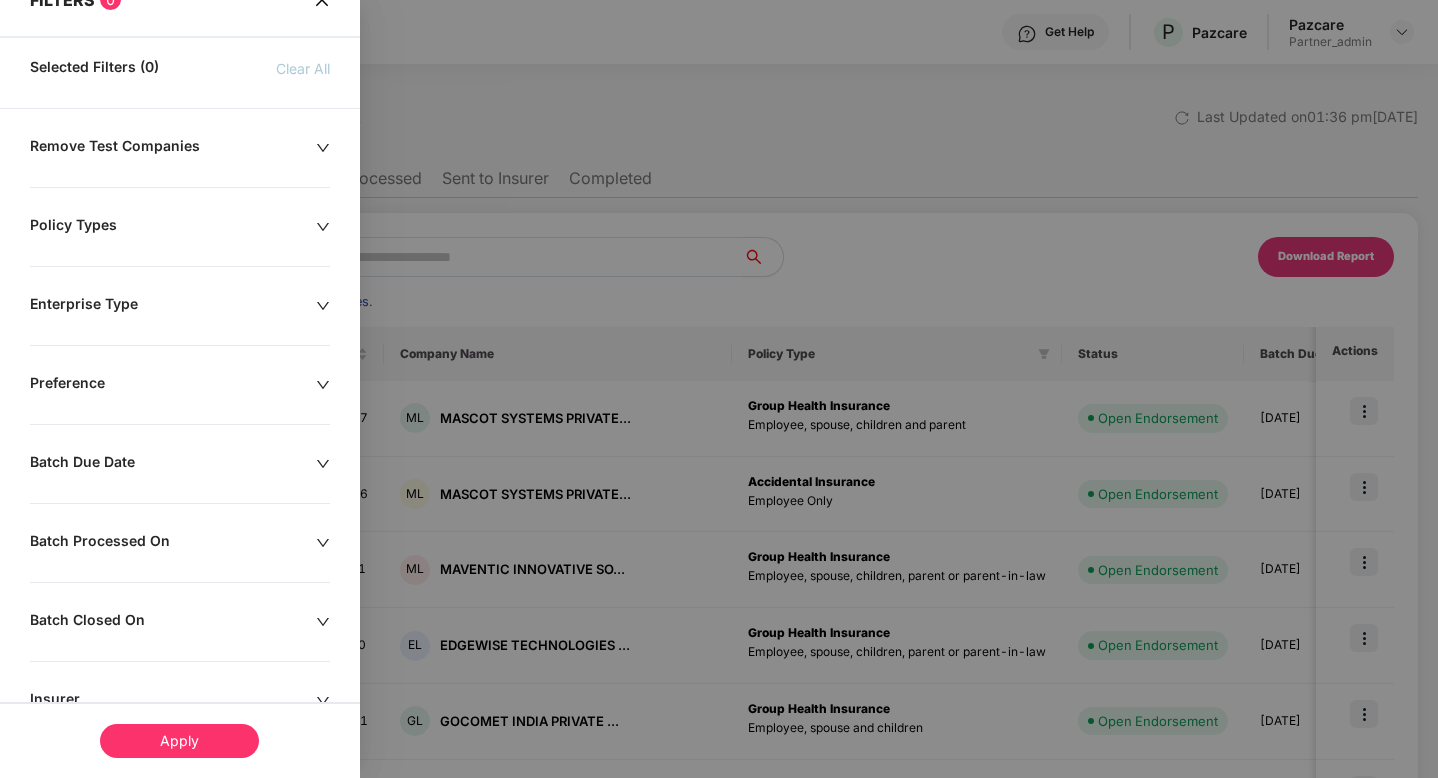 click on "Batch Due Date" at bounding box center (173, 464) 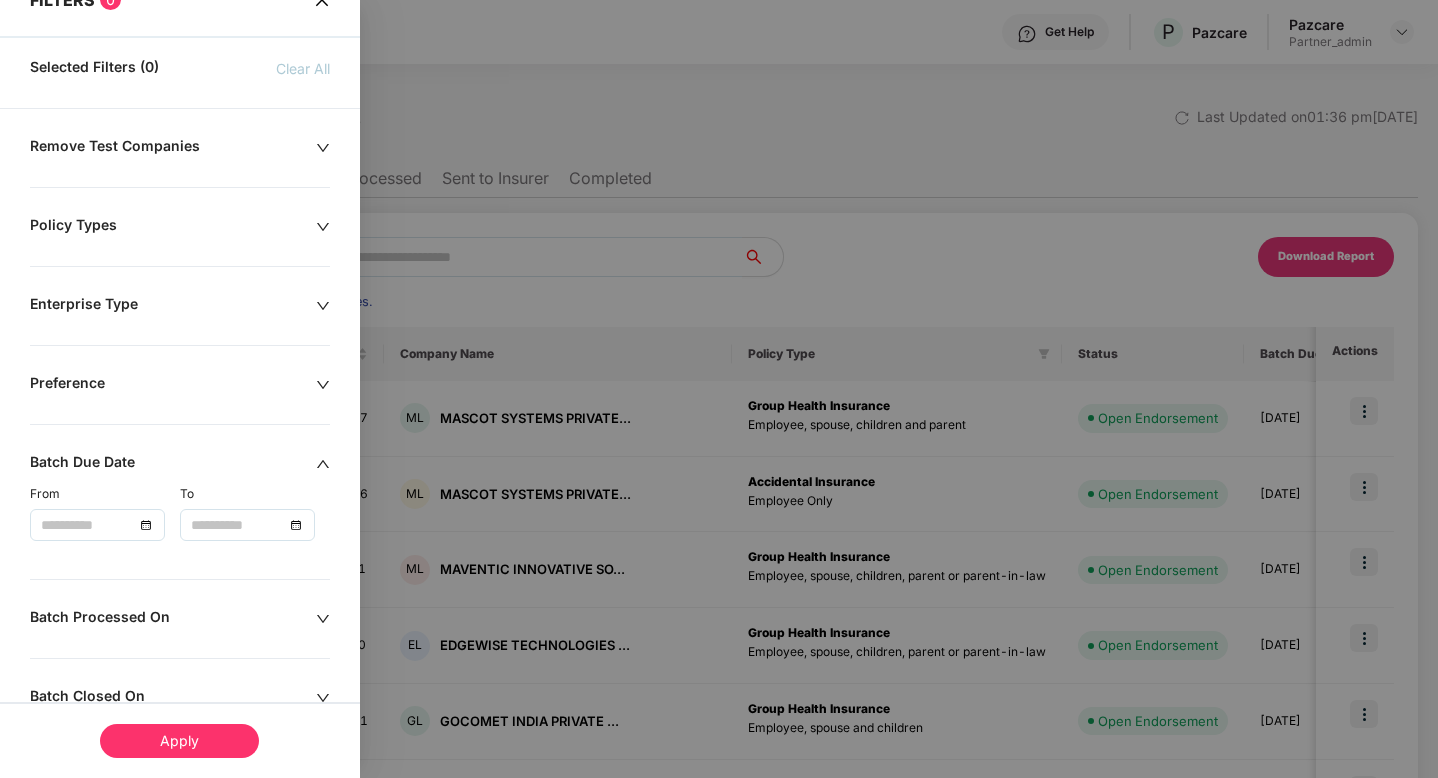 click at bounding box center (247, 525) 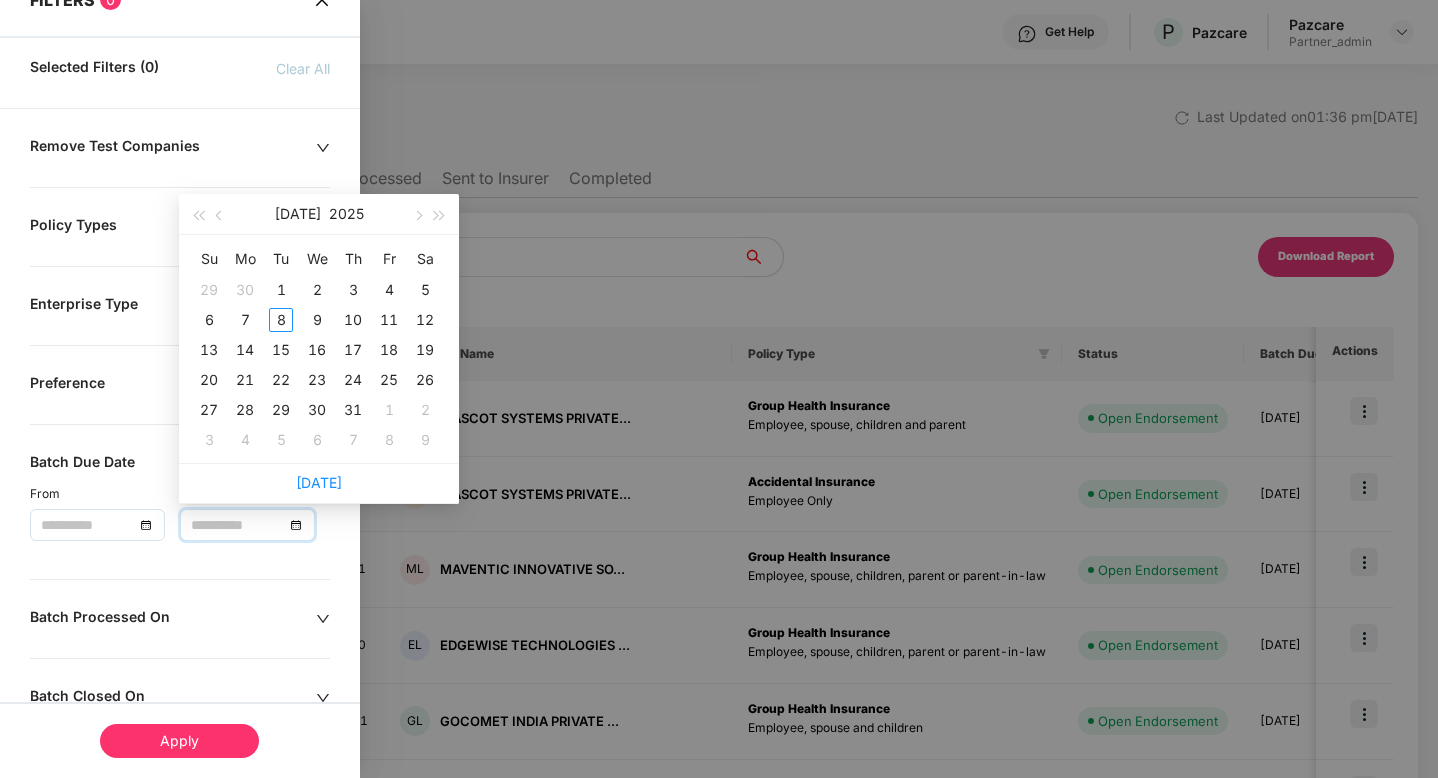 click at bounding box center [247, 525] 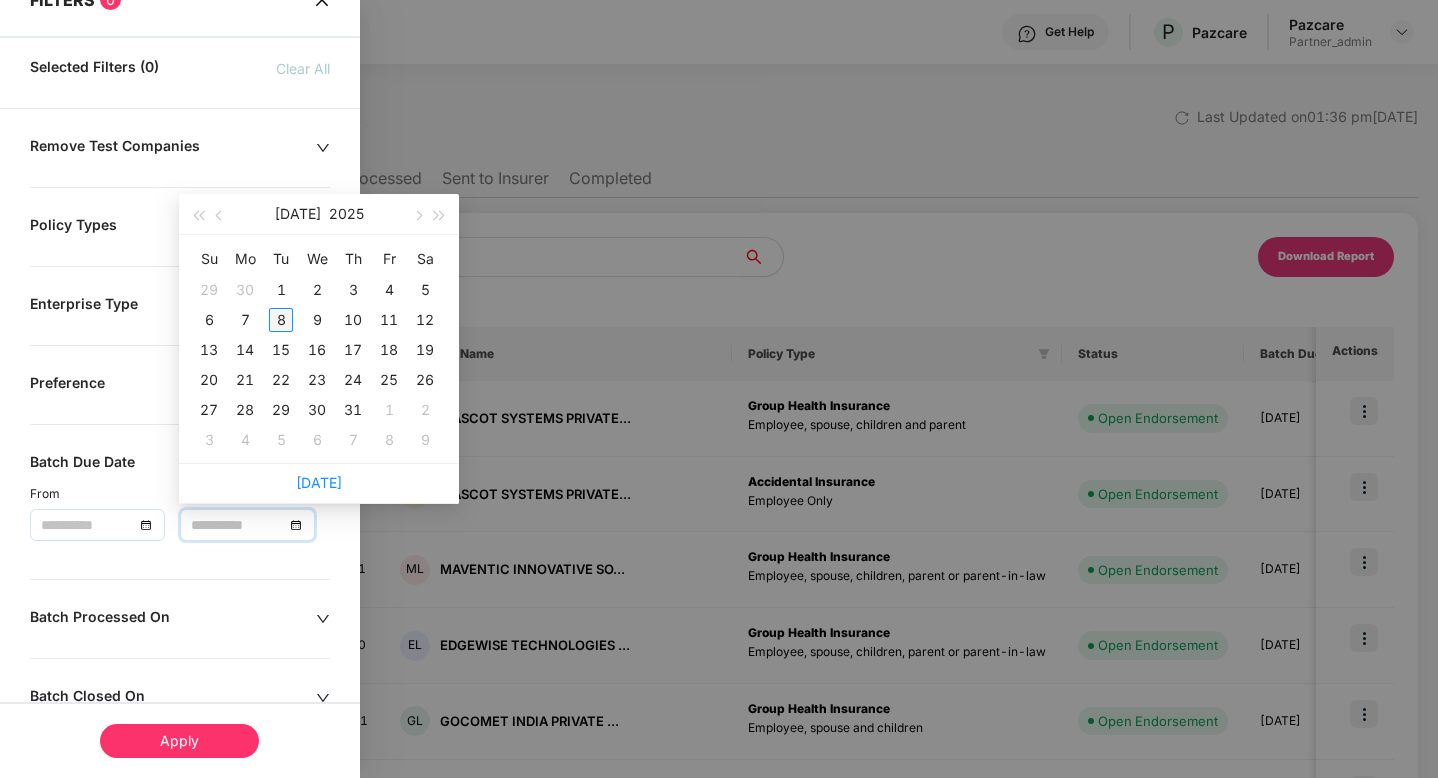 type on "**********" 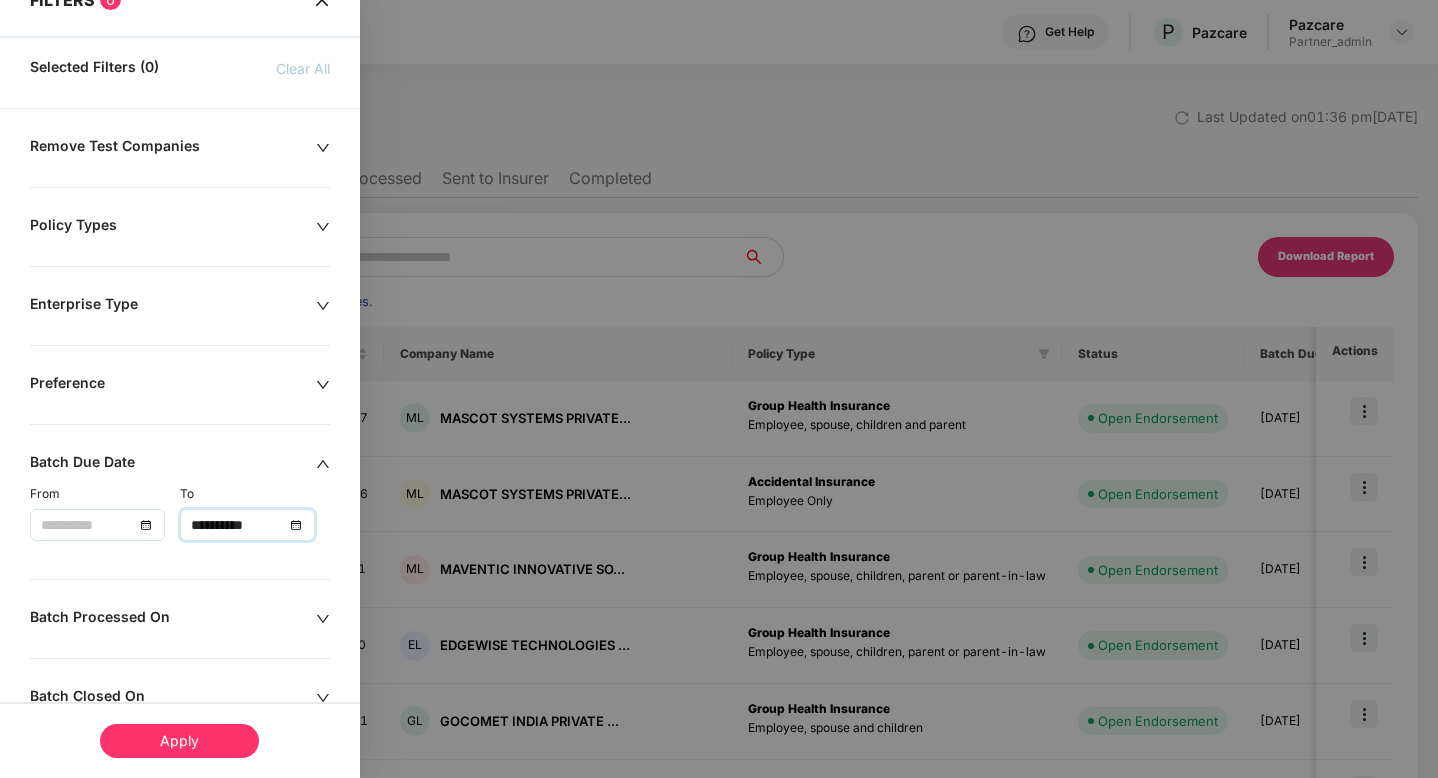 click at bounding box center (97, 525) 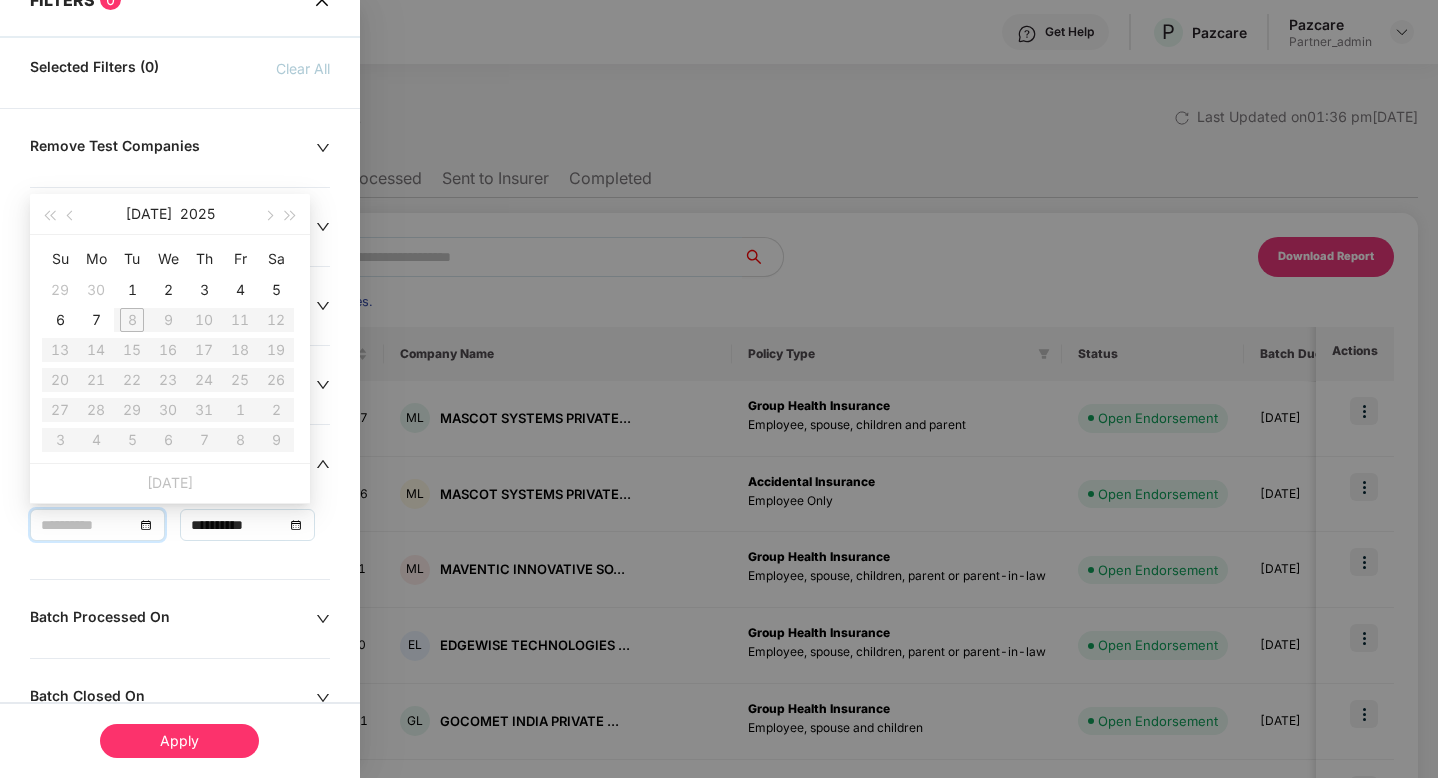 type on "**********" 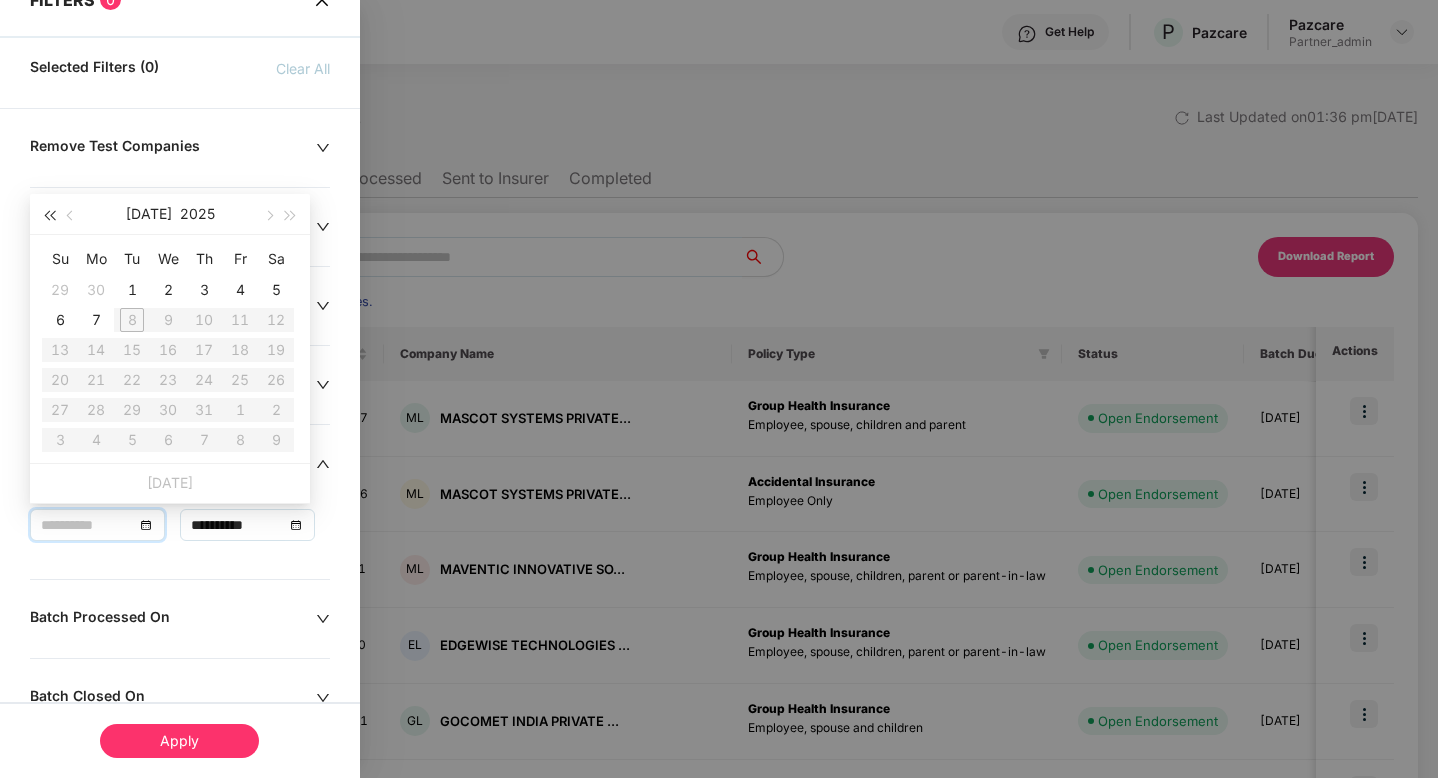 click at bounding box center (49, 214) 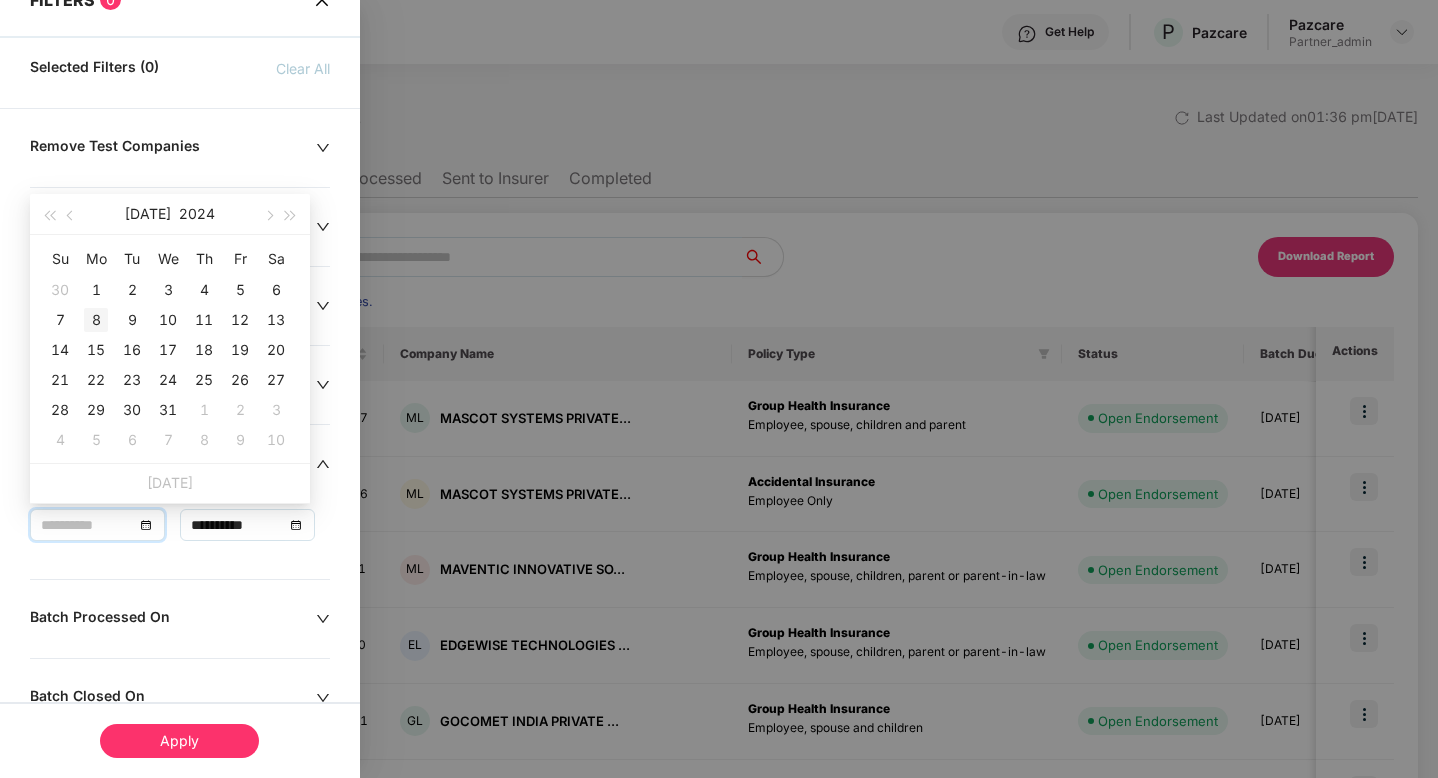 type on "**********" 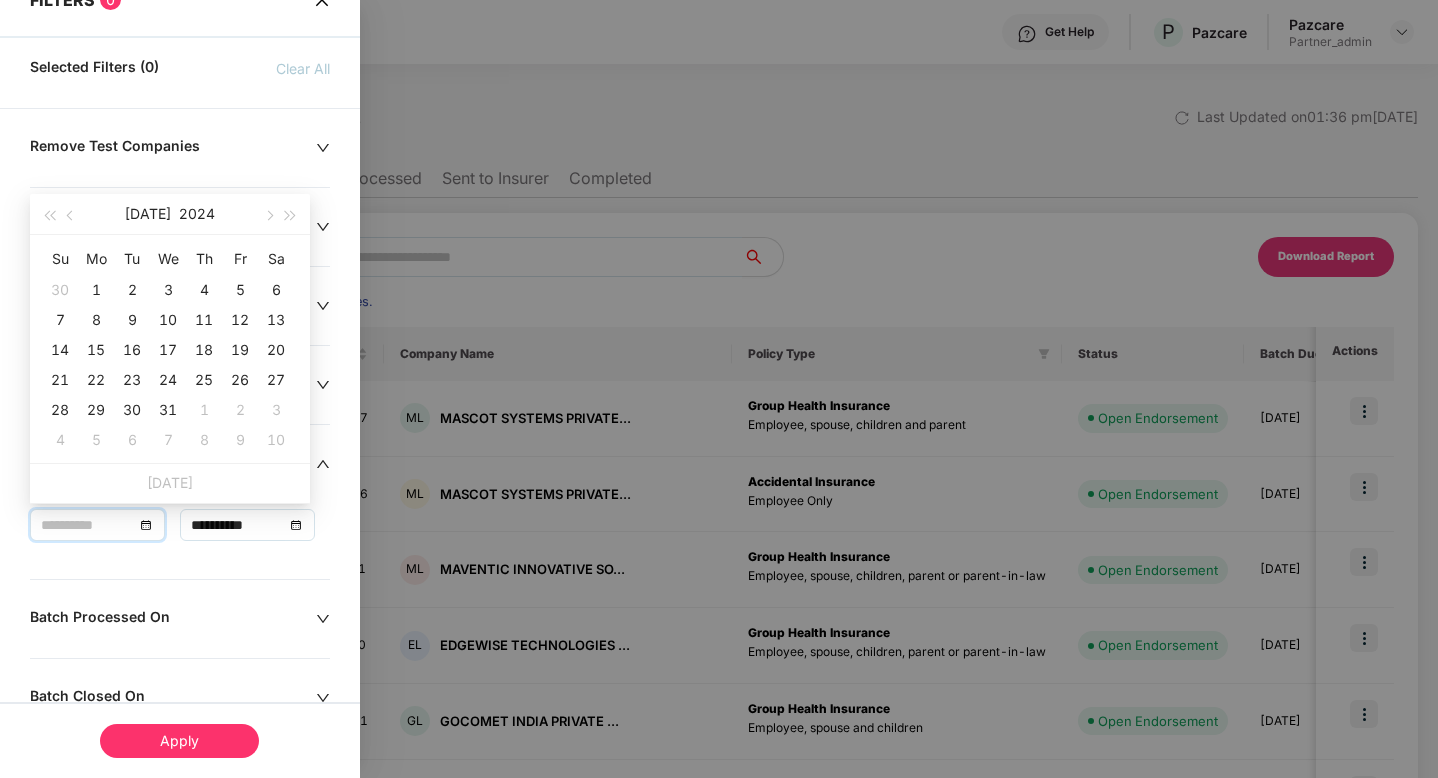 drag, startPoint x: 85, startPoint y: 320, endPoint x: 87, endPoint y: 330, distance: 10.198039 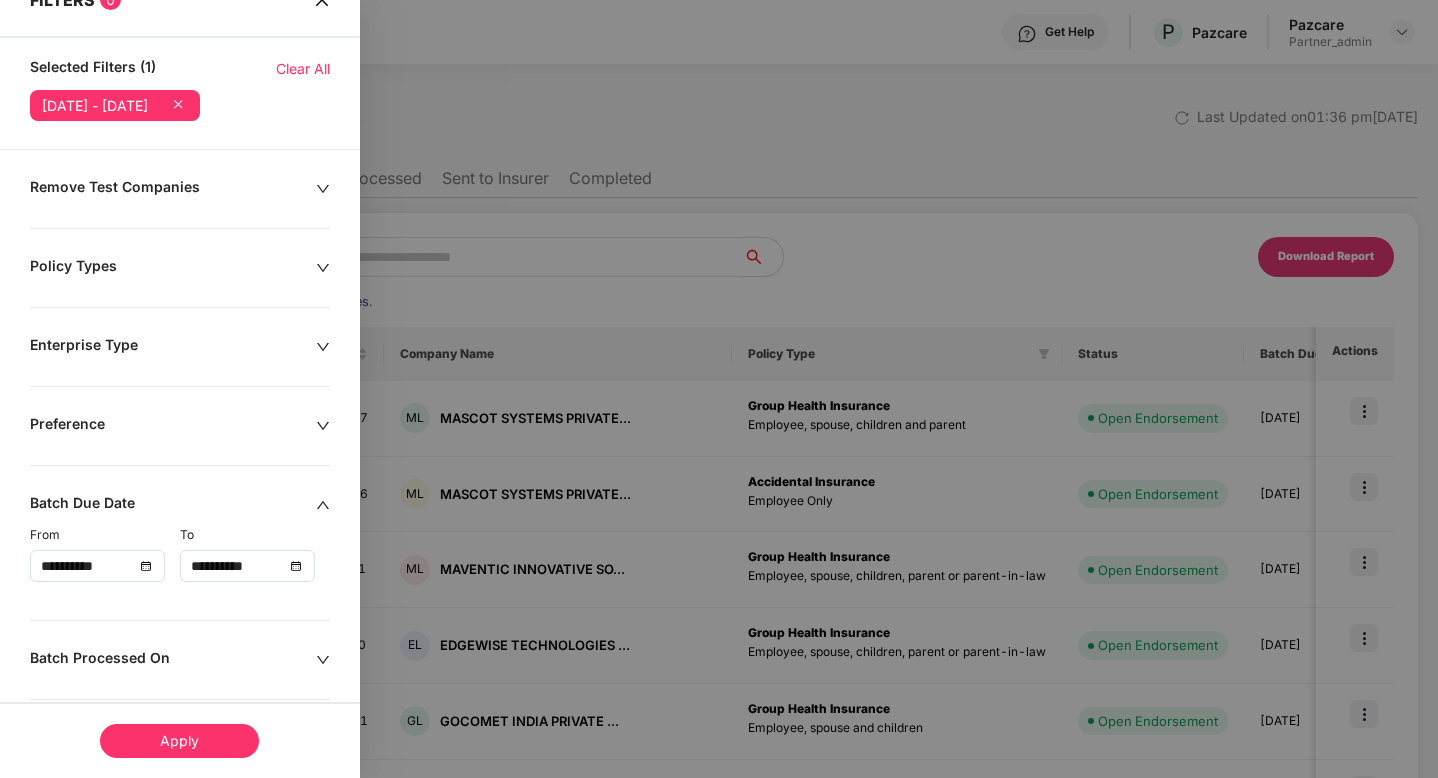 click on "Apply" at bounding box center (179, 741) 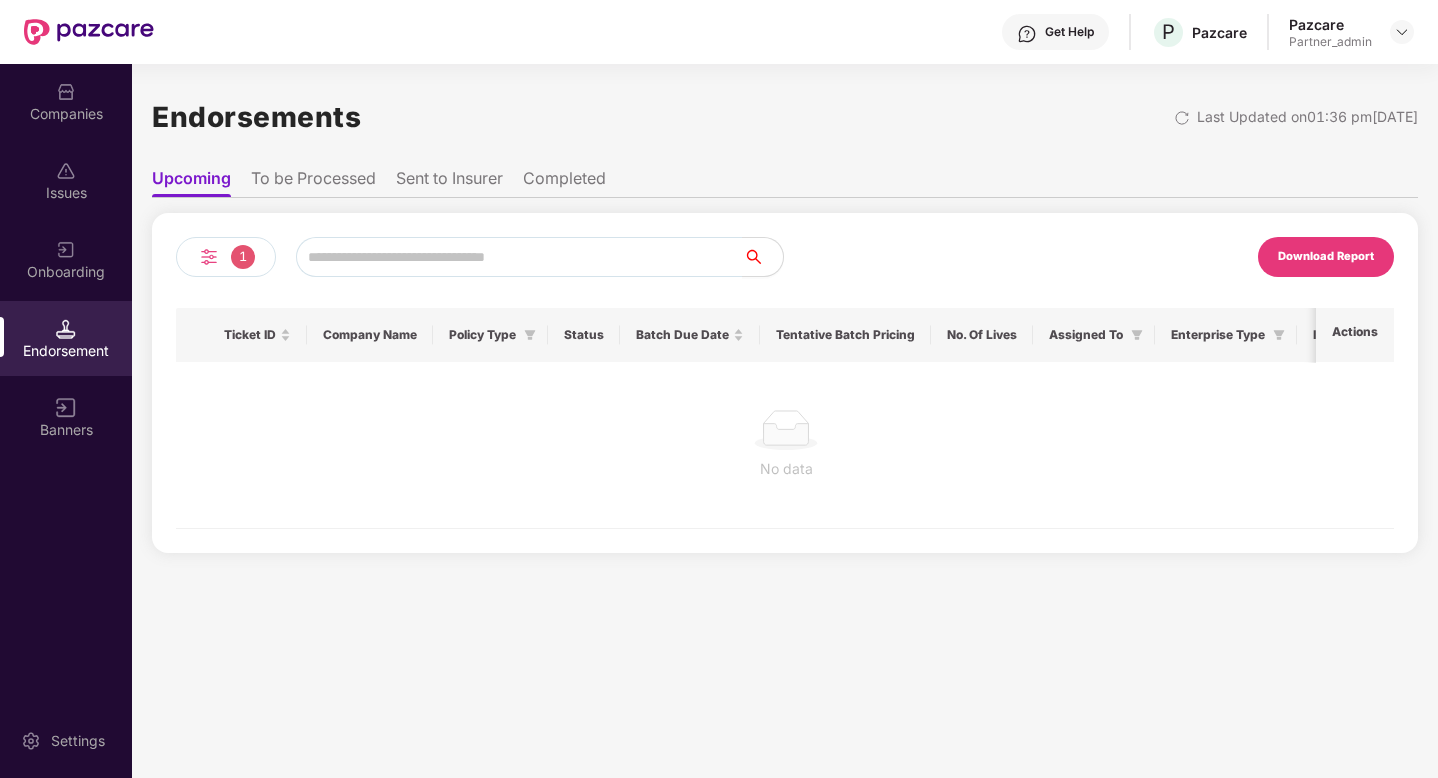 click on "1" at bounding box center (226, 257) 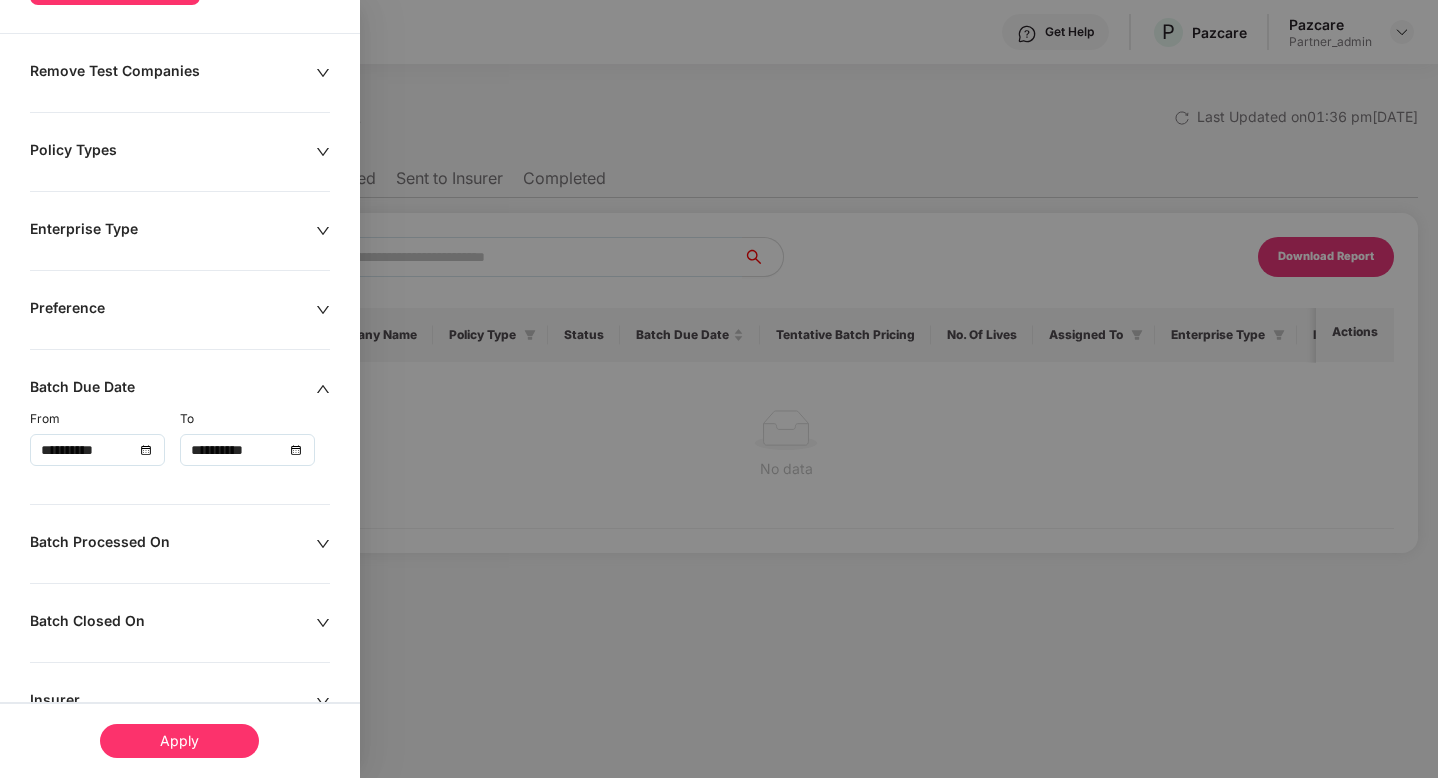scroll, scrollTop: 383, scrollLeft: 0, axis: vertical 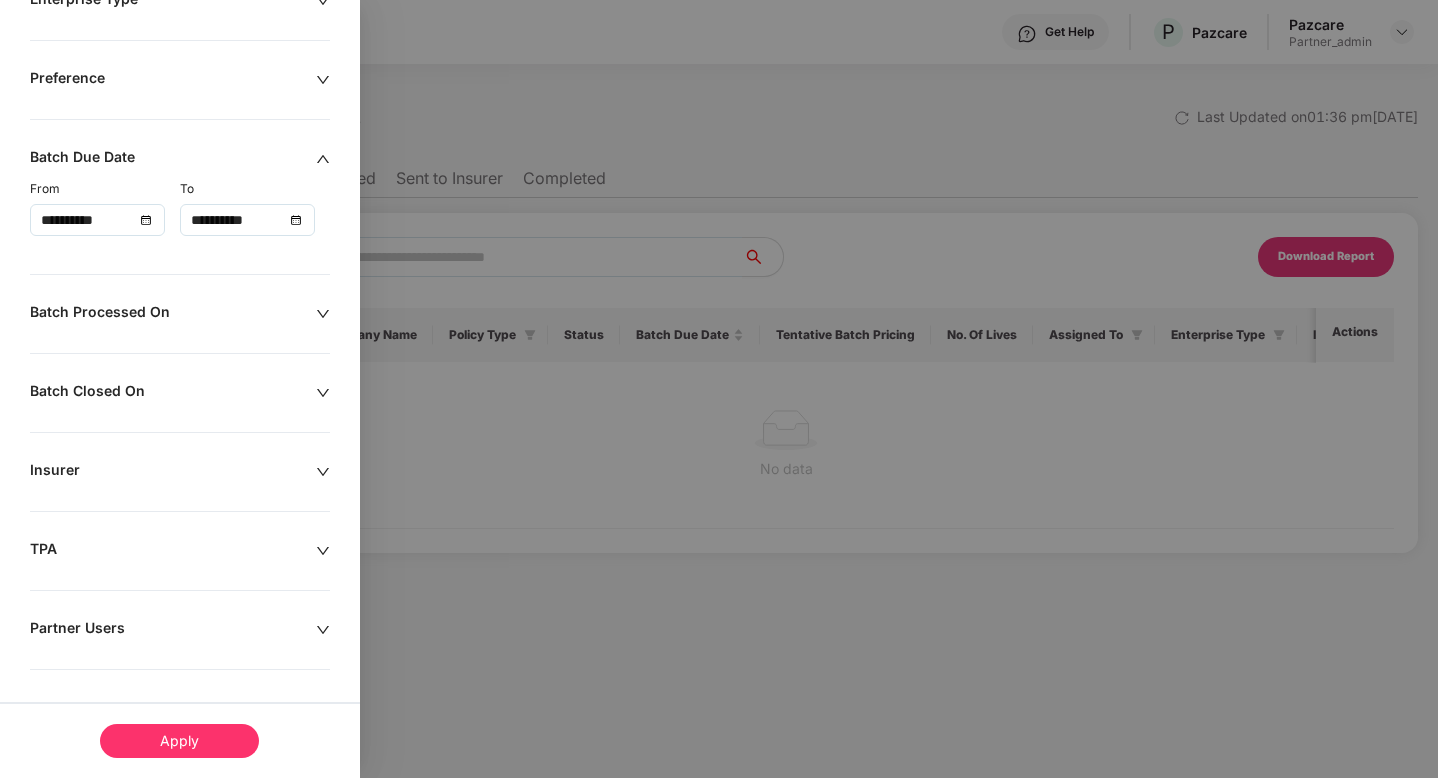 click on "**********" at bounding box center (247, 220) 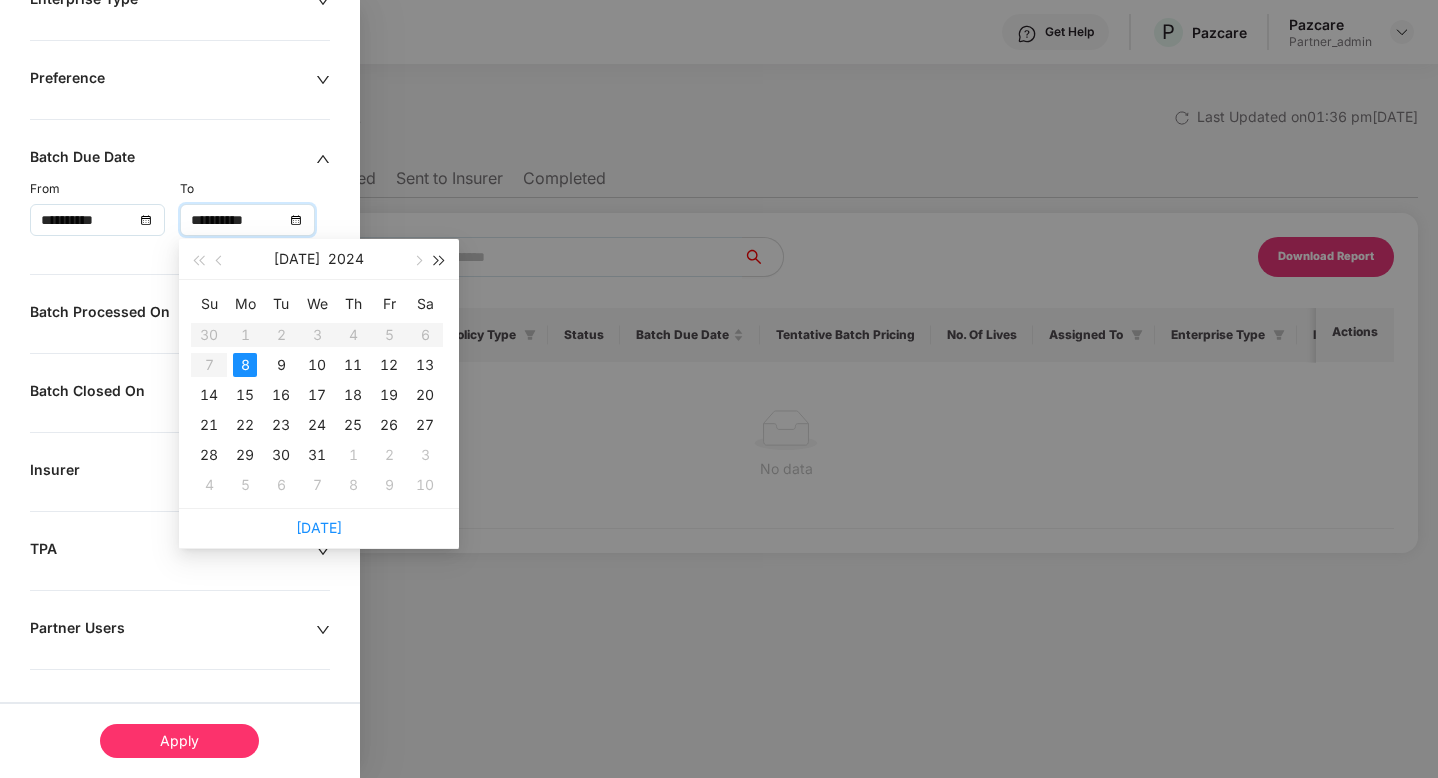 click at bounding box center (440, 259) 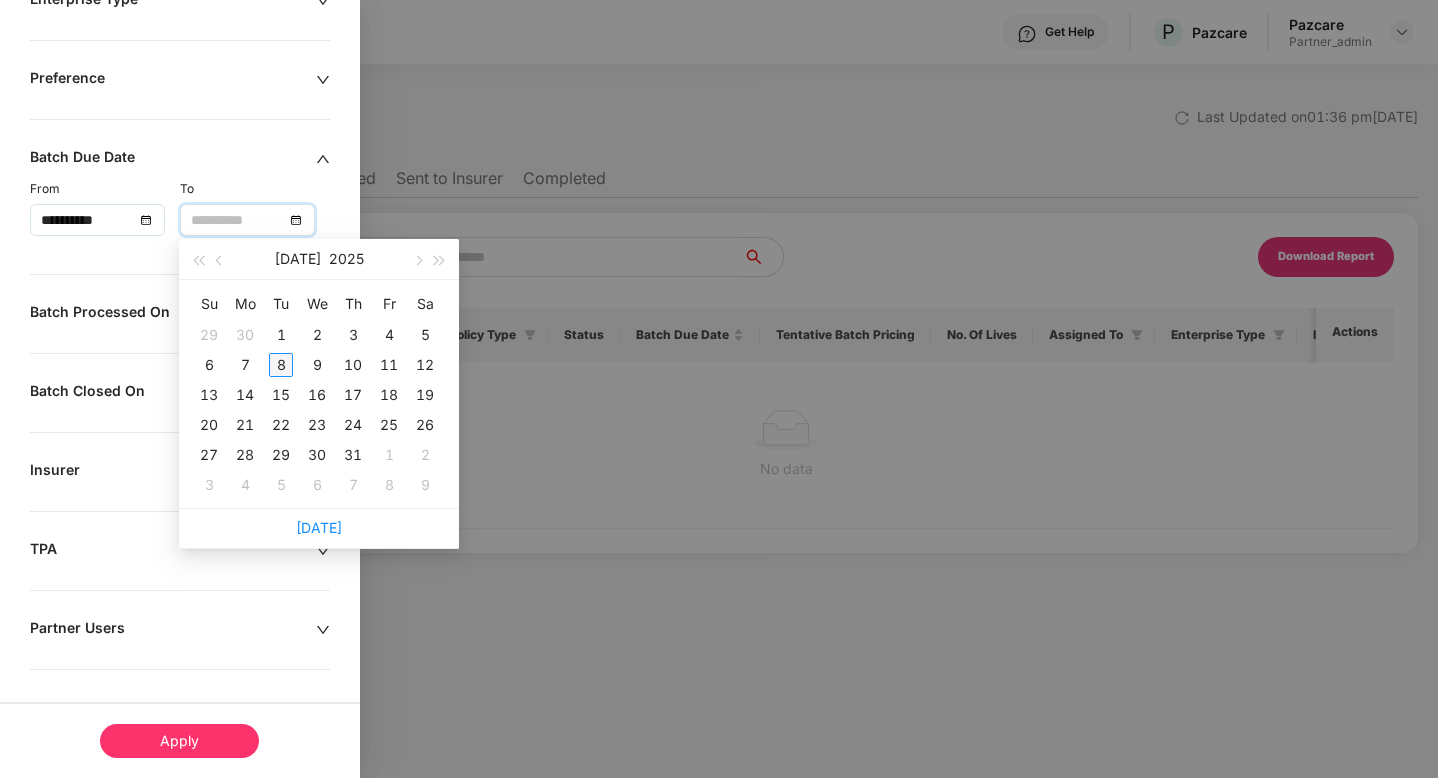 type on "**********" 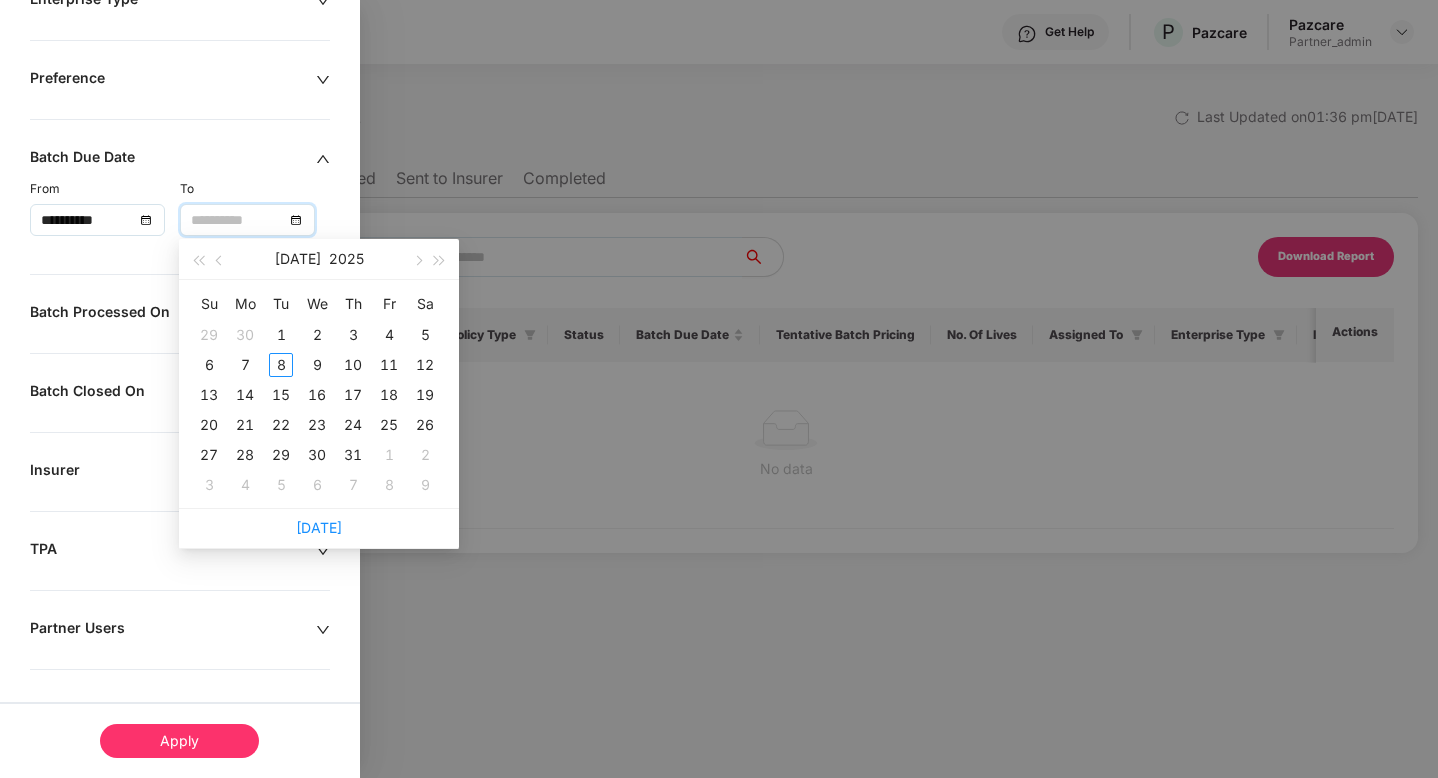 click on "8" at bounding box center (281, 365) 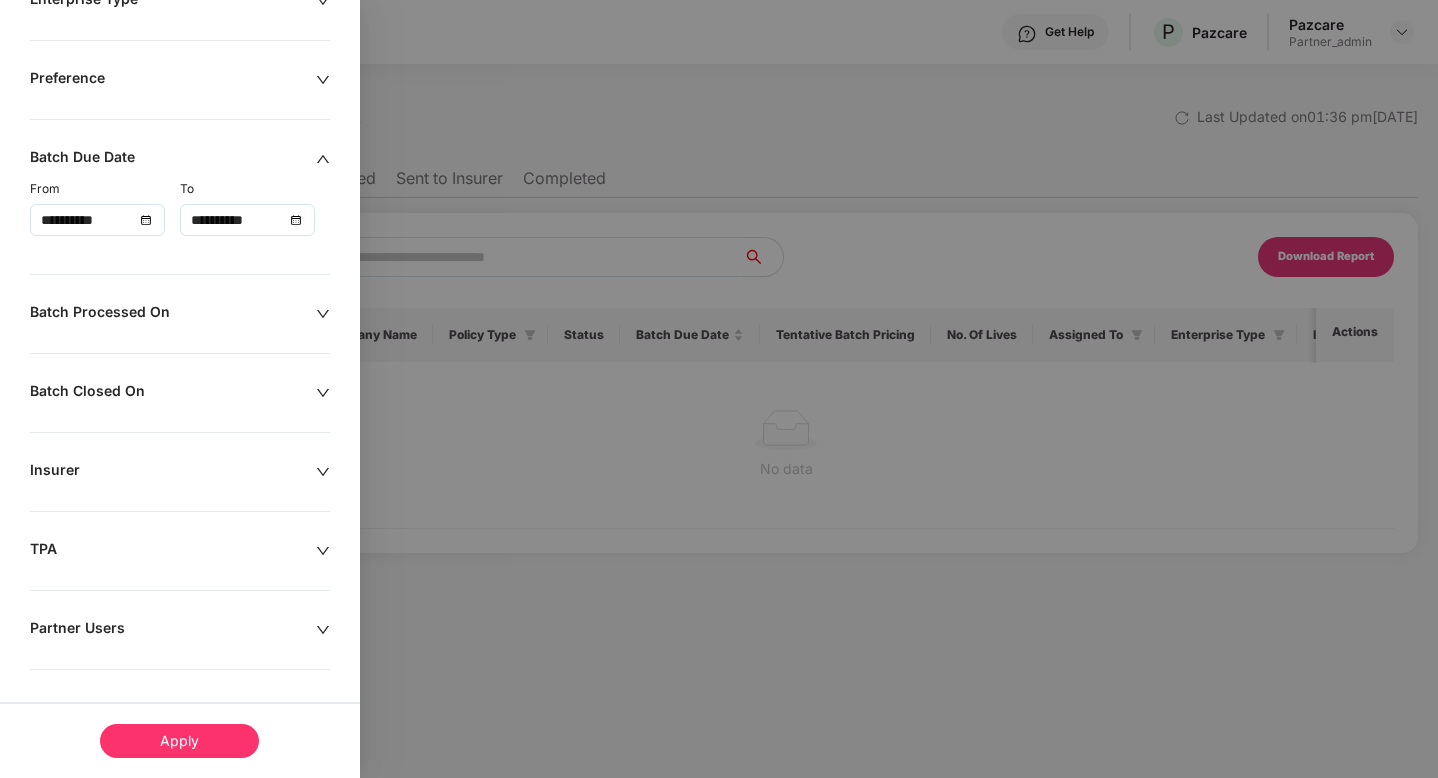 click on "Apply" at bounding box center (180, 740) 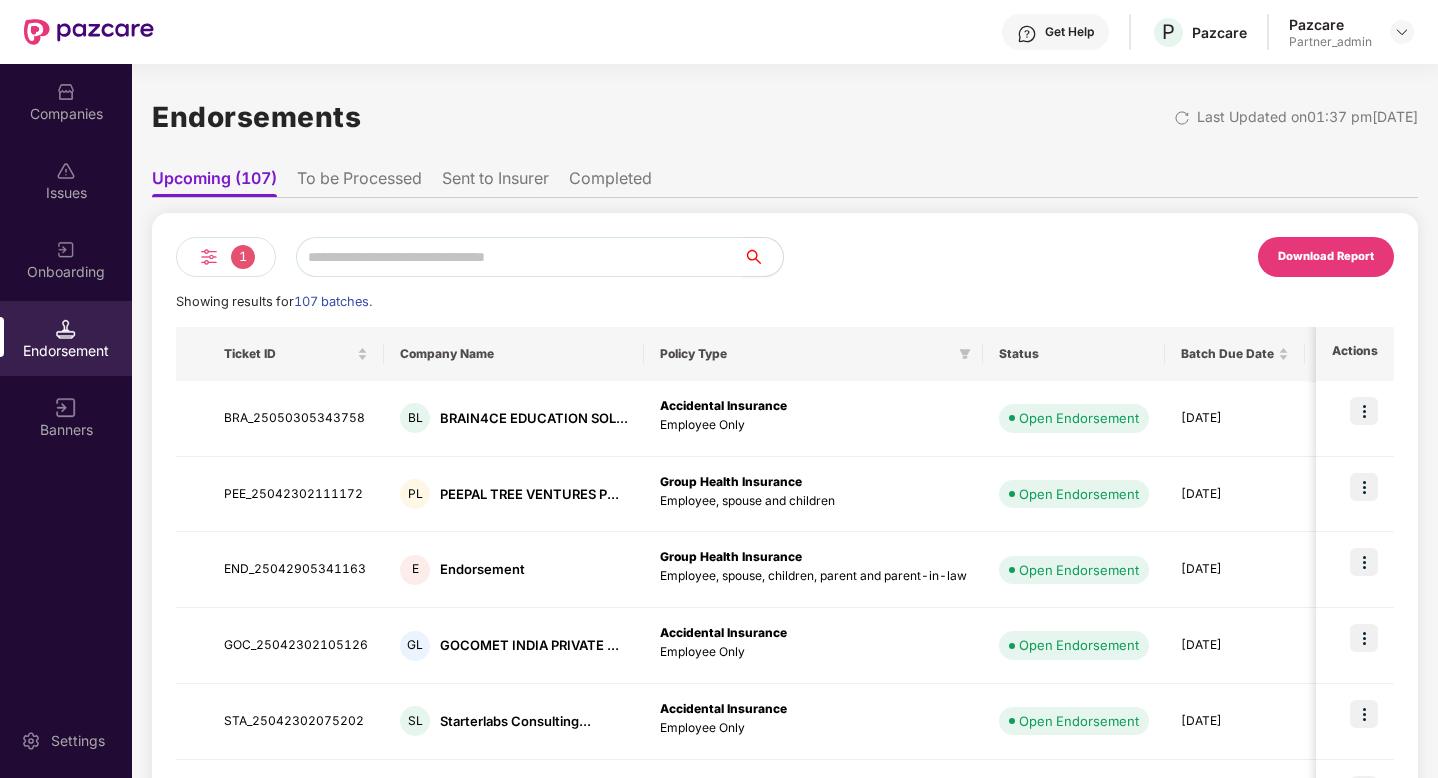click on "1" at bounding box center (226, 257) 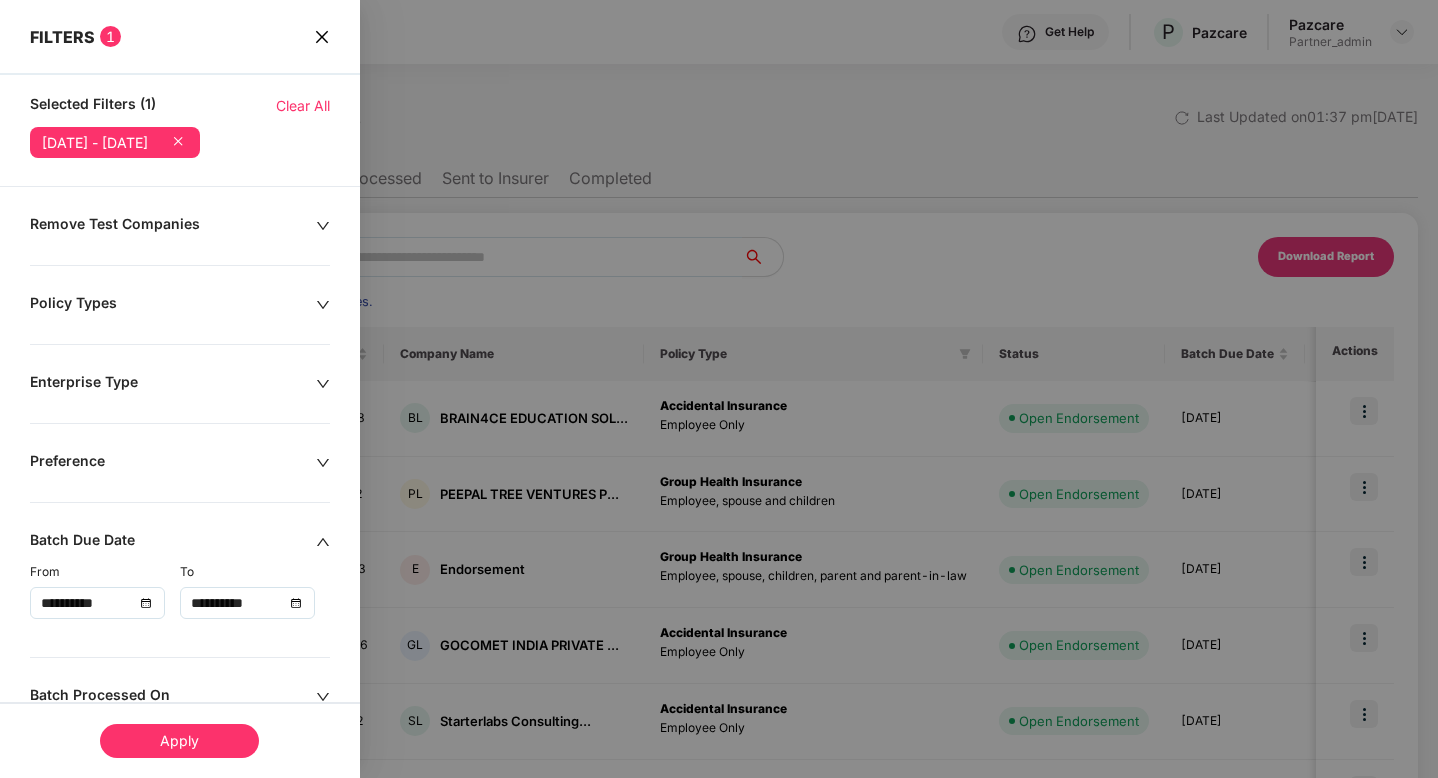 click at bounding box center (719, 389) 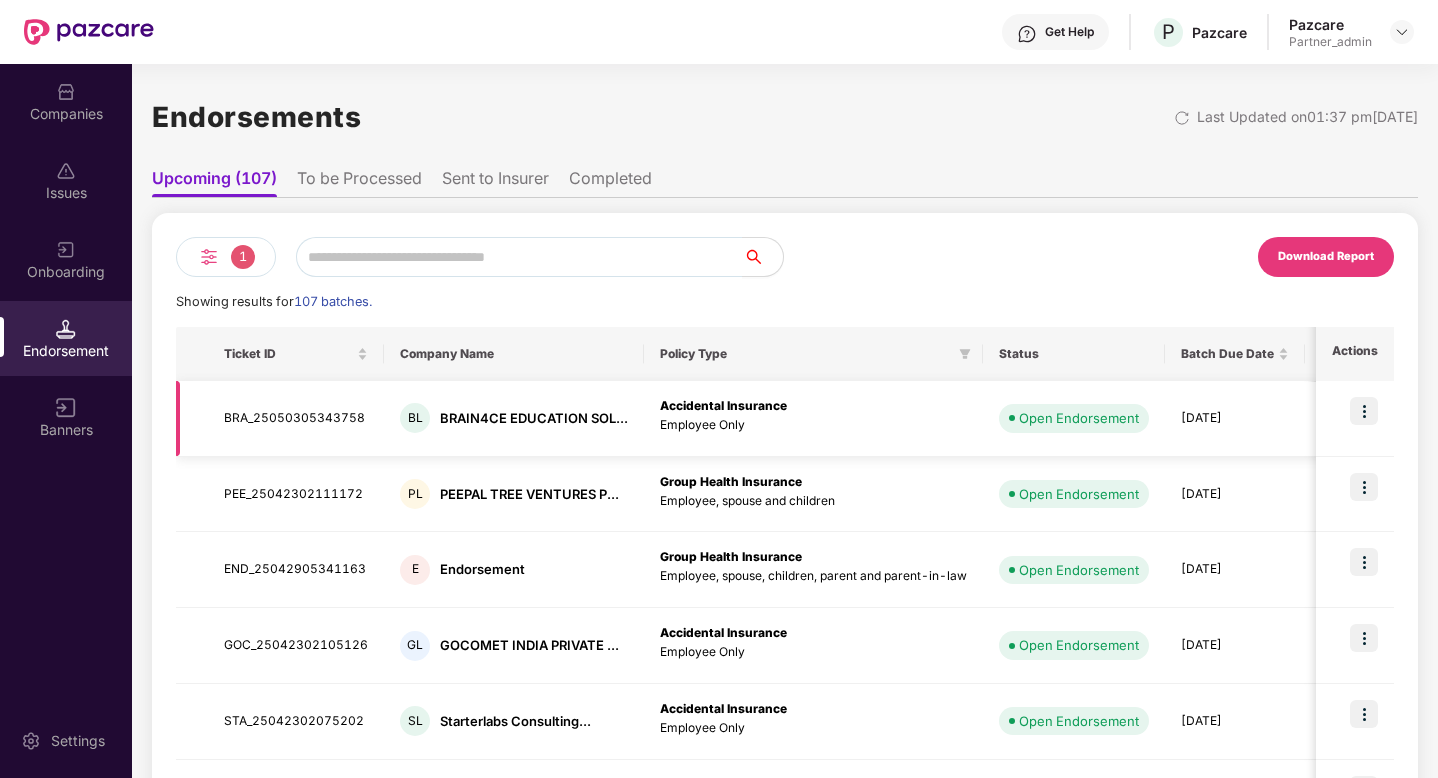 click at bounding box center (1364, 411) 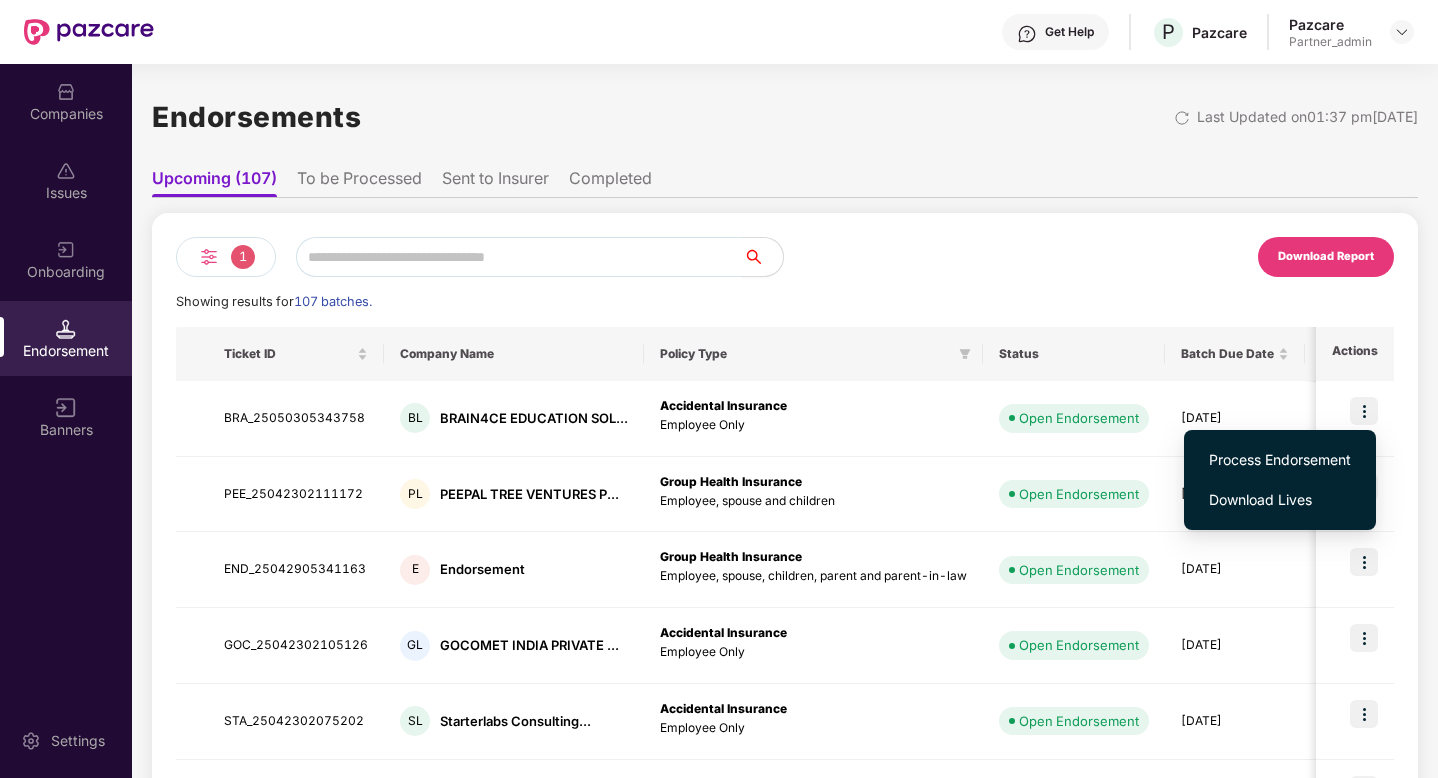 click on "Process Endorsement" at bounding box center (1280, 460) 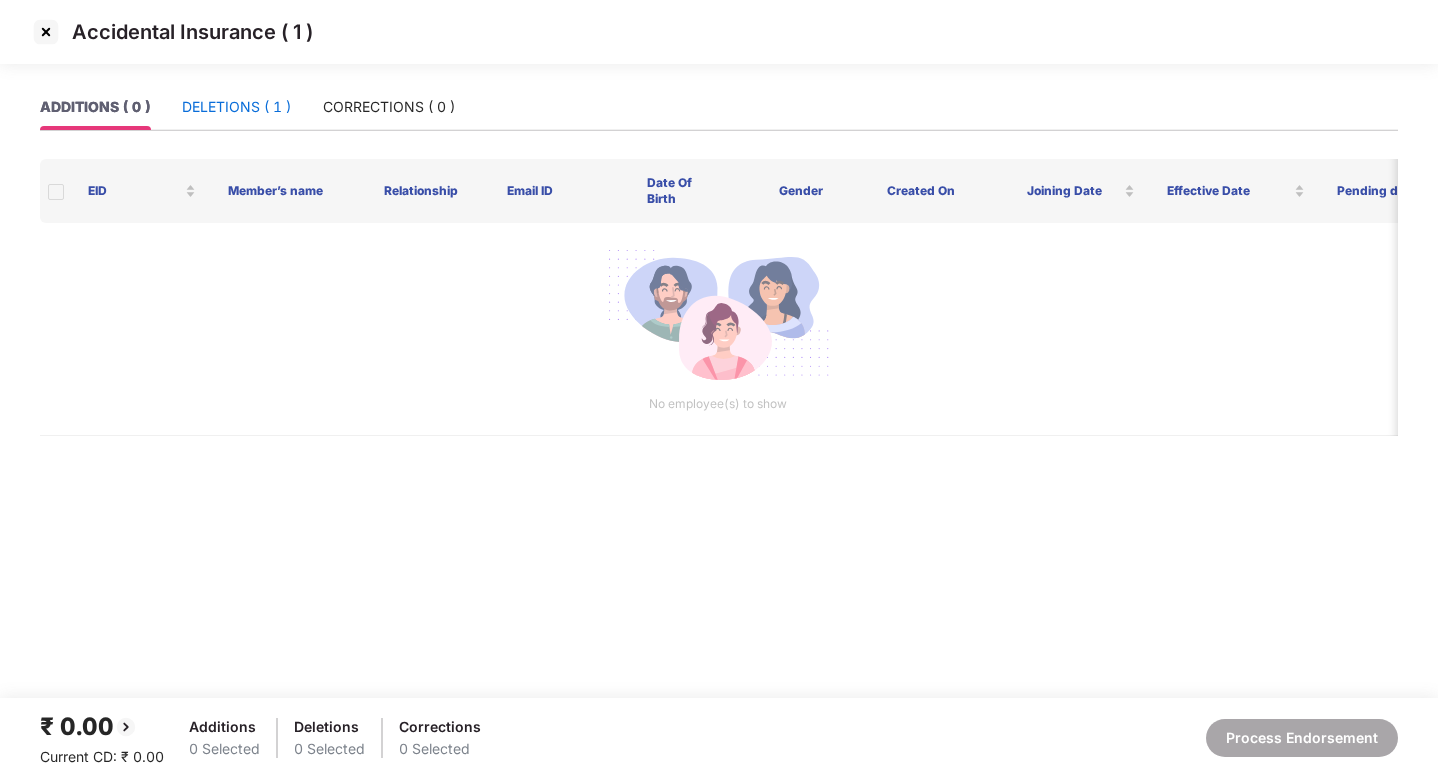 click on "DELETIONS ( 1 )" at bounding box center [236, 107] 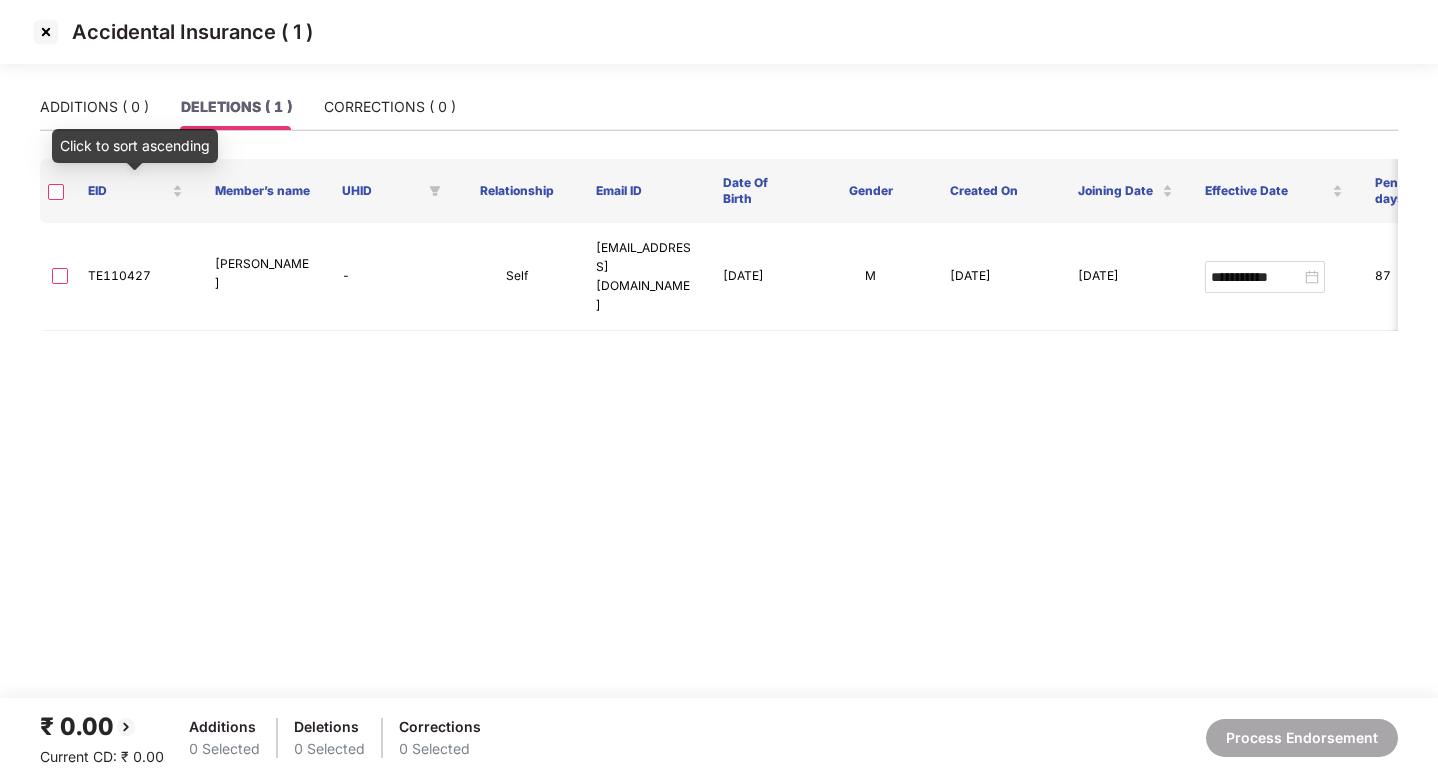 click at bounding box center (56, 191) 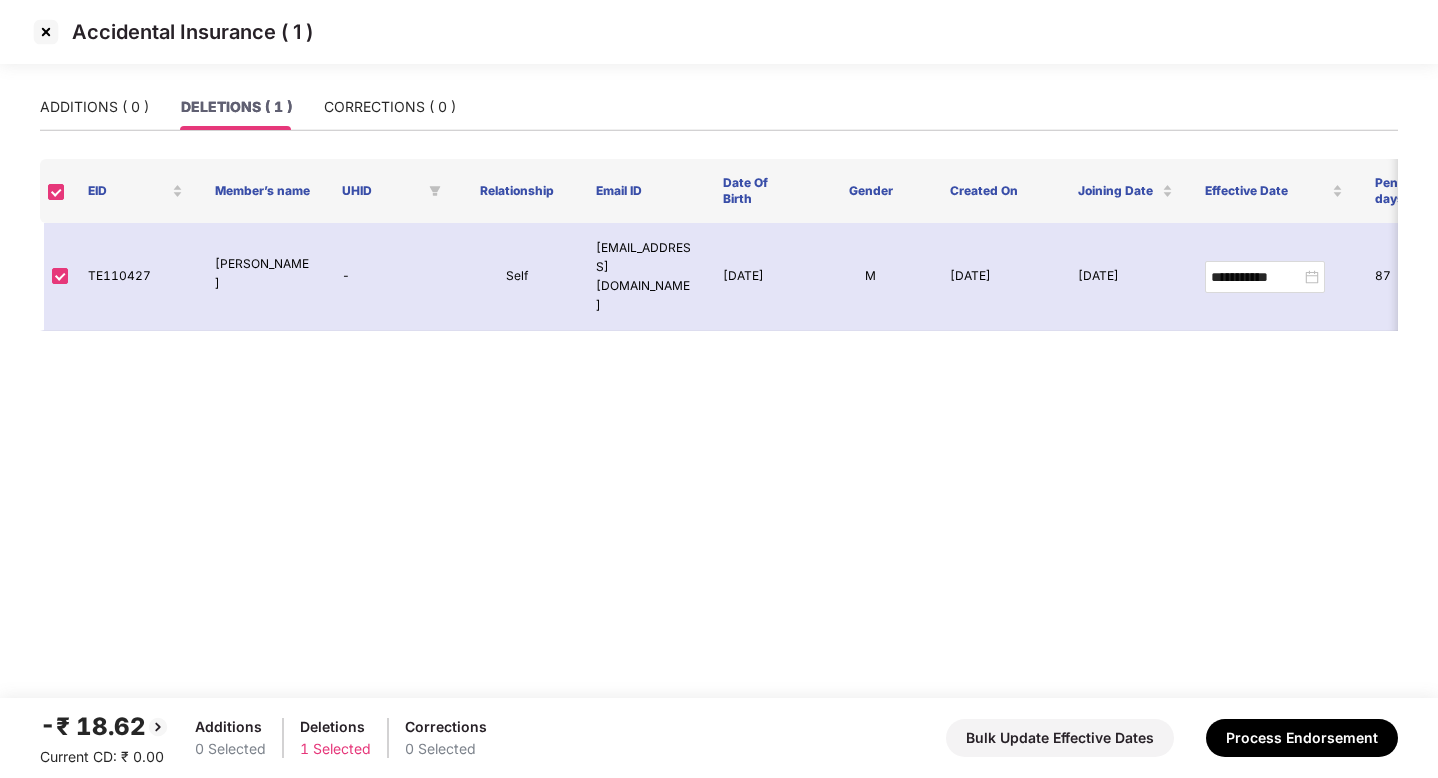 click at bounding box center [46, 32] 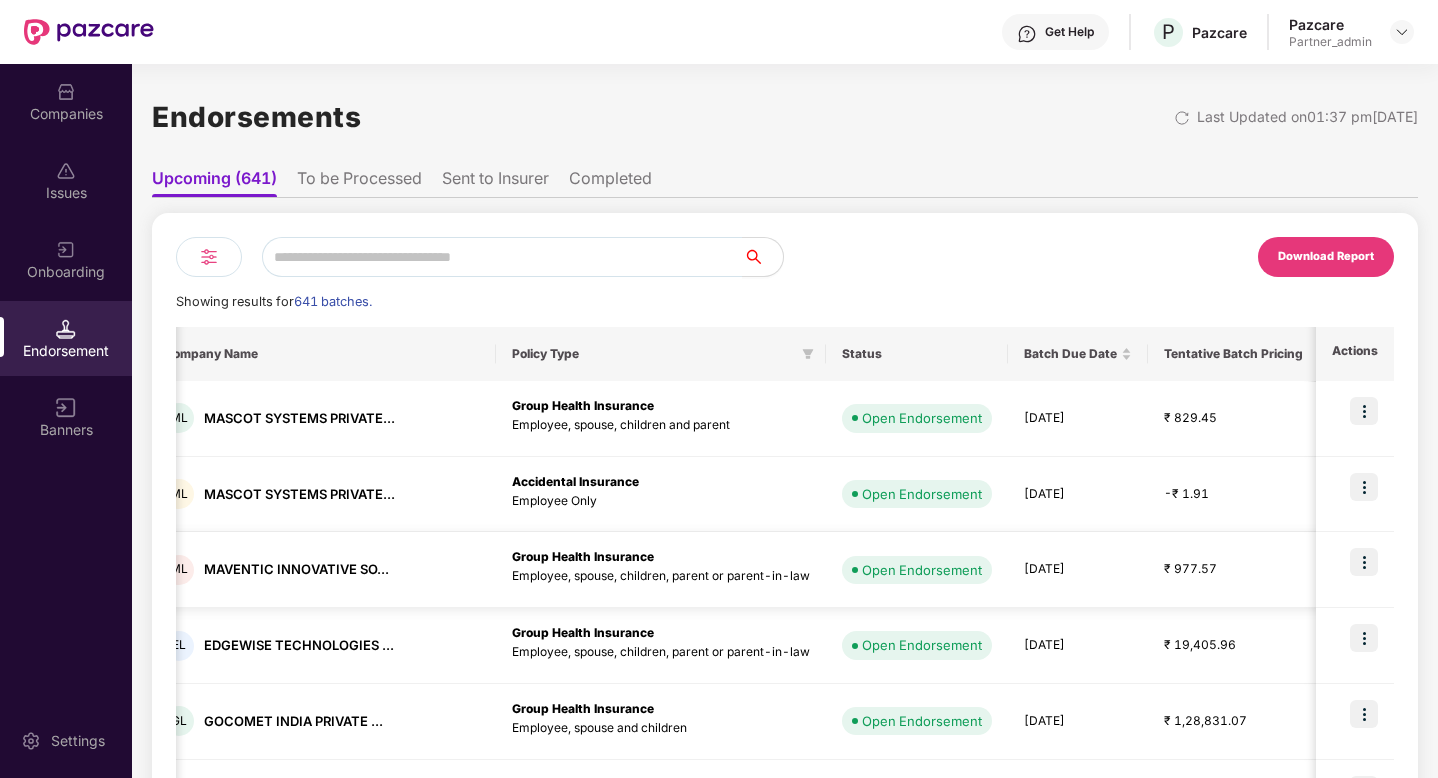 scroll, scrollTop: 0, scrollLeft: 242, axis: horizontal 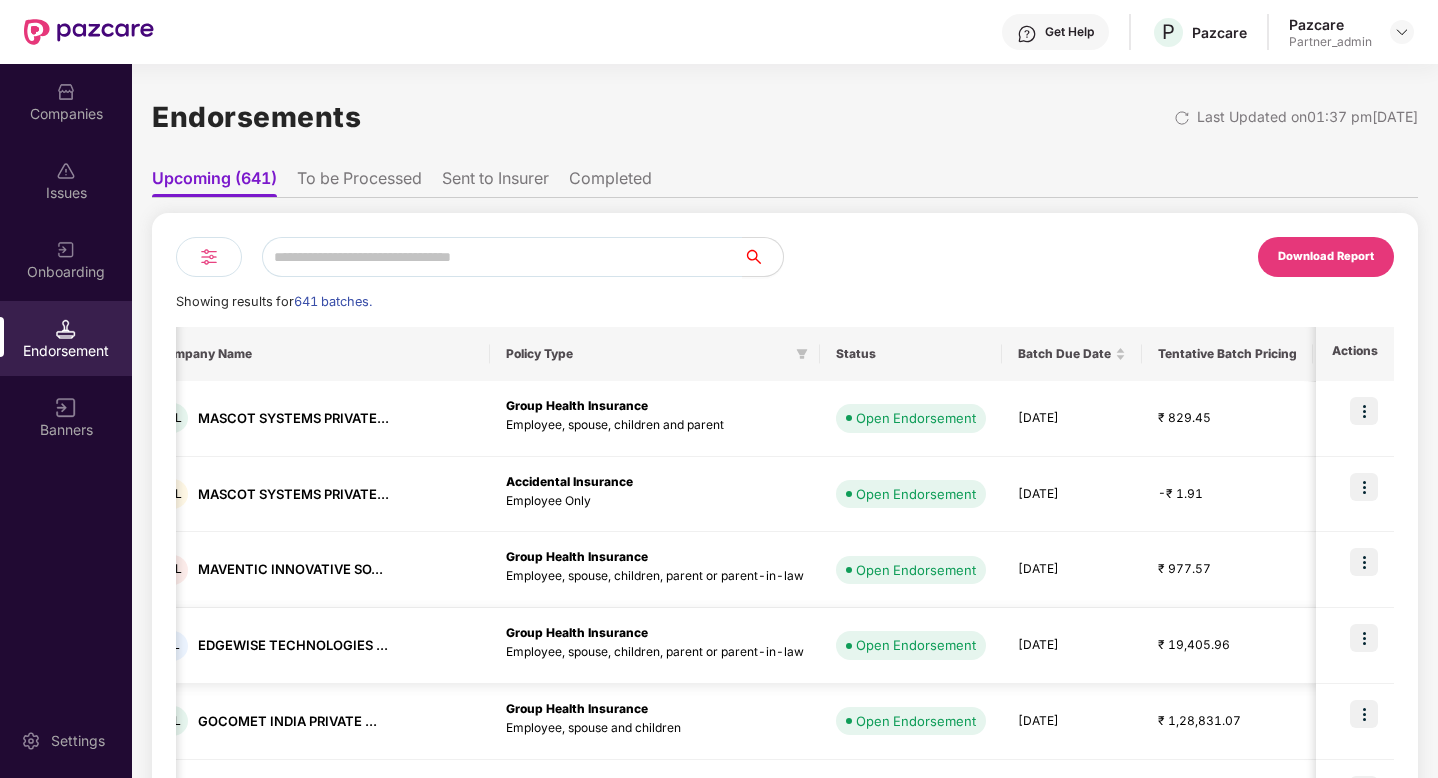 click at bounding box center [1364, 638] 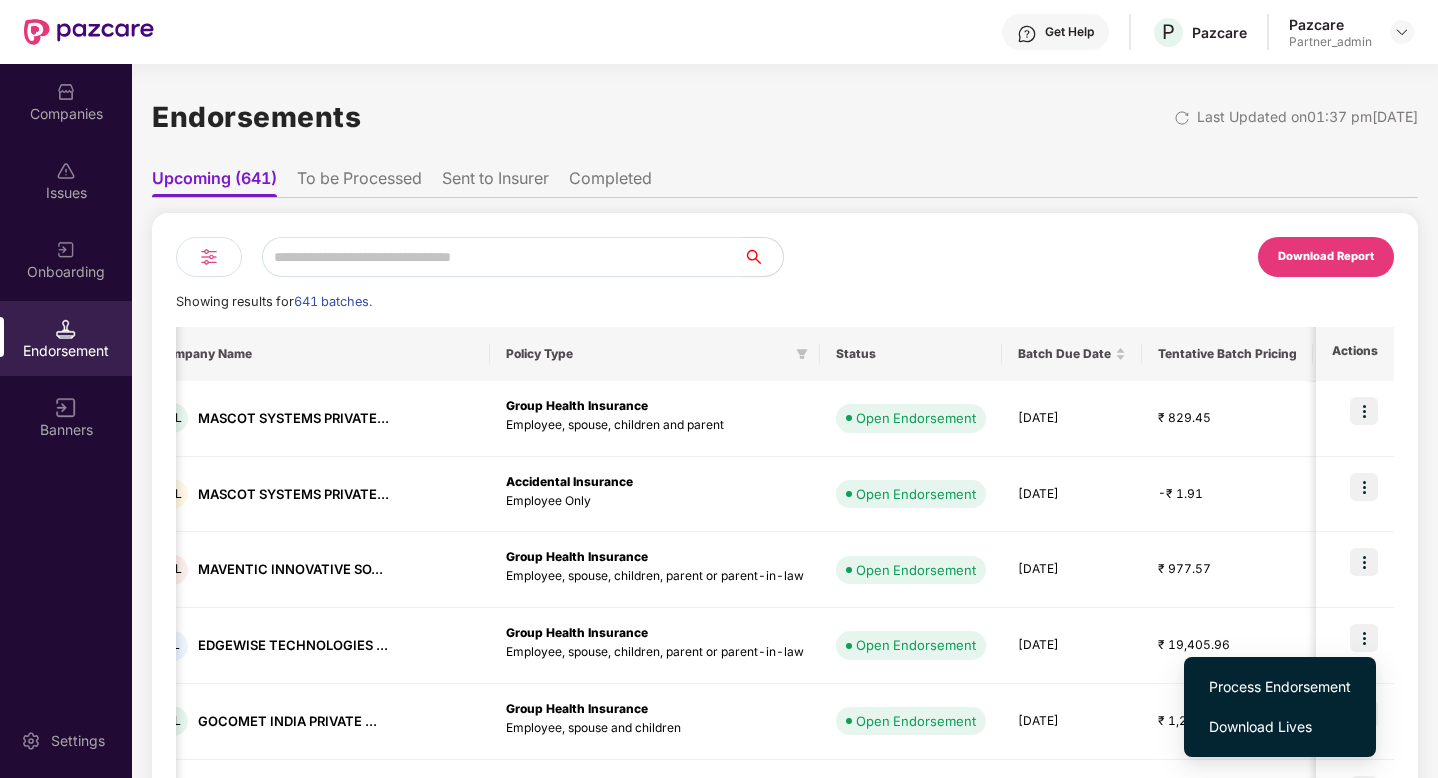 click on "Process Endorsement" at bounding box center [1280, 687] 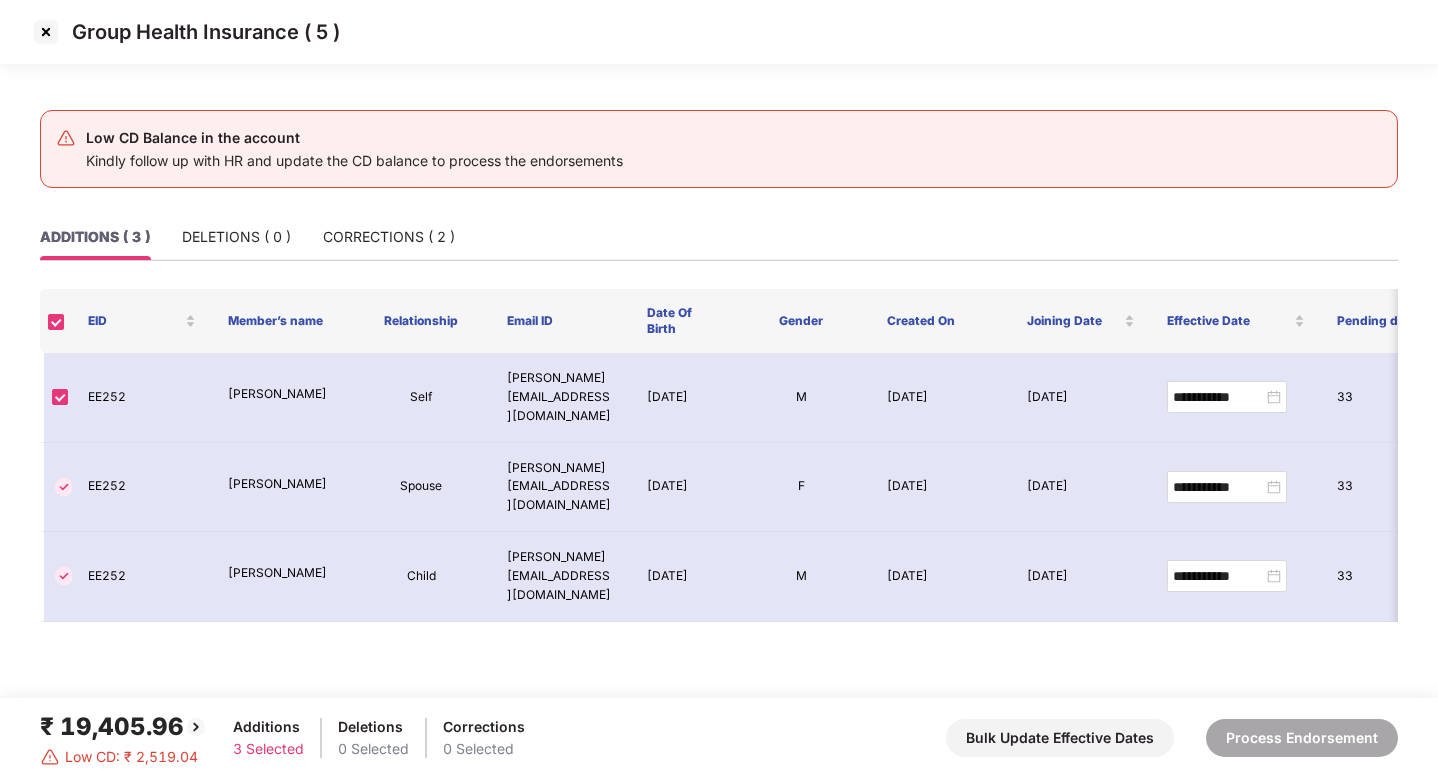 click at bounding box center [46, 32] 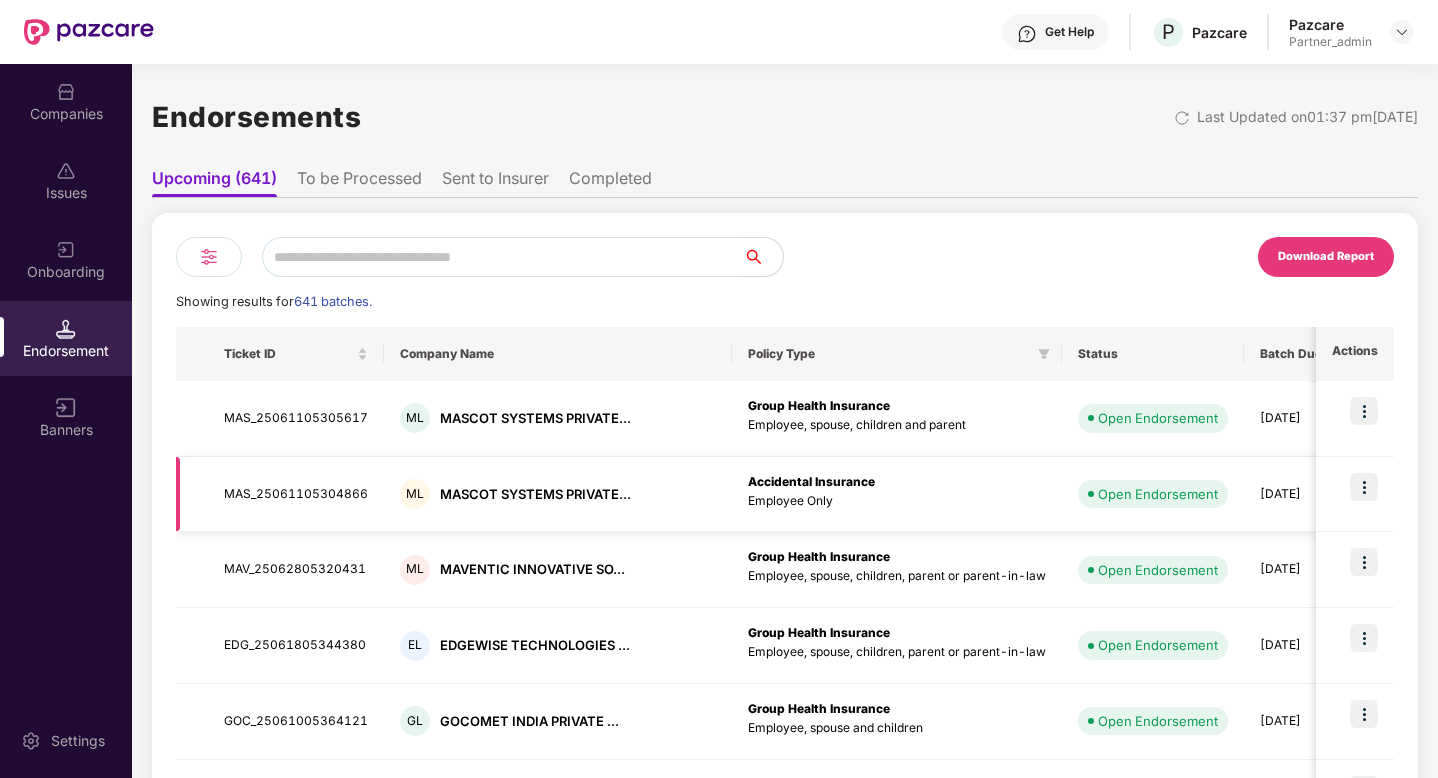 click at bounding box center [1355, 495] 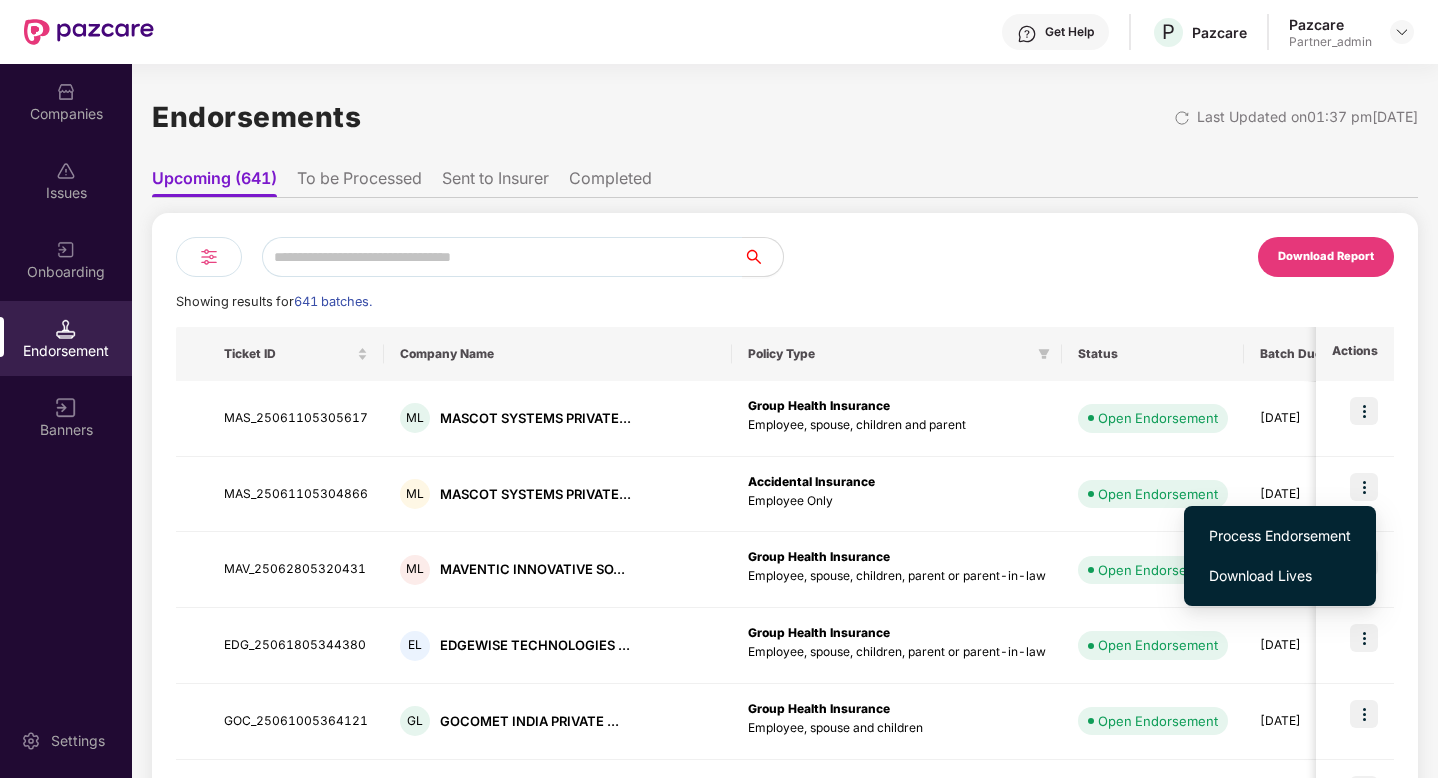 click on "Process Endorsement" at bounding box center (1280, 536) 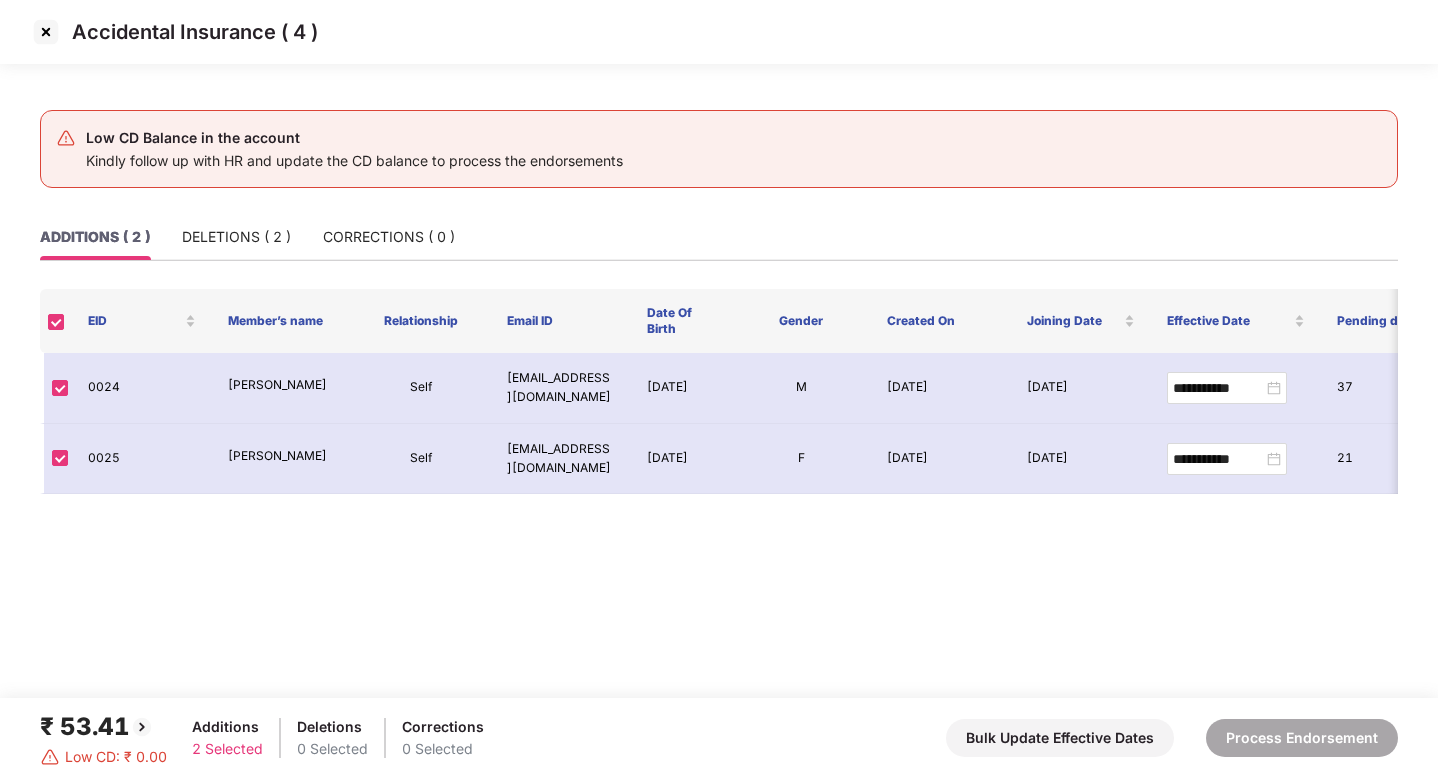 click at bounding box center [46, 32] 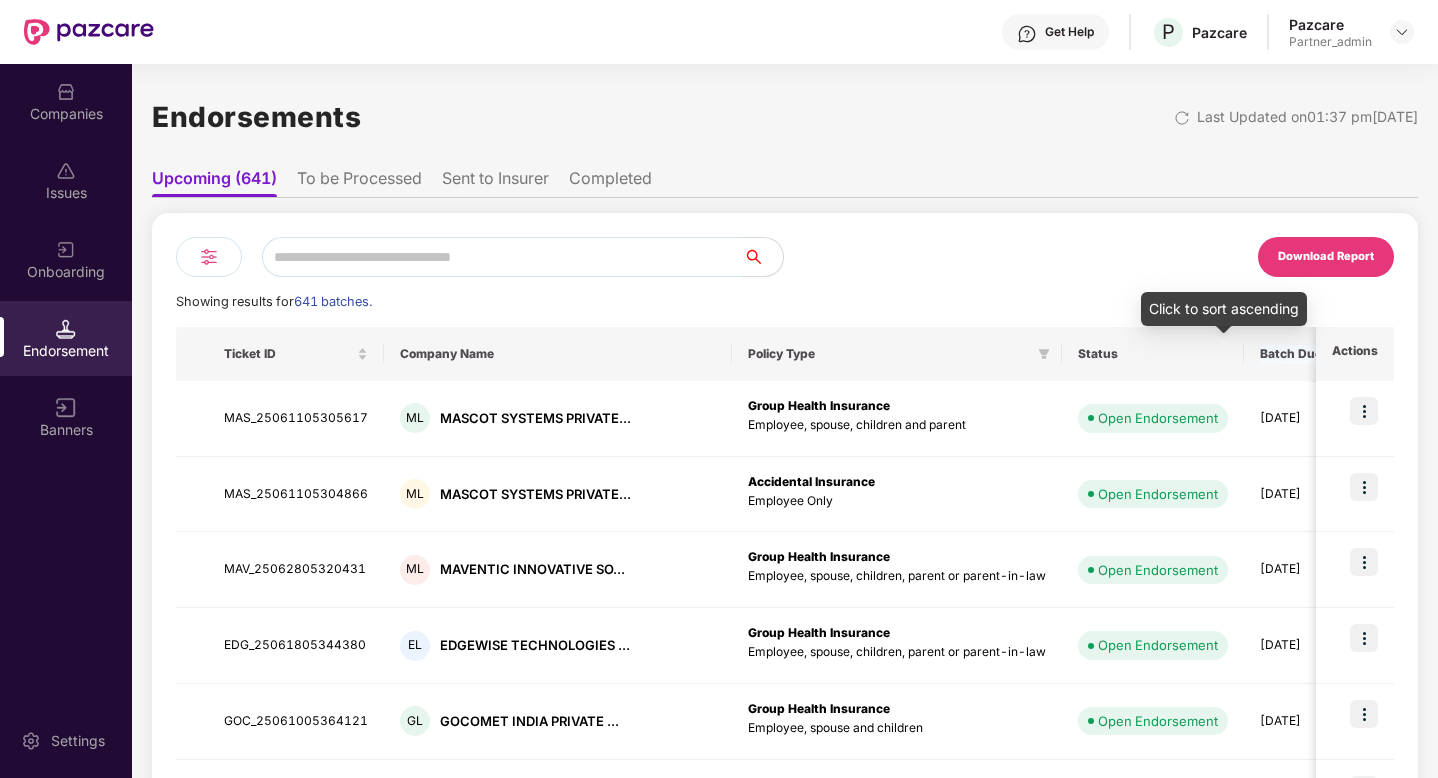 click on "Batch Due Date" at bounding box center [1314, 354] 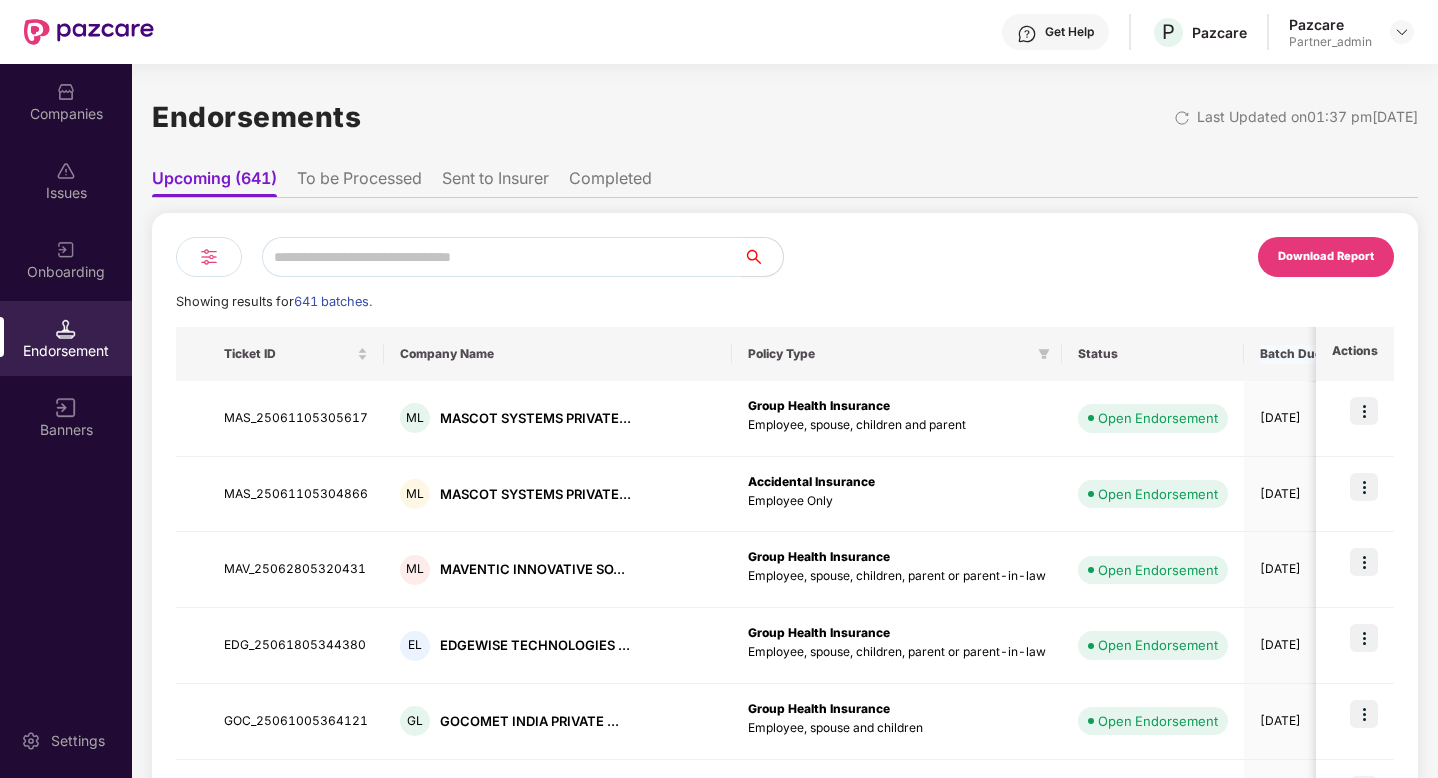 click on "Batch Due Date" at bounding box center (1314, 354) 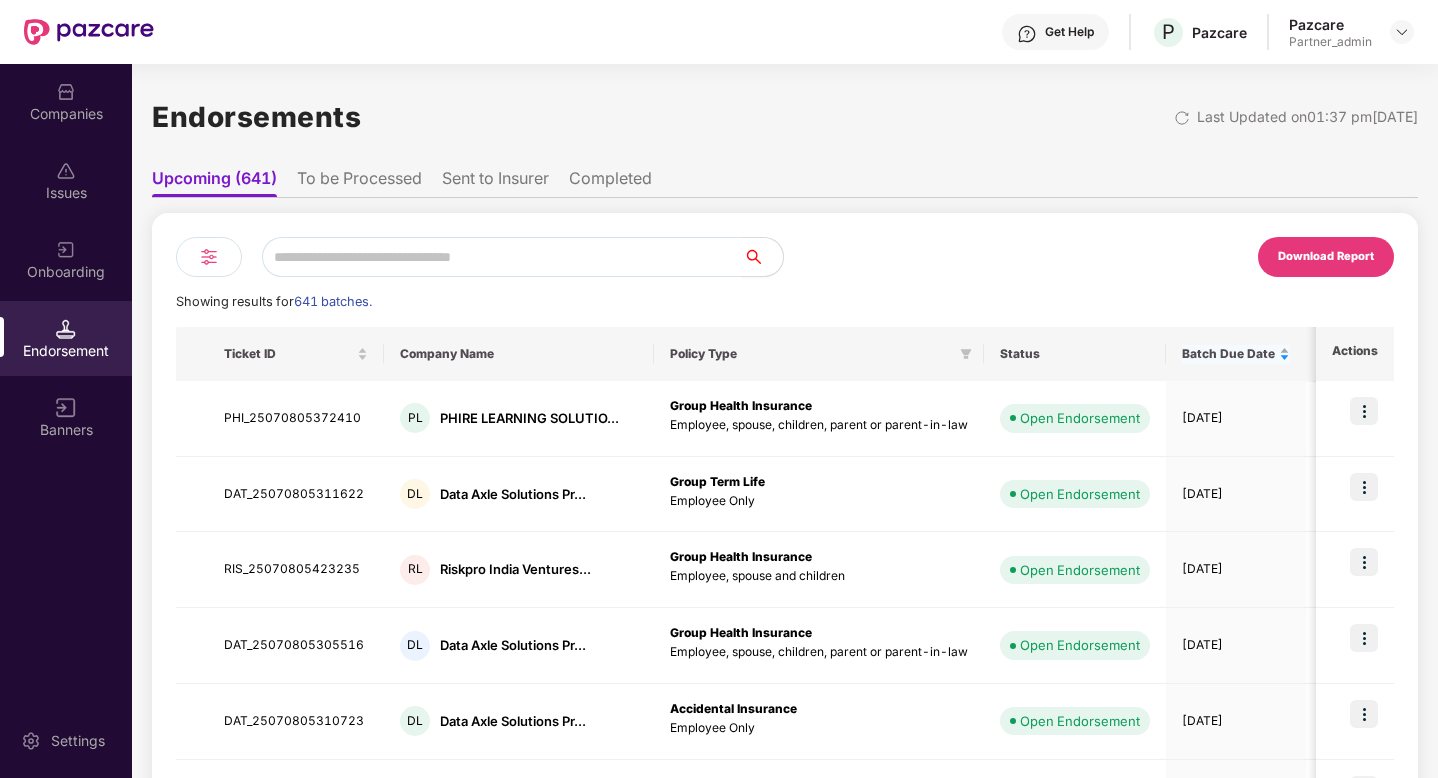click on "Batch Due Date" at bounding box center [1236, 354] 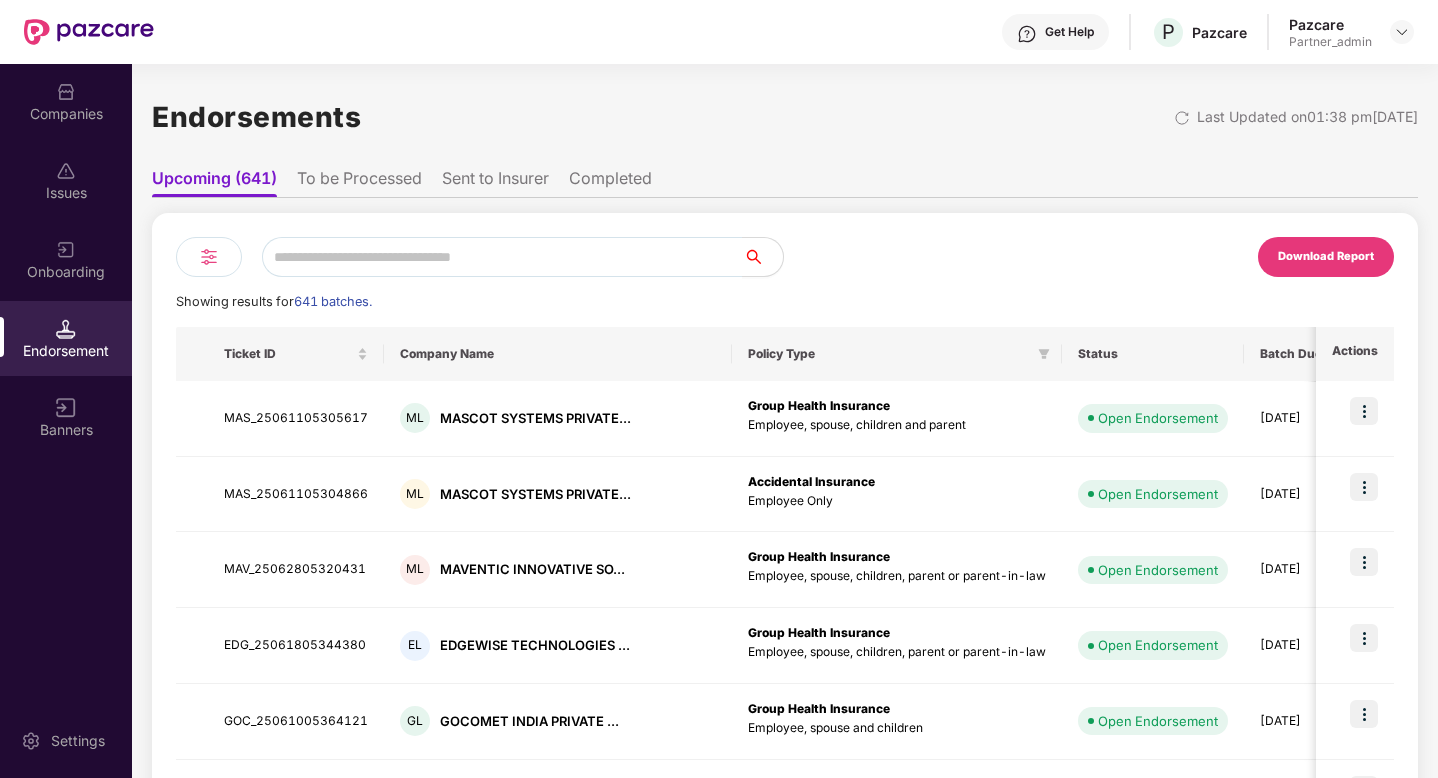 click at bounding box center [209, 257] 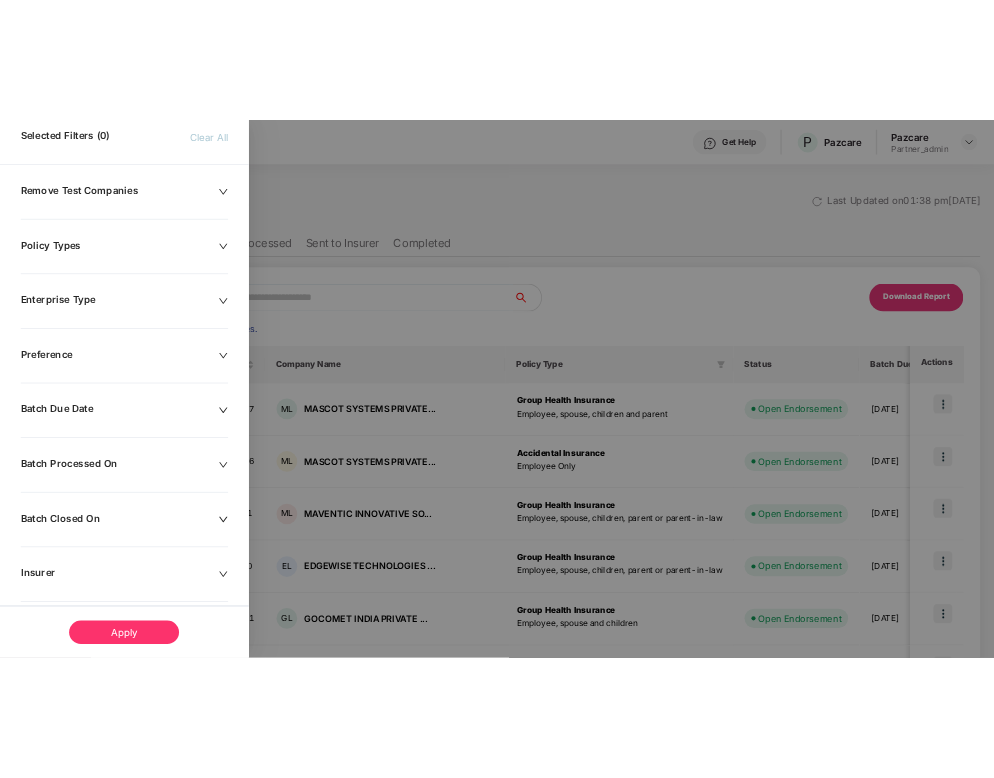 scroll, scrollTop: 266, scrollLeft: 0, axis: vertical 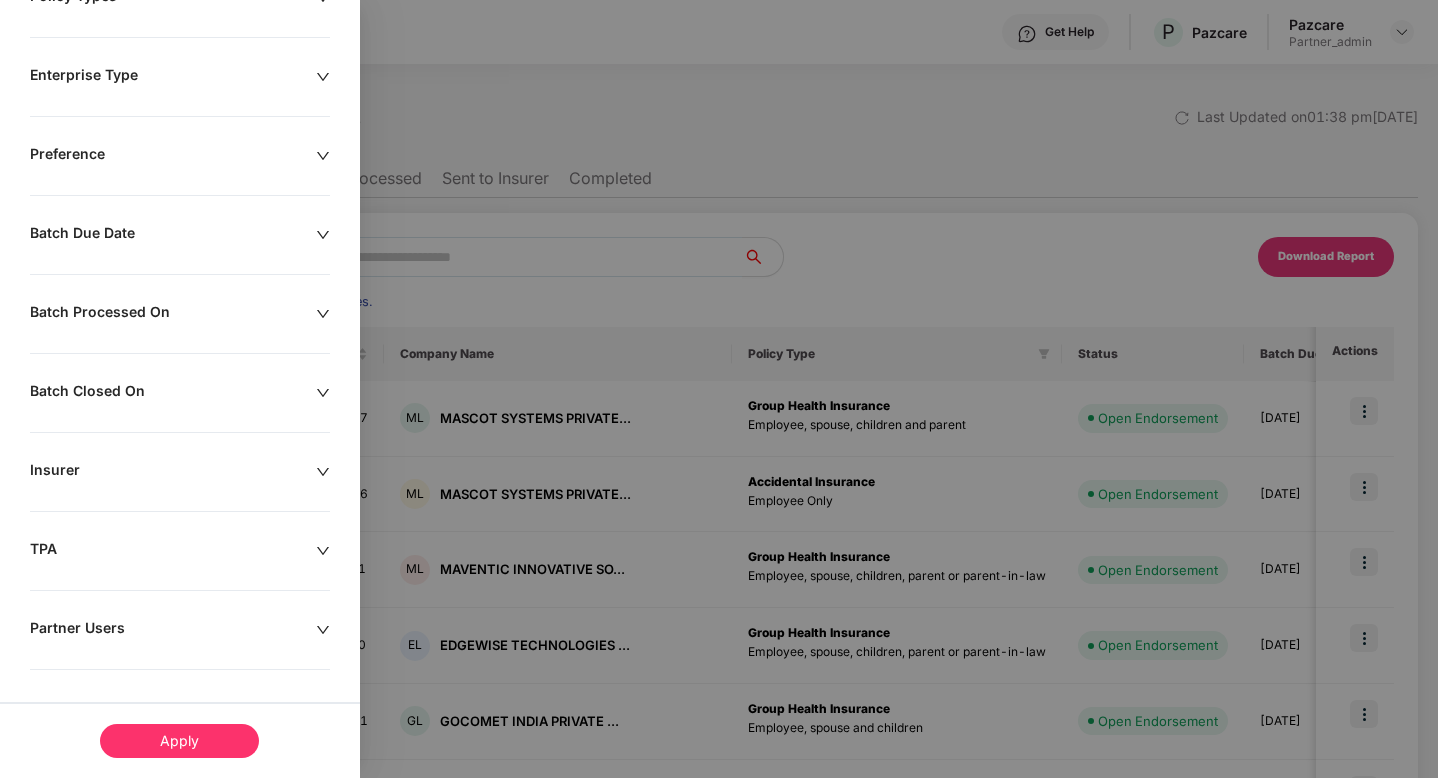 click on "Batch Due Date" at bounding box center (173, 235) 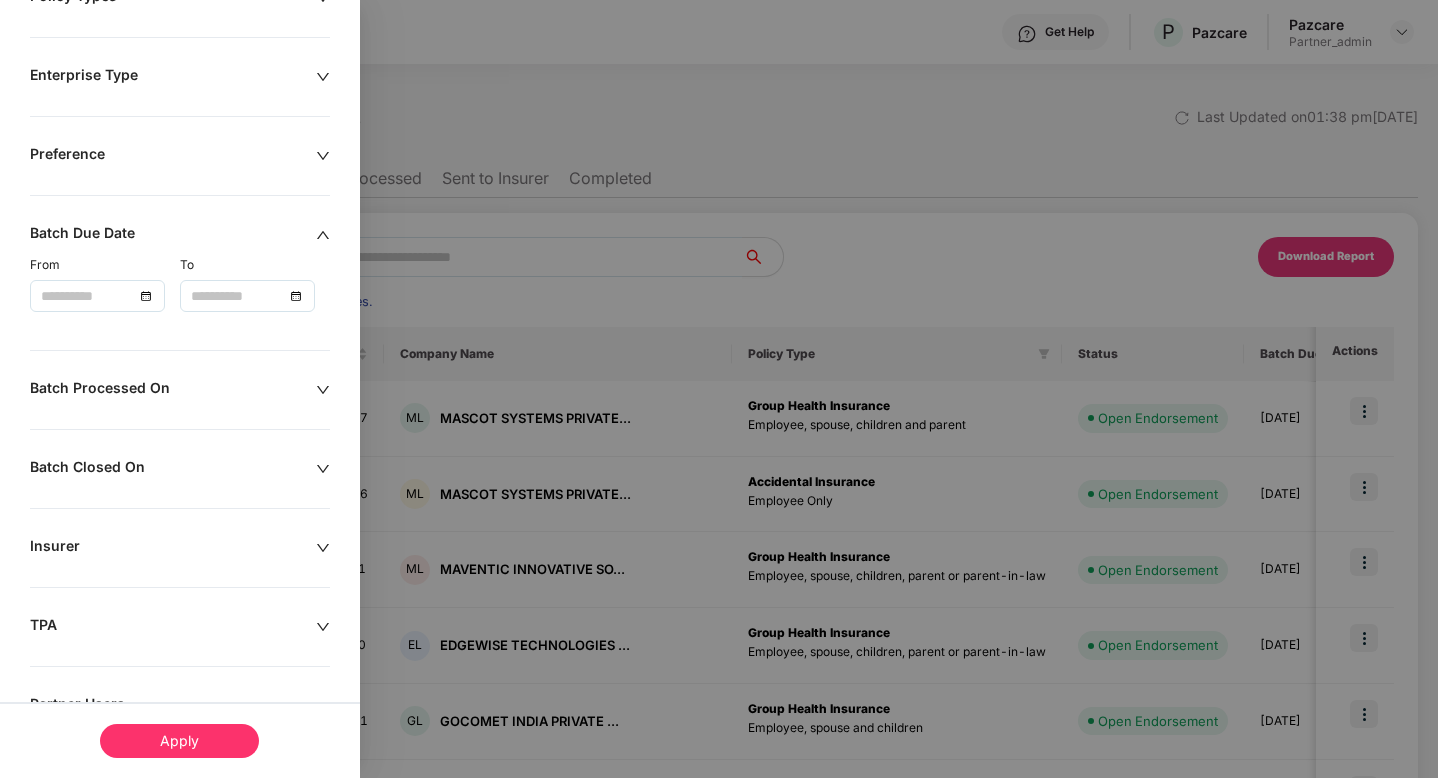 click at bounding box center [247, 296] 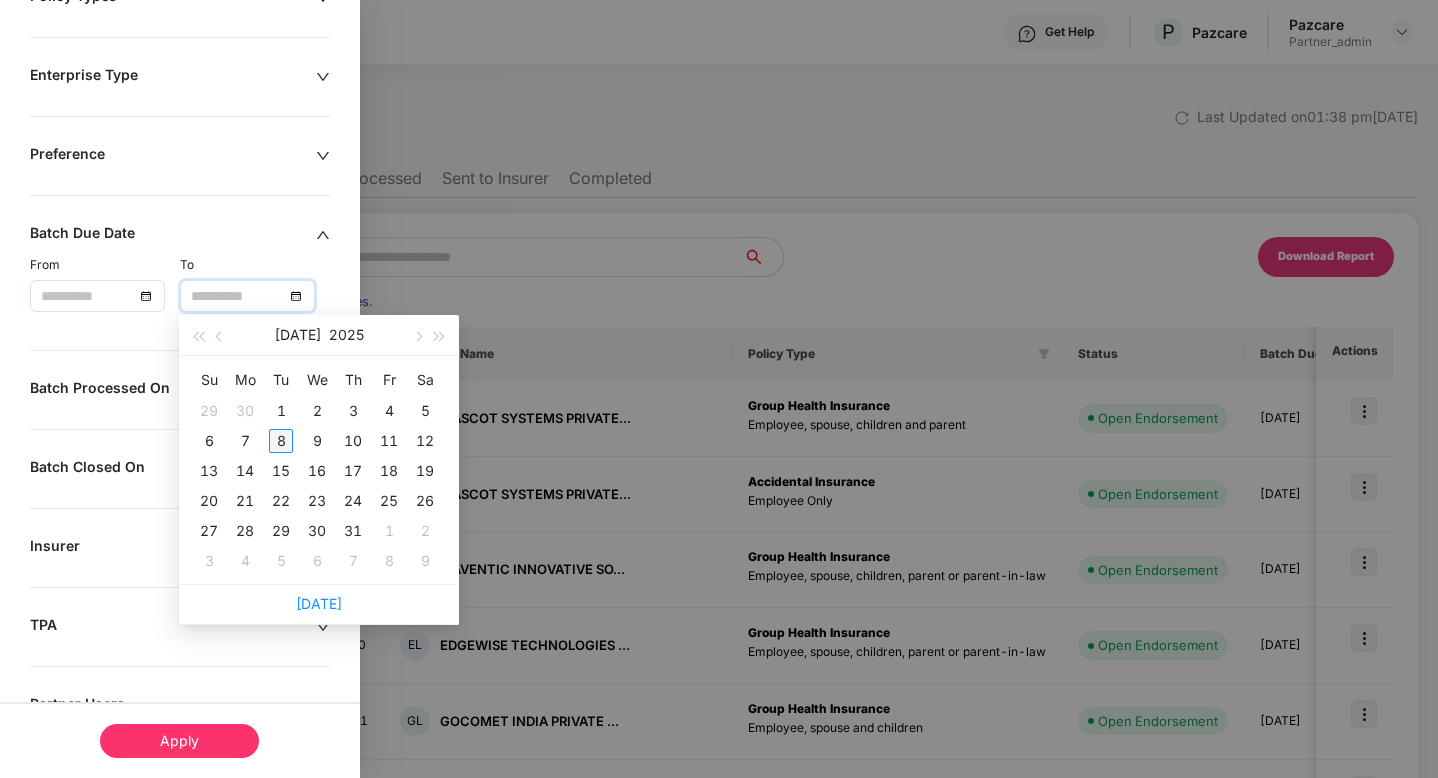 type on "**********" 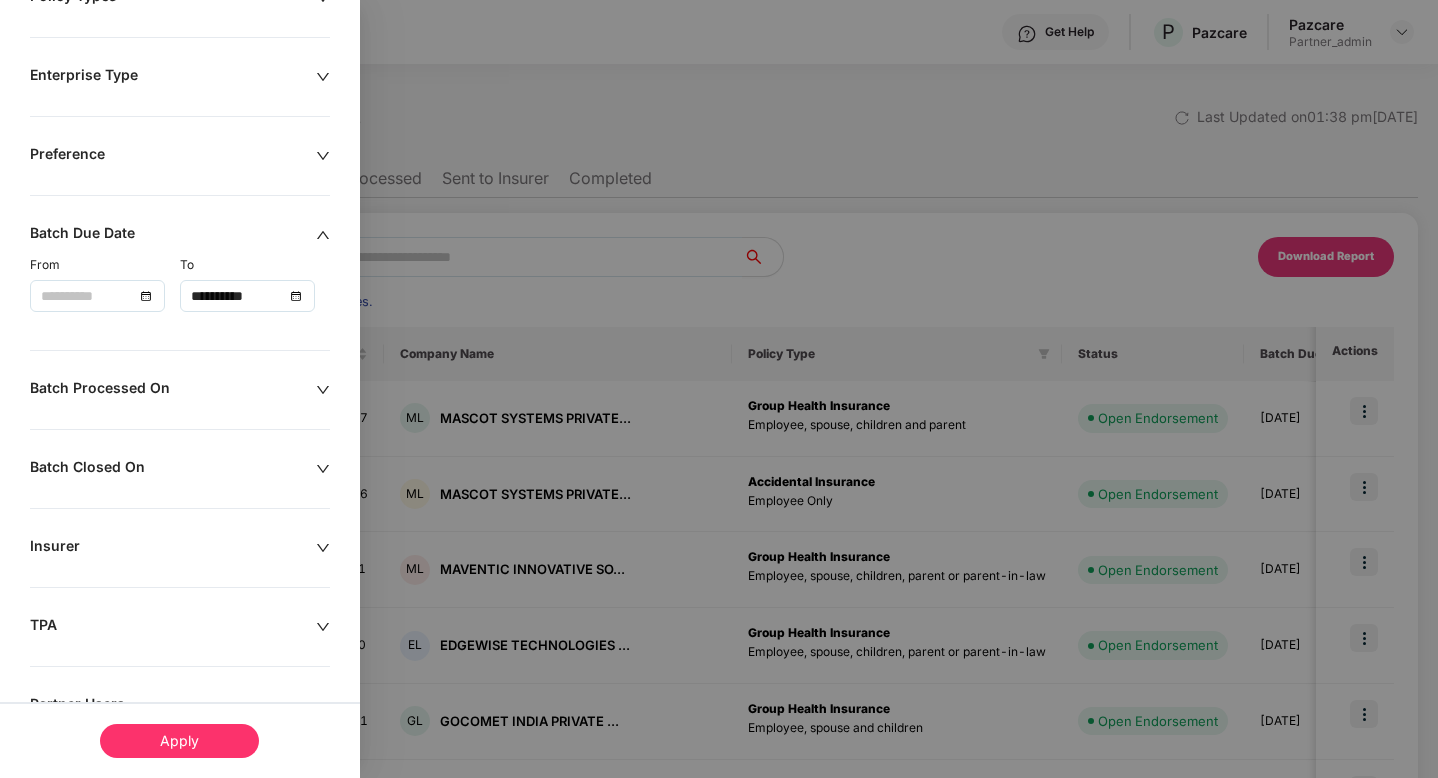 click on "Apply" at bounding box center [179, 741] 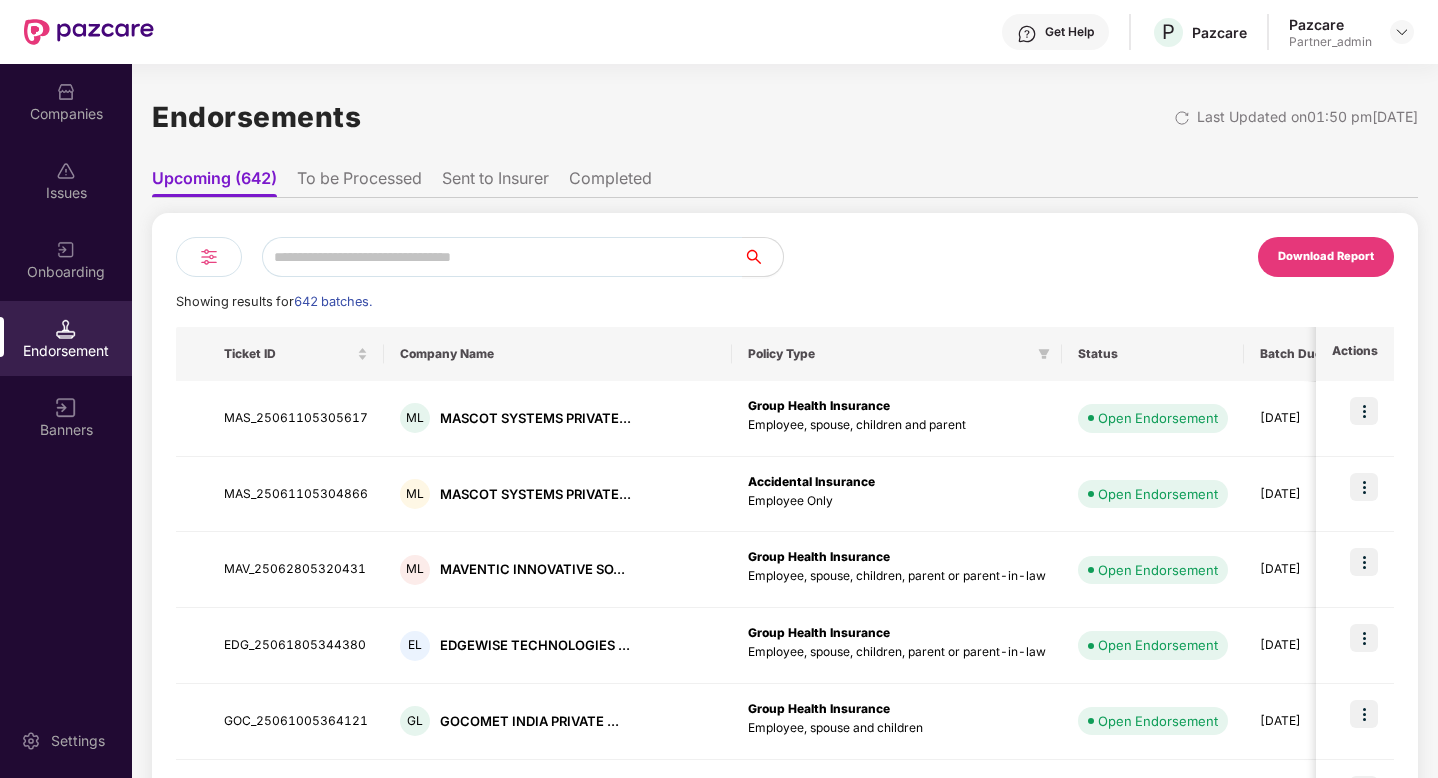 click at bounding box center (209, 257) 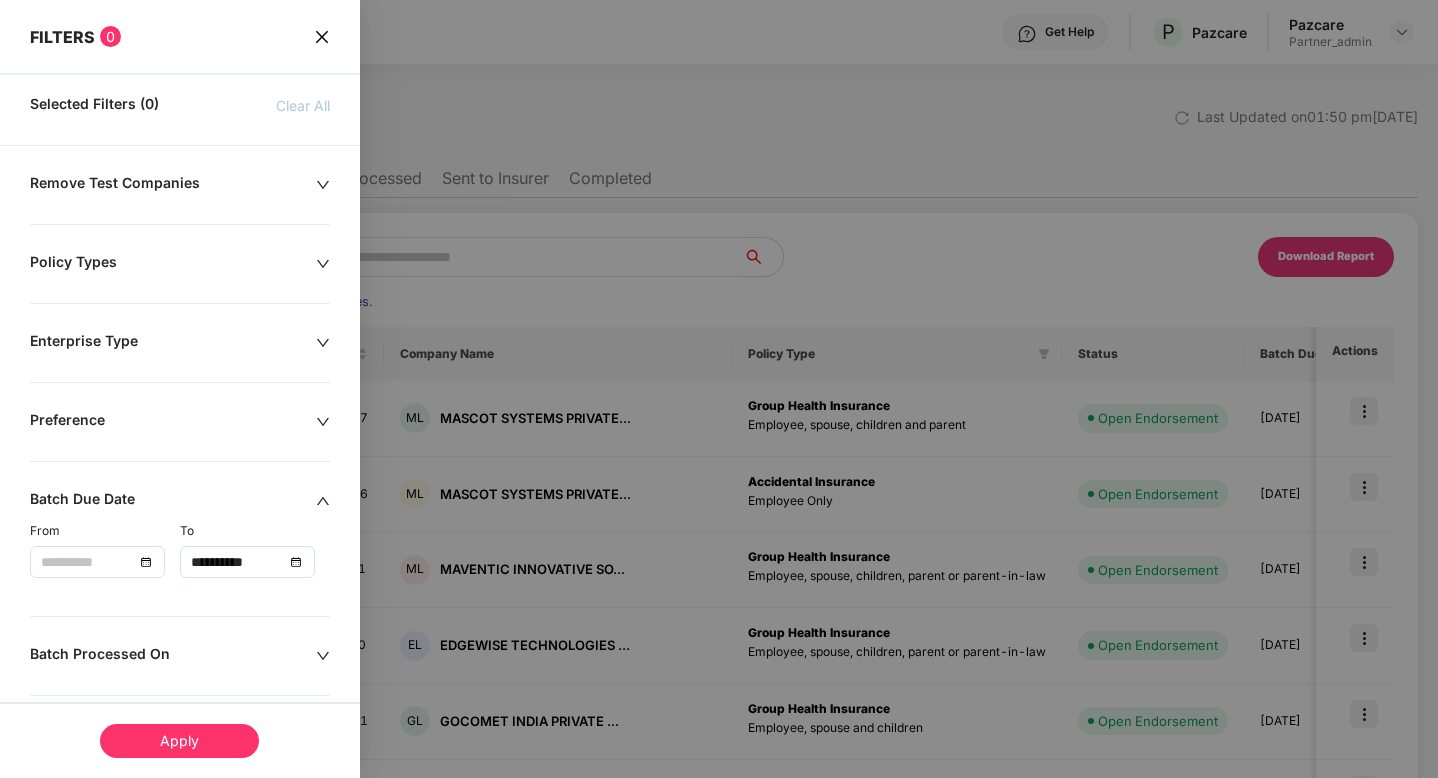 click on "FILTERS 0" at bounding box center [180, 23] 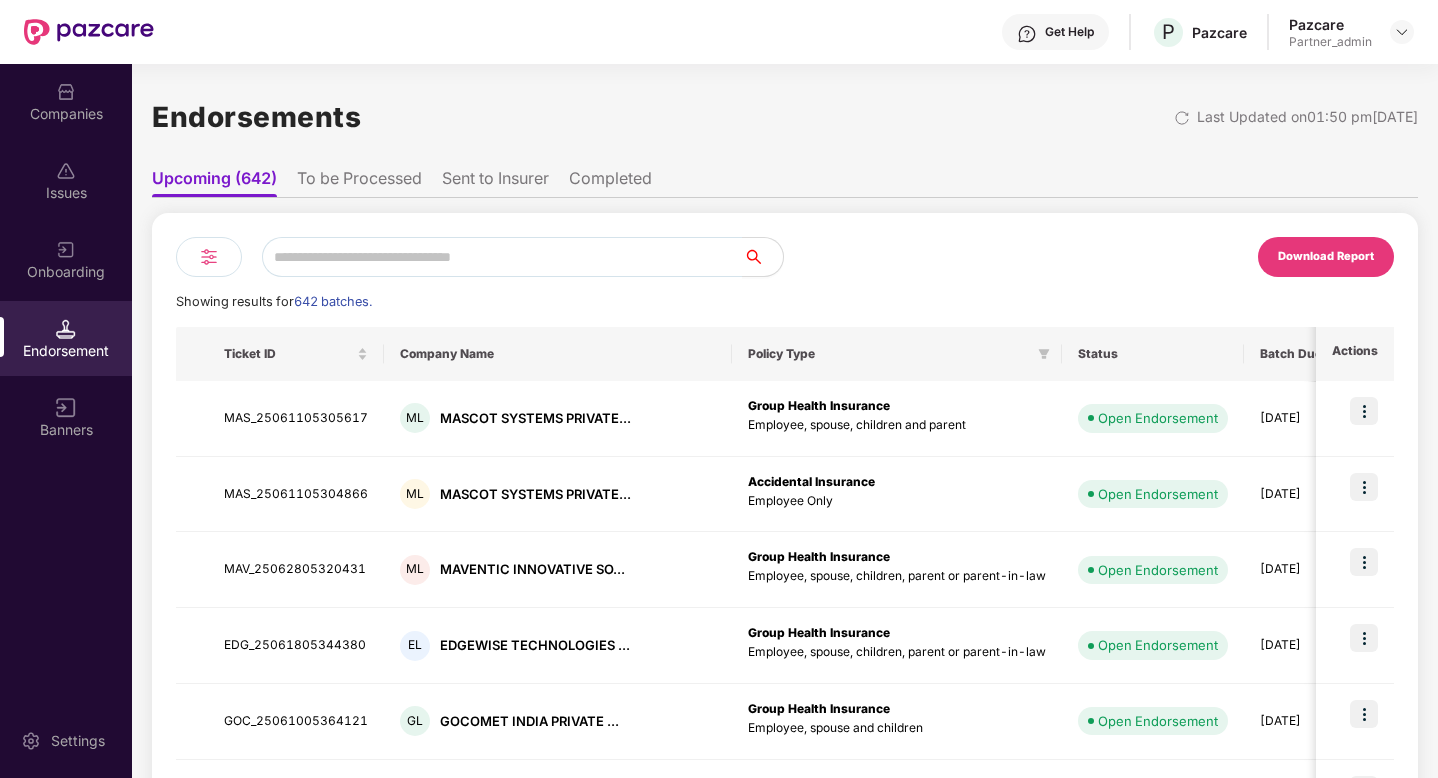 click on "Download Report" at bounding box center (1089, 257) 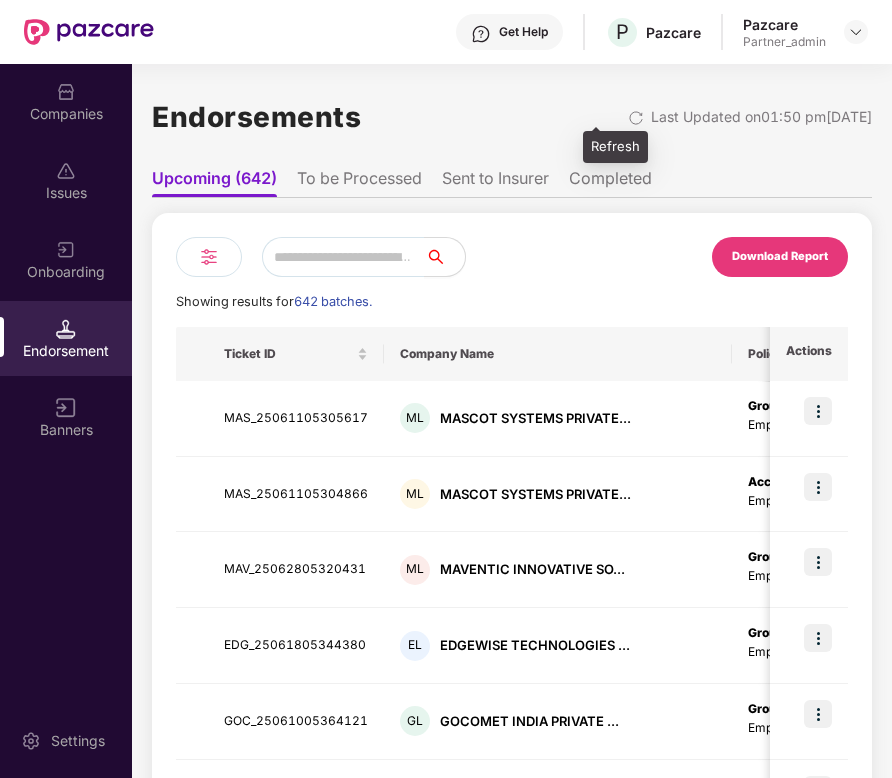 click at bounding box center (636, 118) 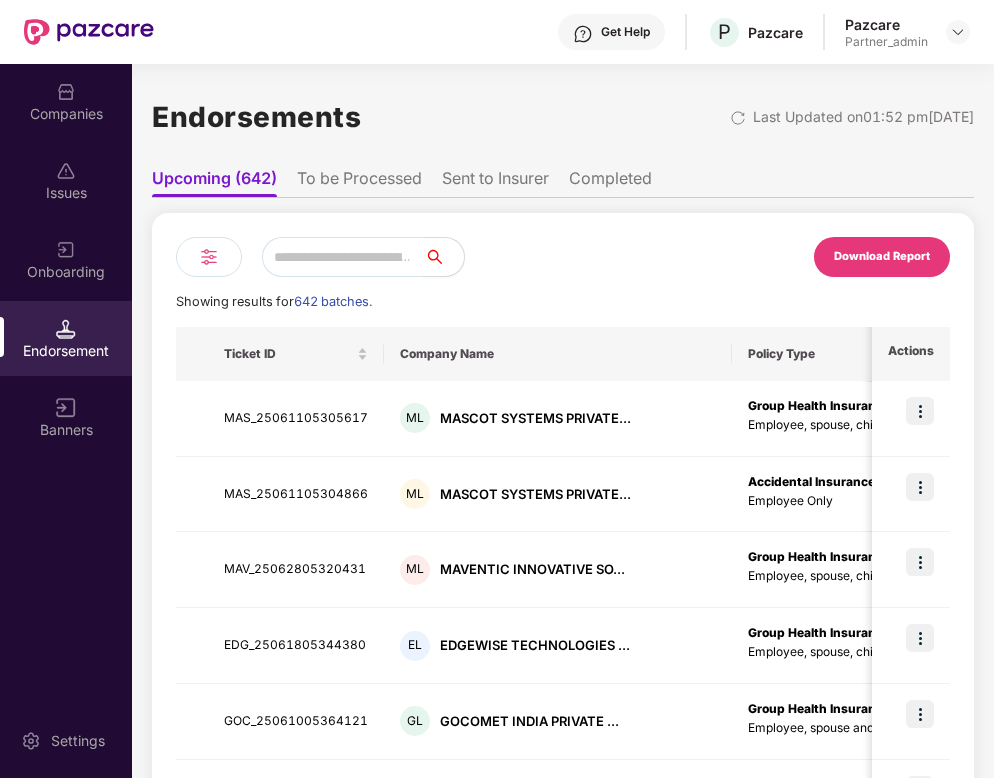 click at bounding box center [209, 257] 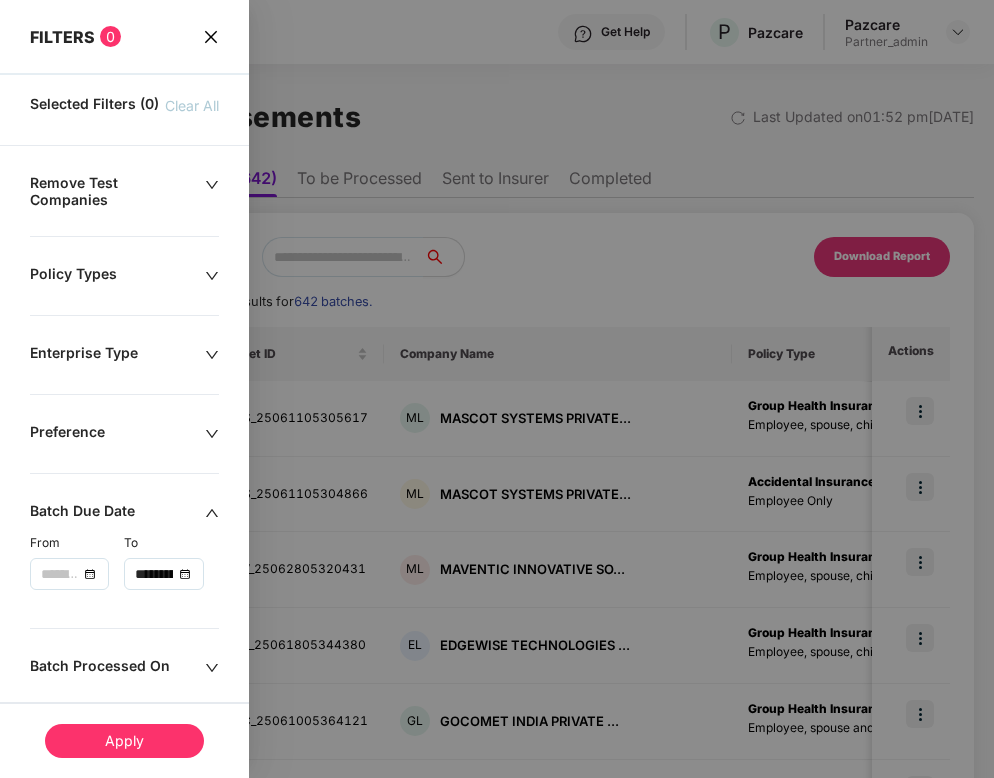 click on "Remove Test Companies" at bounding box center (117, 191) 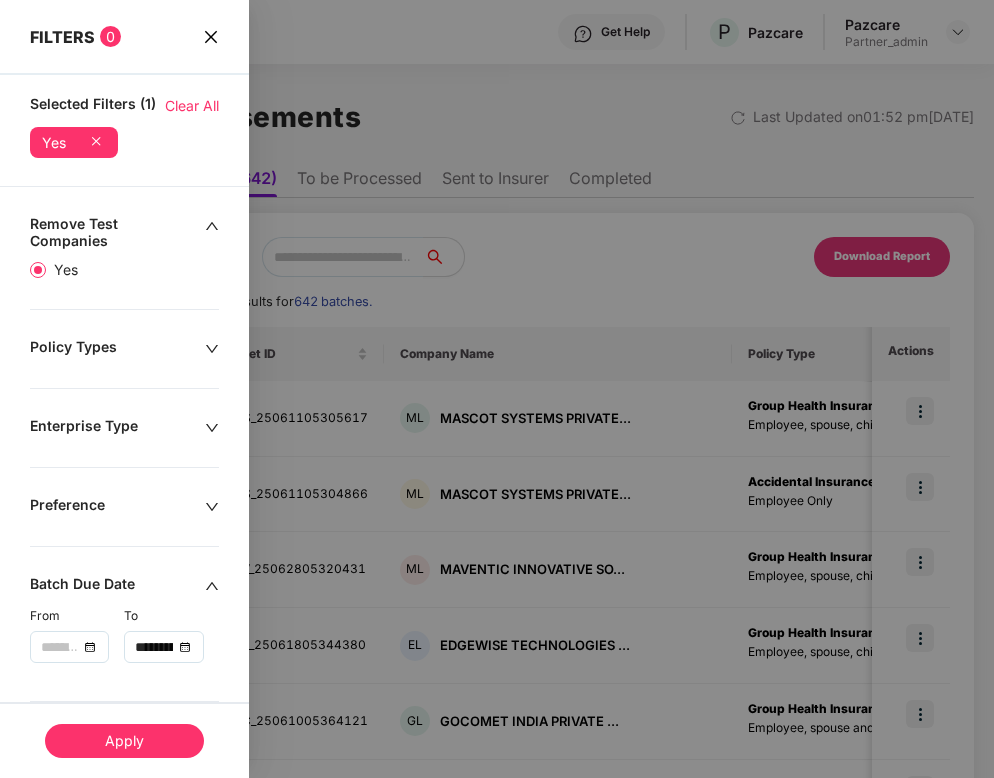 click on "Policy Types" at bounding box center (117, 349) 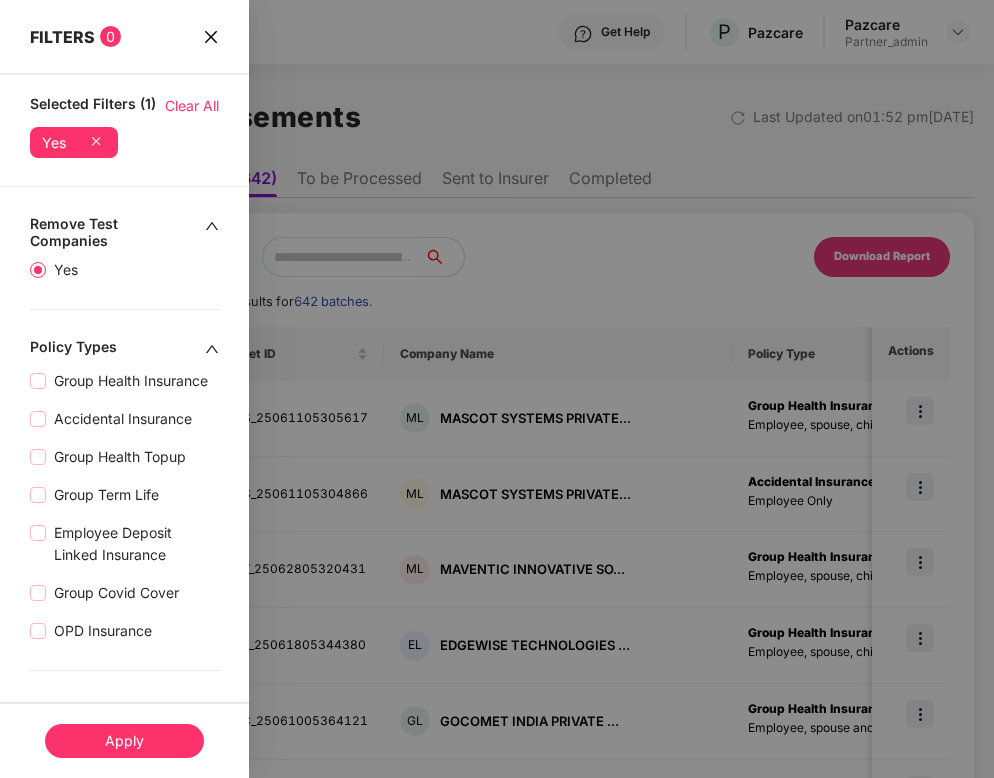click on "Policy Types" at bounding box center [117, 349] 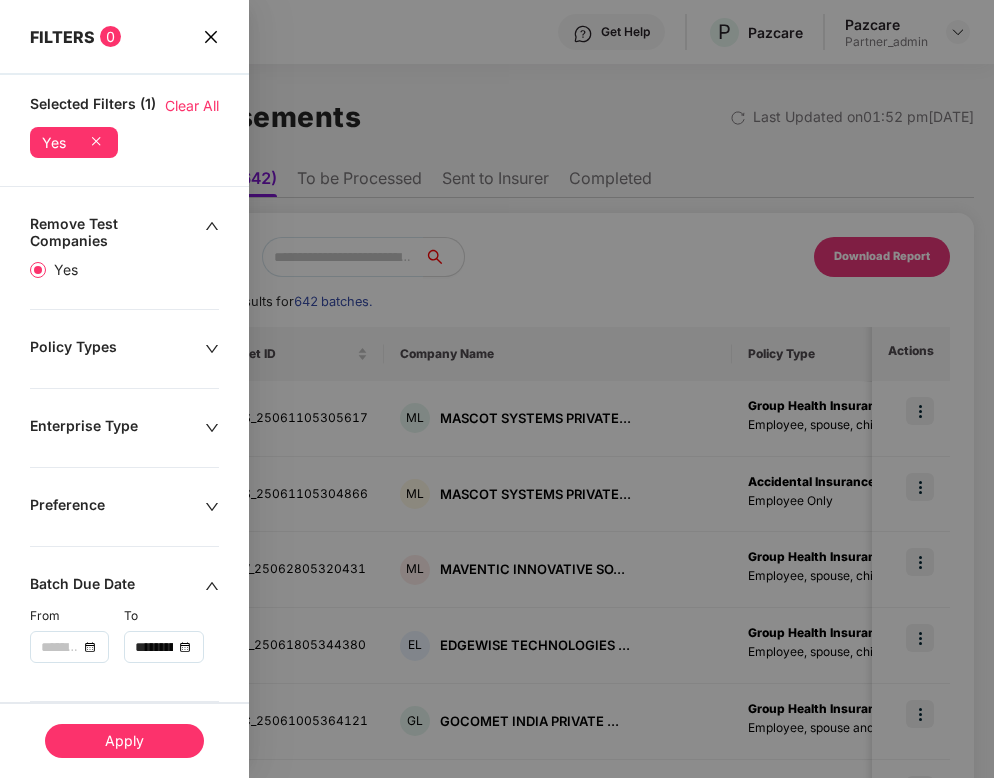 click at bounding box center [69, 647] 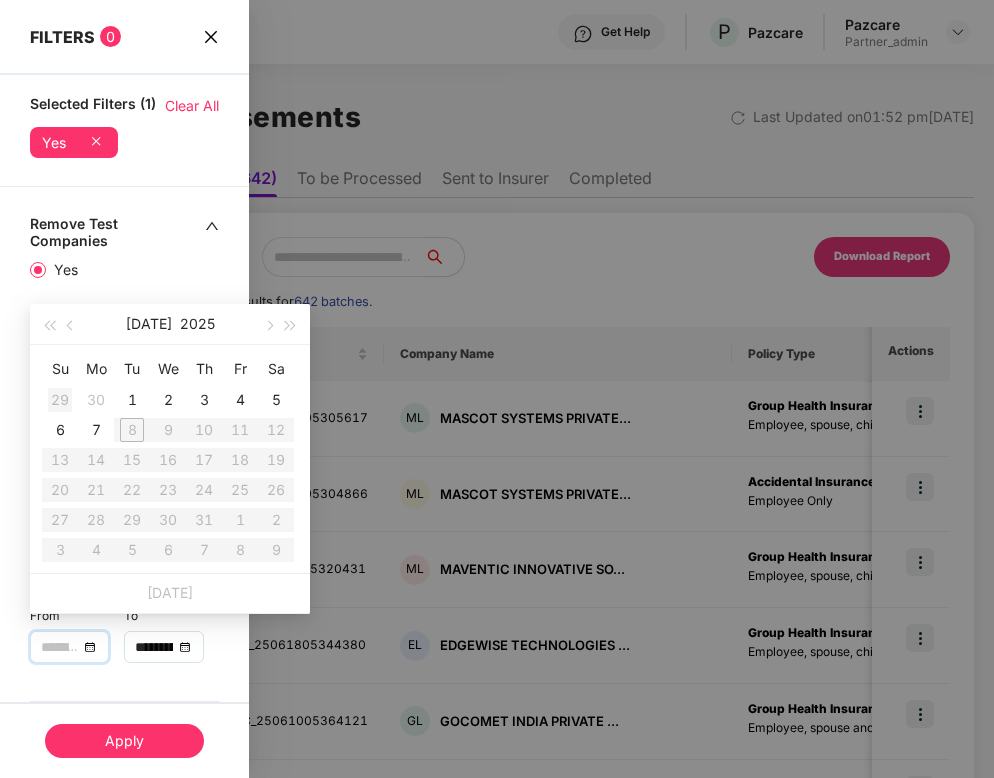 type on "**********" 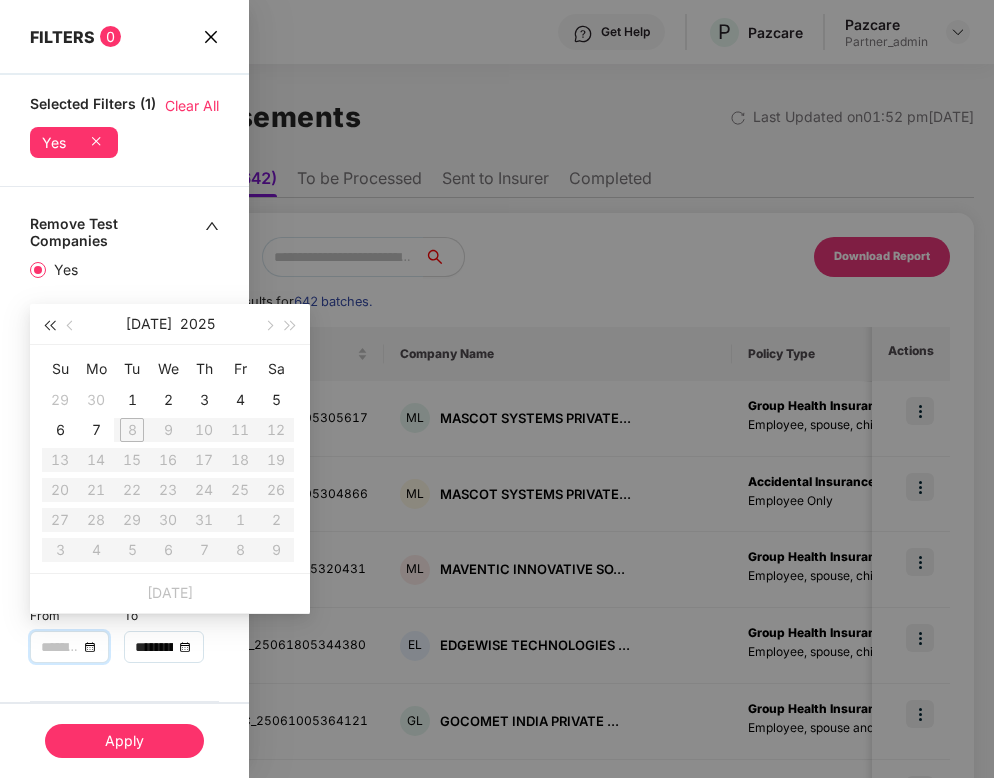 click at bounding box center [49, 326] 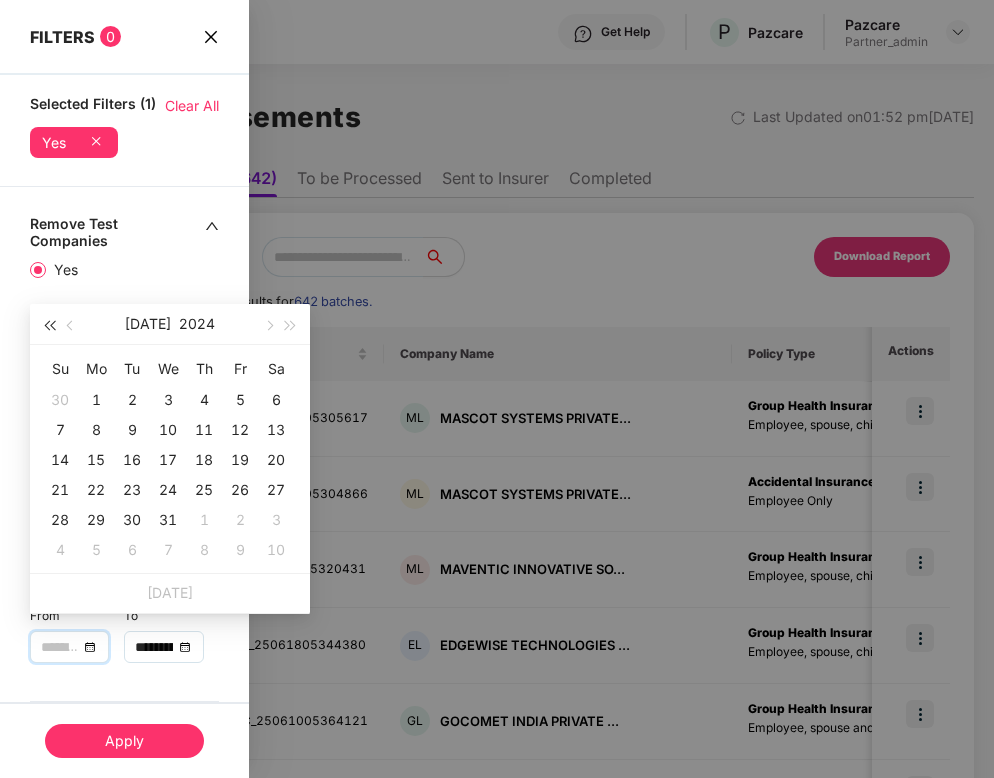 click at bounding box center (49, 326) 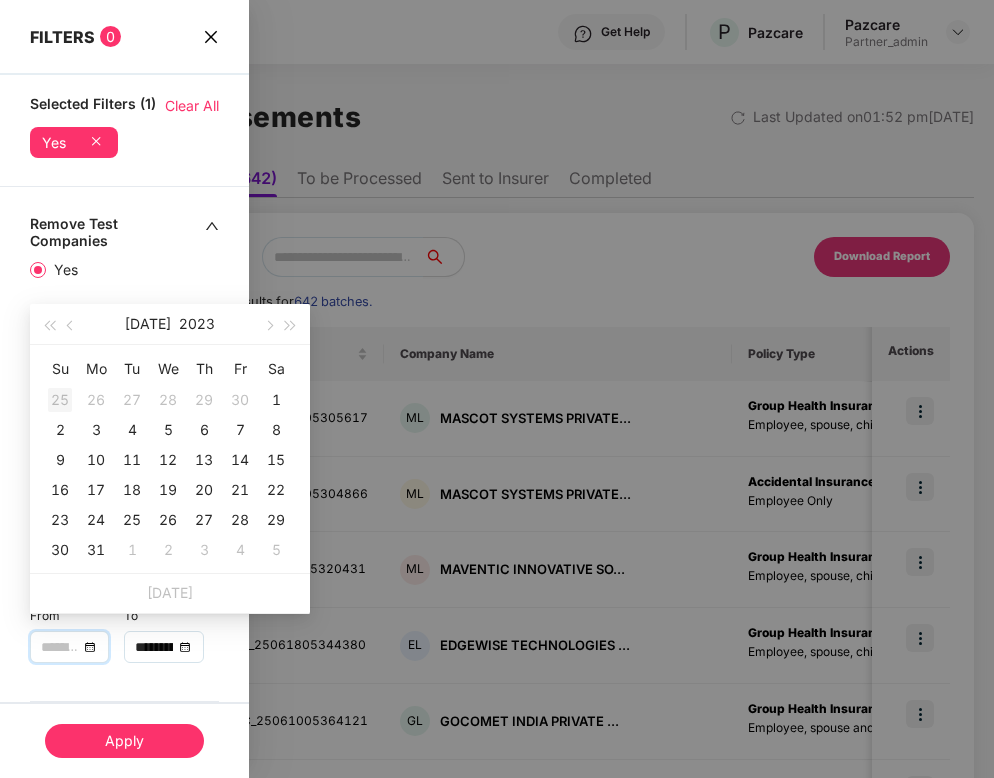 type on "**********" 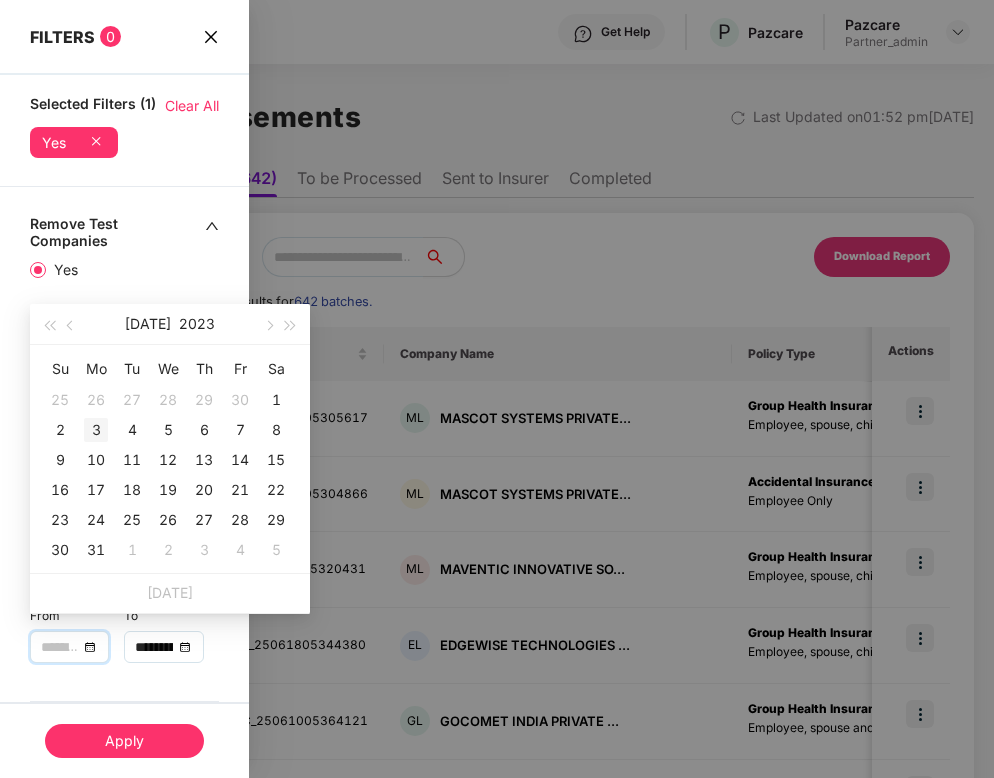 type on "**********" 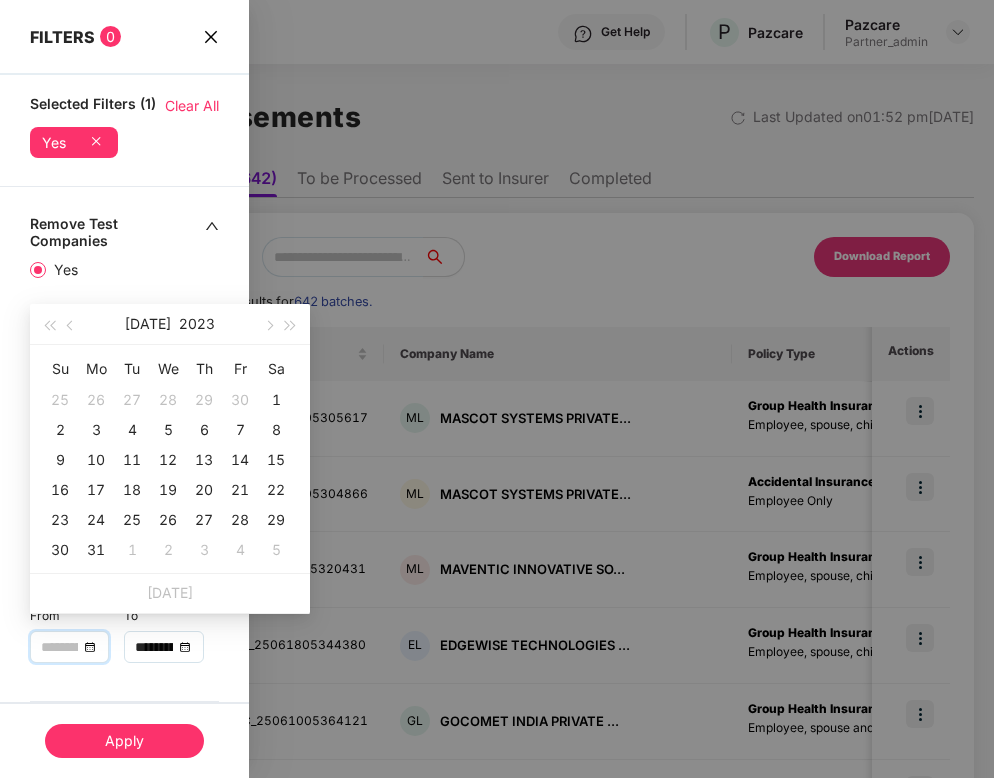 type on "**********" 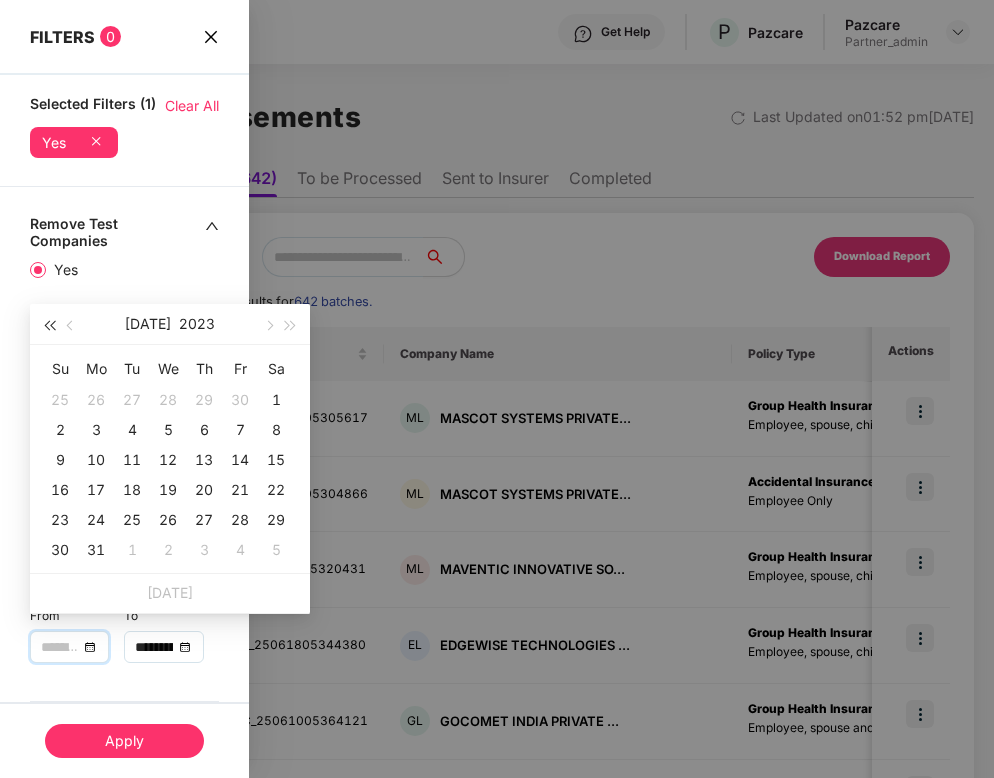 click at bounding box center (49, 324) 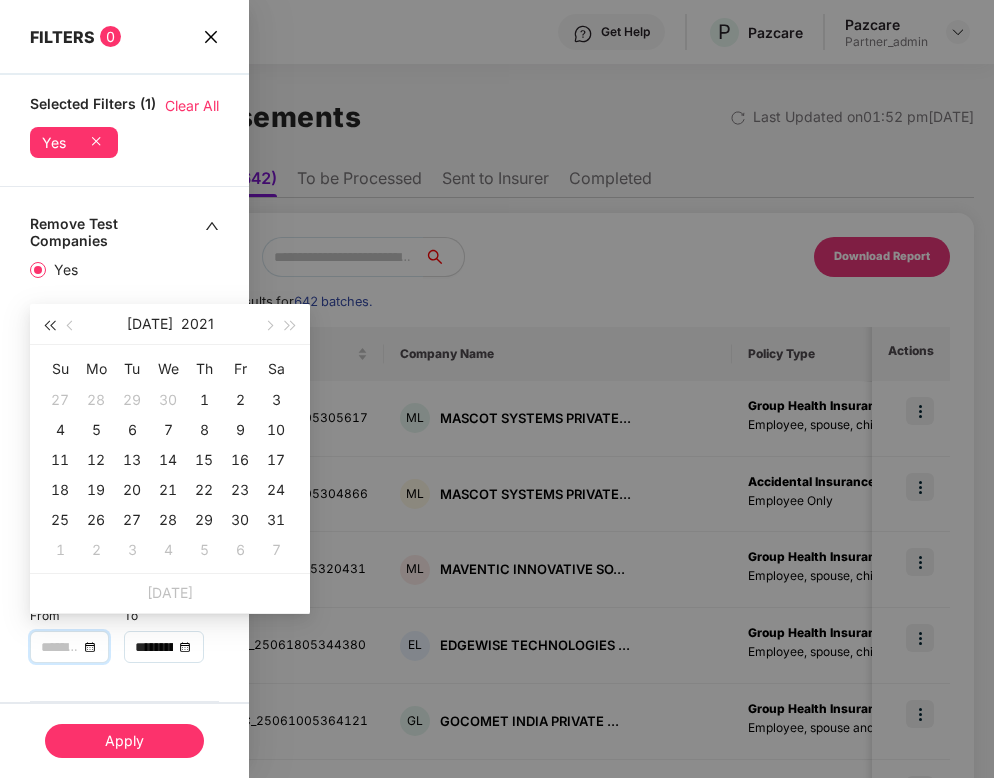 click at bounding box center (49, 324) 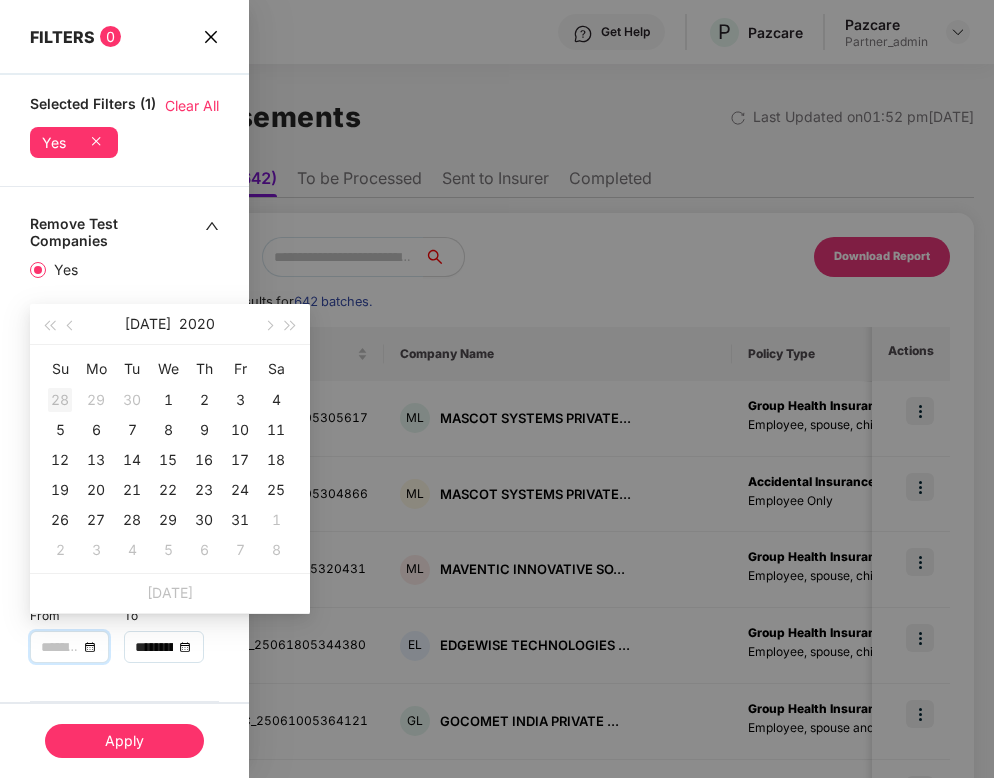 type on "**********" 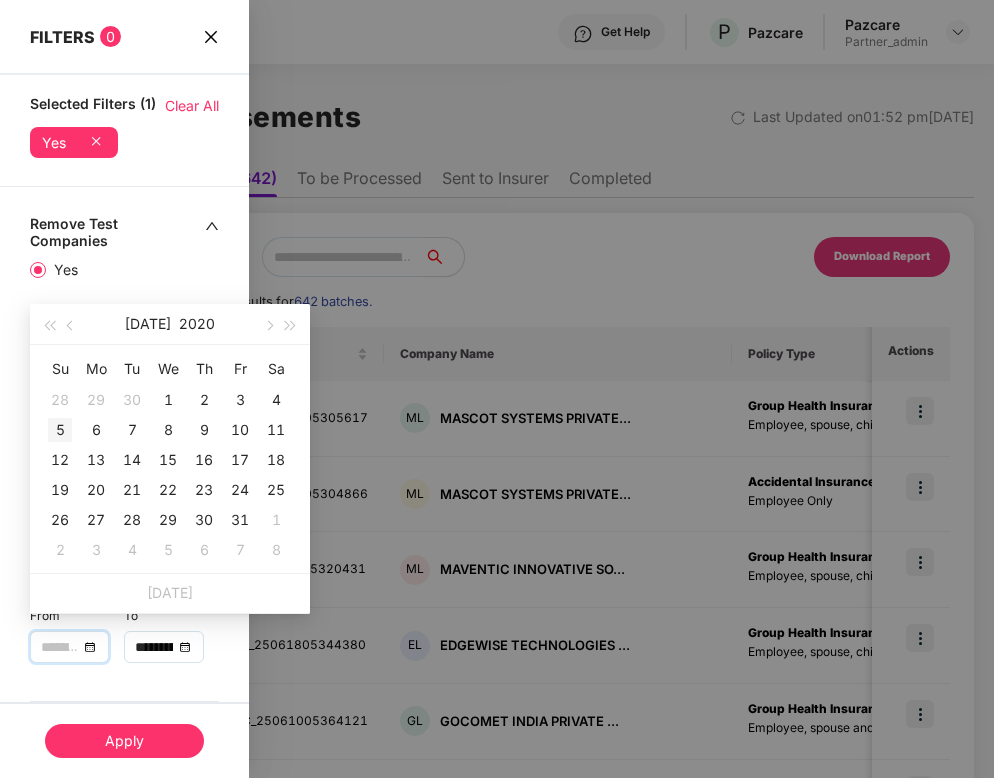 type on "**********" 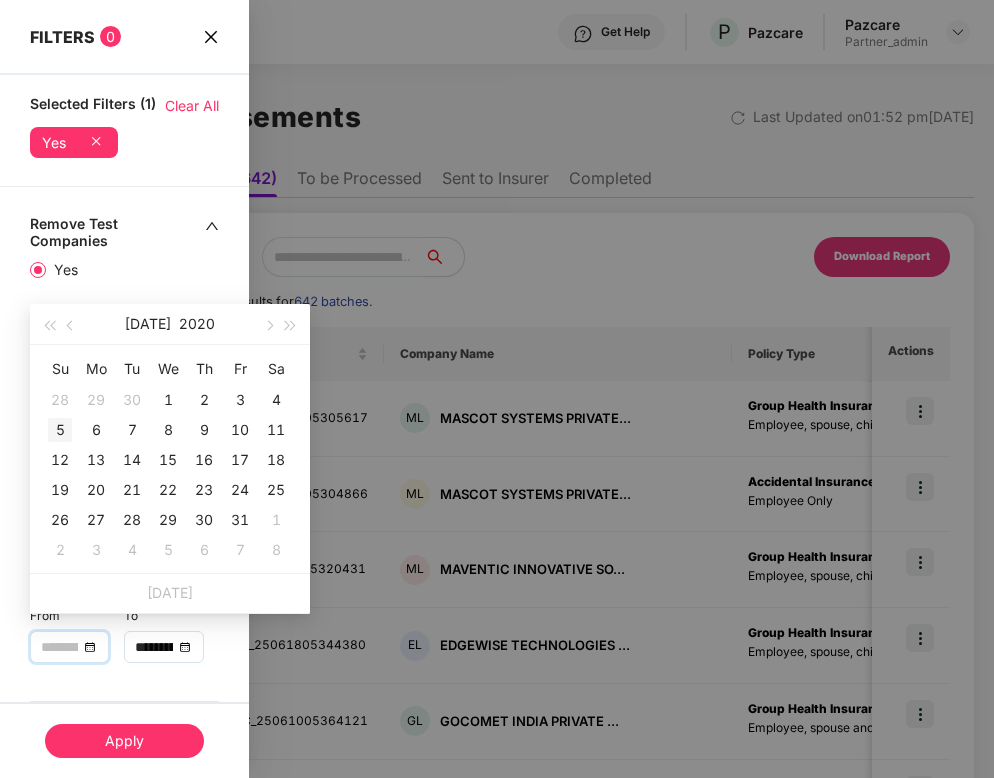 click on "5" at bounding box center [60, 430] 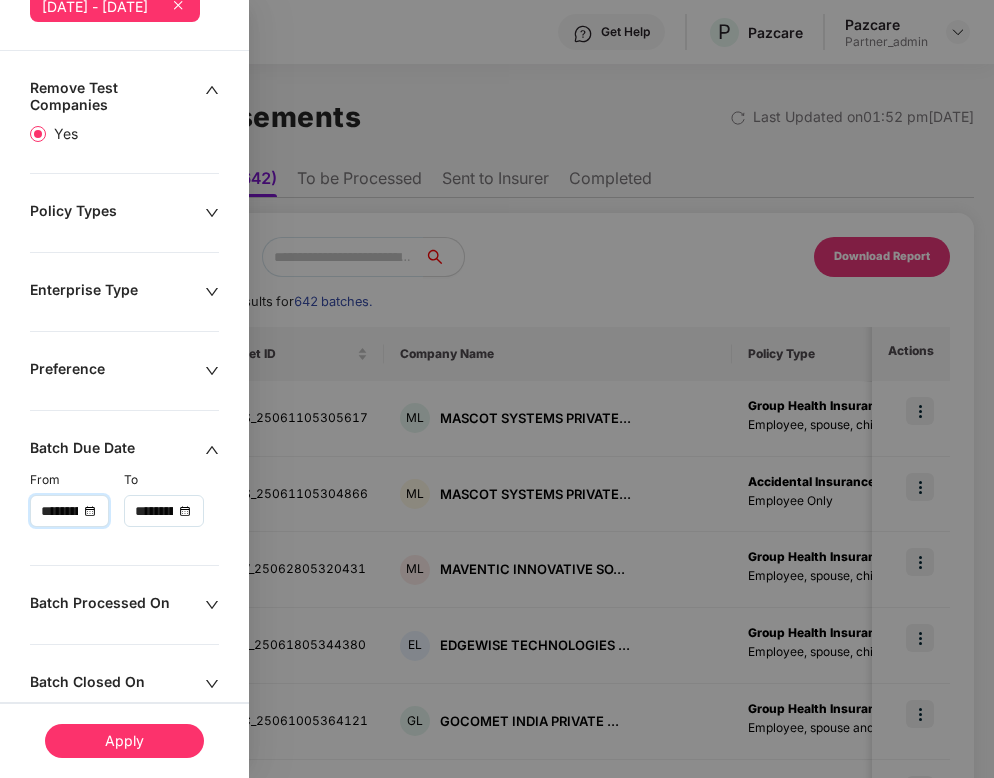 scroll, scrollTop: 356, scrollLeft: 0, axis: vertical 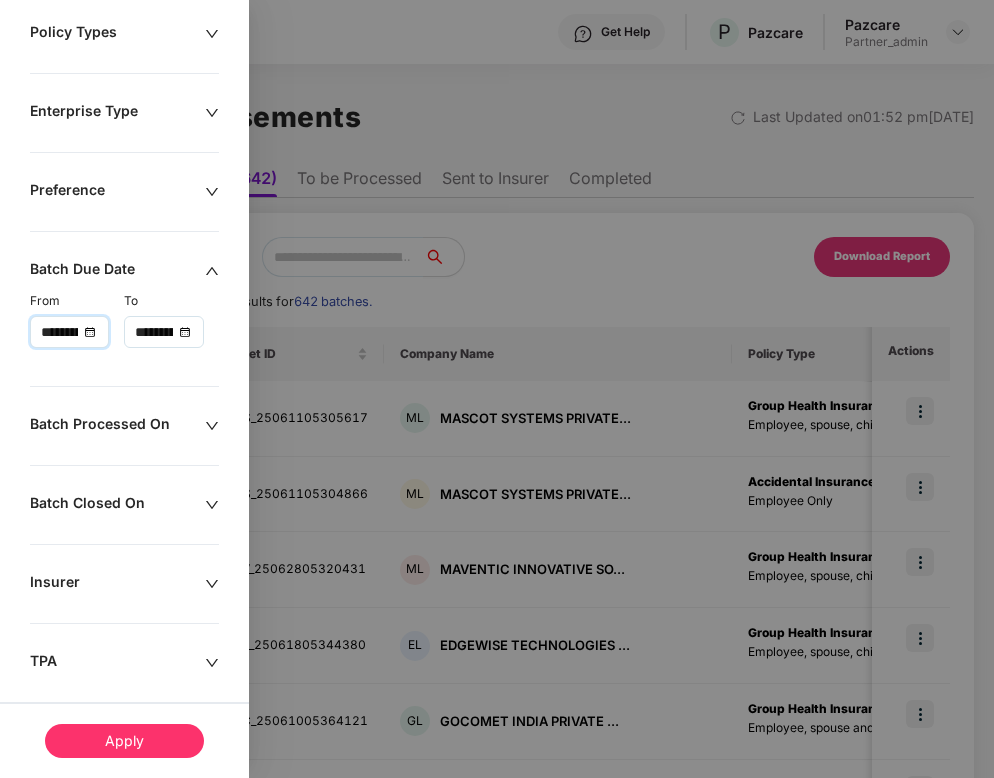 click on "**********" at bounding box center [163, 332] 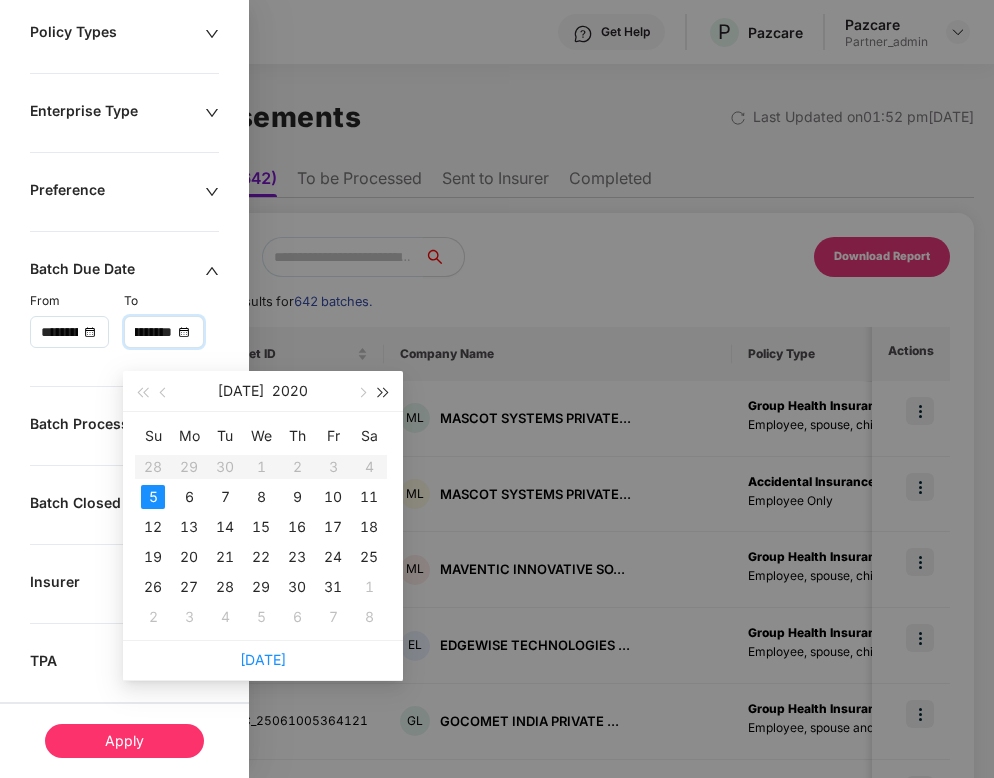 click at bounding box center (384, 391) 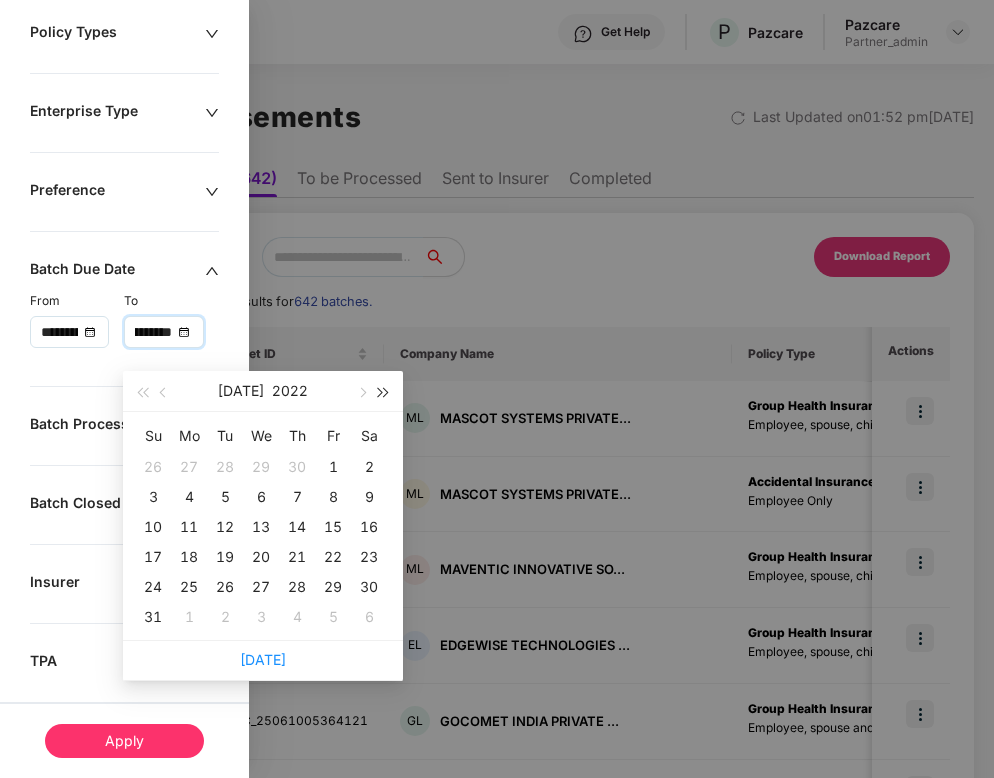 click at bounding box center (384, 391) 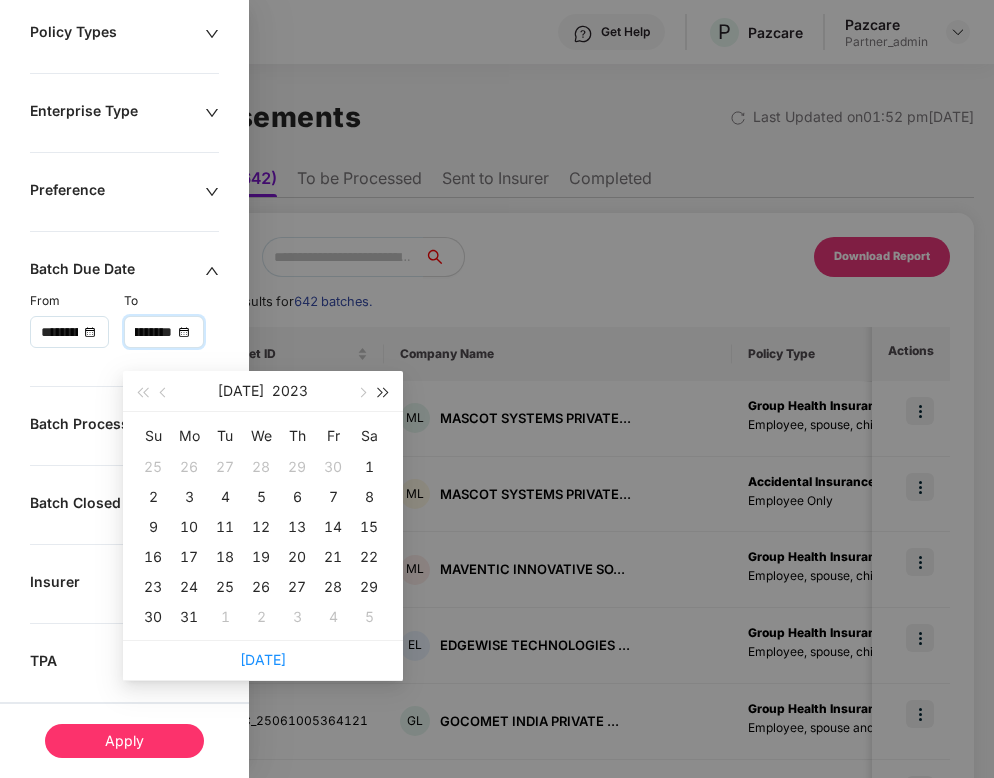 click at bounding box center [384, 391] 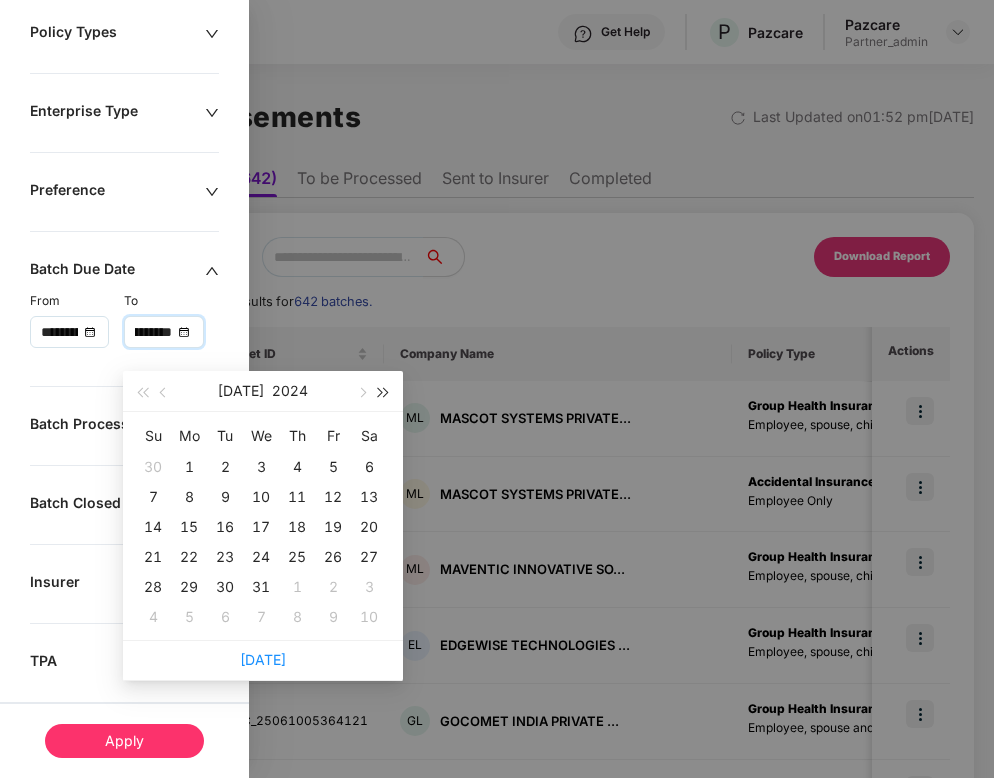 click at bounding box center (384, 391) 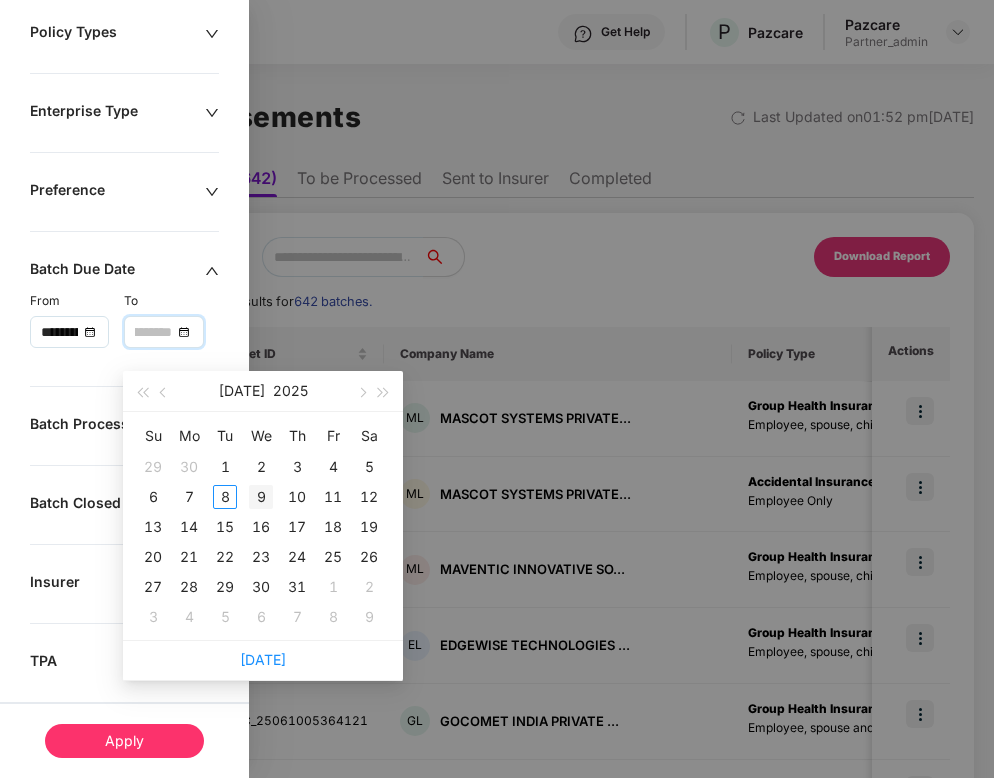 scroll, scrollTop: 0, scrollLeft: 35, axis: horizontal 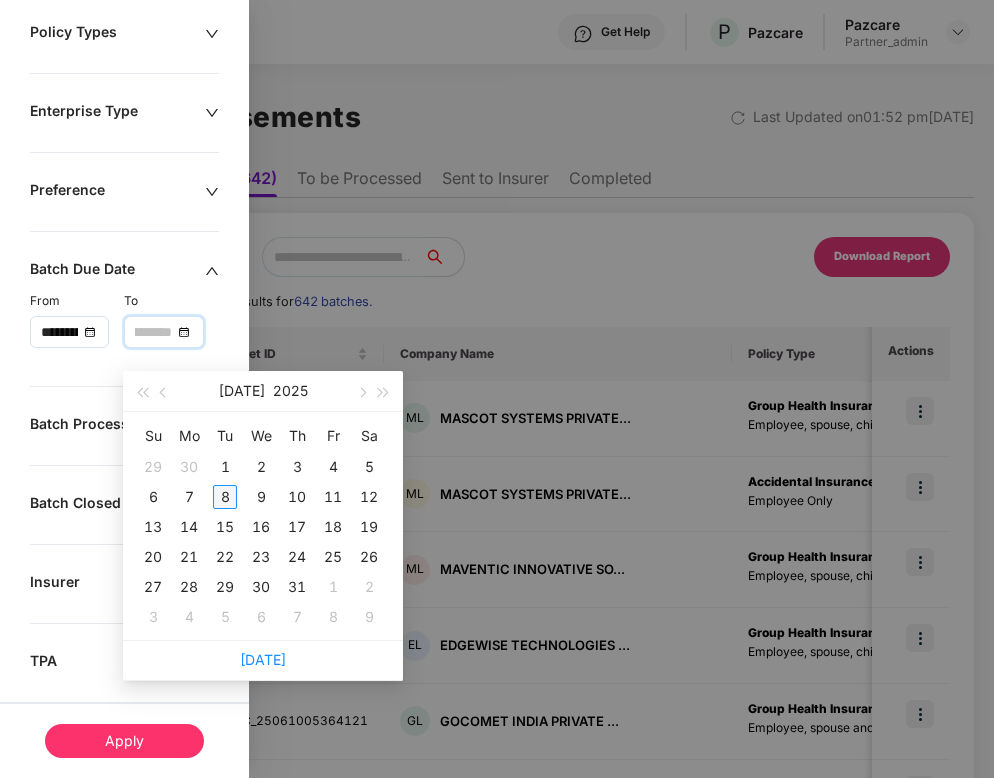 type on "**********" 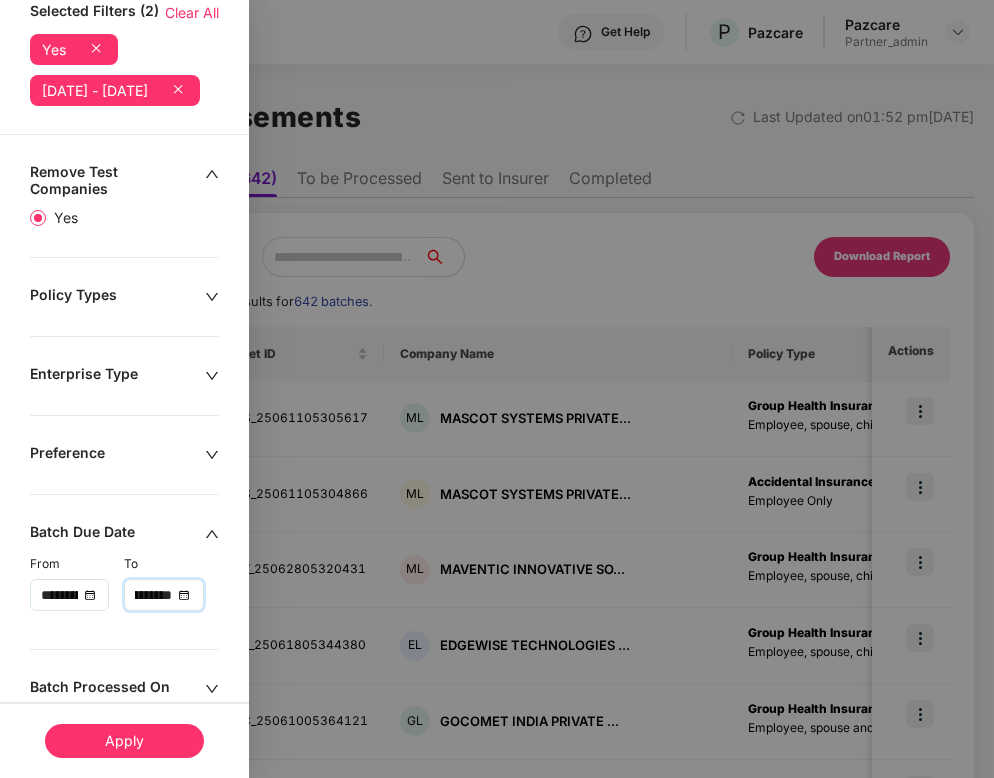 scroll, scrollTop: 0, scrollLeft: 0, axis: both 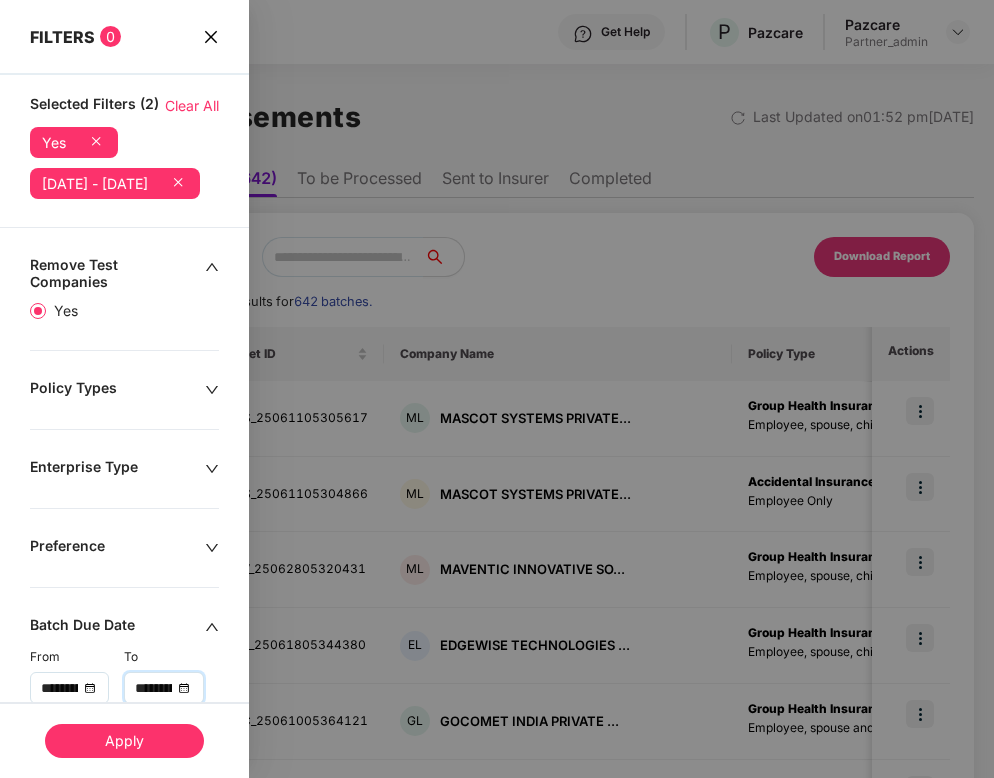 click on "Apply" at bounding box center (124, 741) 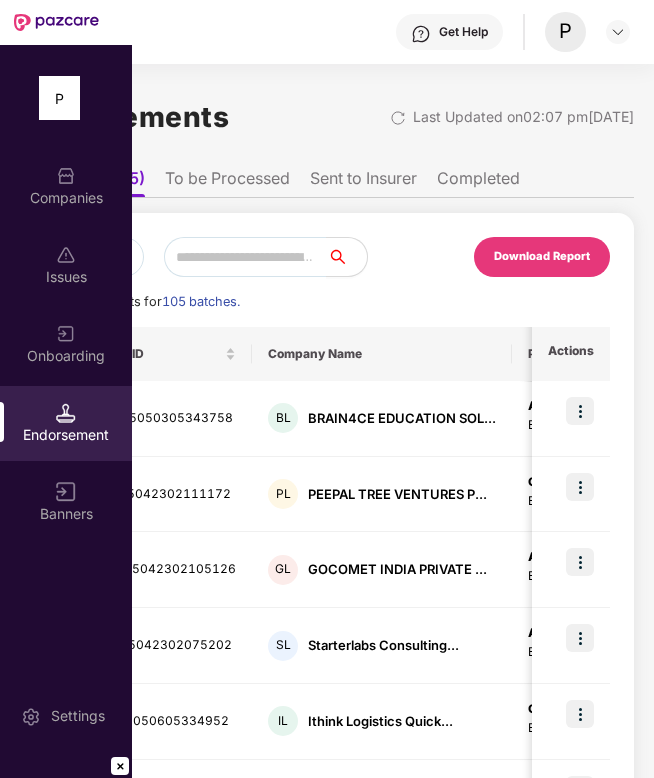 click on "Upcoming (105) To be Processed  Sent to Insurer  Completed" at bounding box center [327, 178] 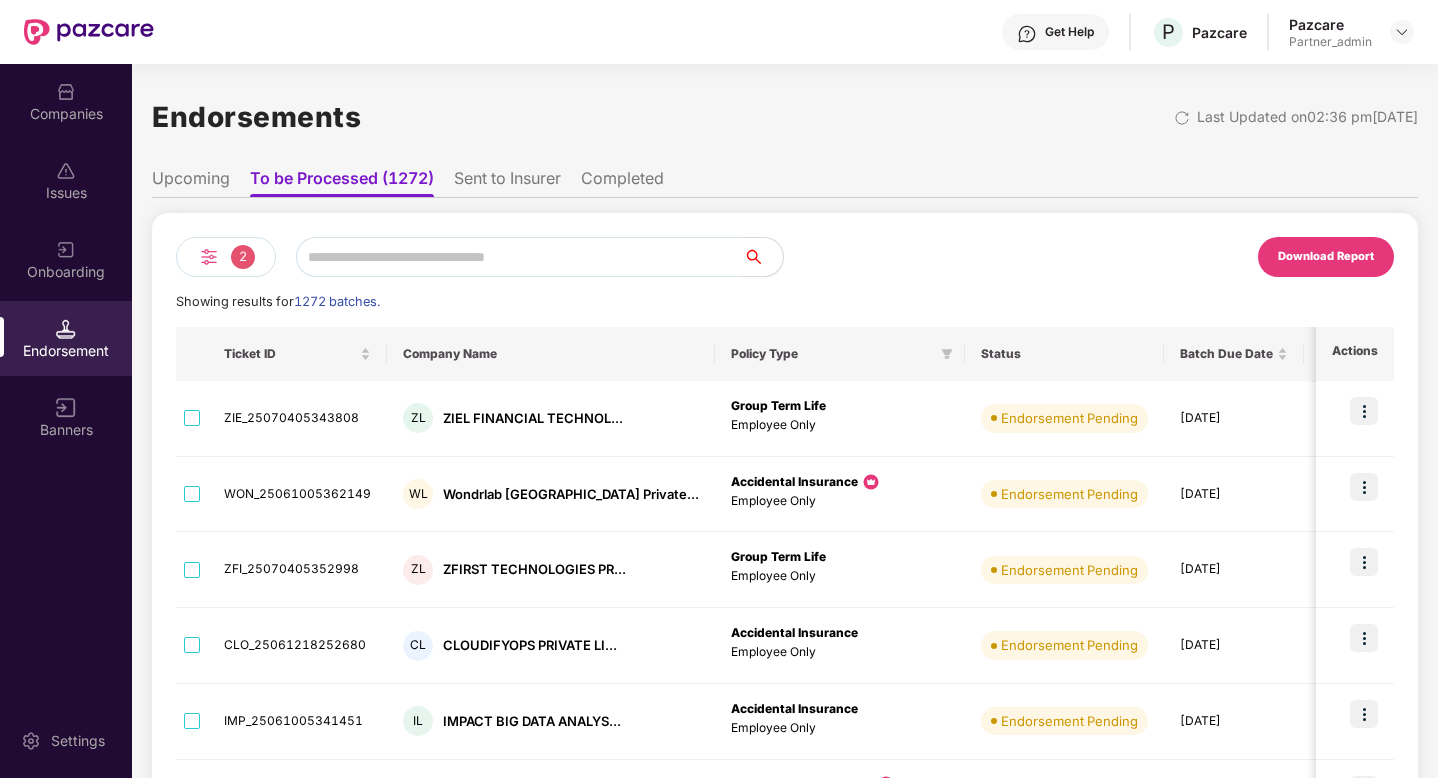click on "2" at bounding box center [226, 257] 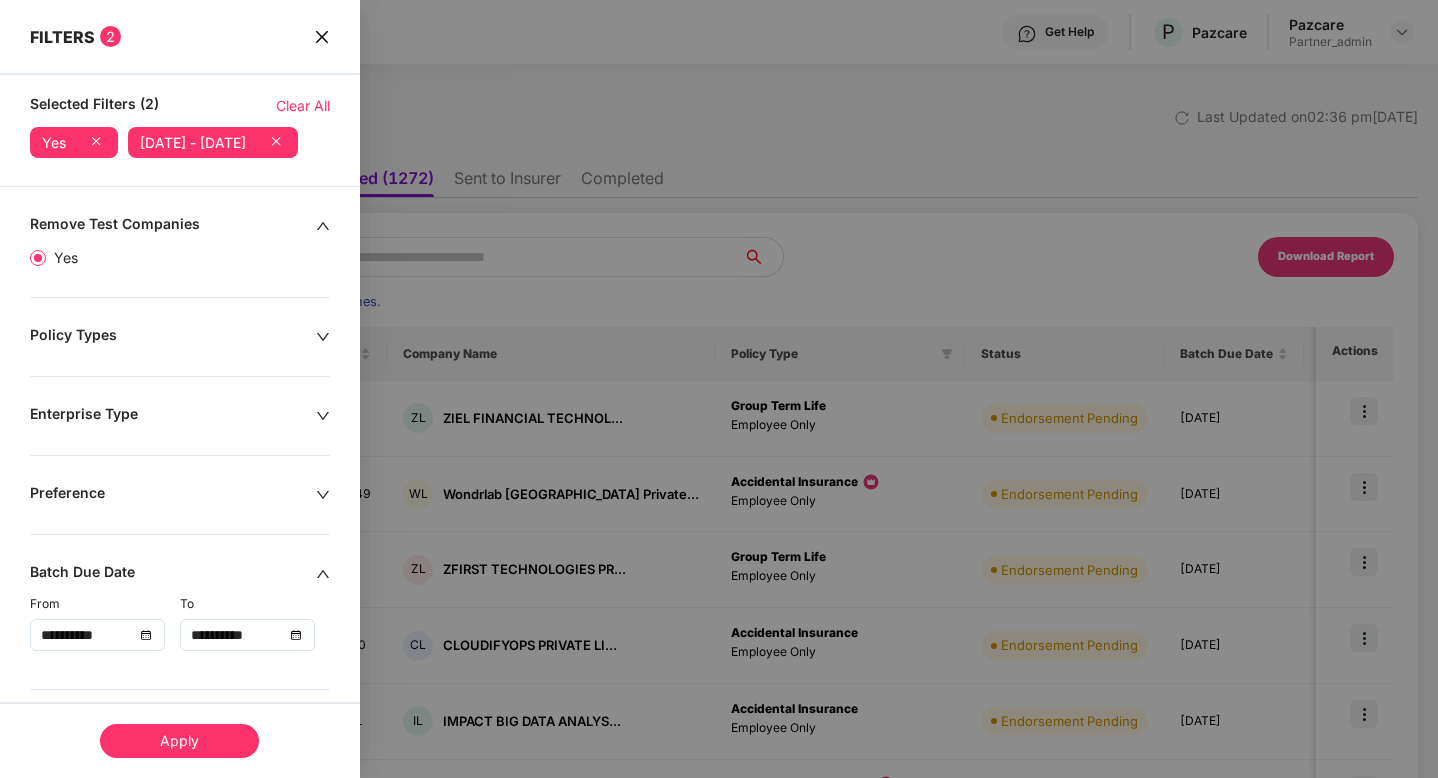 click on "Apply" at bounding box center [179, 741] 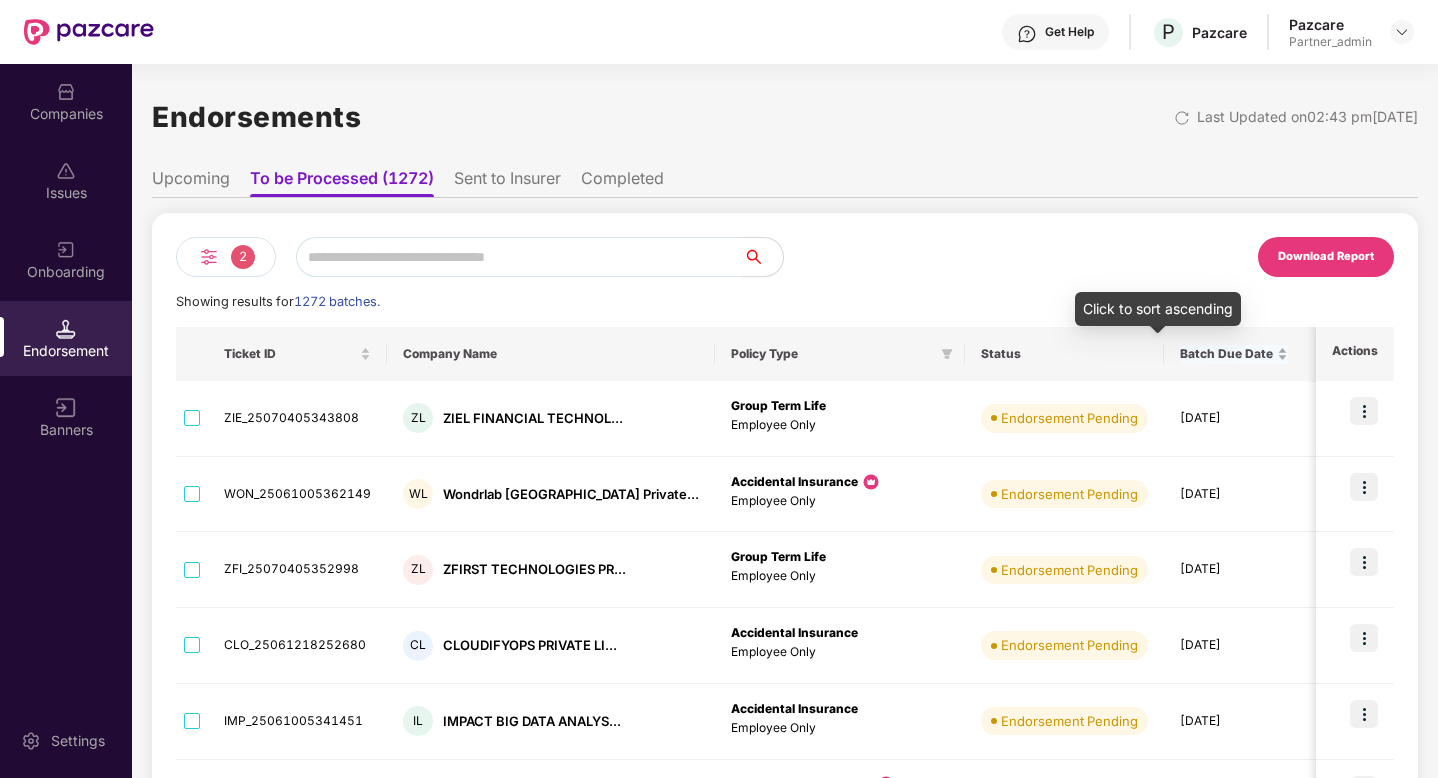 click on "Batch Due Date" at bounding box center (1234, 354) 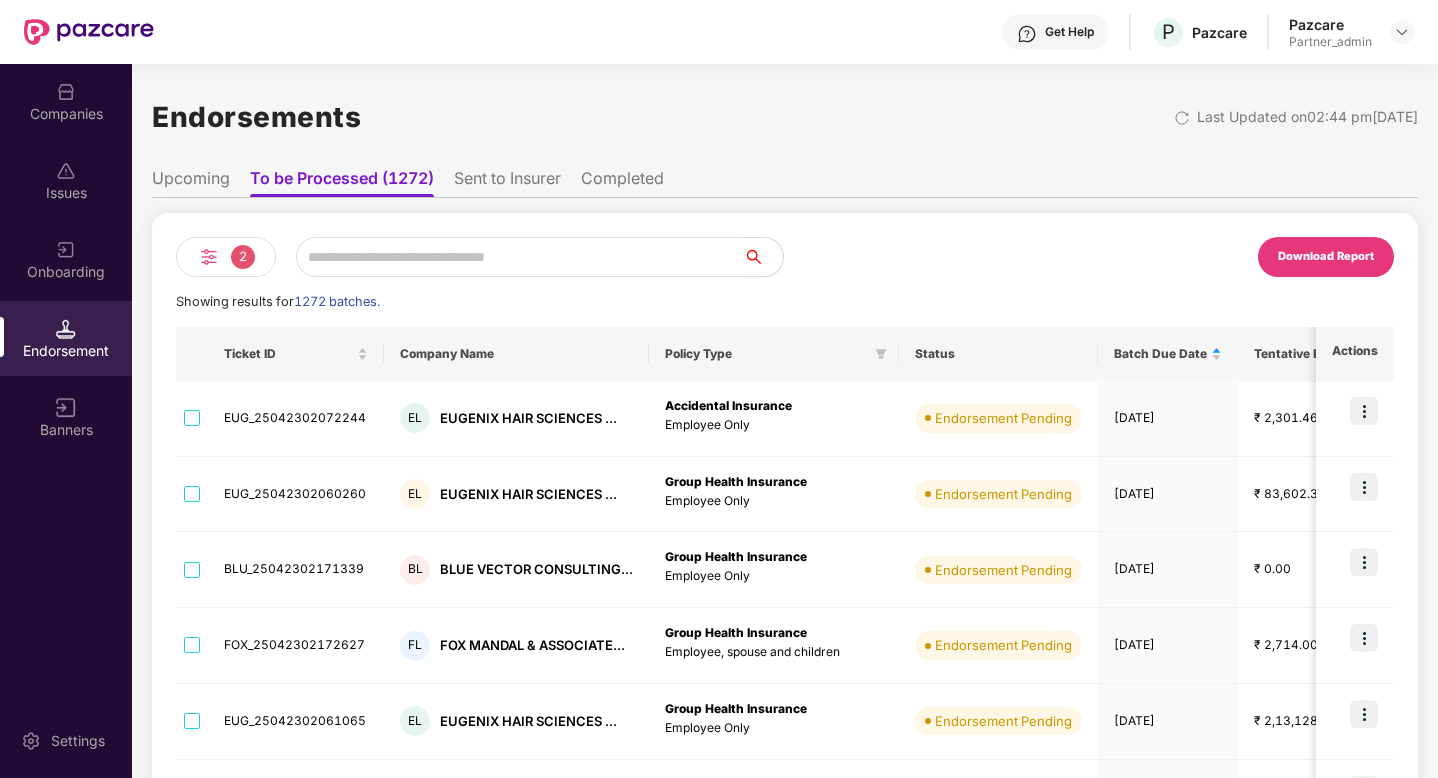 click on "2" at bounding box center [243, 257] 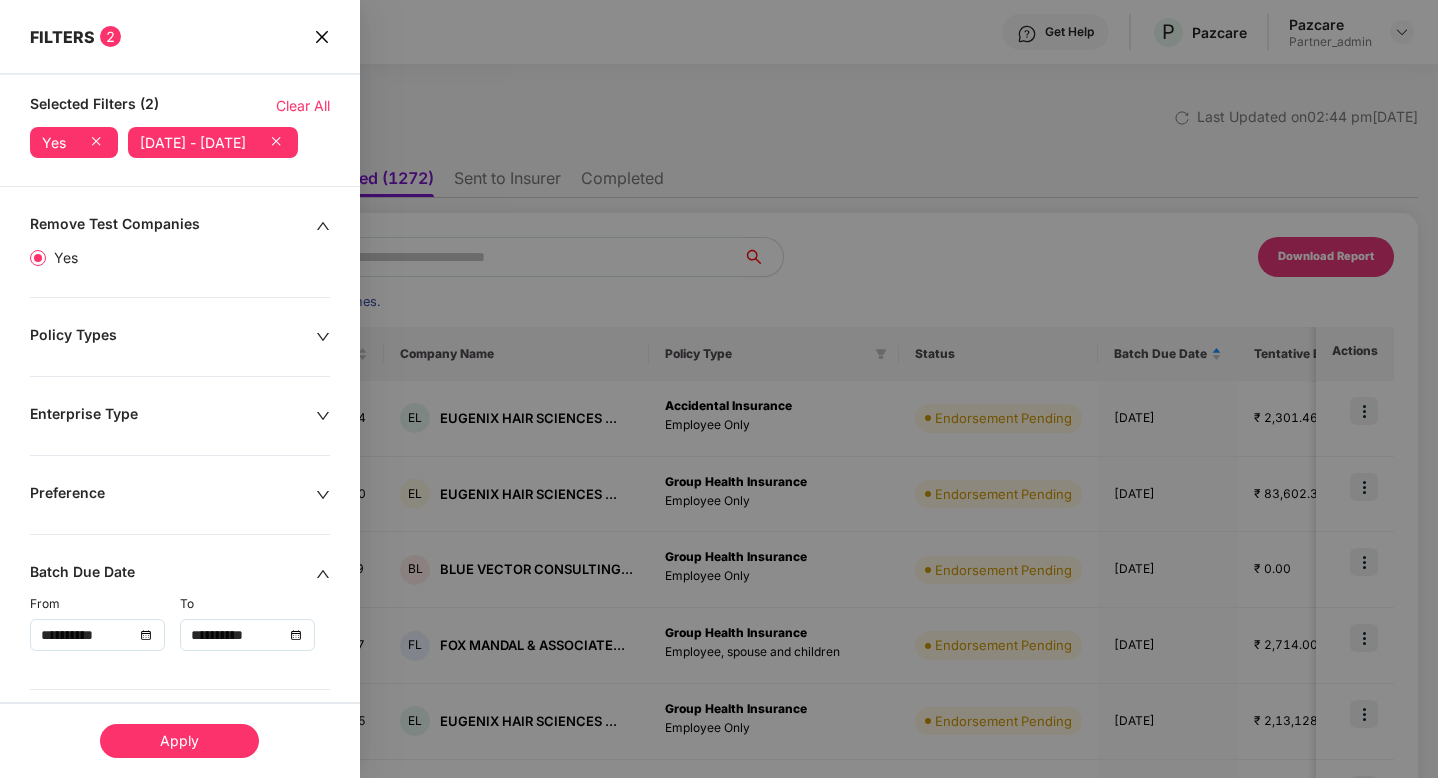 click at bounding box center (719, 389) 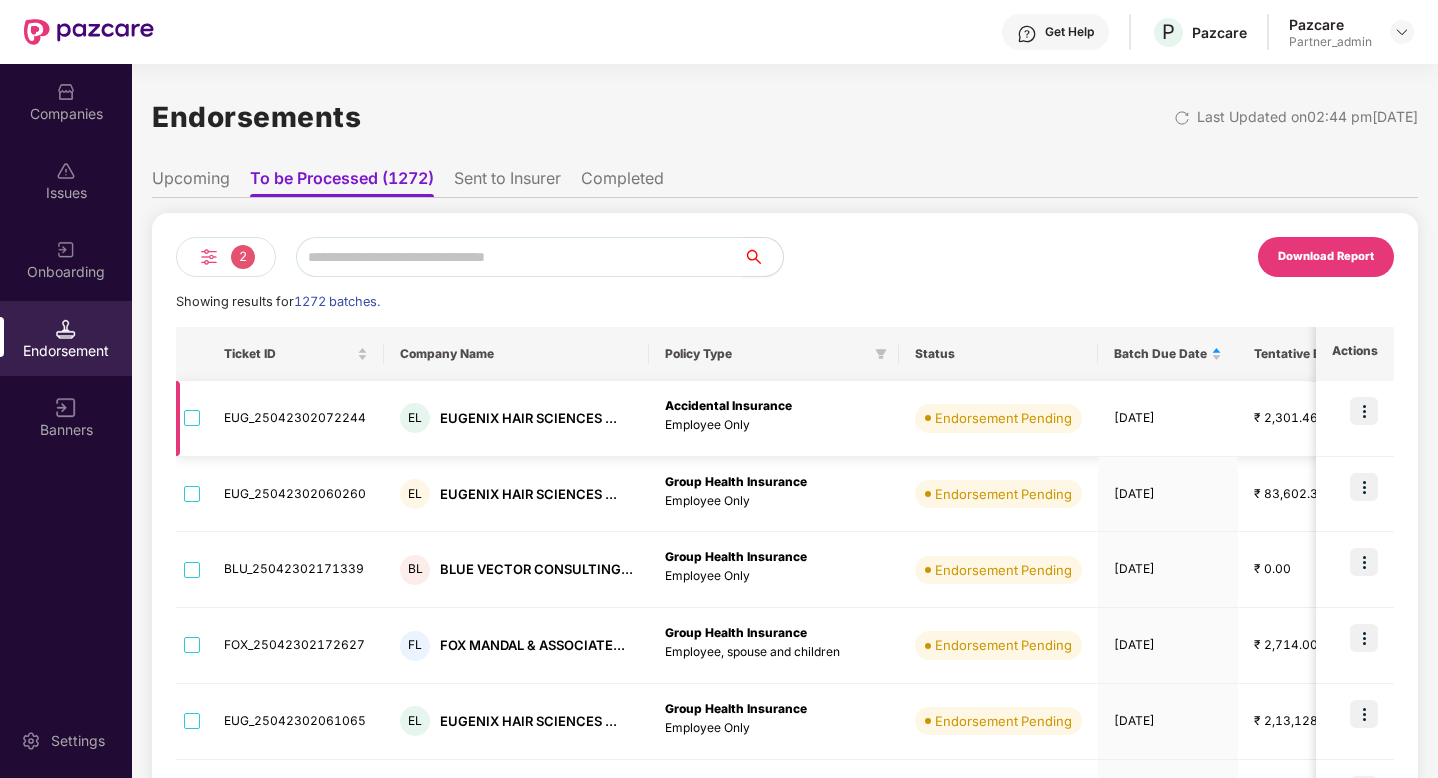 click at bounding box center [1364, 411] 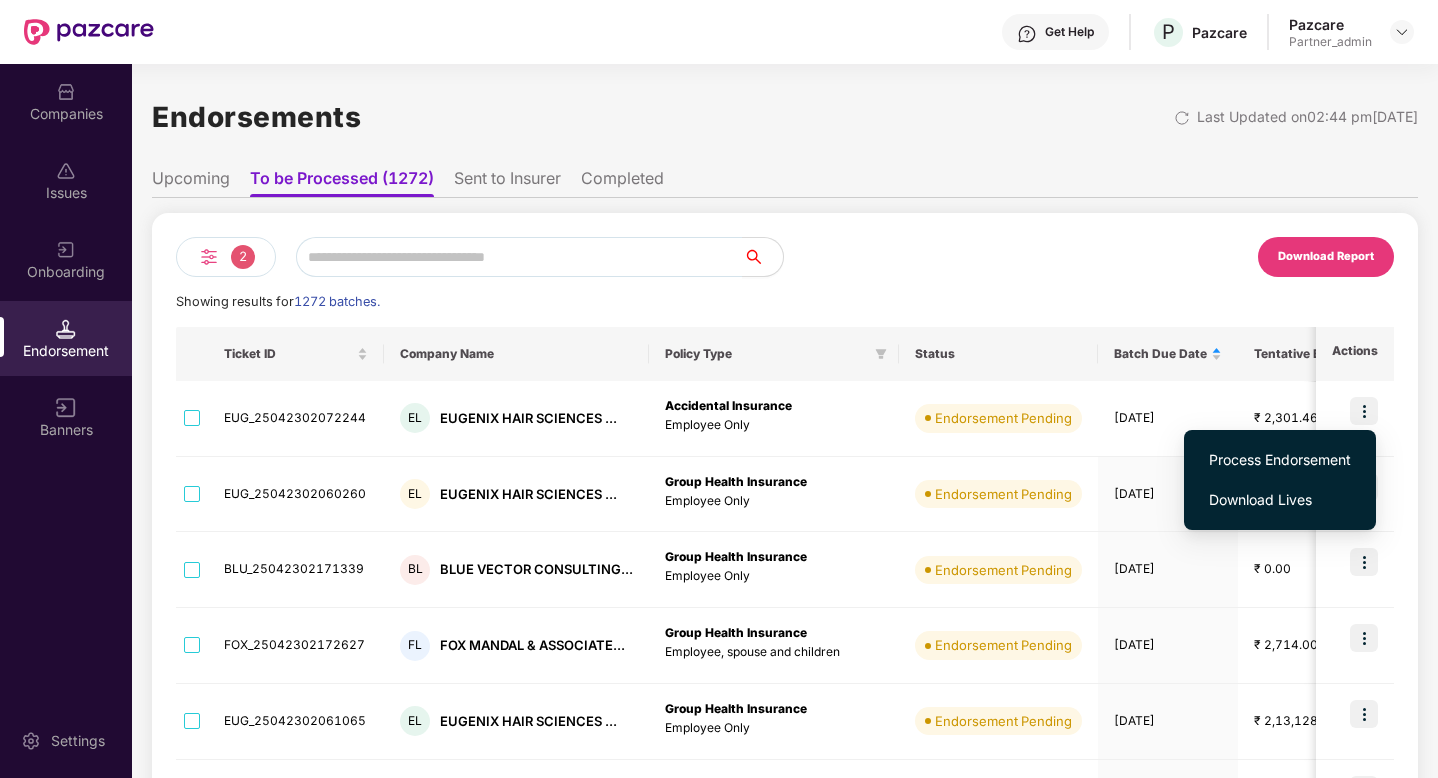 click on "Process Endorsement" at bounding box center (1280, 460) 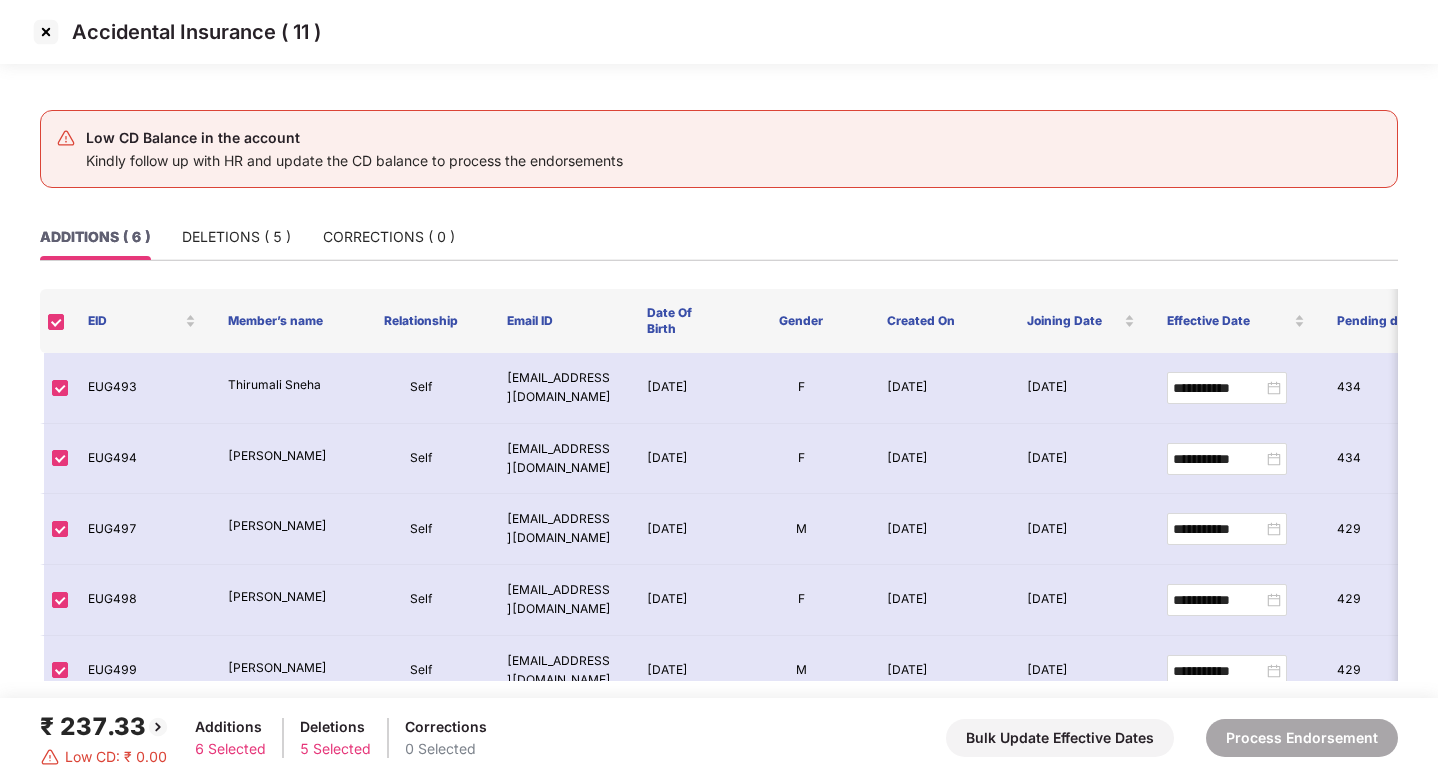 click at bounding box center [46, 32] 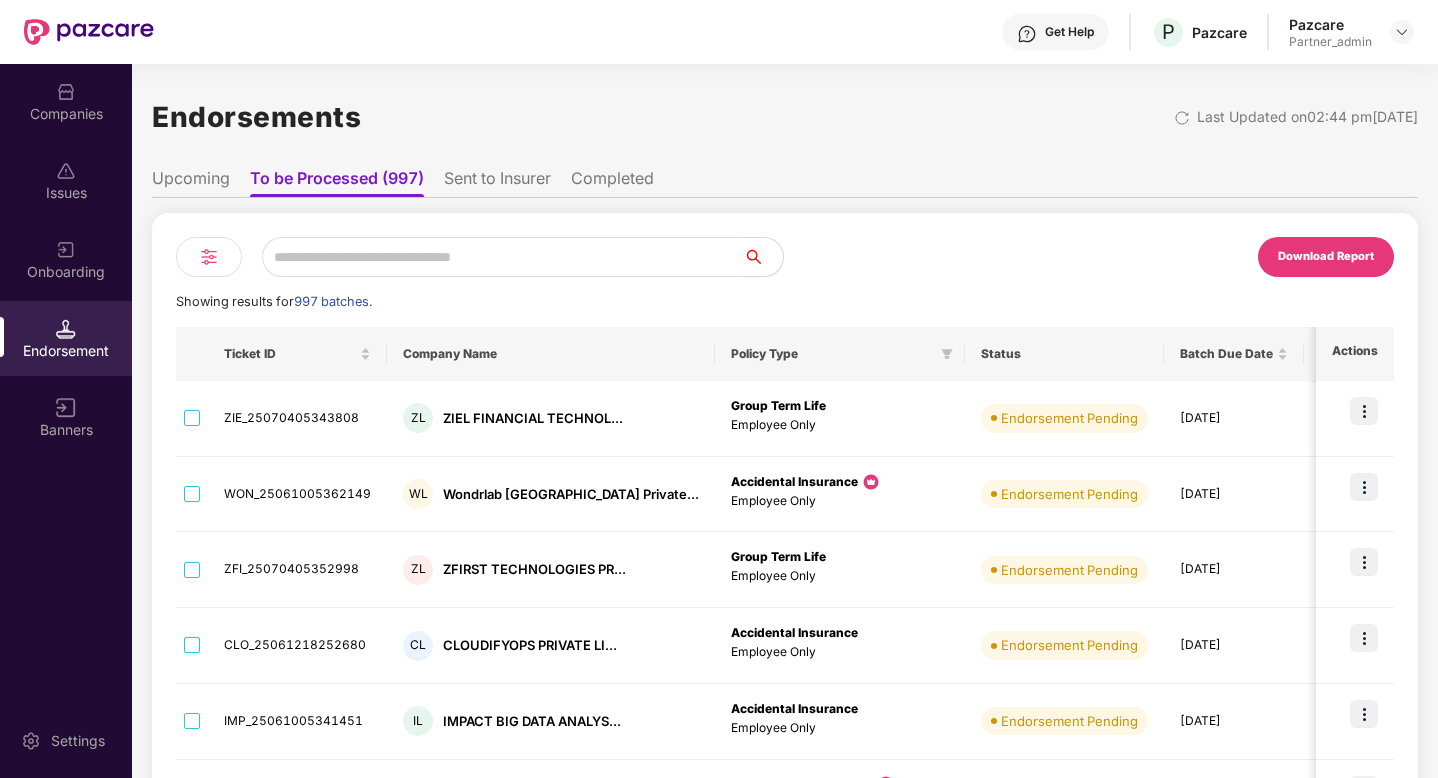 click on "Upcoming" at bounding box center [191, 182] 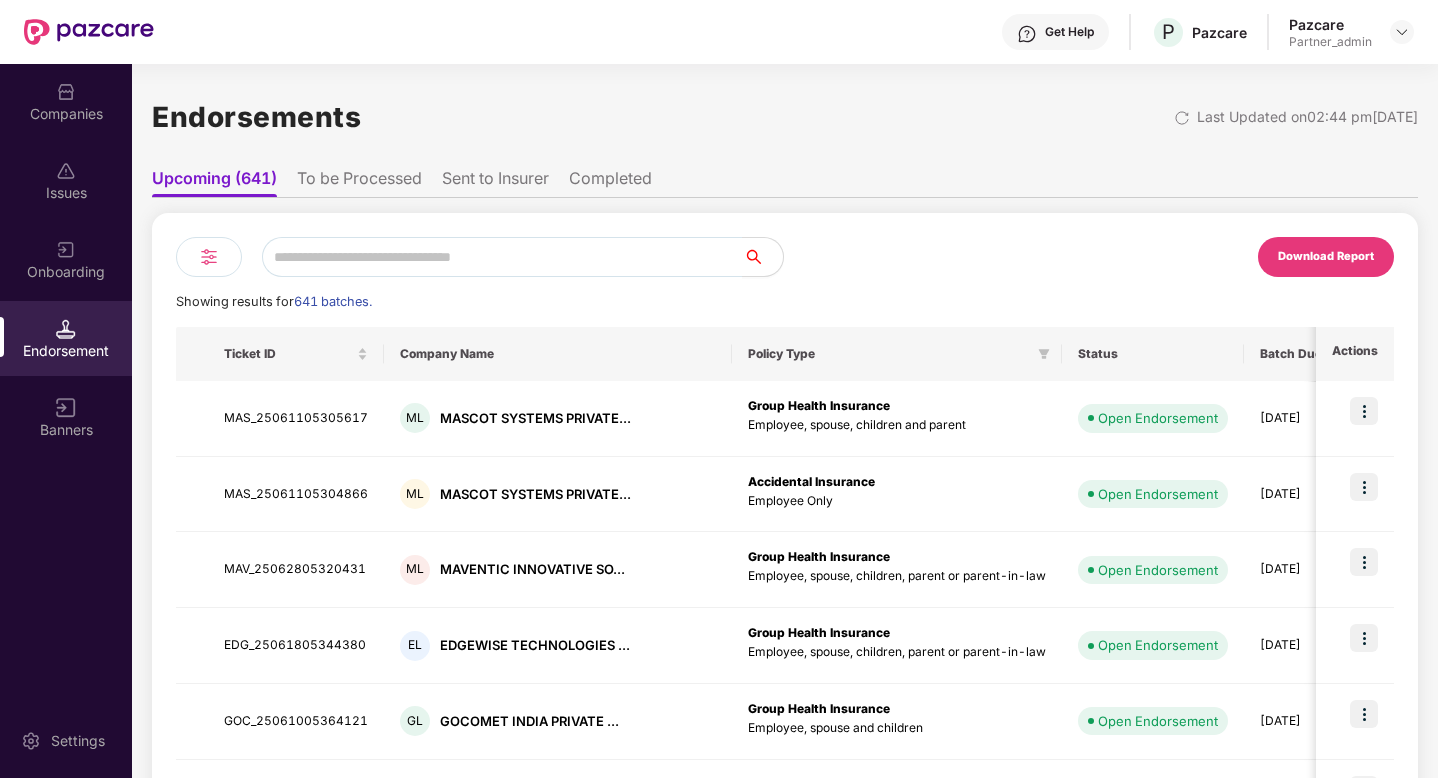 click at bounding box center (209, 257) 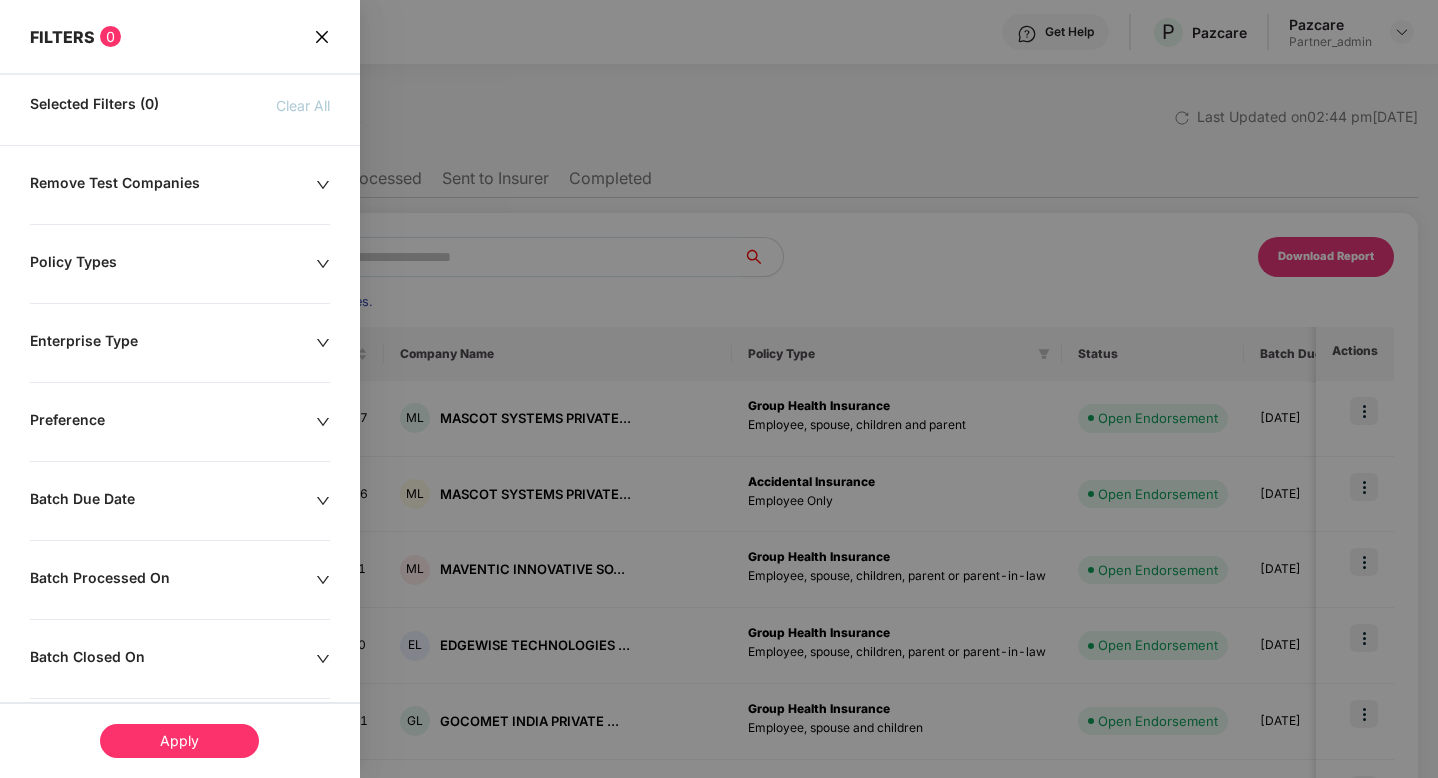 click on "FILTERS 0 Selected Filters (0) Clear All Remove Test Companies Policy Types Enterprise Type Preference Batch Due Date Batch Processed On Batch Closed On Insurer TPA Partner Users Apply" at bounding box center [180, 522] 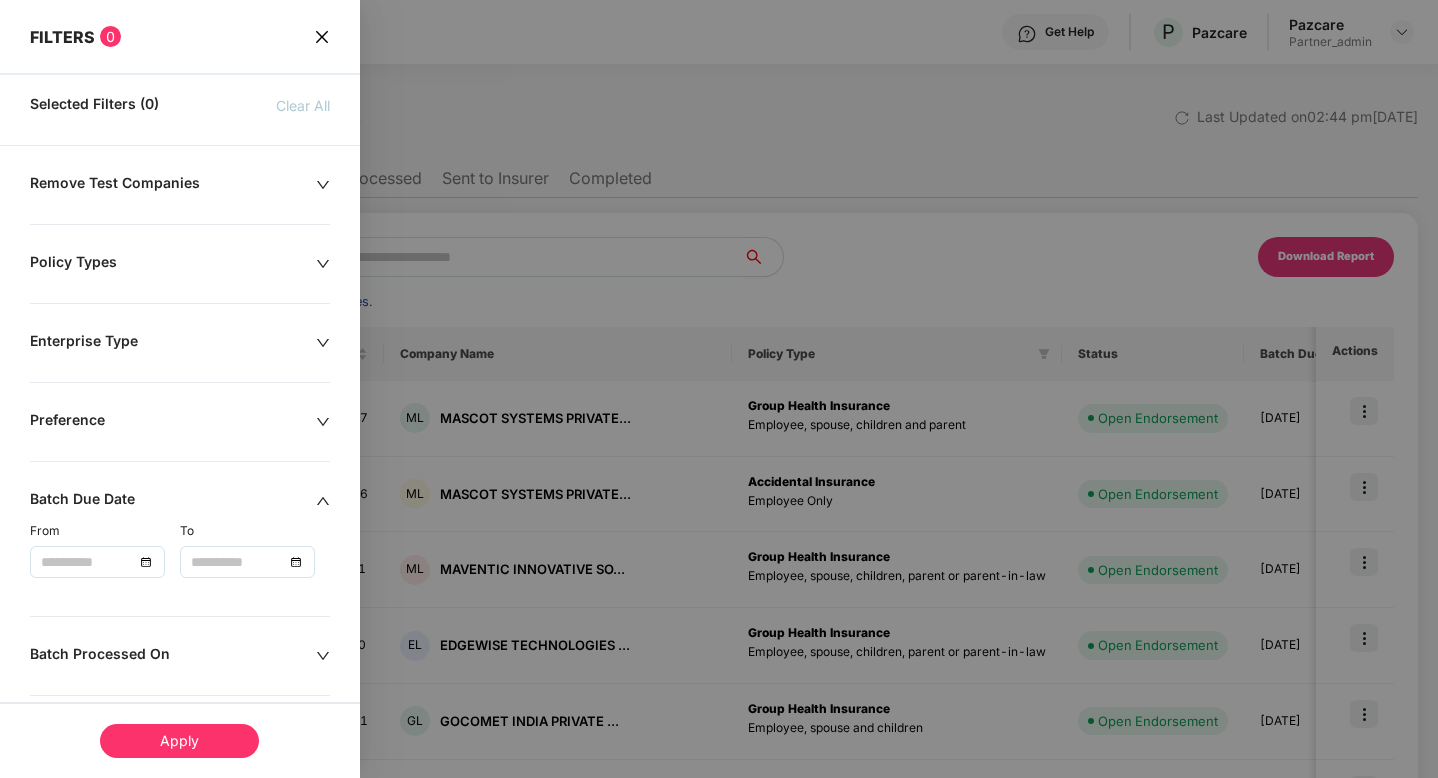 click at bounding box center [97, 562] 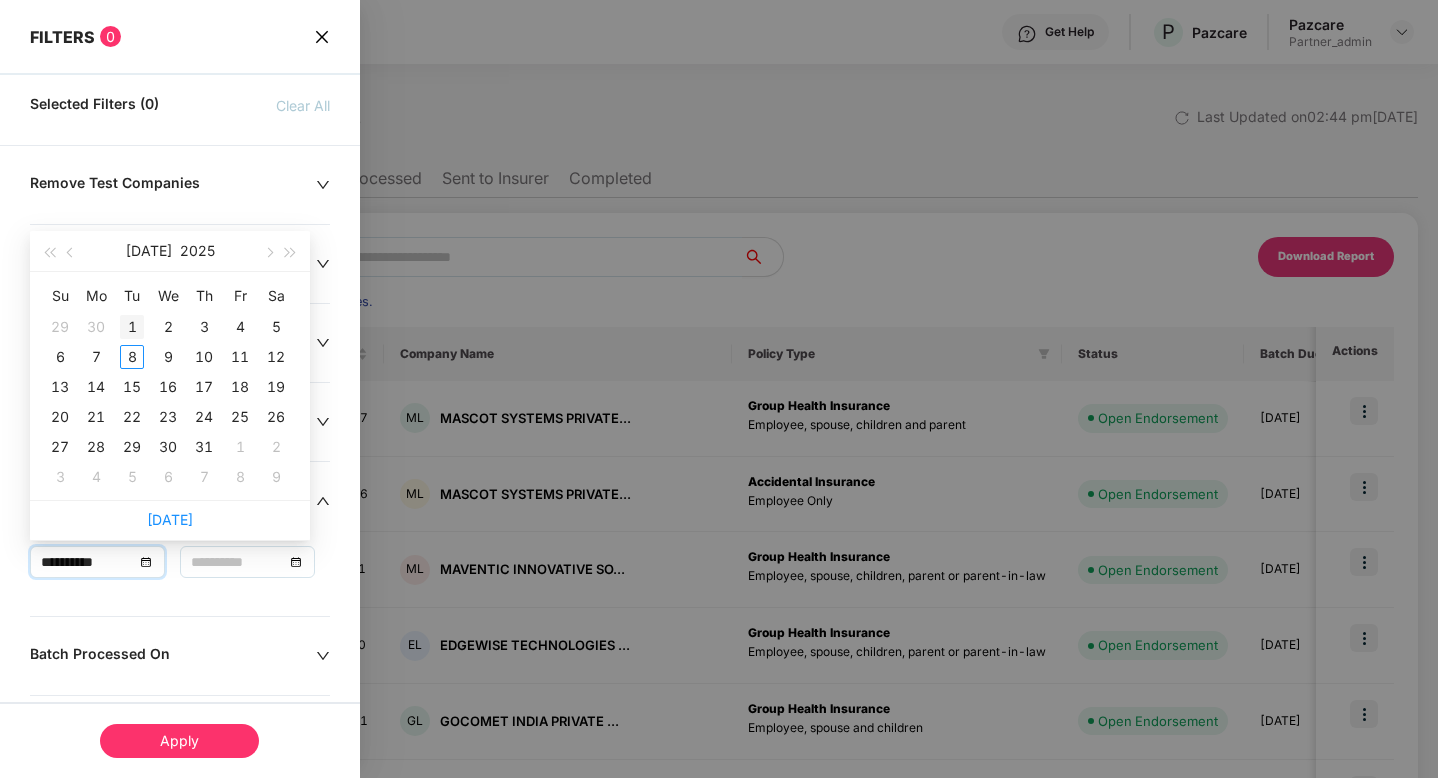 type on "**********" 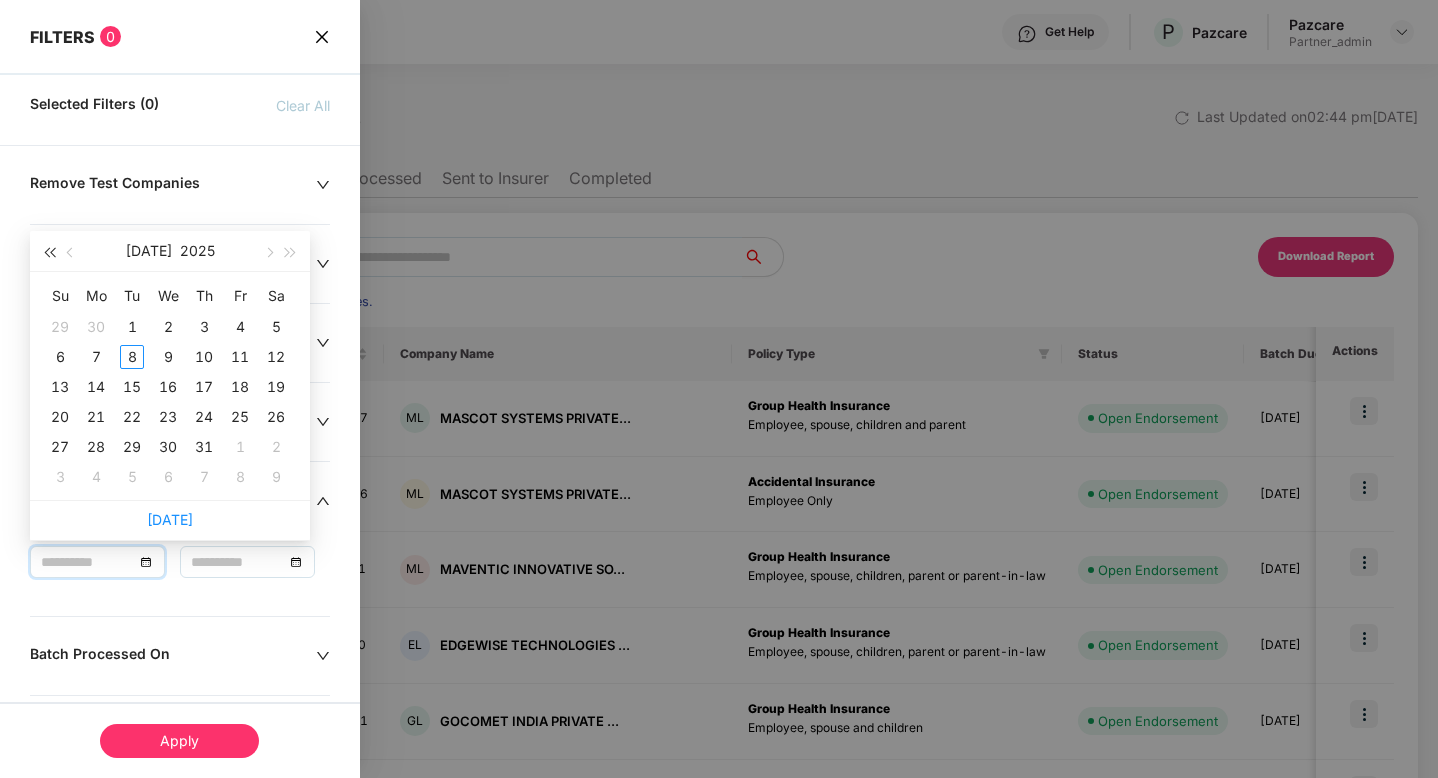 click at bounding box center (49, 251) 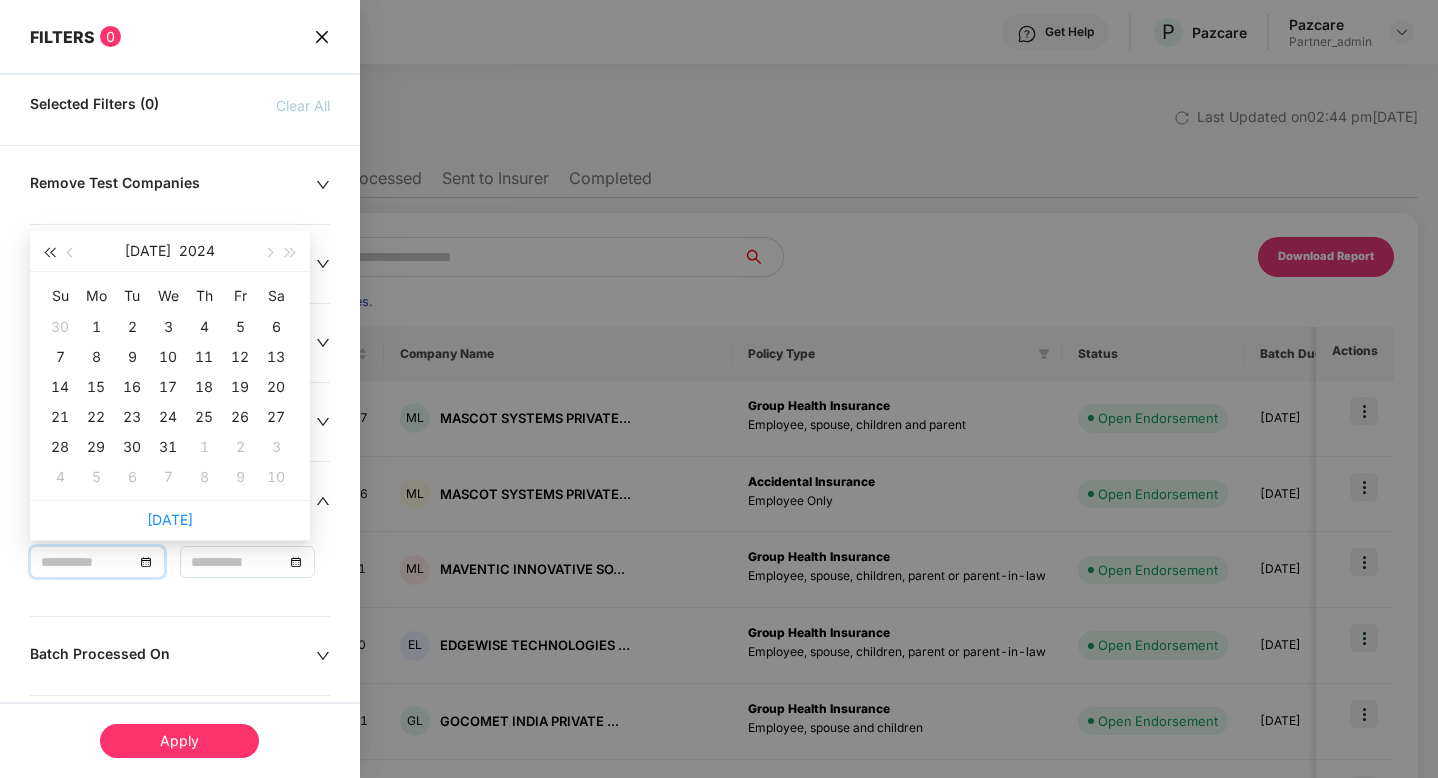click at bounding box center [49, 251] 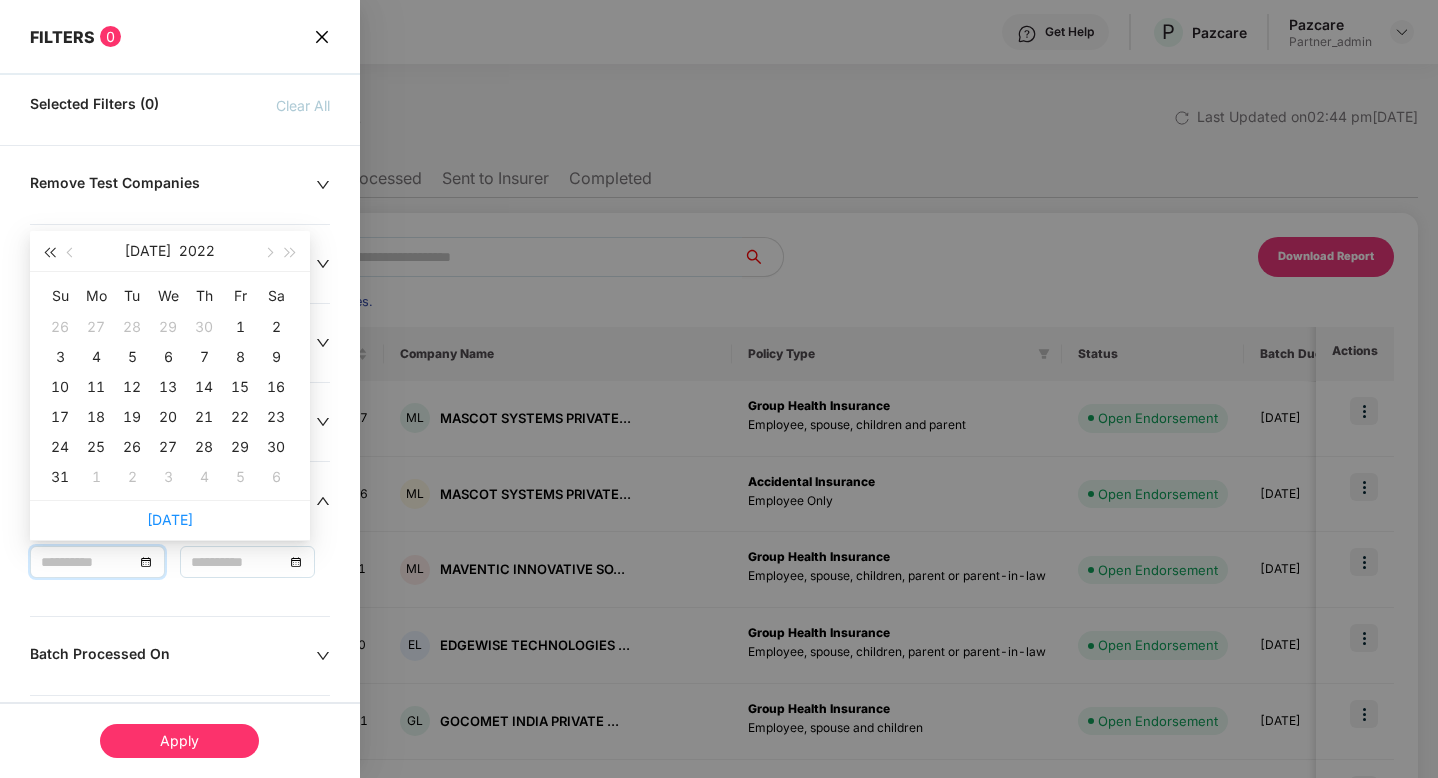 click at bounding box center (49, 251) 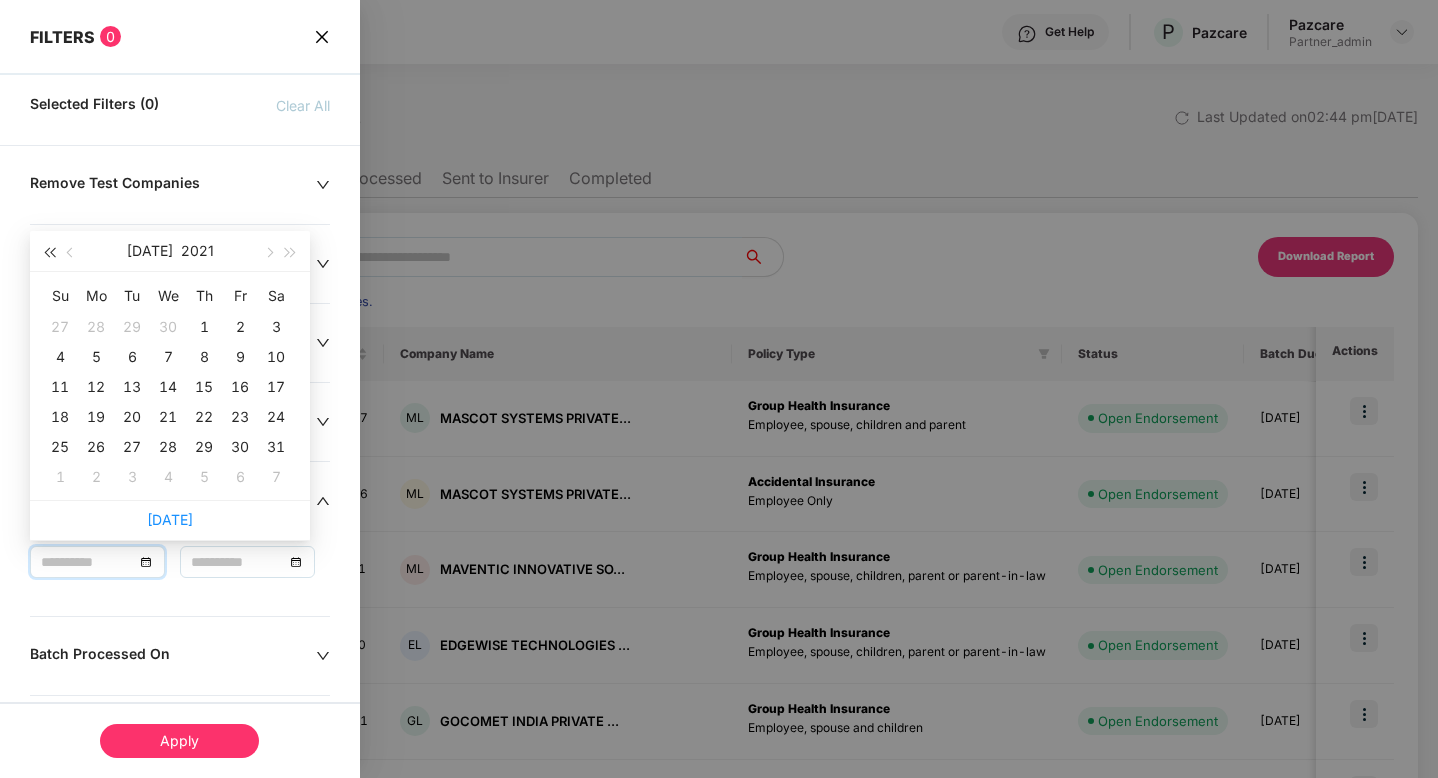 click at bounding box center [49, 251] 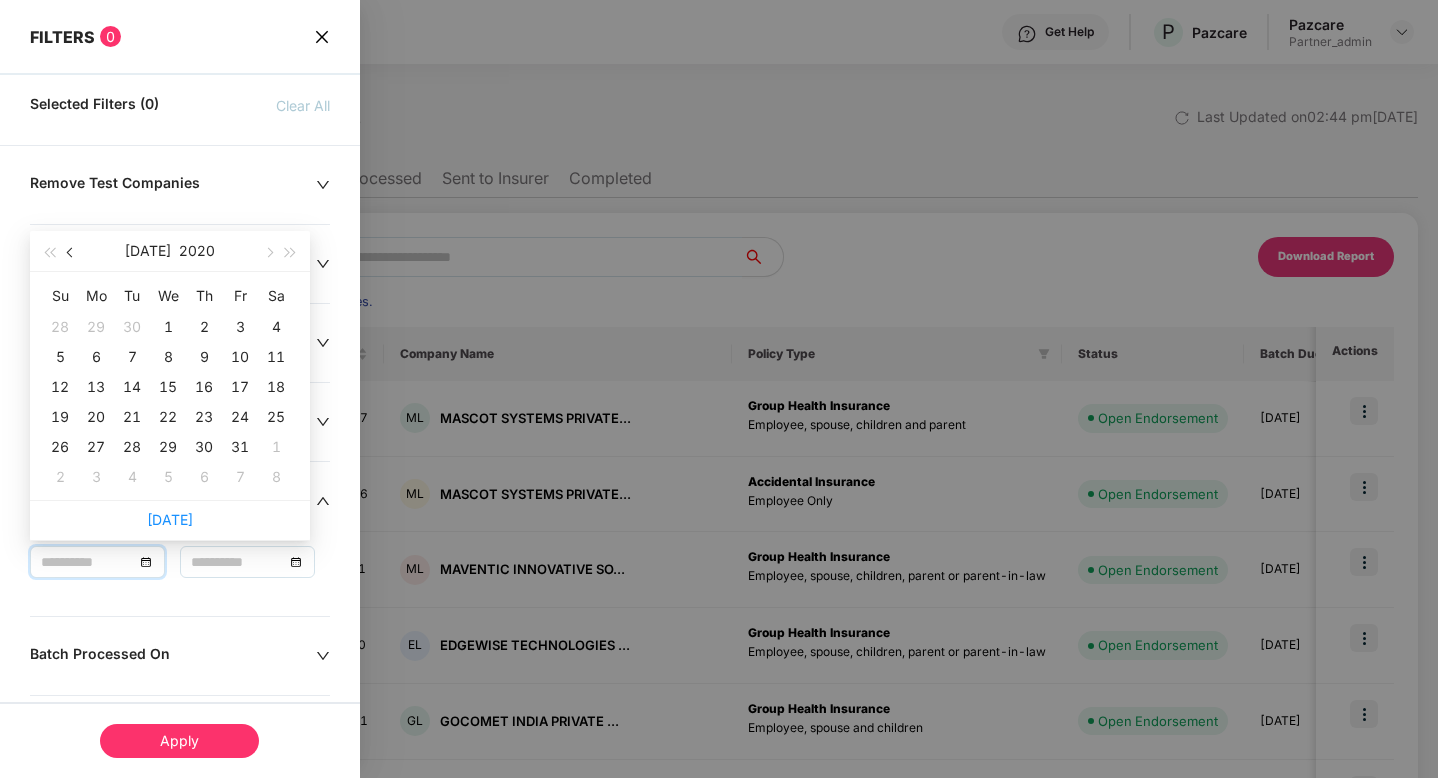 click at bounding box center (49, 251) 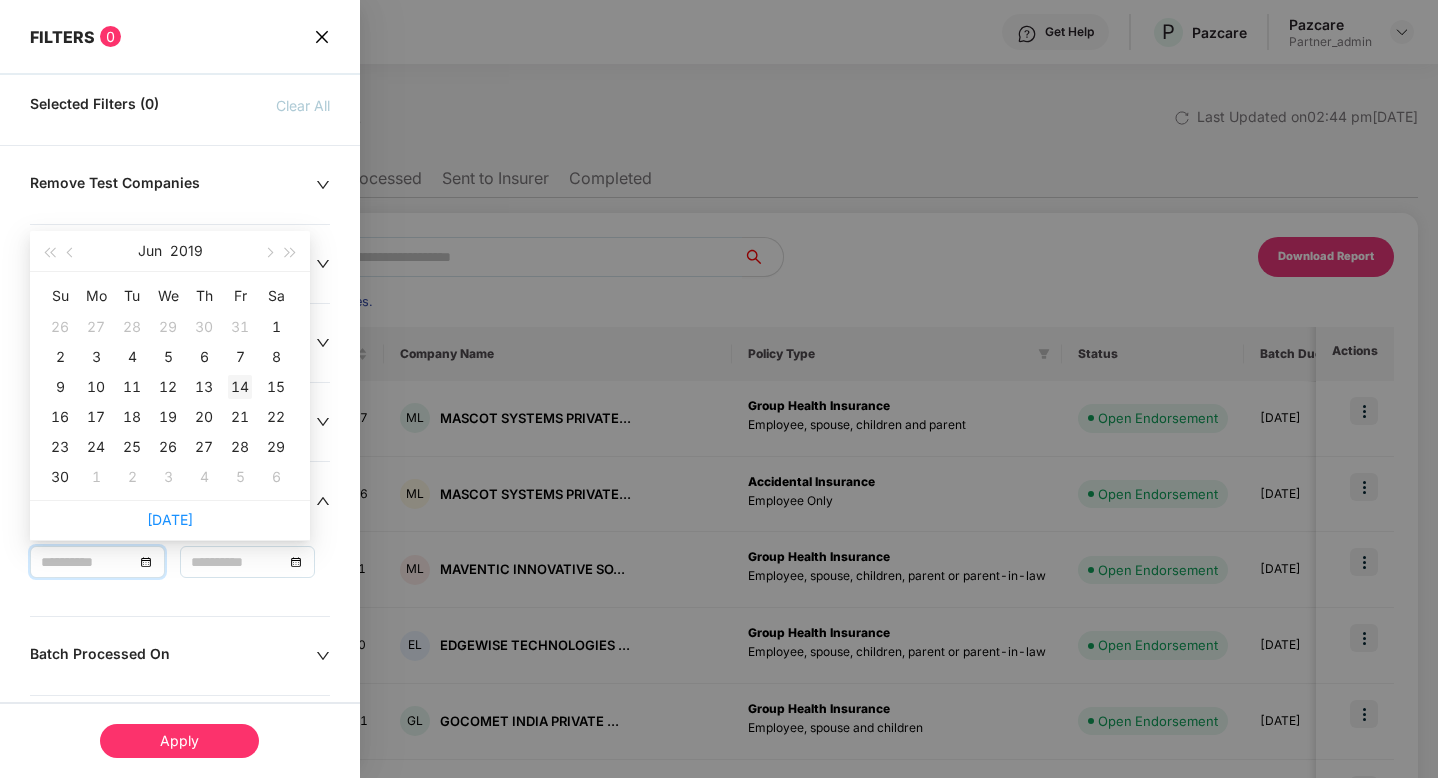 type on "**********" 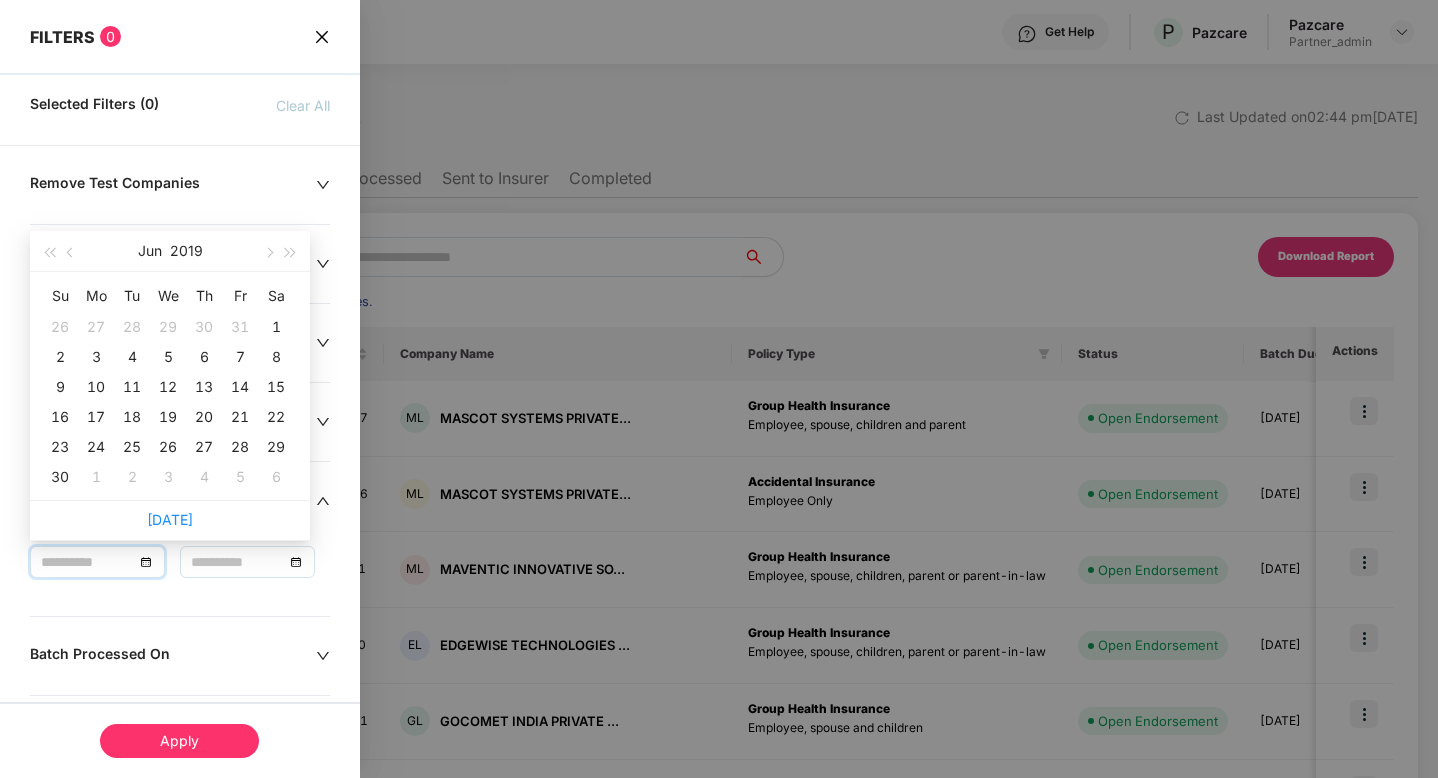 click on "14" at bounding box center [240, 387] 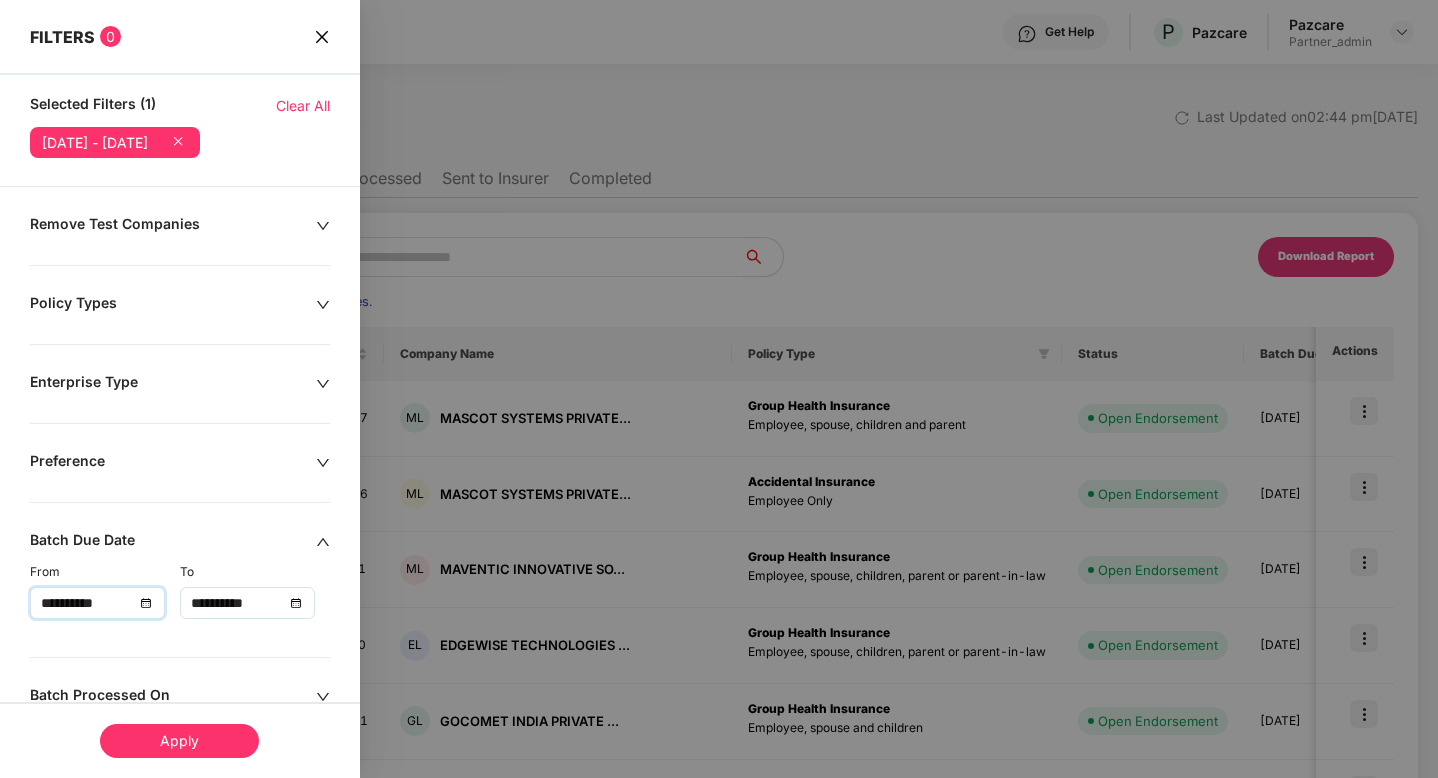 click on "**********" at bounding box center [247, 603] 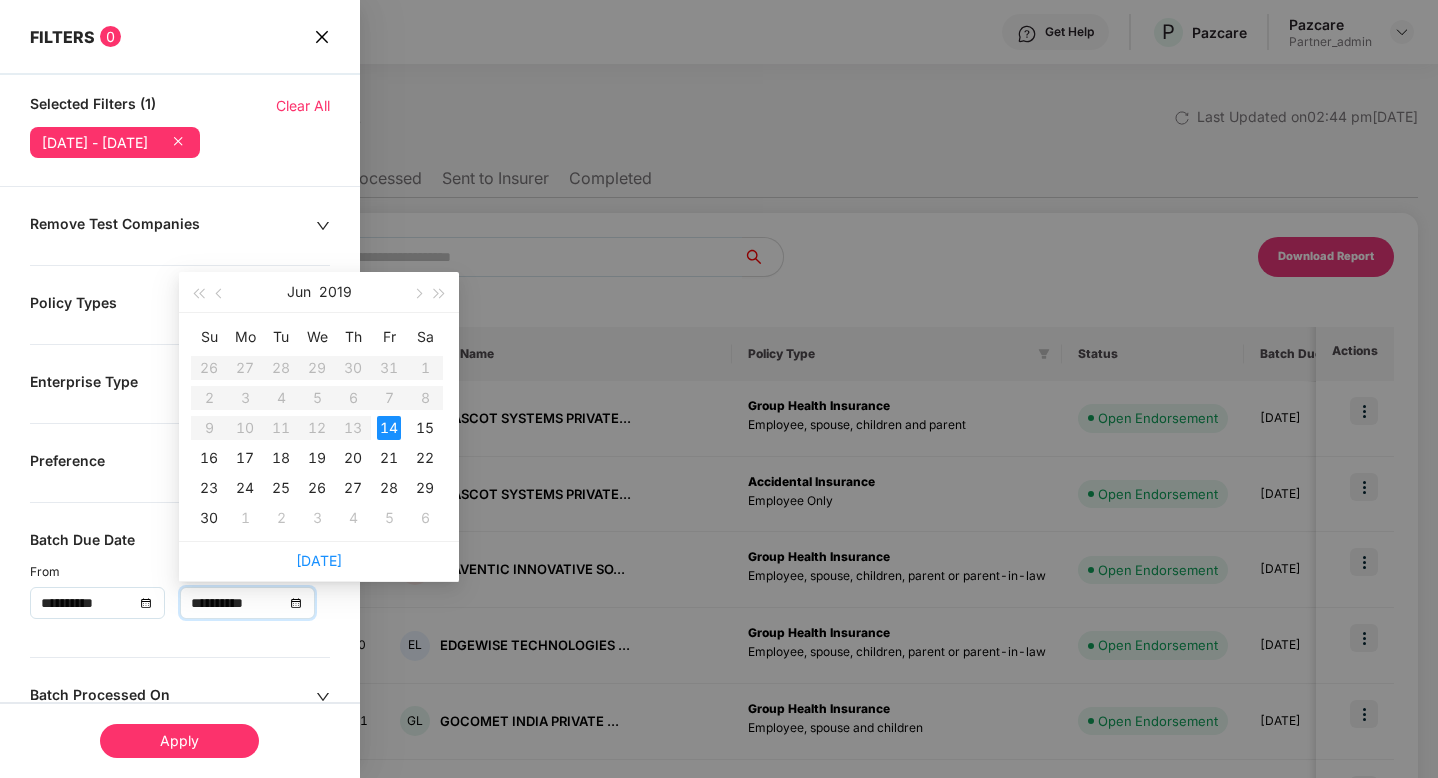 click on "[DATE]" at bounding box center [319, 292] 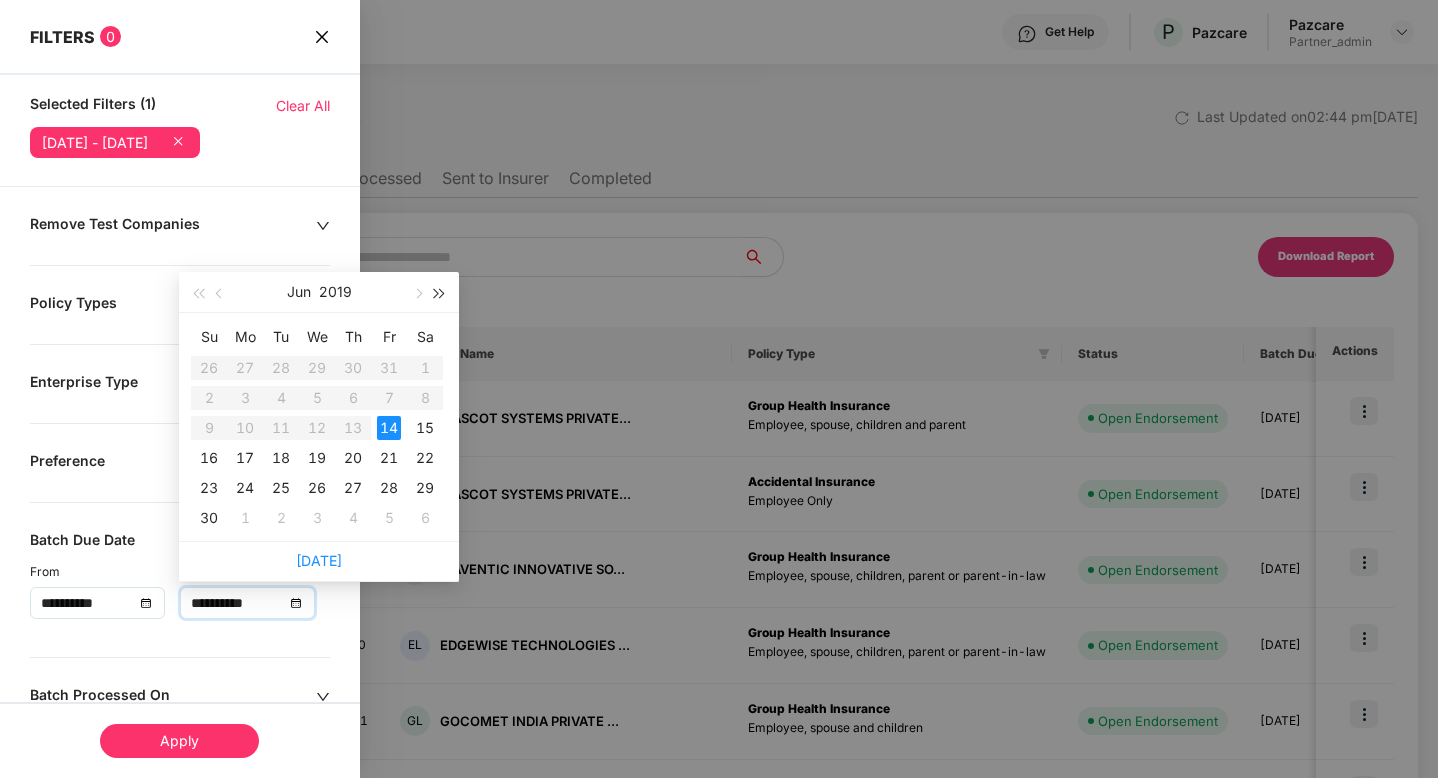 click at bounding box center [440, 292] 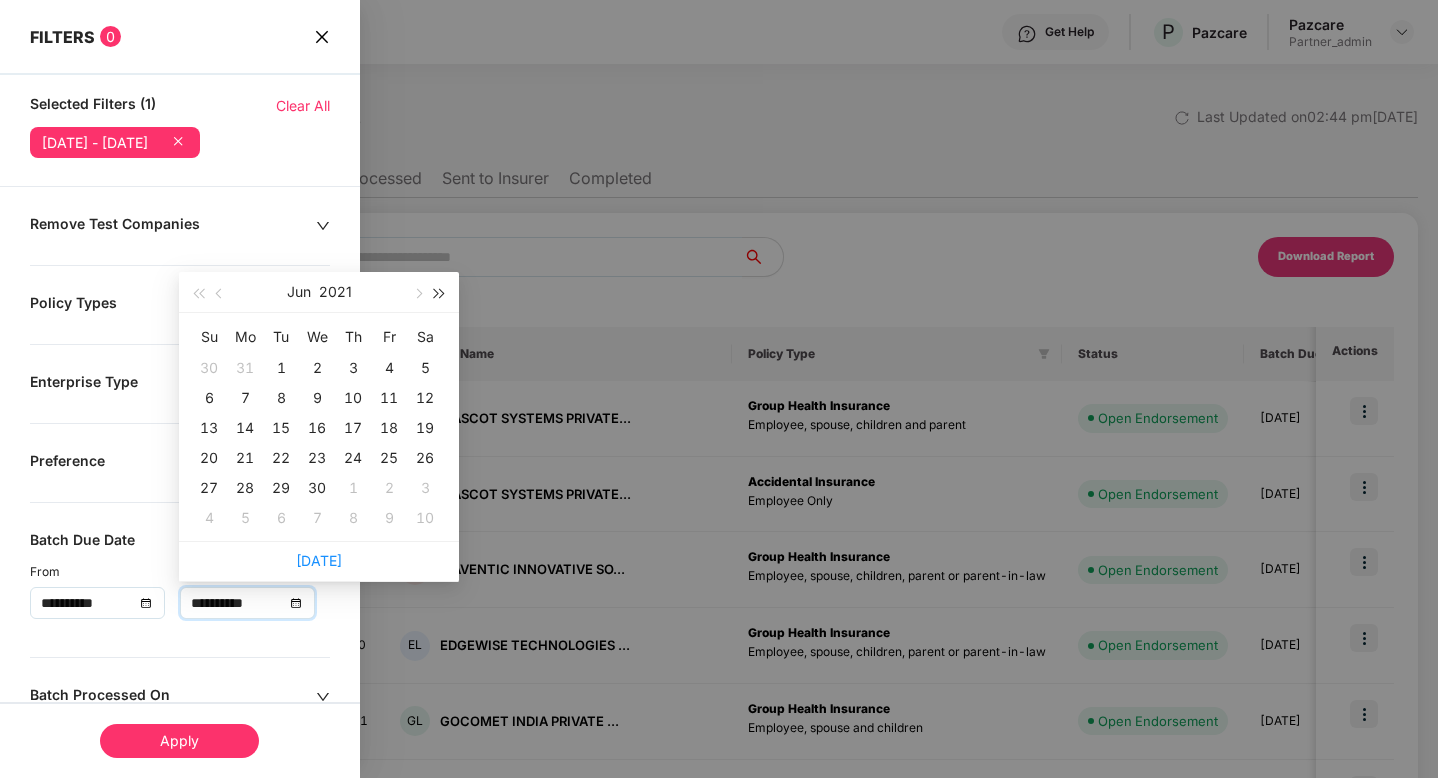 click at bounding box center (440, 292) 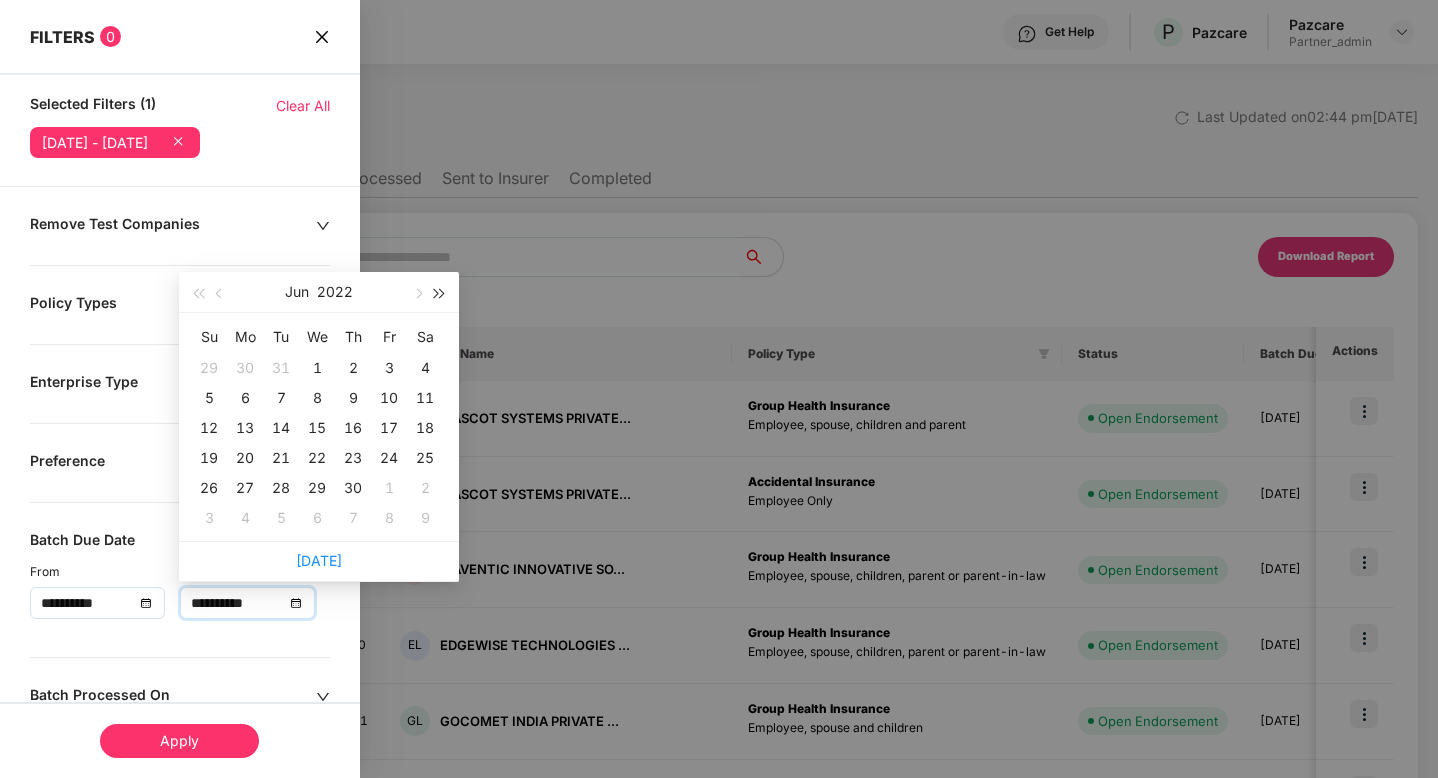 click at bounding box center (440, 292) 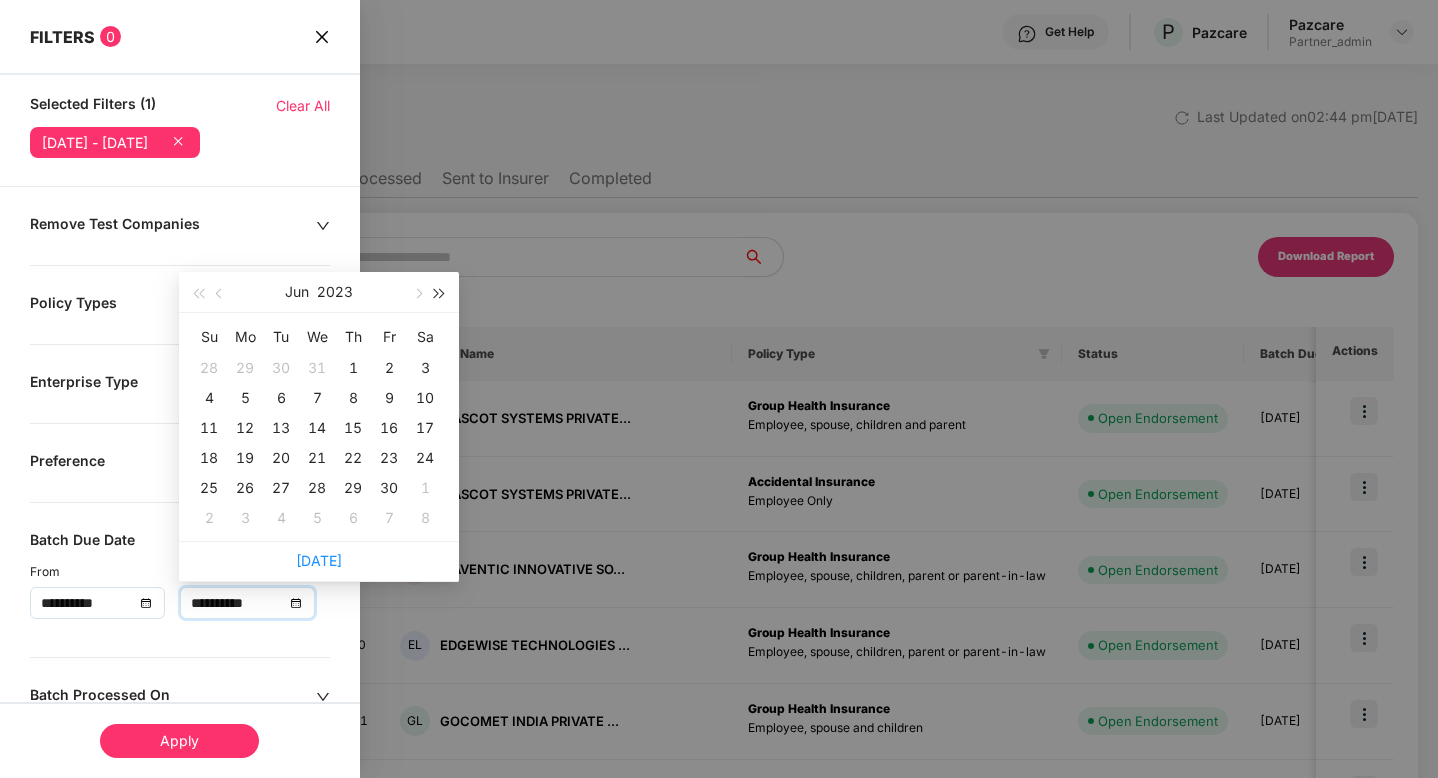 click at bounding box center [440, 292] 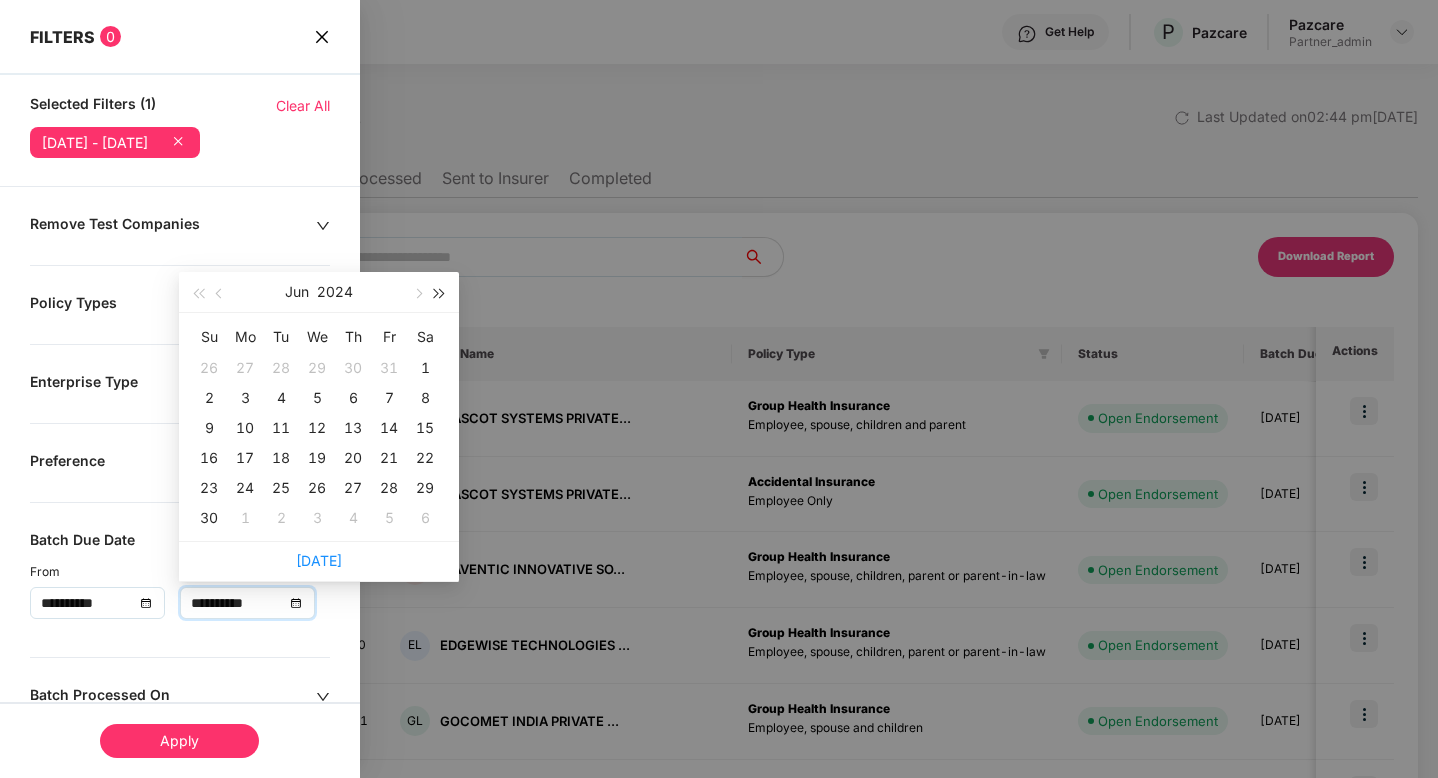 click at bounding box center (440, 292) 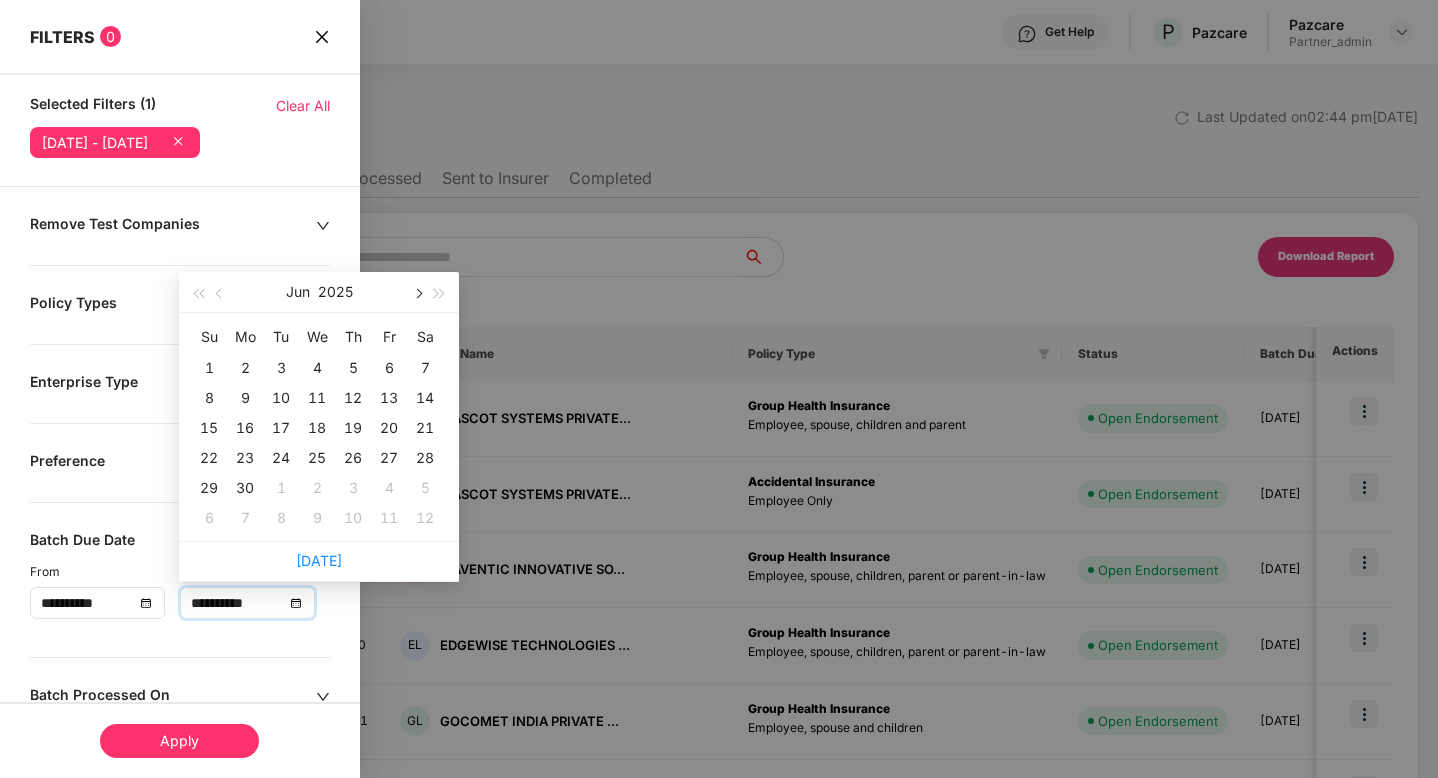 click at bounding box center (417, 294) 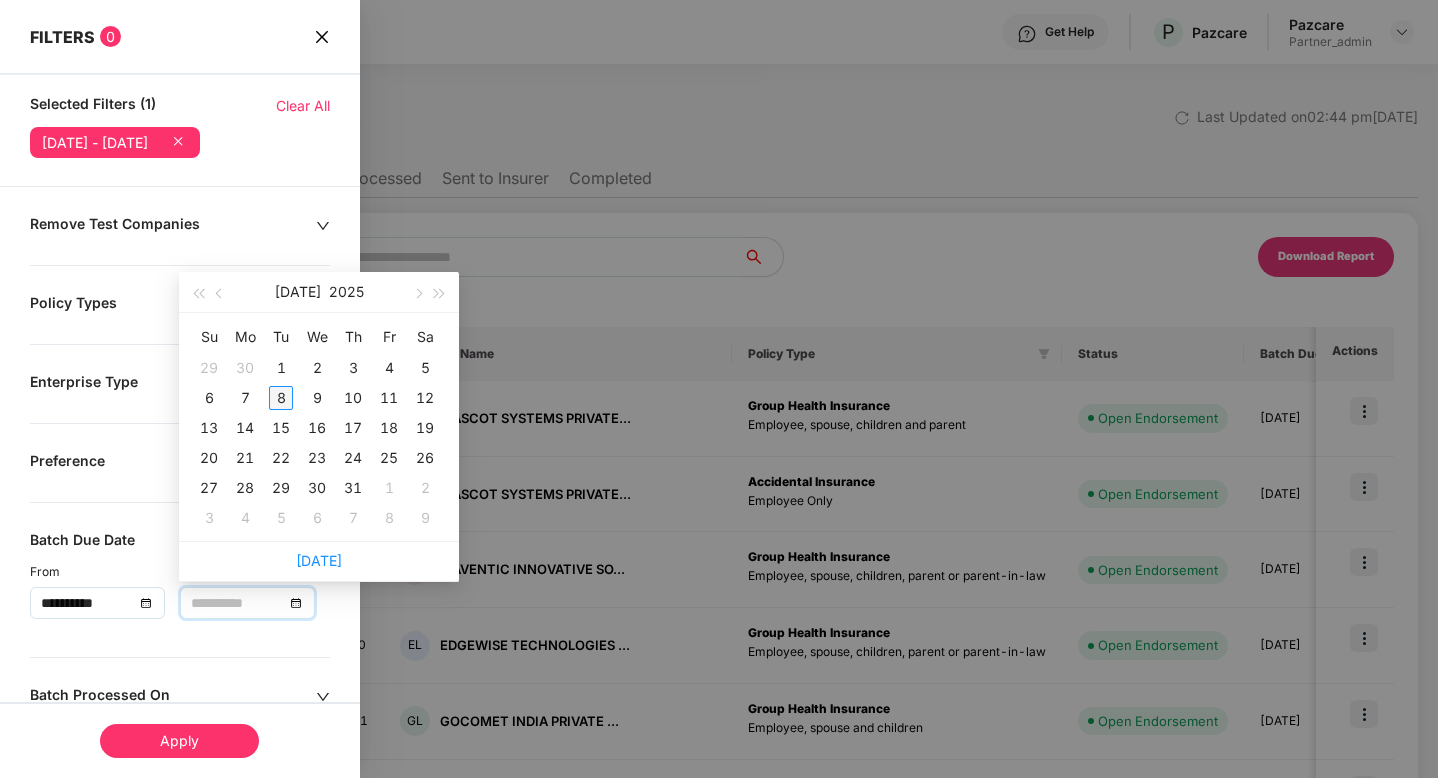 type on "**********" 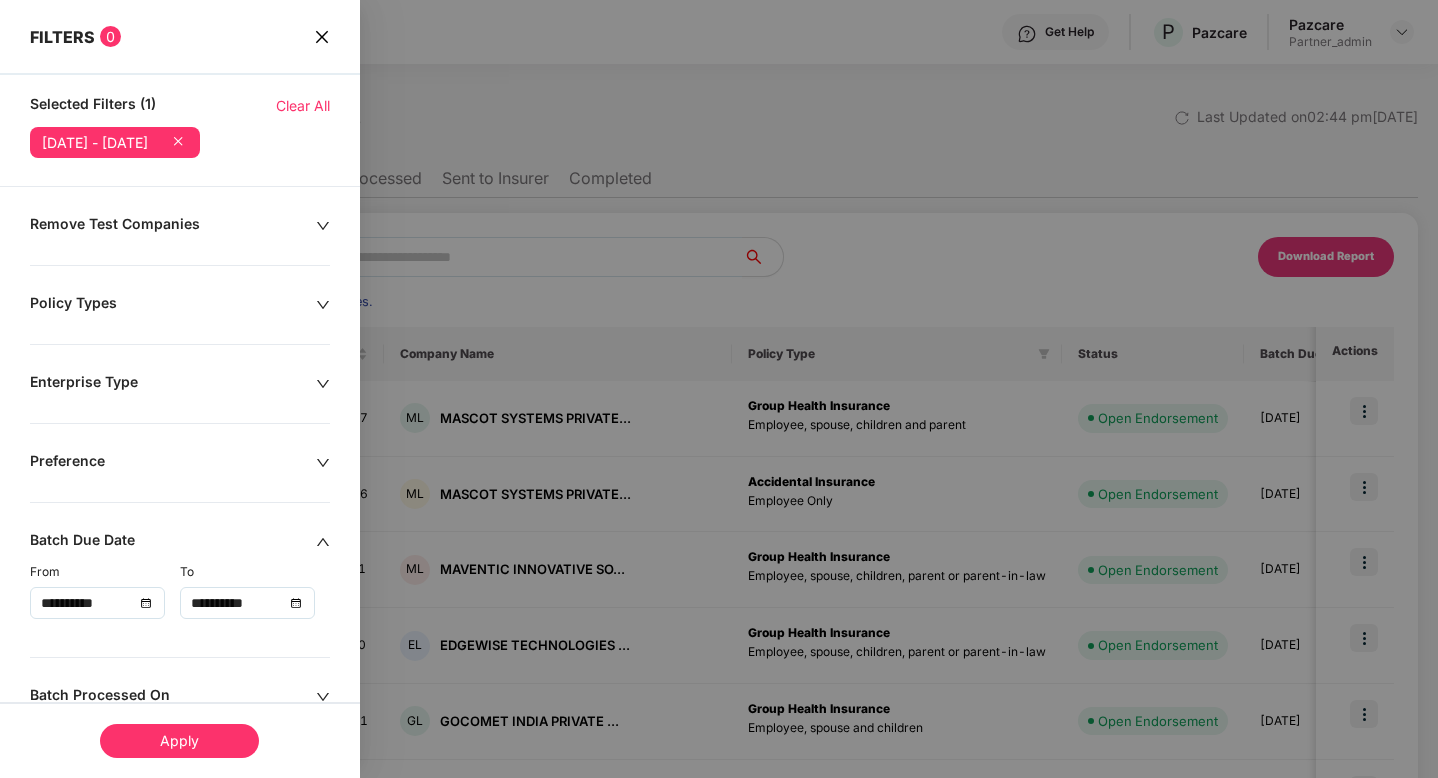 drag, startPoint x: 88, startPoint y: 234, endPoint x: 83, endPoint y: 244, distance: 11.18034 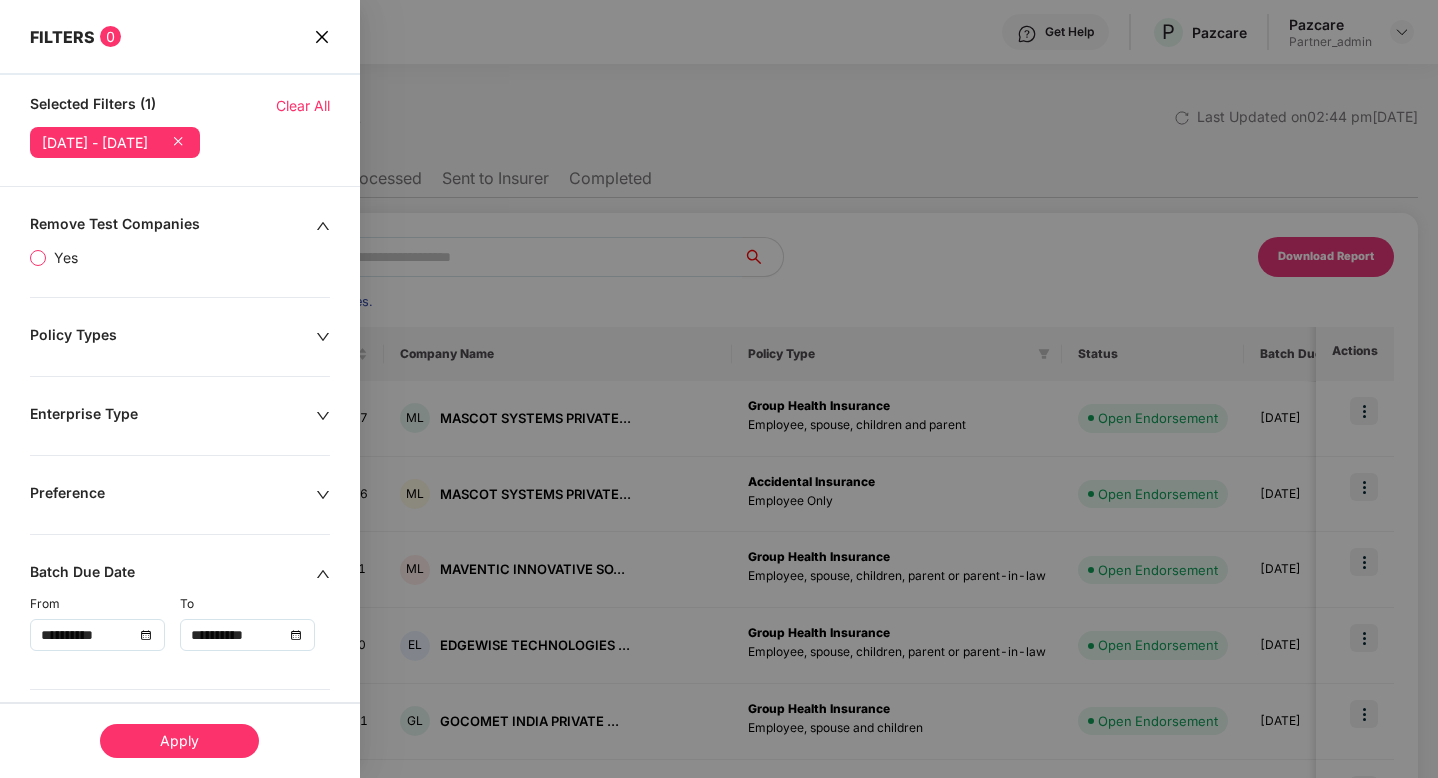 click on "Yes" at bounding box center [66, 258] 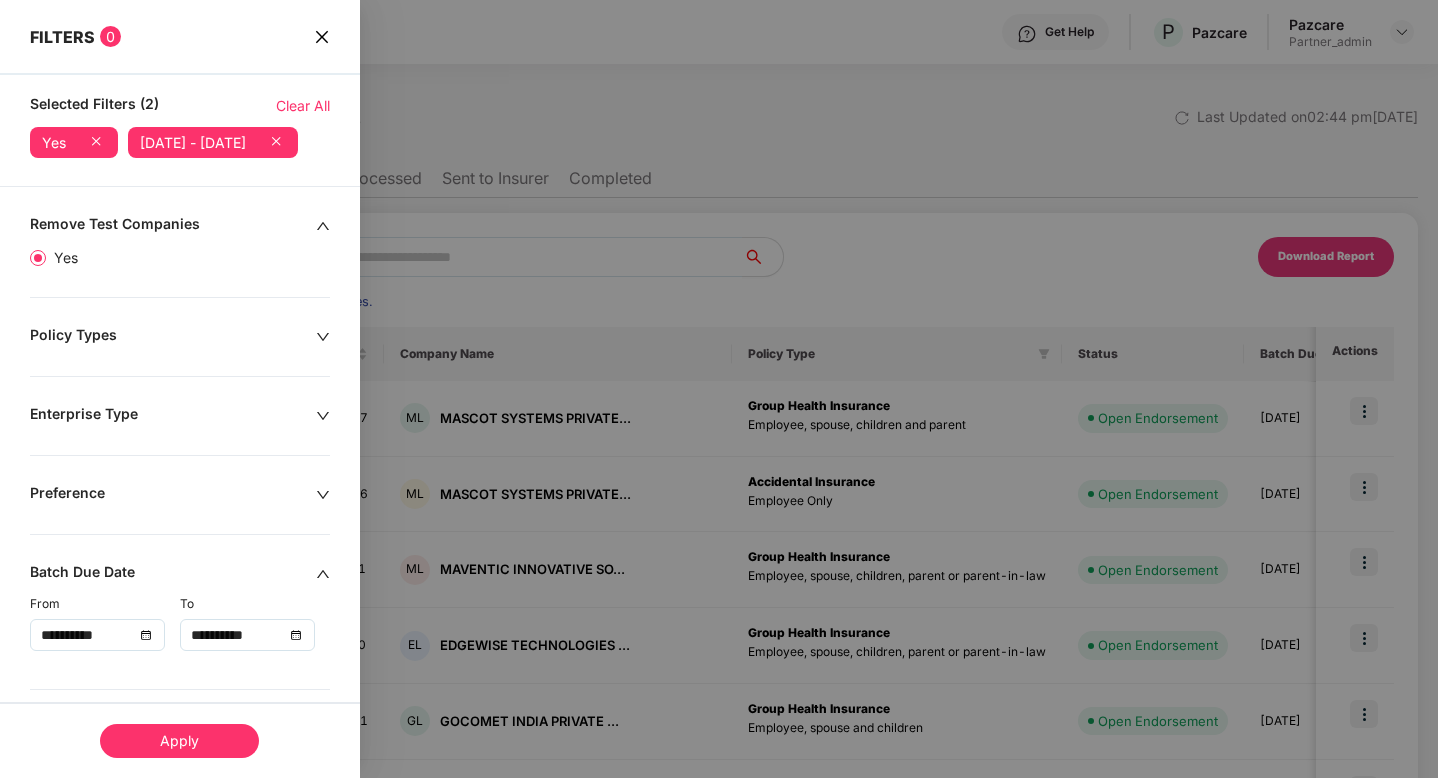 click on "Apply" at bounding box center (179, 741) 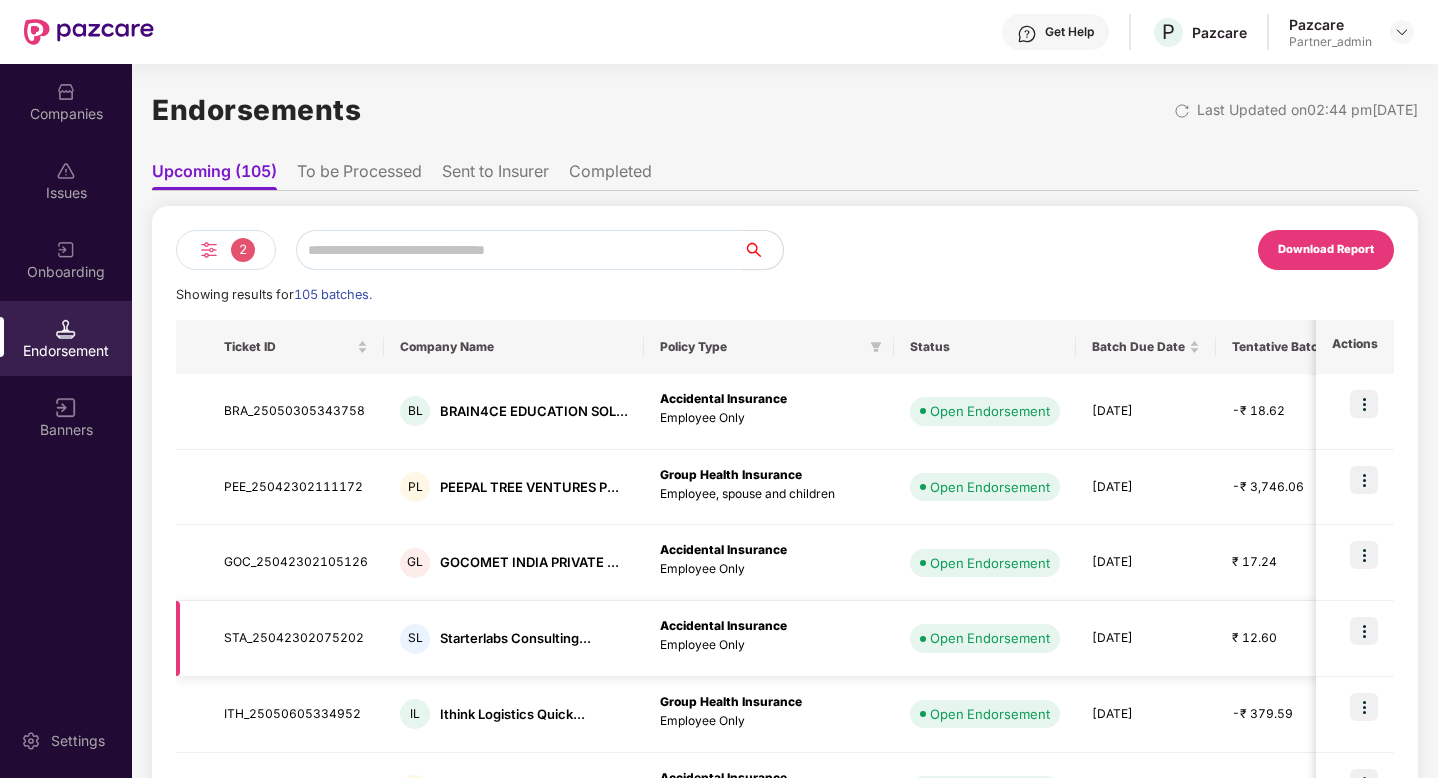 scroll, scrollTop: 0, scrollLeft: 0, axis: both 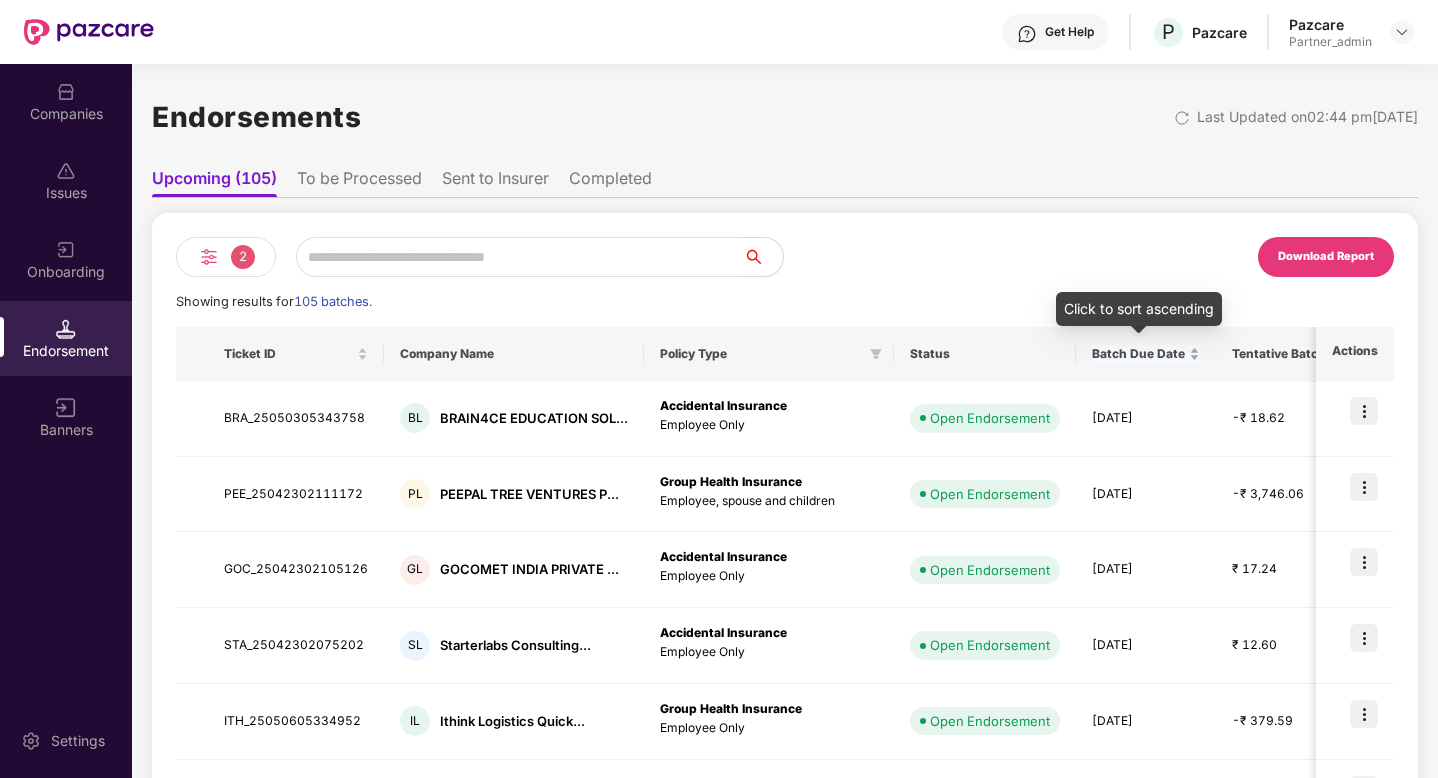 click on "Batch Due Date" at bounding box center (1146, 354) 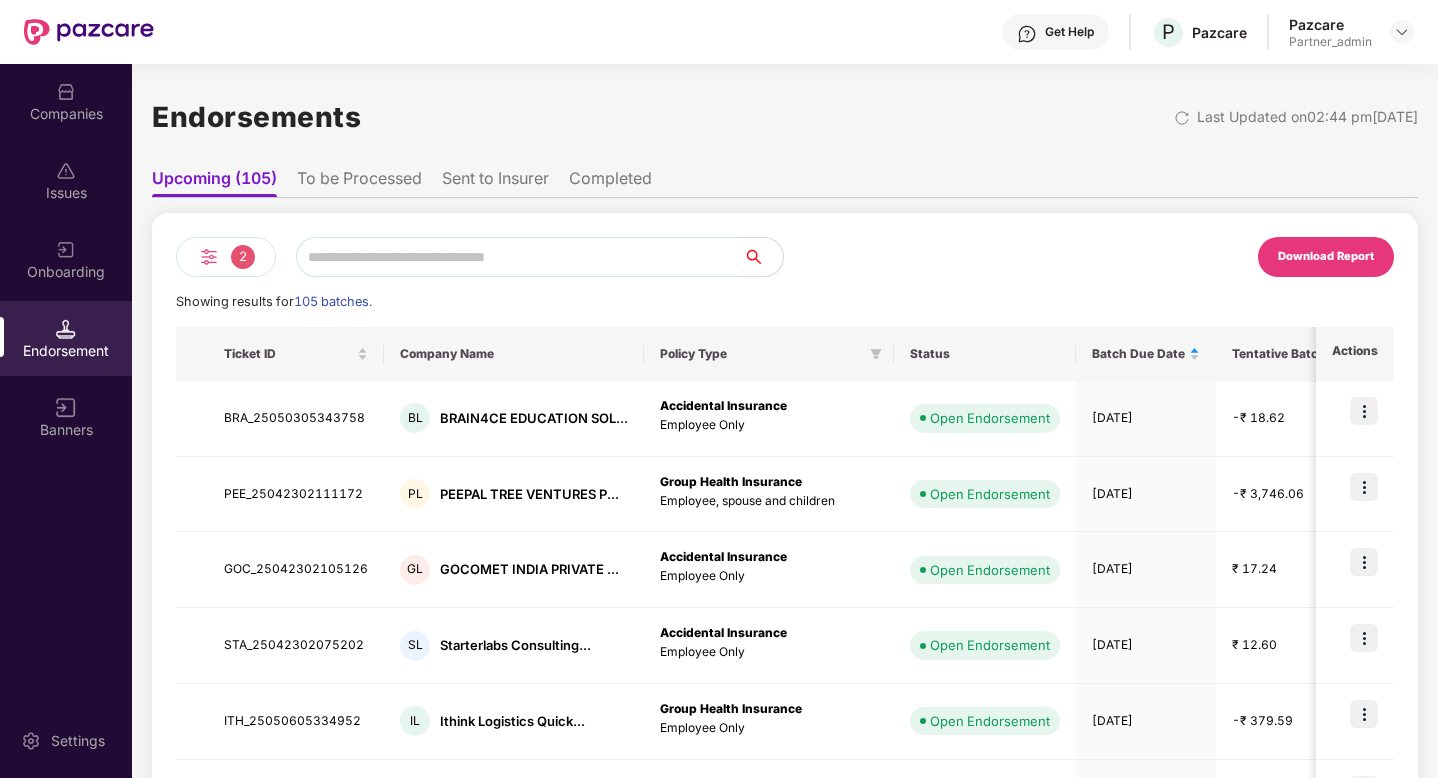 click on "Batch Due Date" at bounding box center [1146, 354] 